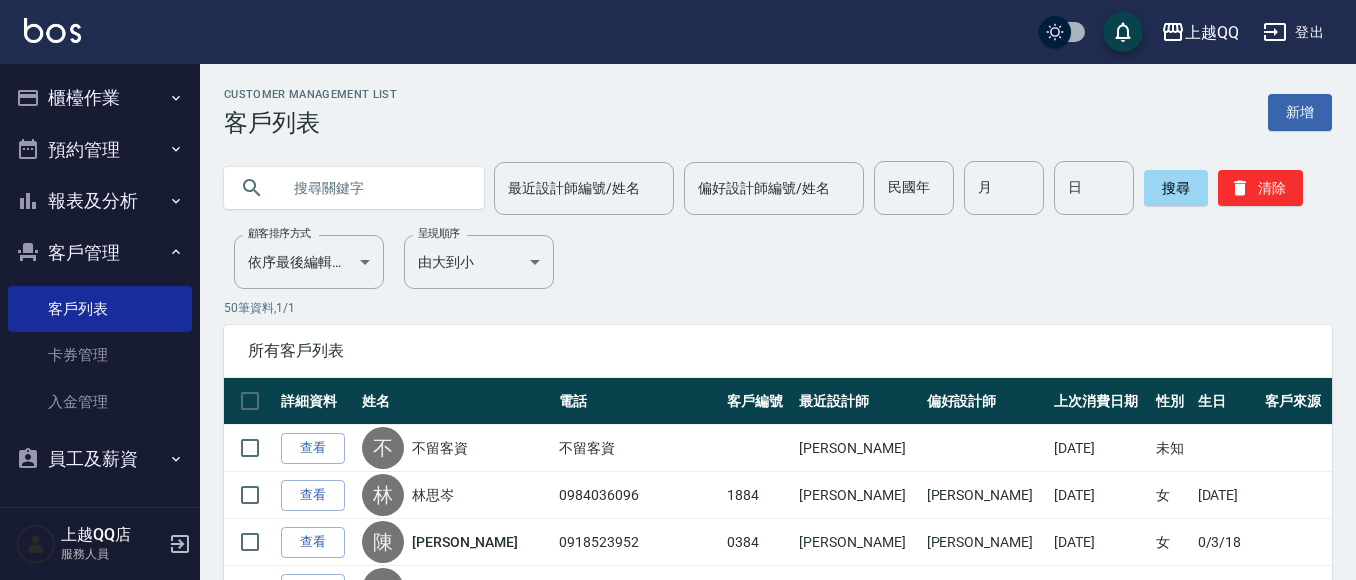 scroll, scrollTop: 0, scrollLeft: 0, axis: both 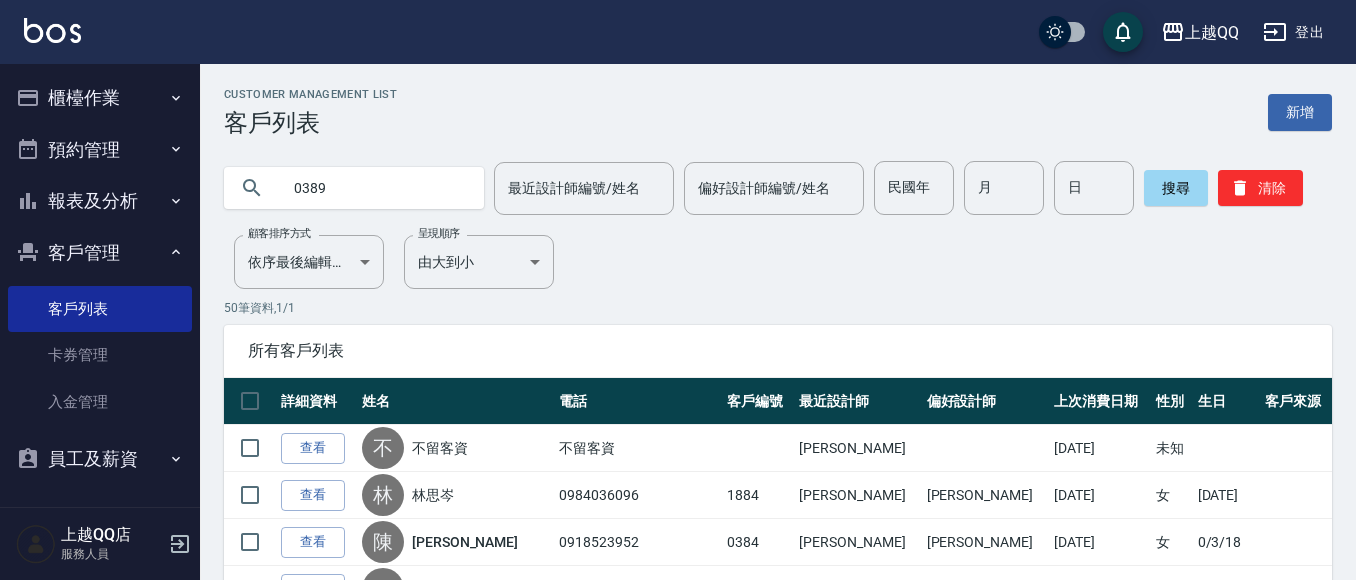 type on "0389" 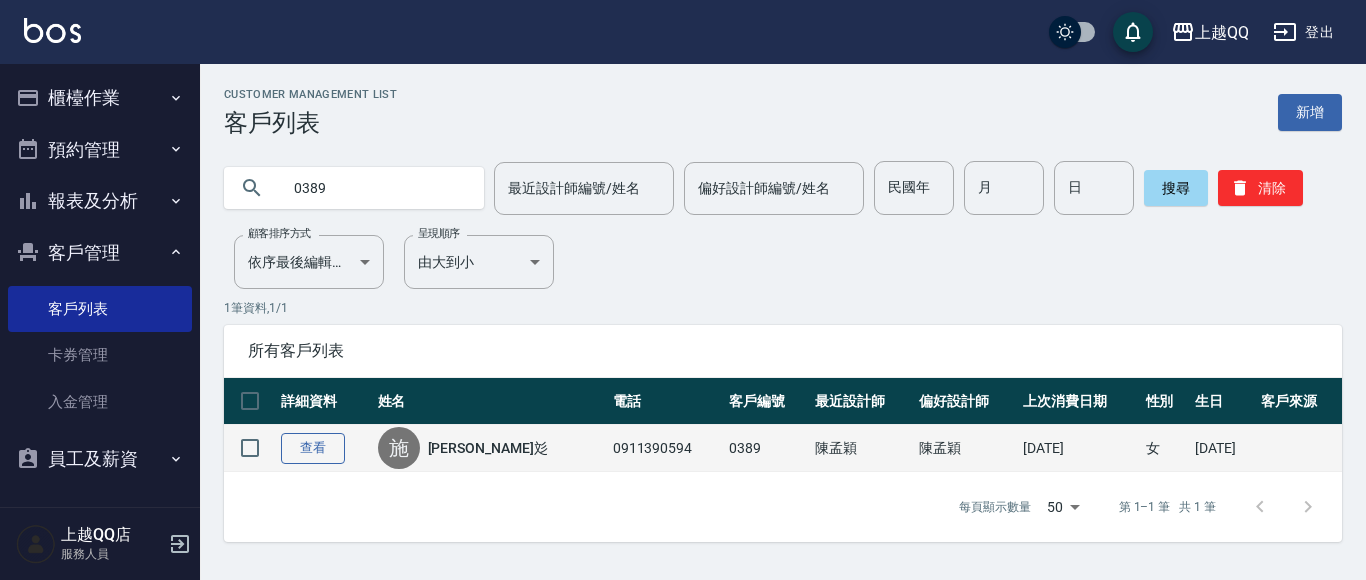 click on "查看" at bounding box center [313, 448] 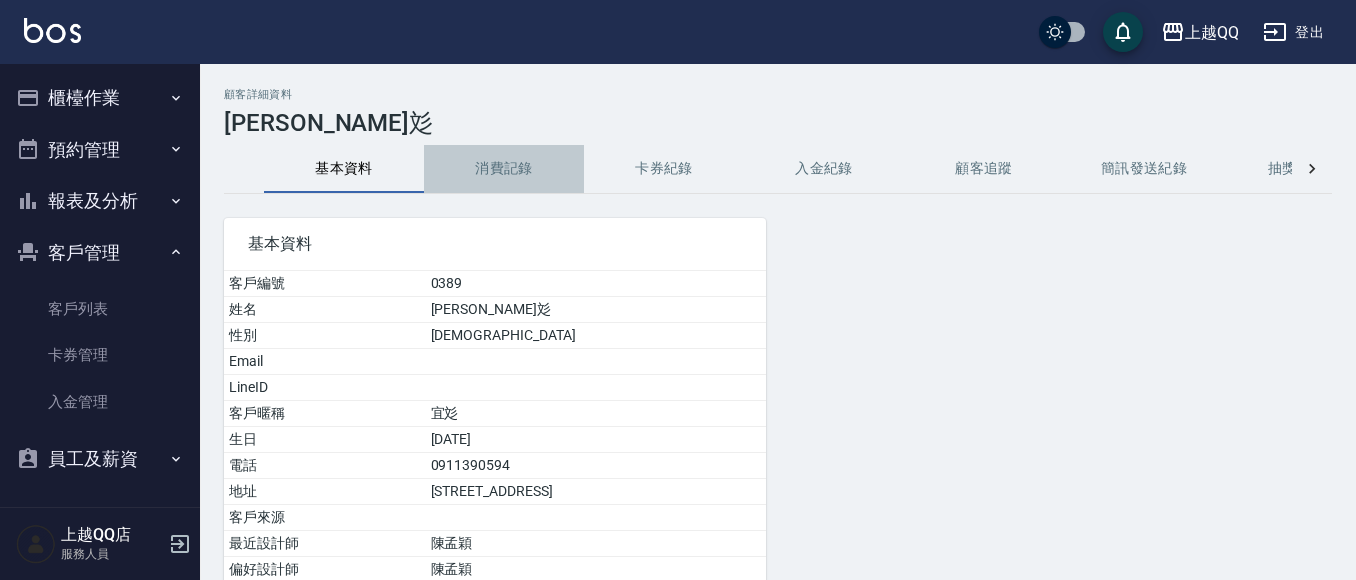click on "消費記錄" at bounding box center (504, 169) 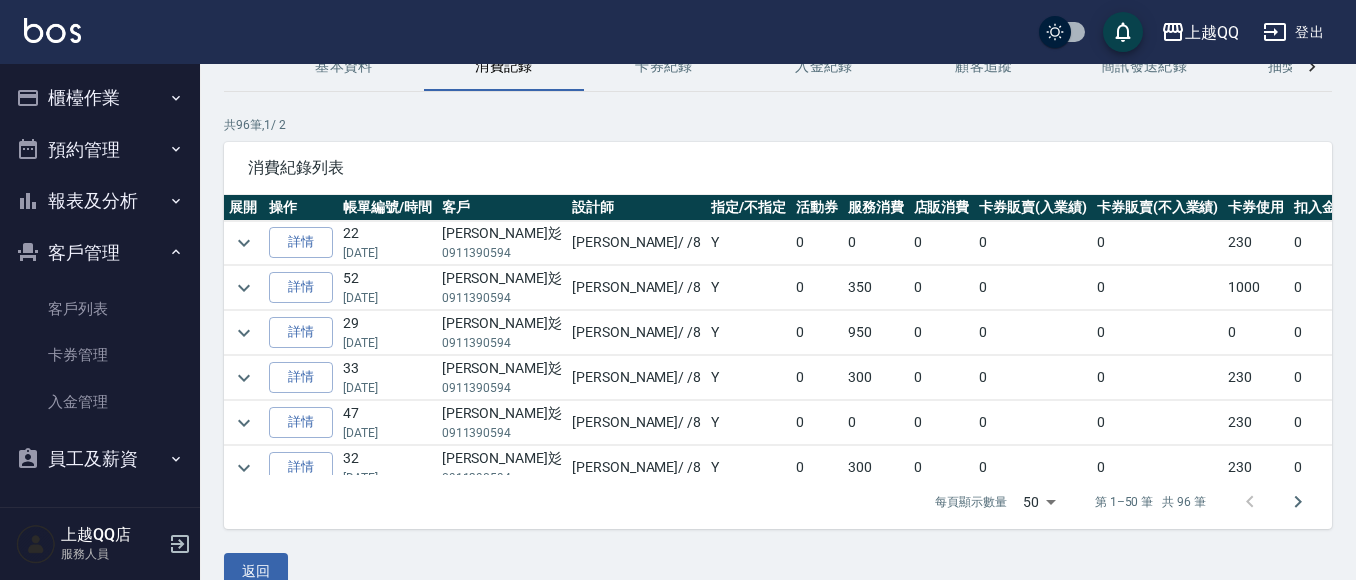 scroll, scrollTop: 136, scrollLeft: 0, axis: vertical 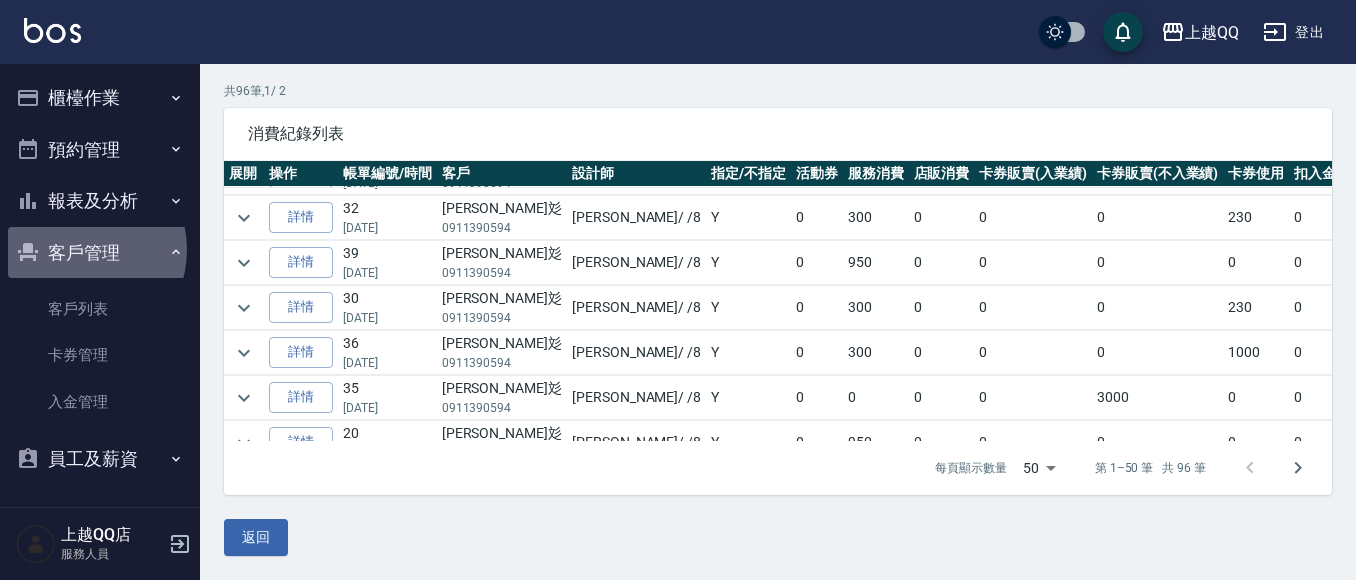 click on "客戶管理" at bounding box center (100, 253) 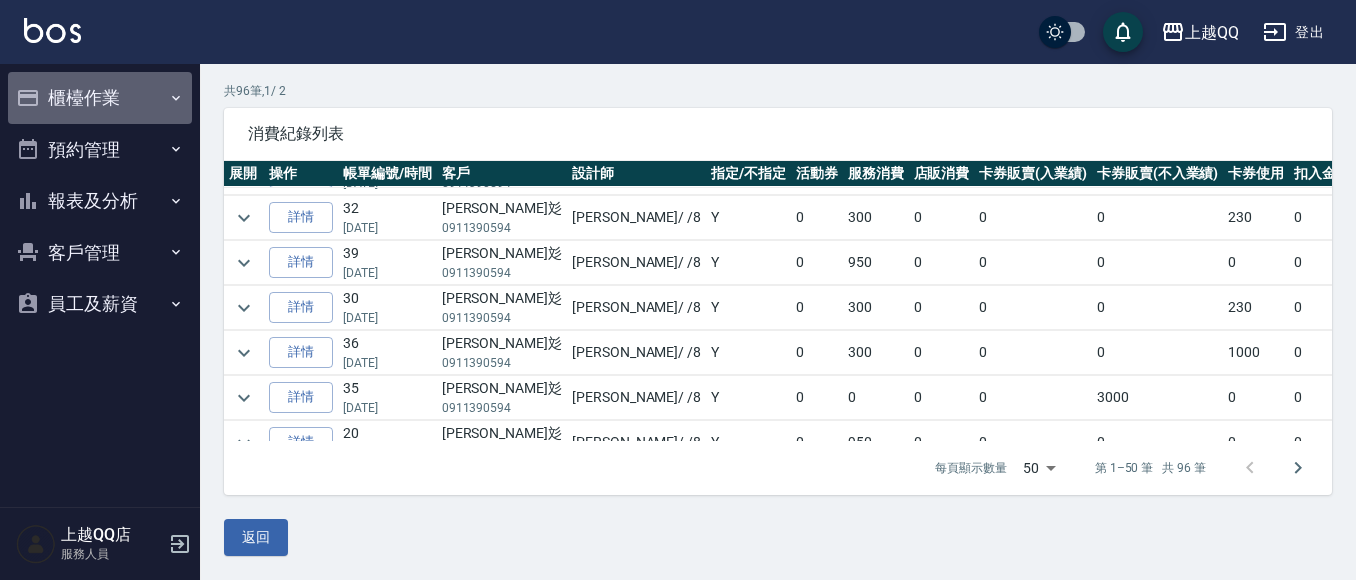 click on "櫃檯作業" at bounding box center [100, 98] 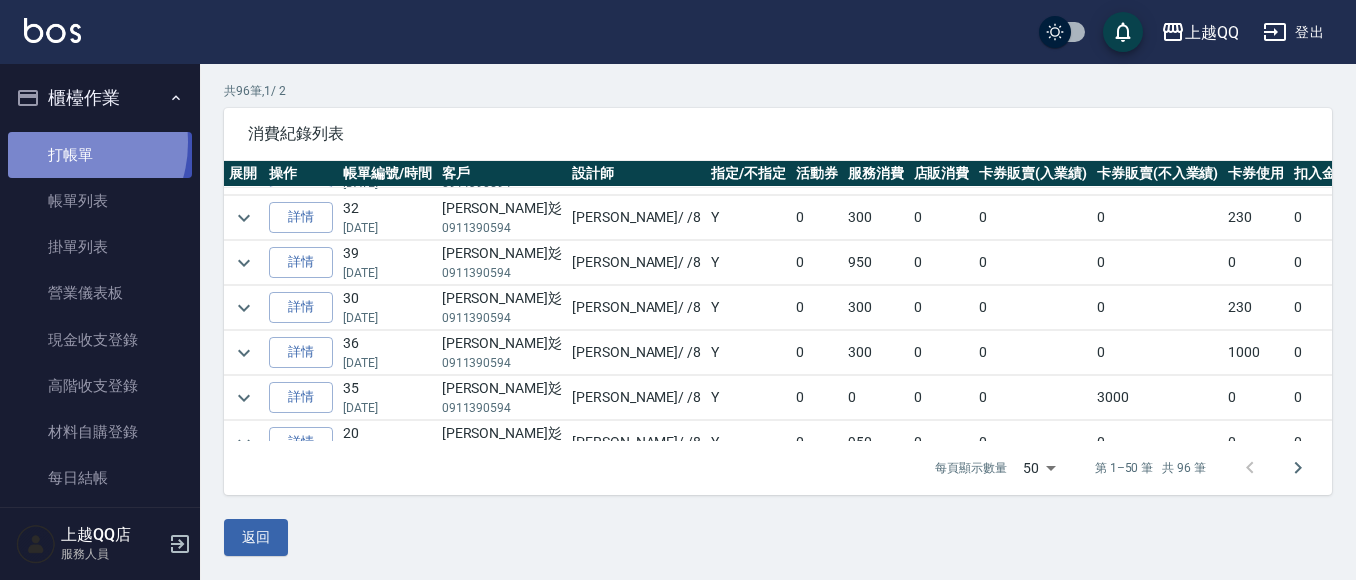 click on "打帳單" at bounding box center (100, 155) 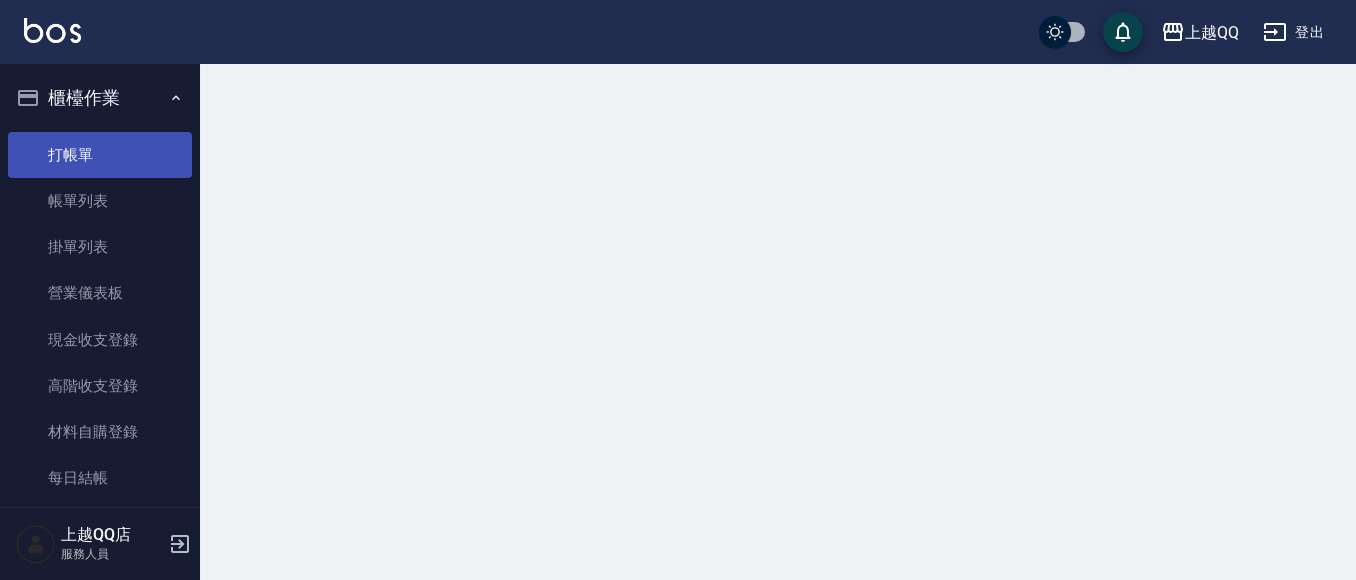 scroll, scrollTop: 0, scrollLeft: 0, axis: both 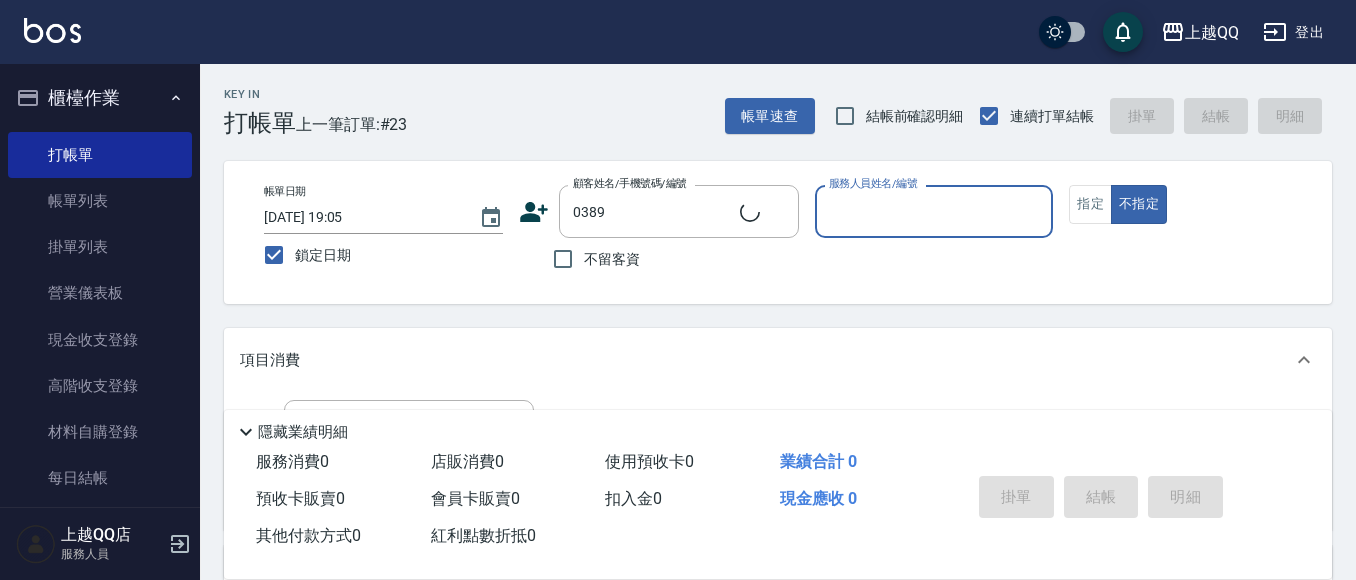 type on "[PERSON_NAME]彣/0911390594/0389" 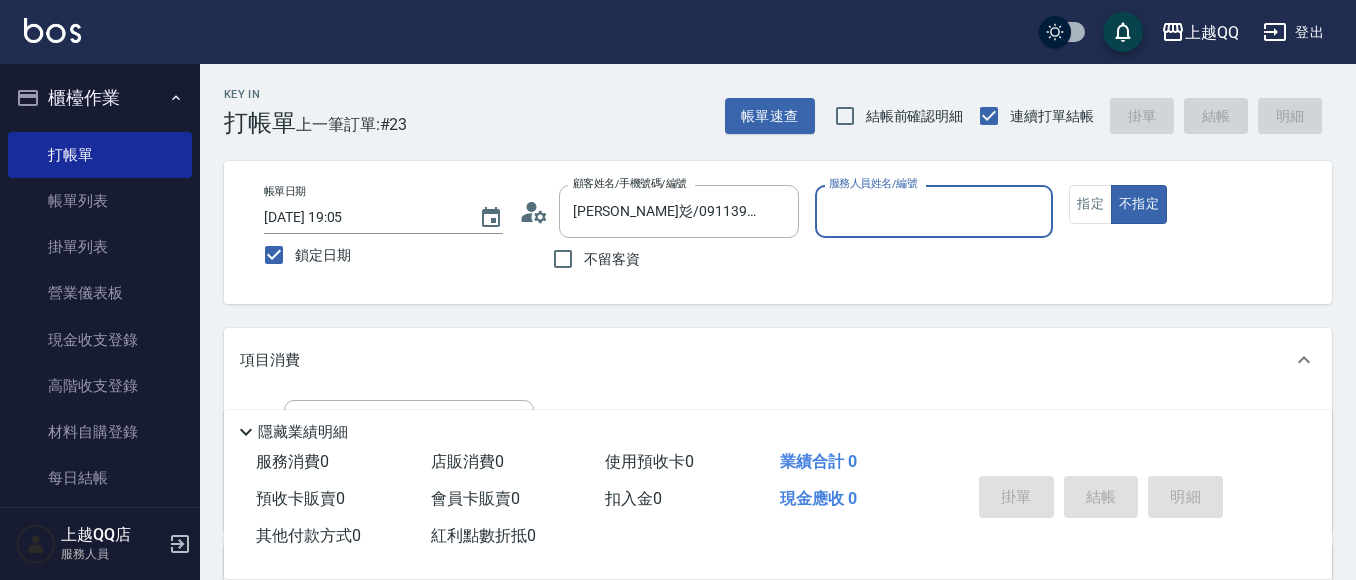 type on "[PERSON_NAME]-8" 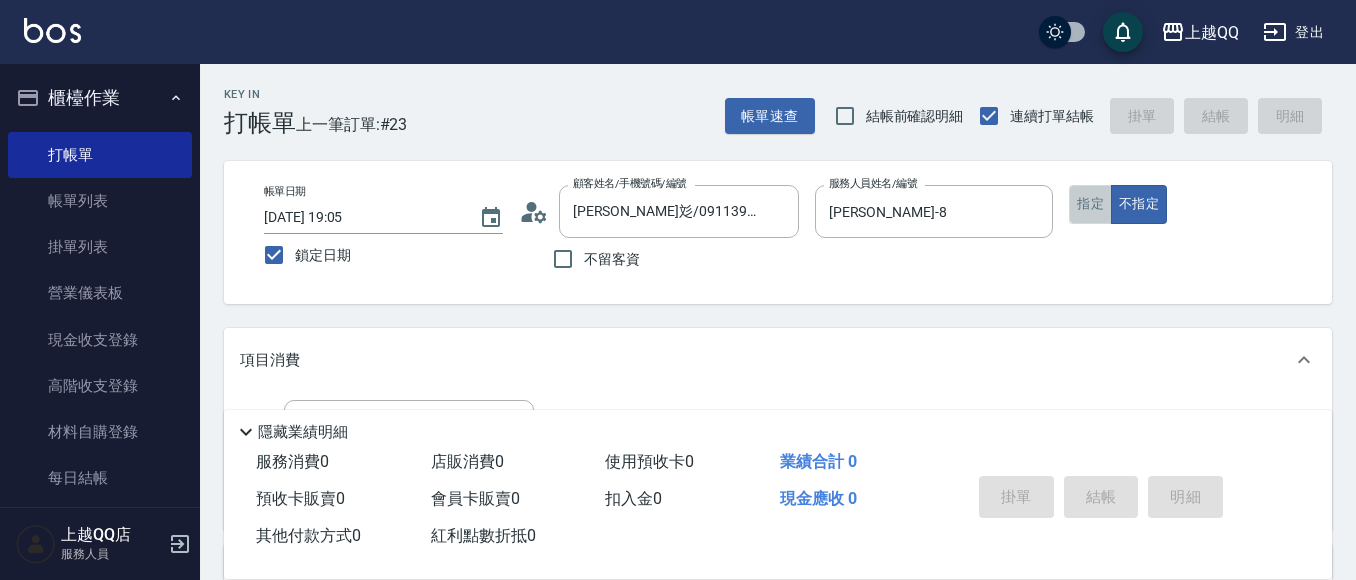 click on "指定" at bounding box center (1090, 204) 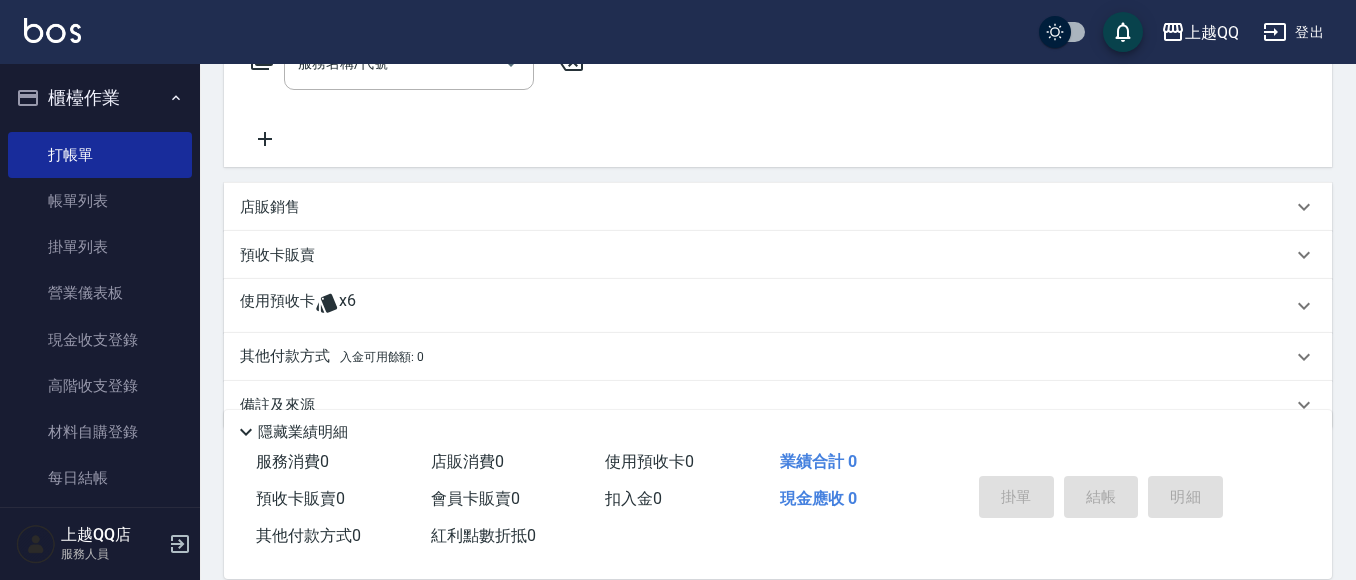 scroll, scrollTop: 404, scrollLeft: 0, axis: vertical 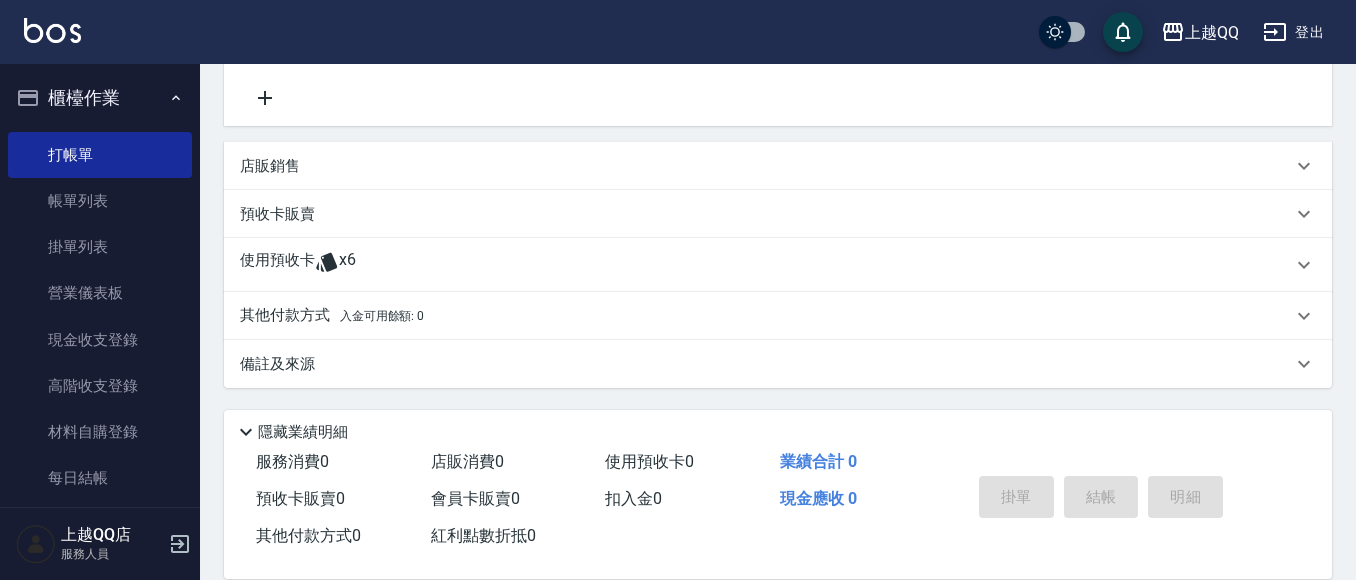 click on "使用預收卡 x6" at bounding box center (766, 265) 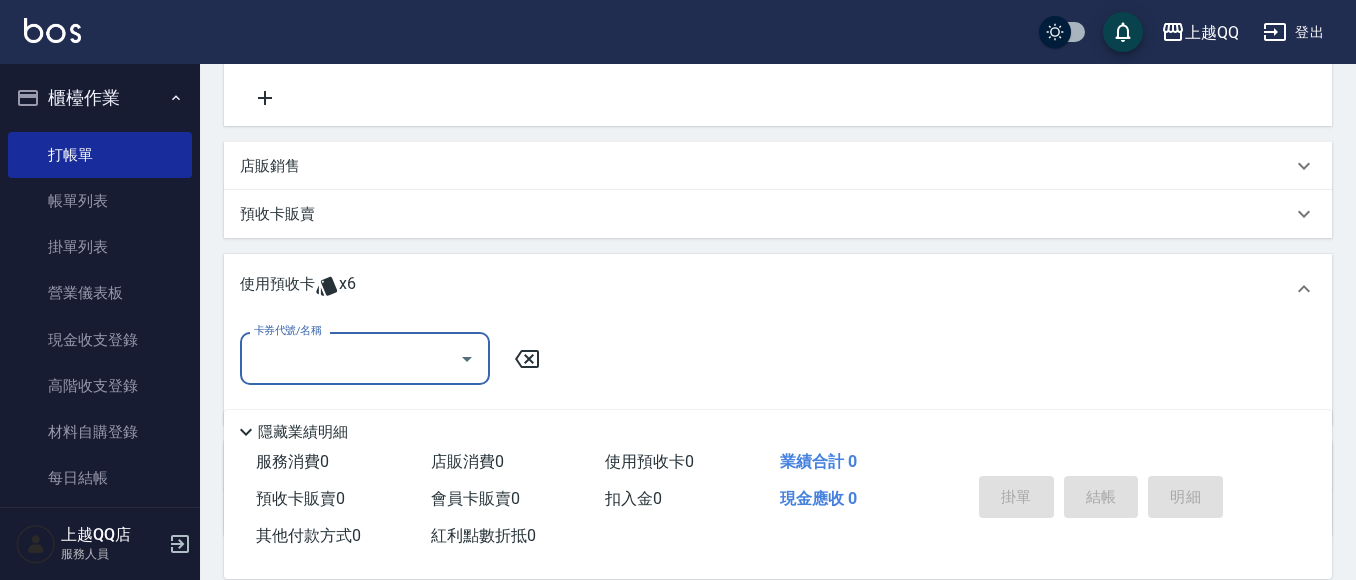 scroll, scrollTop: 0, scrollLeft: 0, axis: both 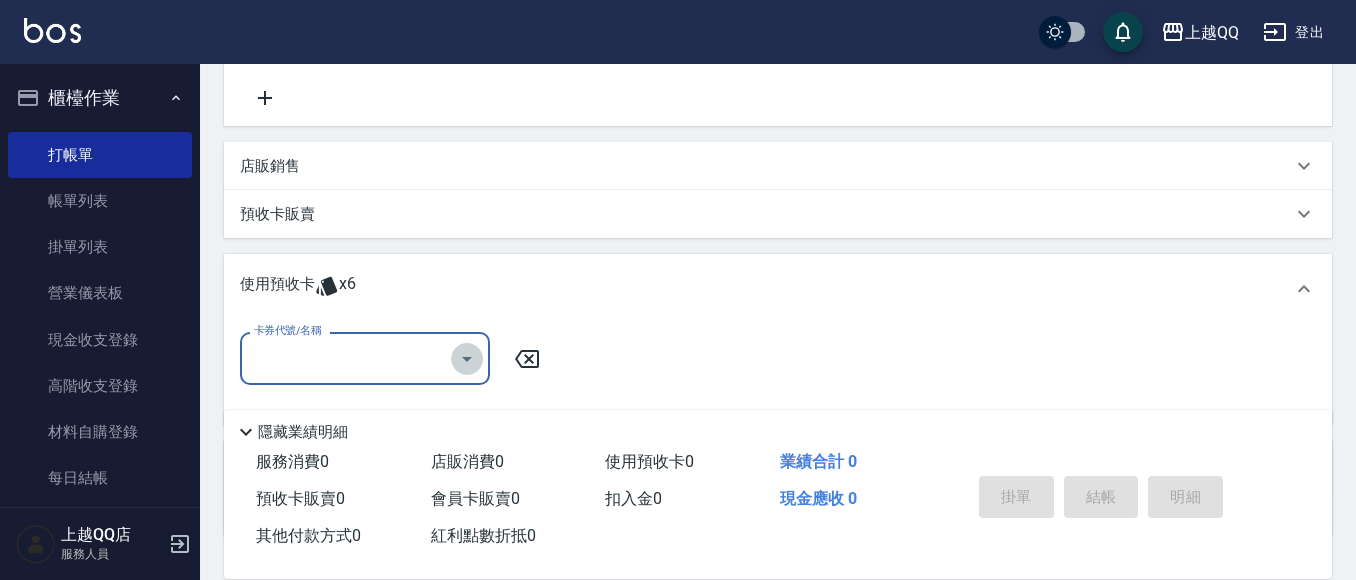 click 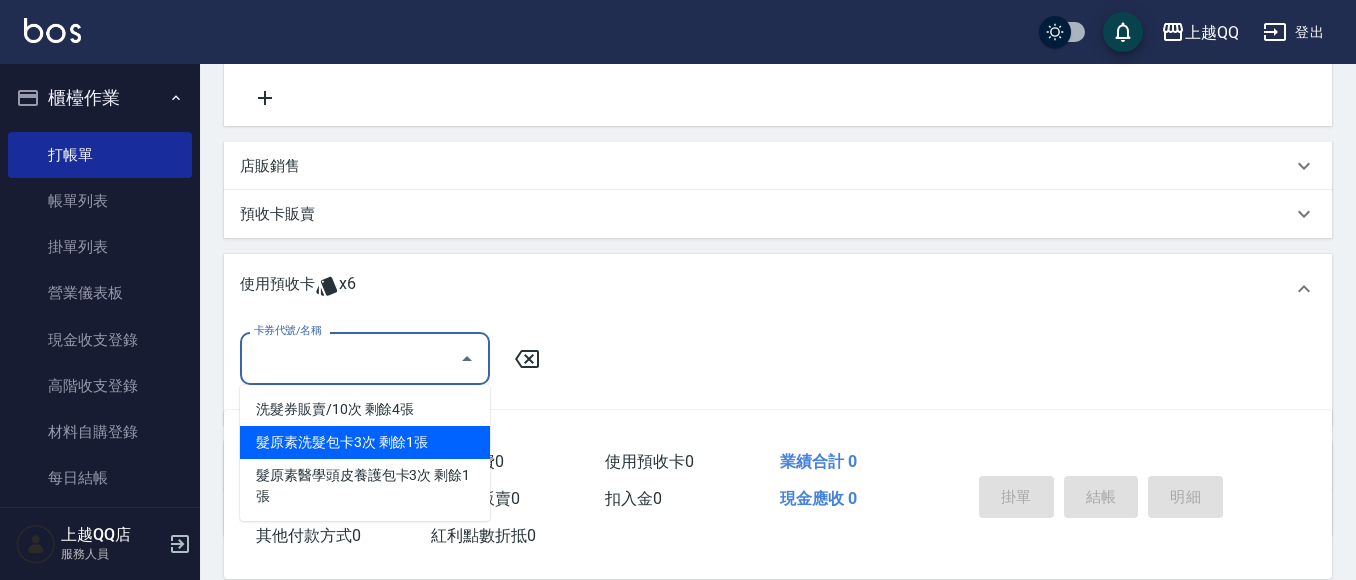 click on "髮原素洗髮包卡3次 剩餘1張" at bounding box center [365, 442] 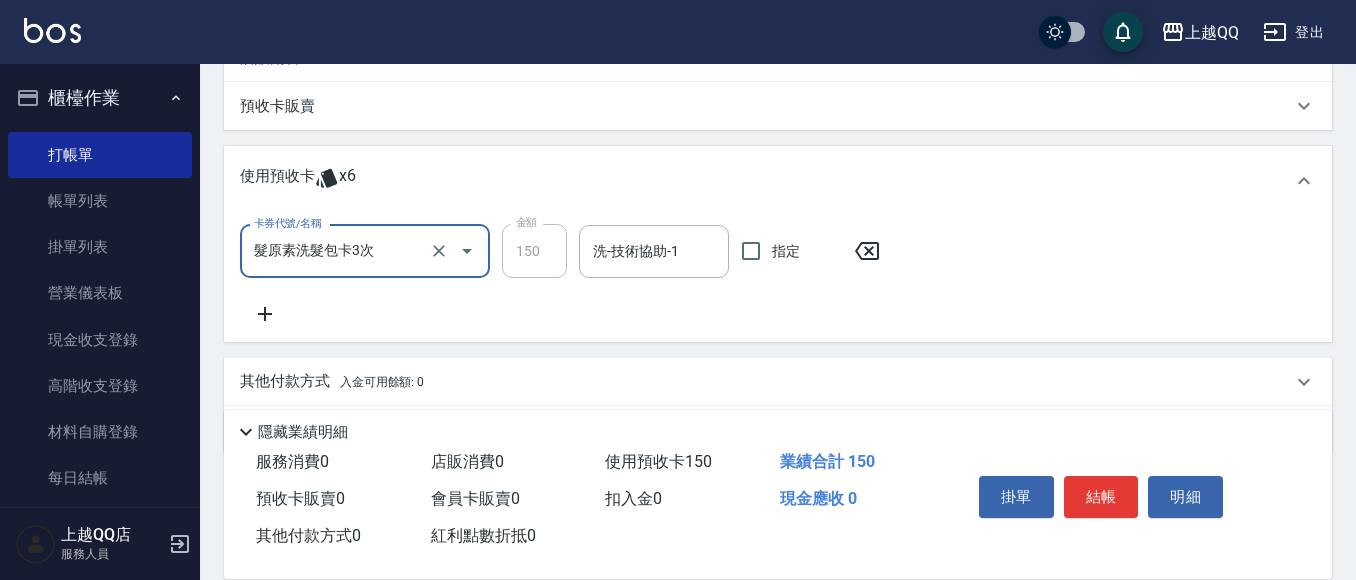 scroll, scrollTop: 542, scrollLeft: 0, axis: vertical 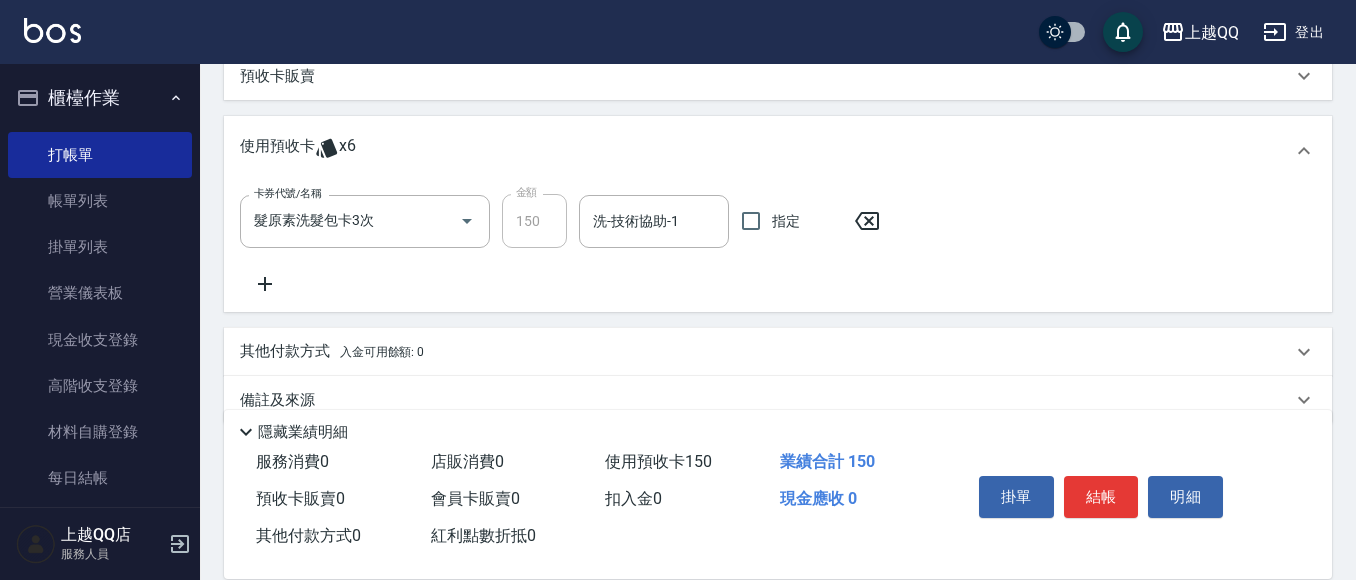 click 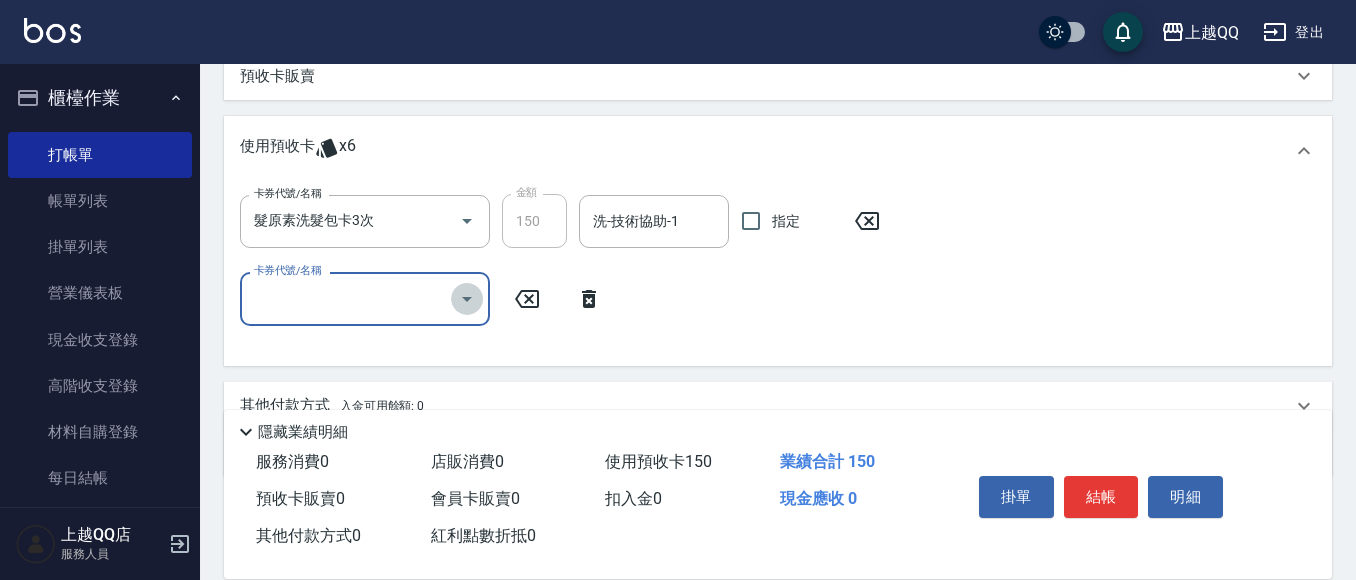 click 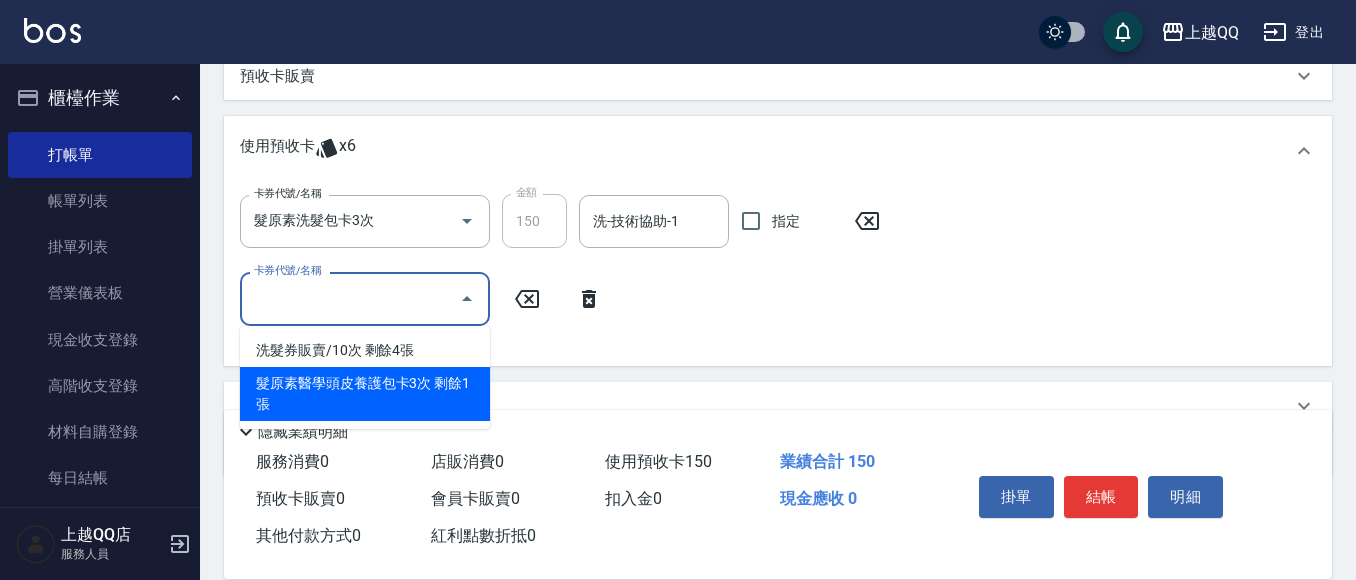 click on "髮原素醫學頭皮養護包卡3次 剩餘1張" at bounding box center (365, 394) 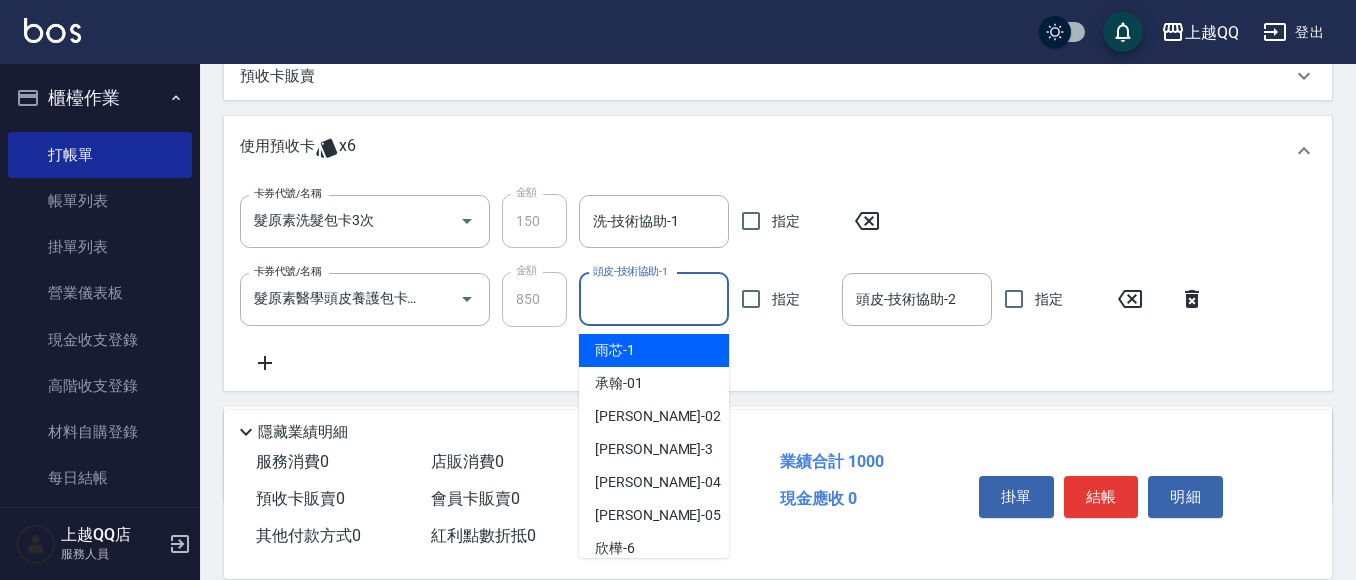 click on "頭皮-技術協助-1" at bounding box center [654, 299] 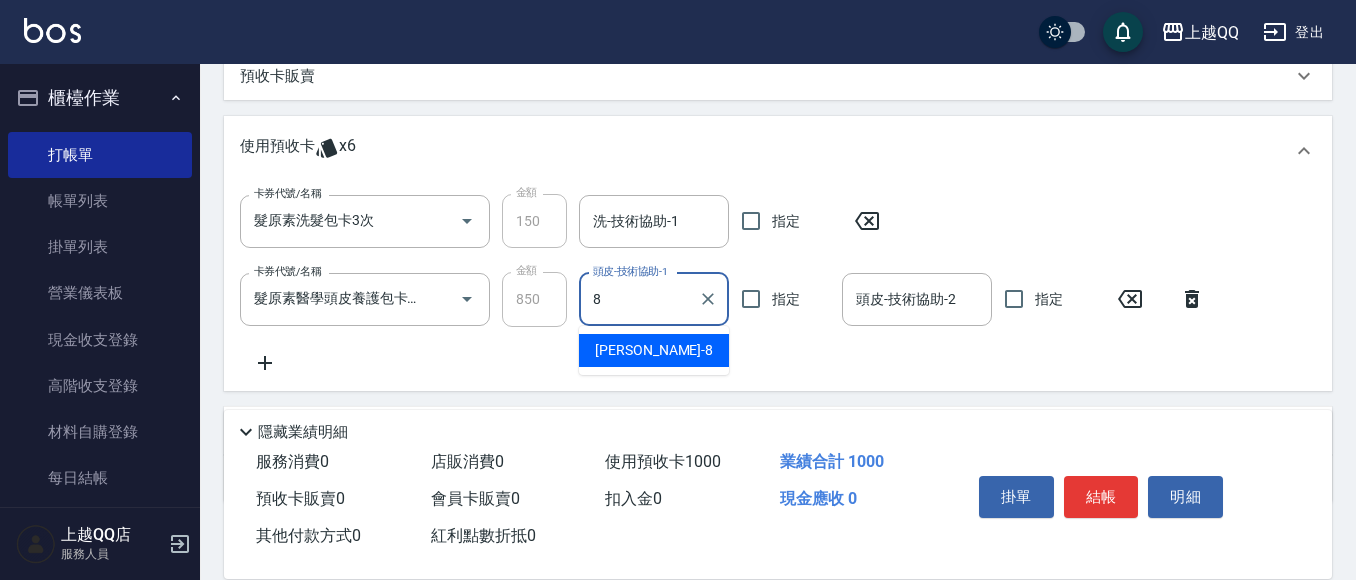 click on "[PERSON_NAME] -8" at bounding box center [654, 350] 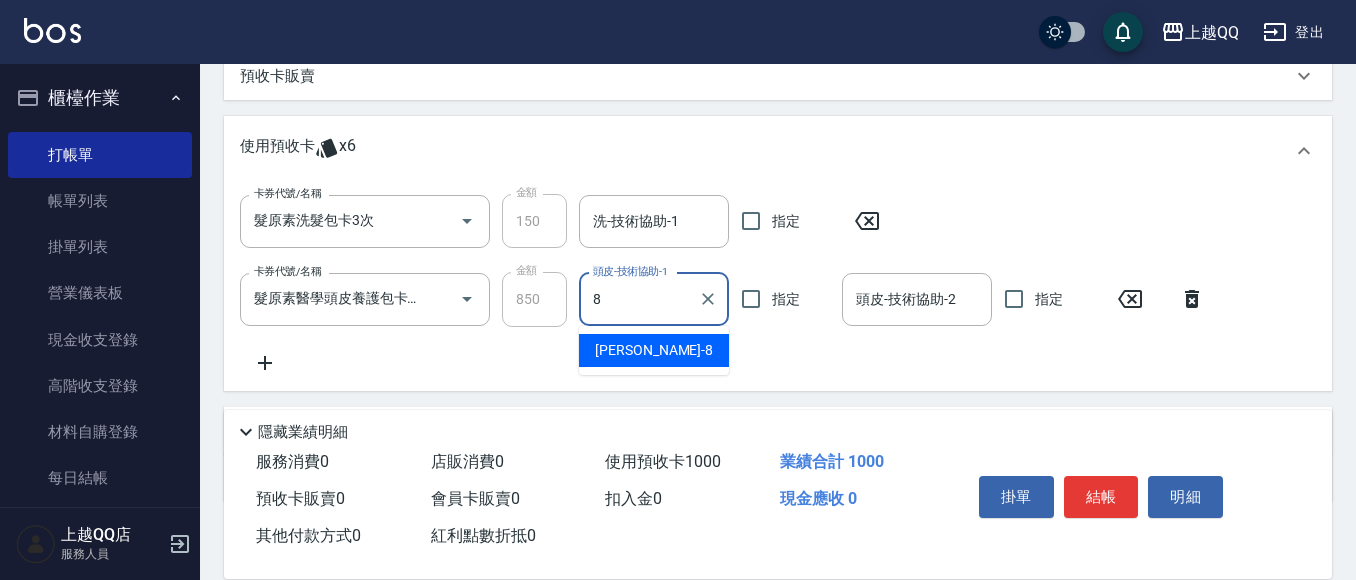 type on "[PERSON_NAME]-8" 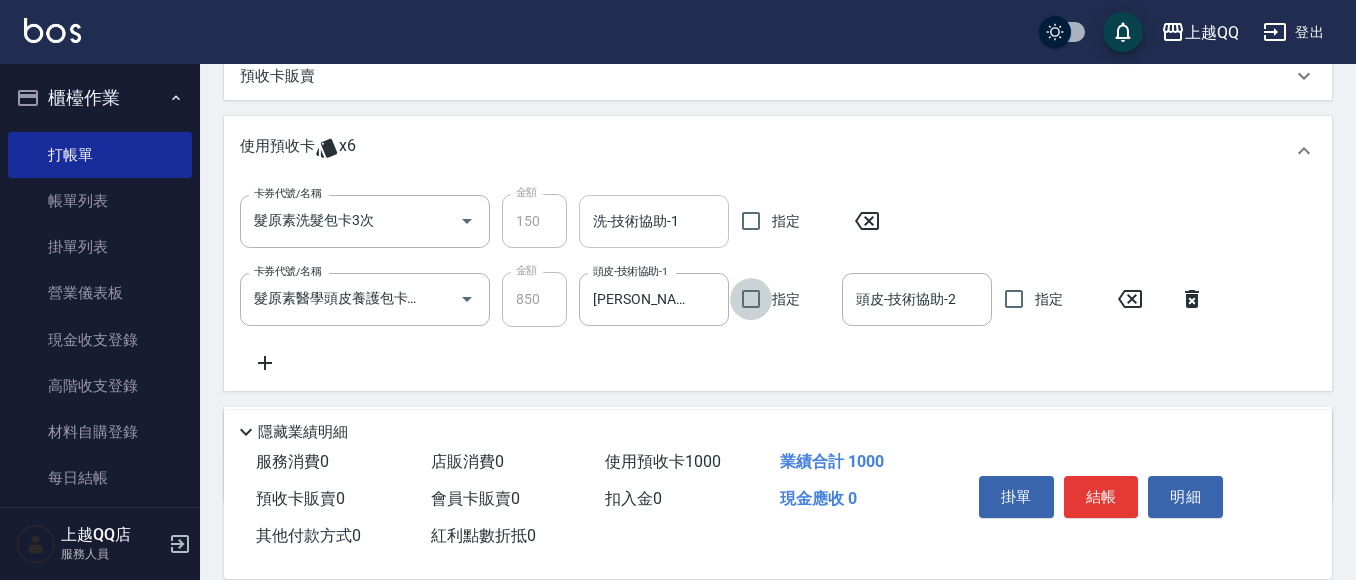click on "洗-技術協助-1" at bounding box center [654, 221] 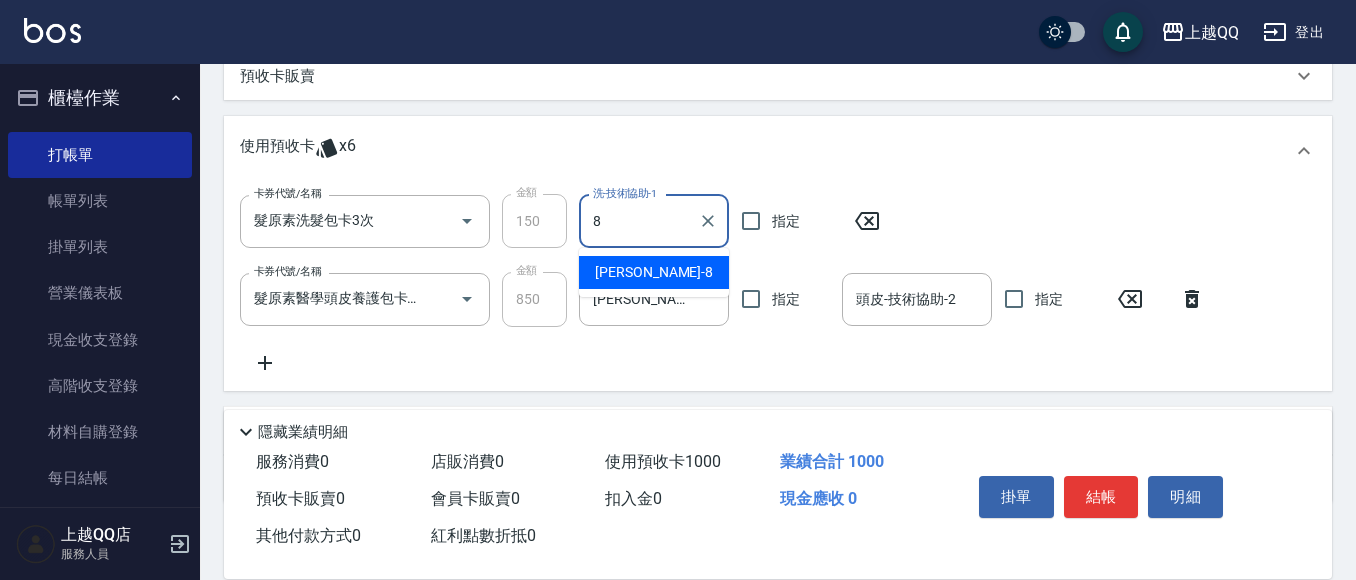 click on "[PERSON_NAME] -8" at bounding box center [654, 272] 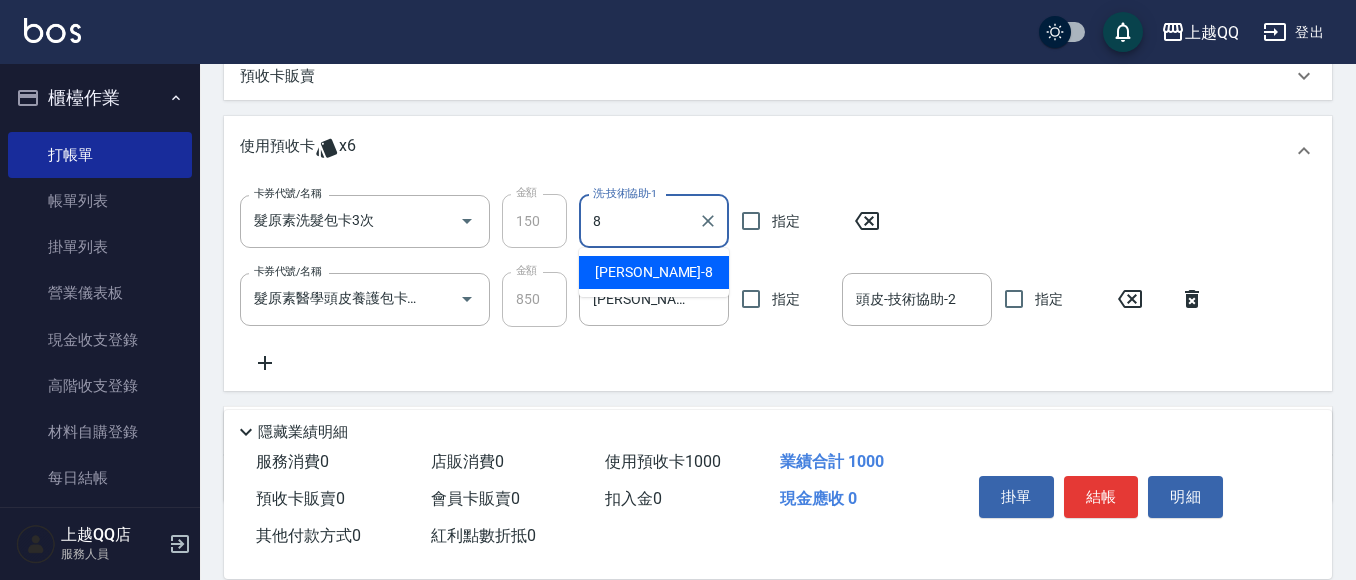 type on "[PERSON_NAME]-8" 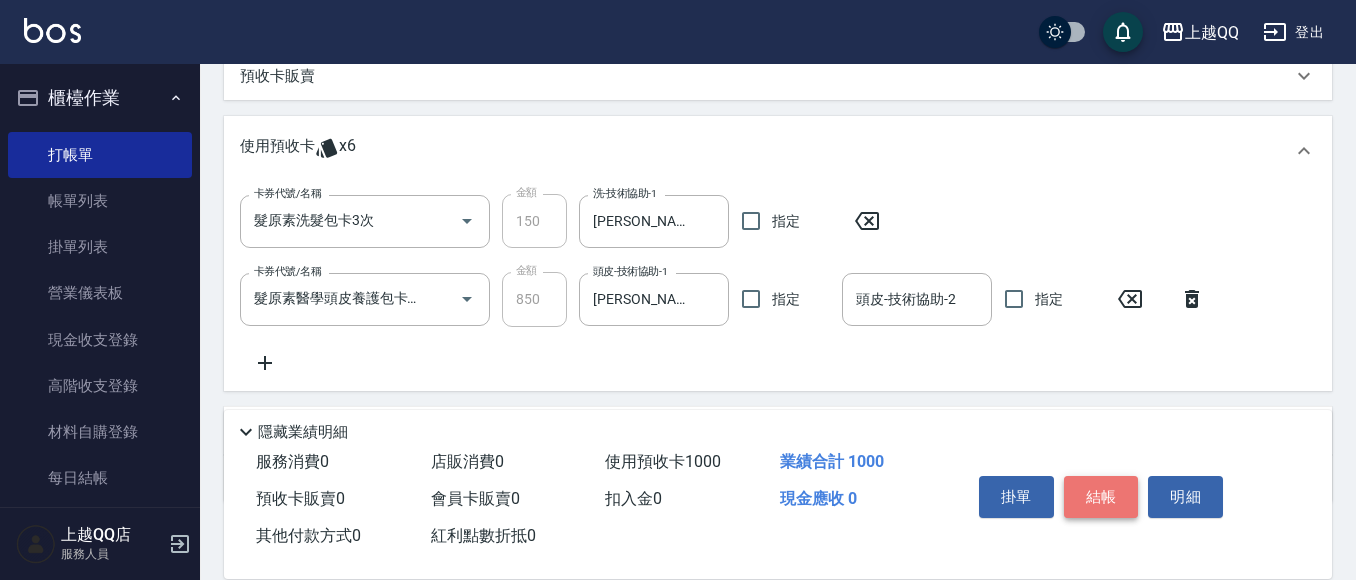 click on "結帳" at bounding box center (1101, 497) 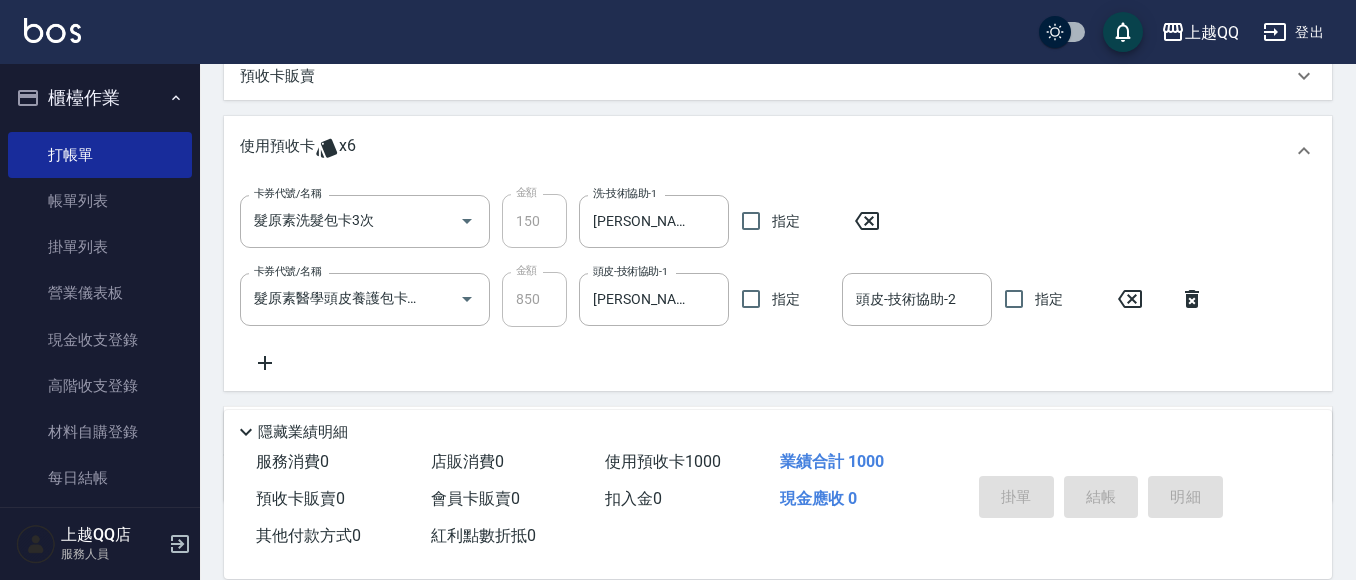 type 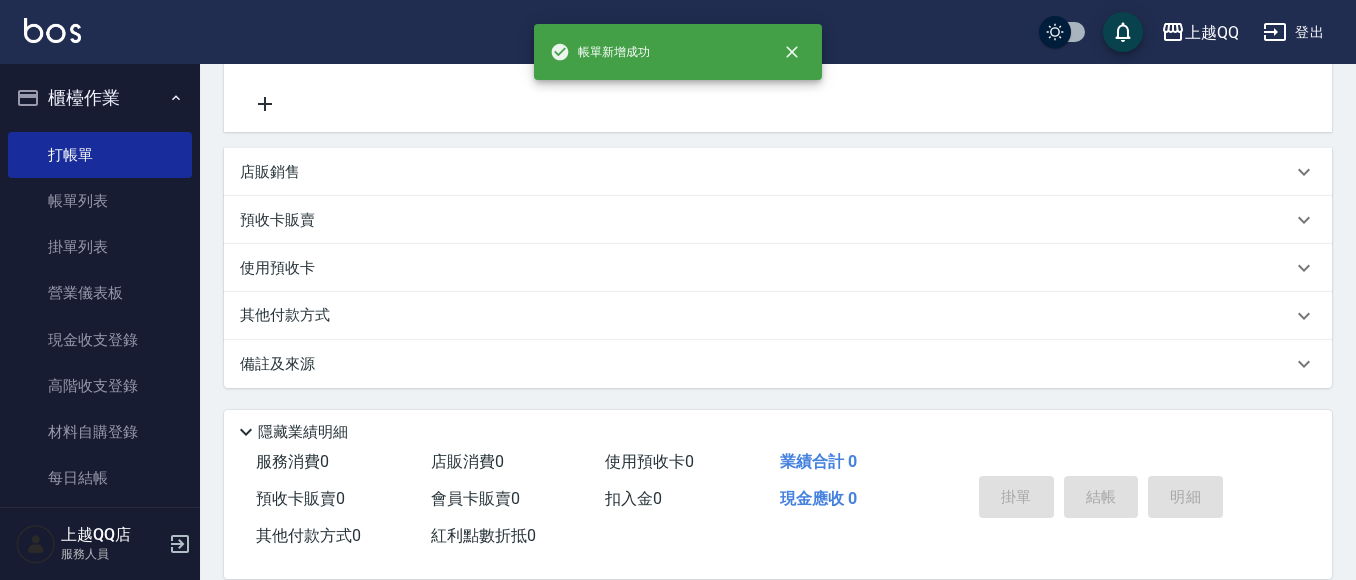 scroll, scrollTop: 0, scrollLeft: 0, axis: both 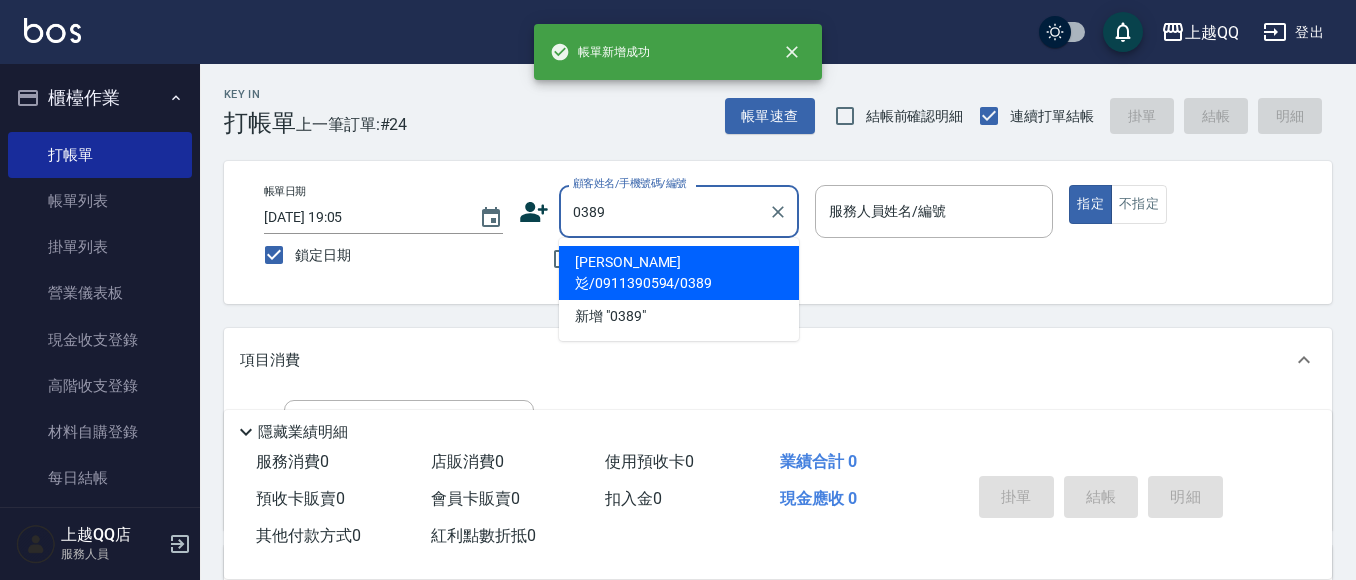 type on "[PERSON_NAME]彣/0911390594/0389" 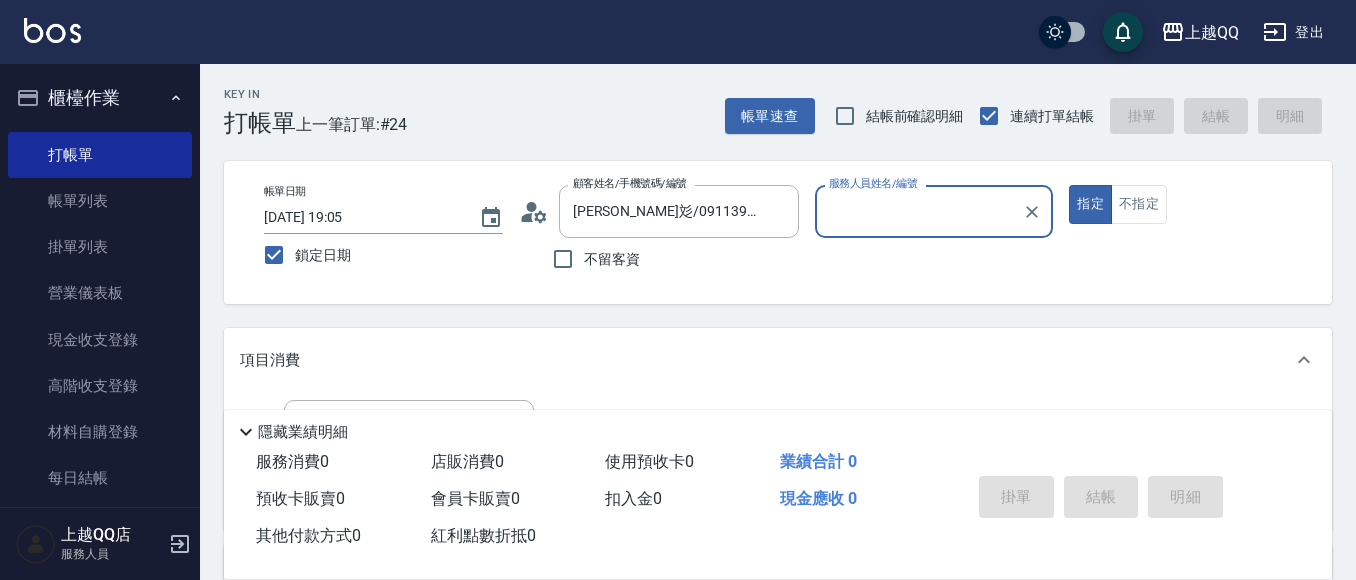 type on "[PERSON_NAME]-8" 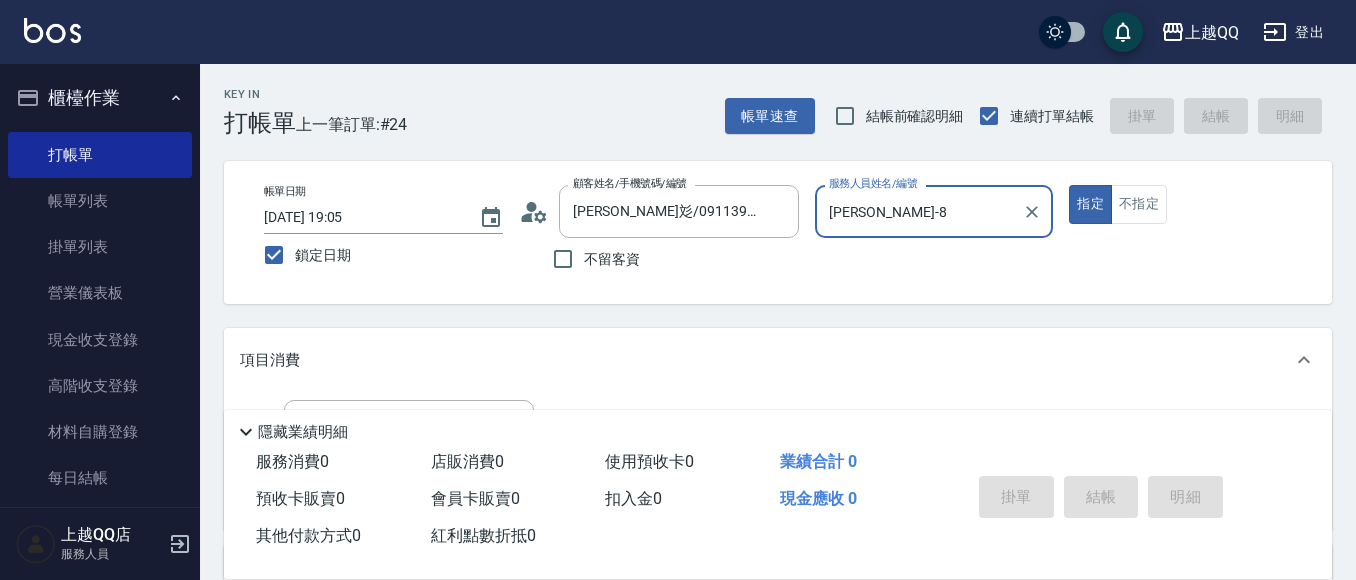 scroll, scrollTop: 404, scrollLeft: 0, axis: vertical 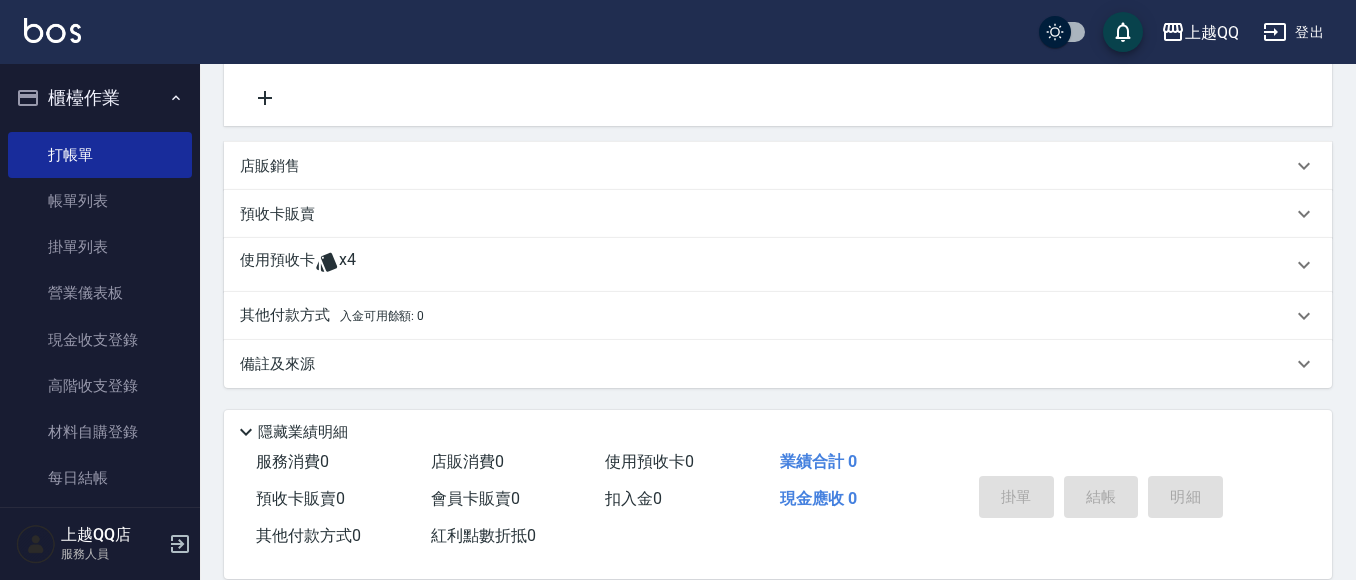 click on "預收卡販賣" at bounding box center (766, 214) 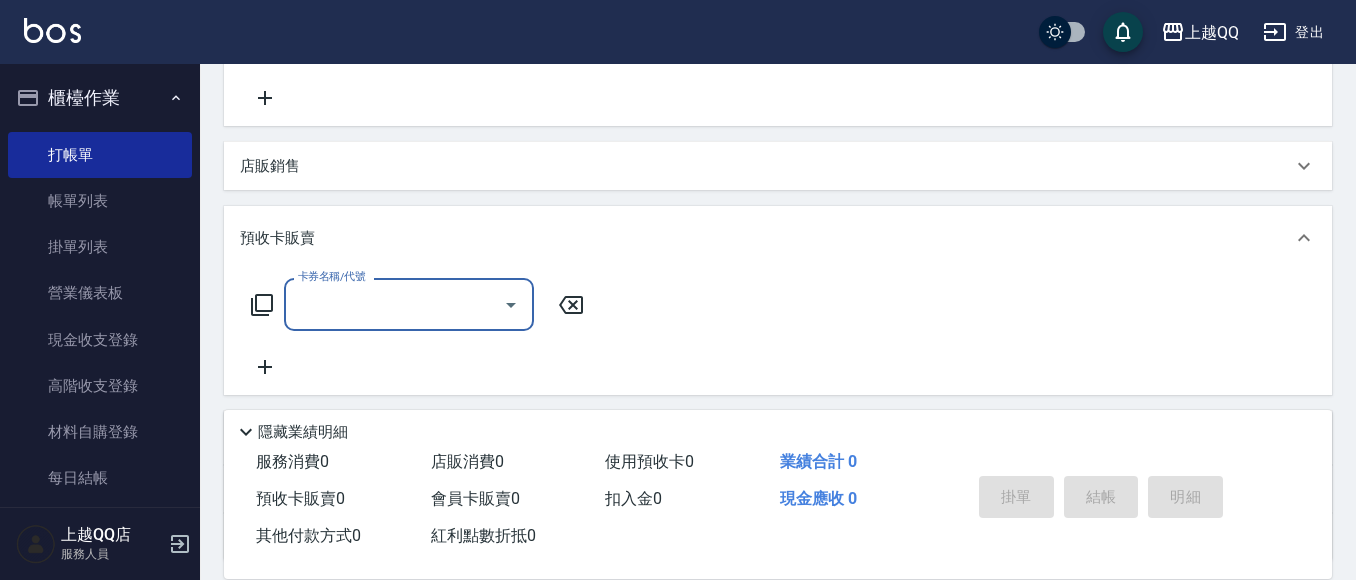 scroll, scrollTop: 0, scrollLeft: 0, axis: both 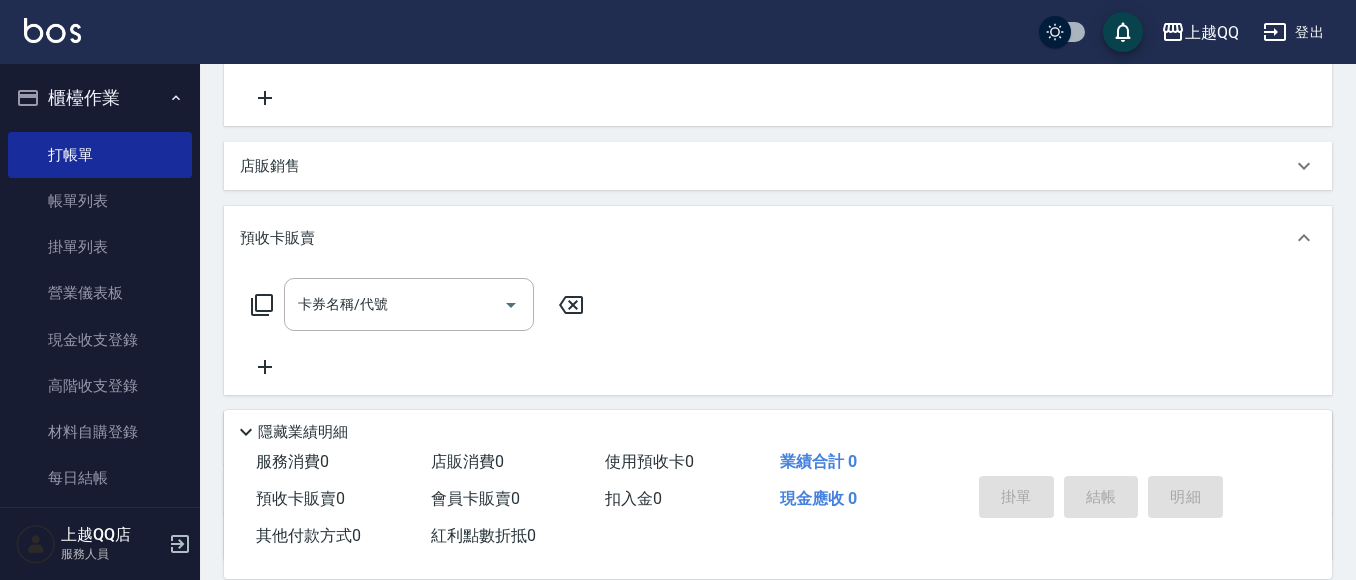 click 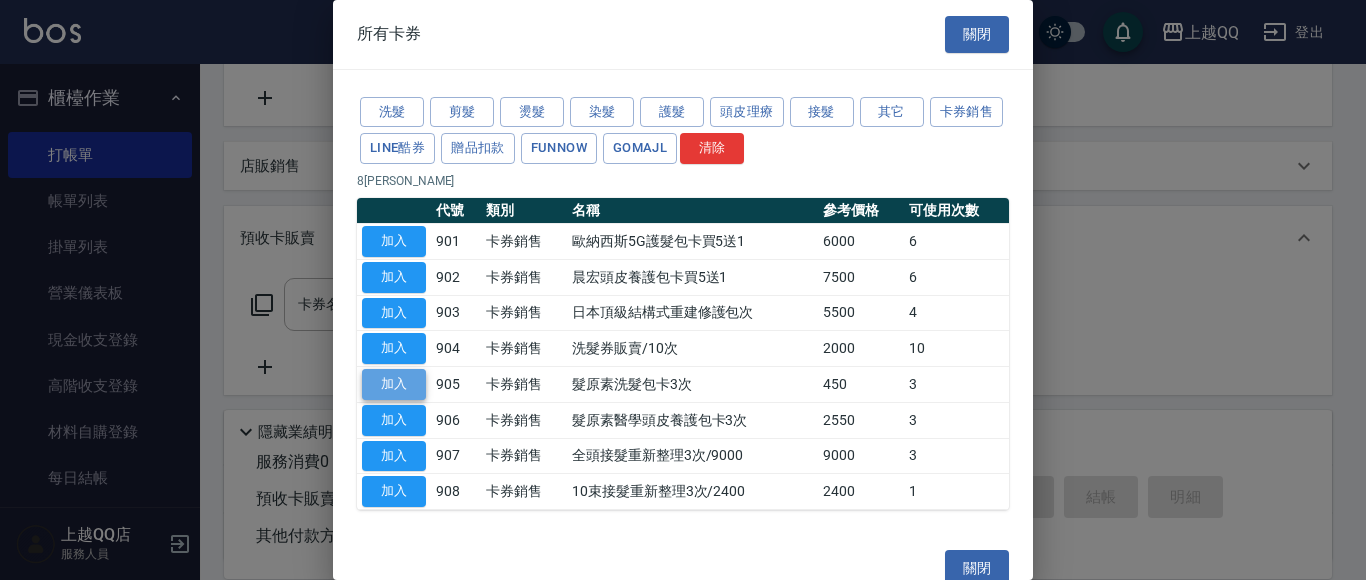 click on "加入" at bounding box center [394, 384] 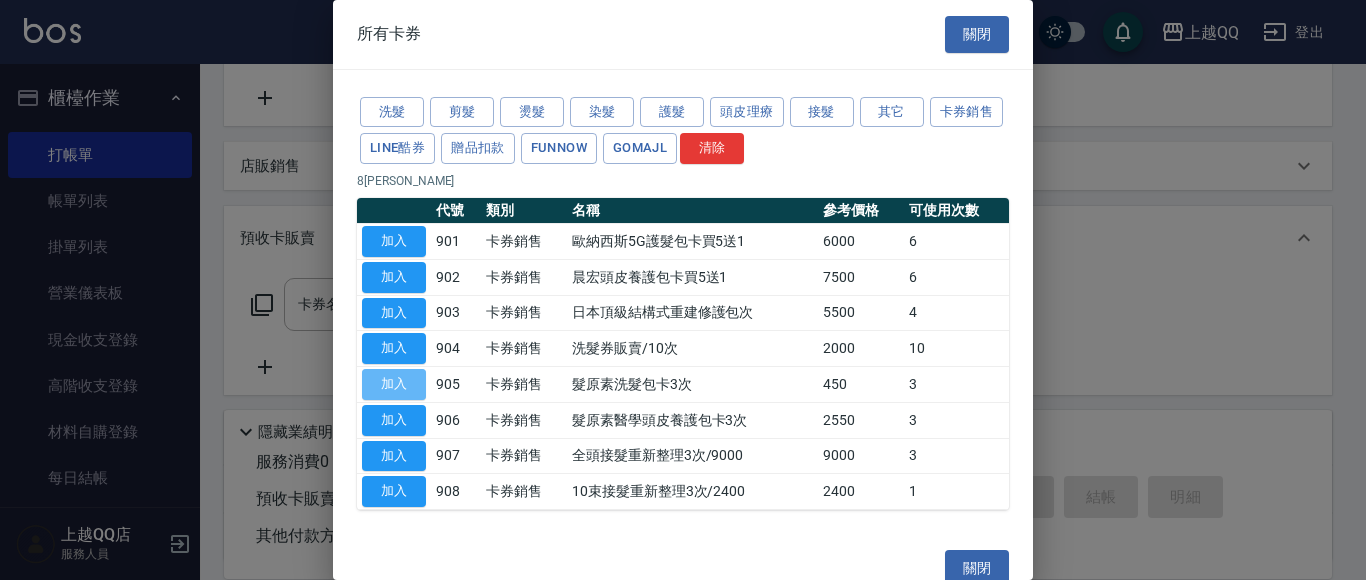 type on "髮原素洗髮包卡3次(905)" 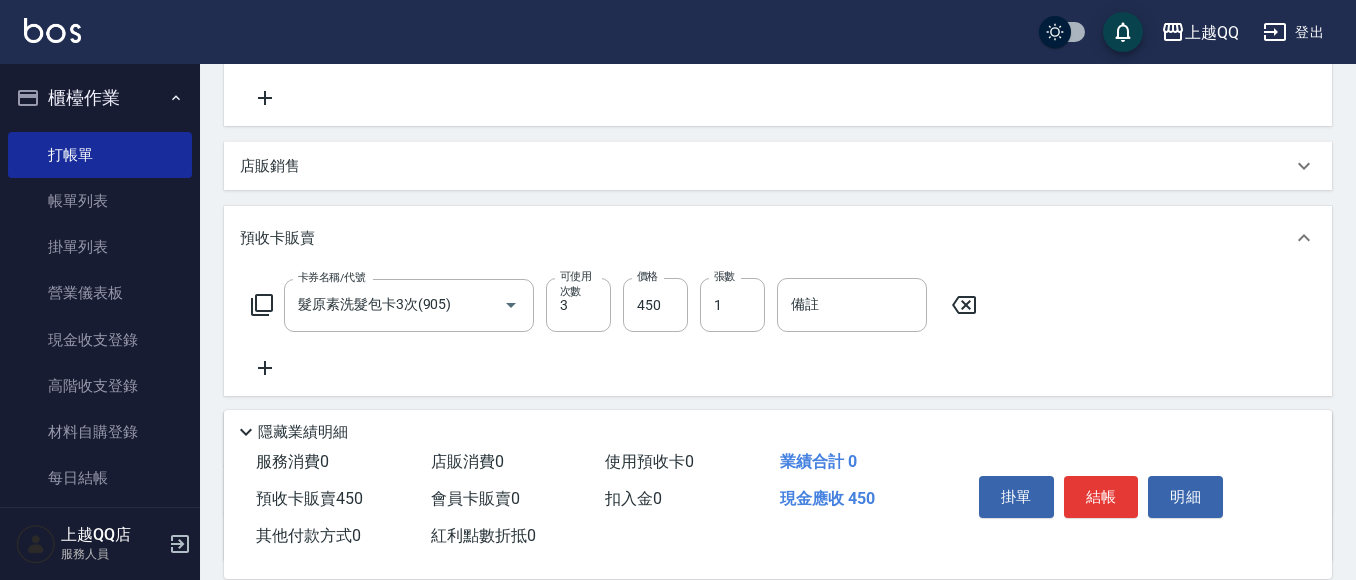 click 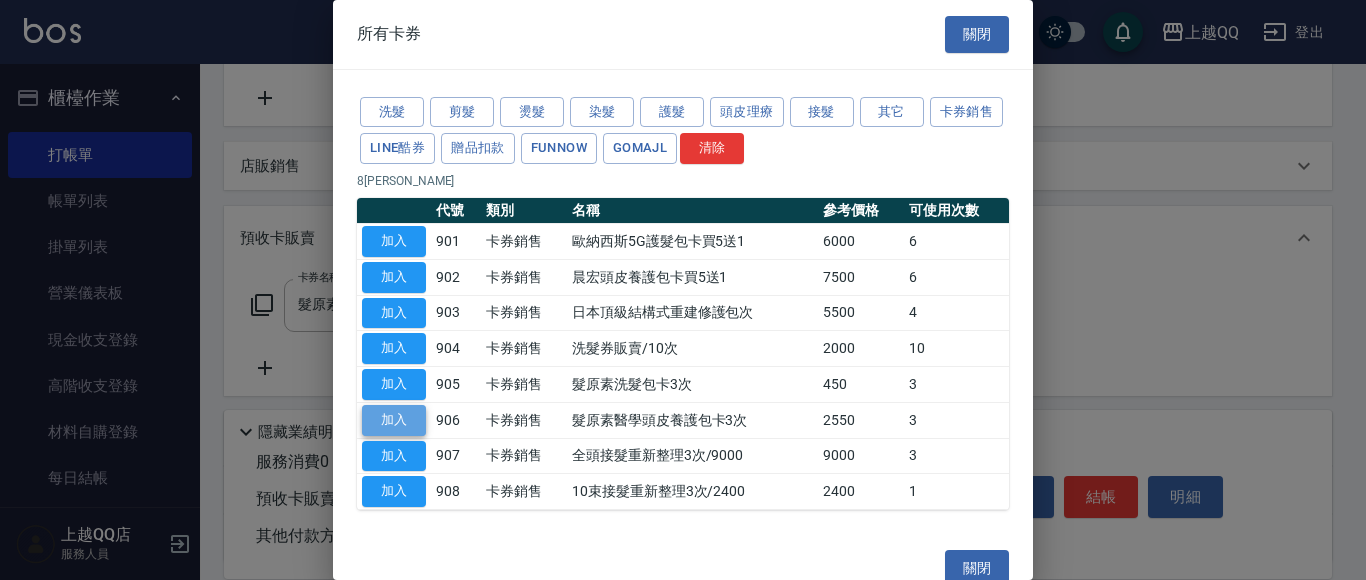 click on "加入" at bounding box center (394, 420) 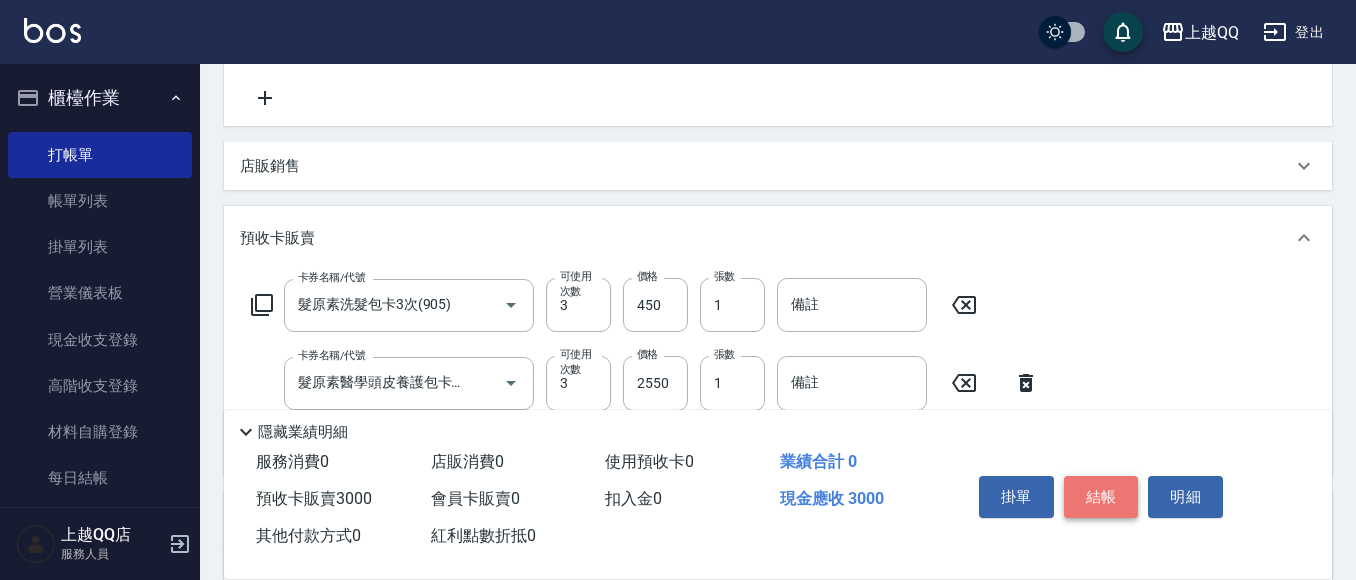 click on "結帳" at bounding box center [1101, 497] 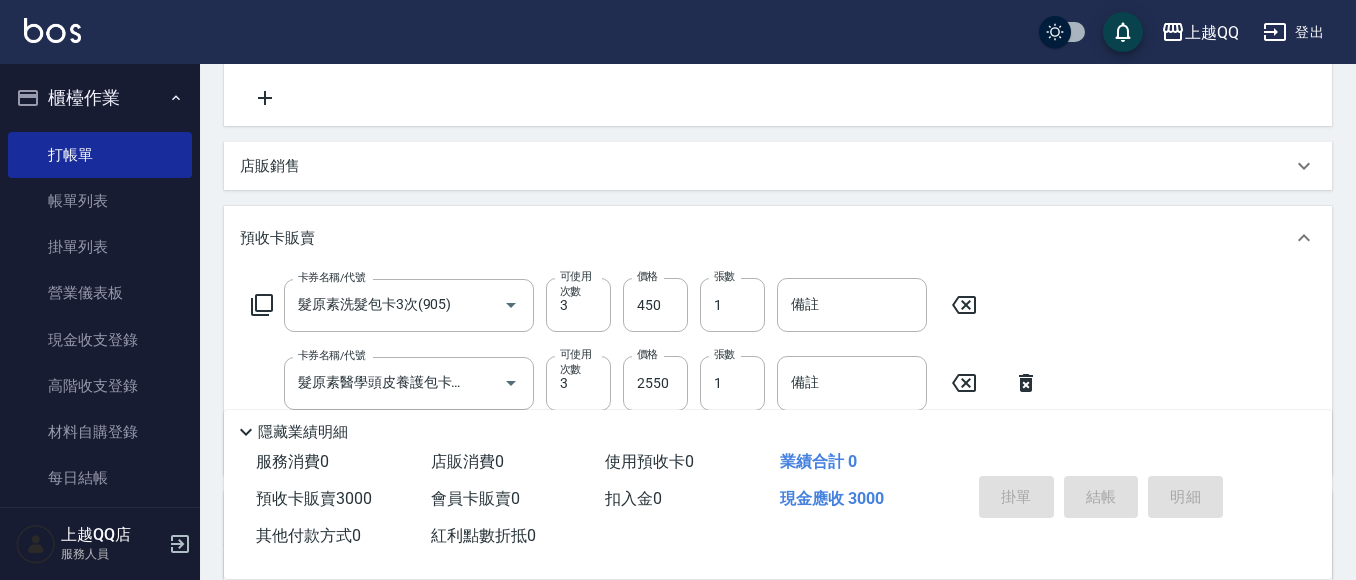 type 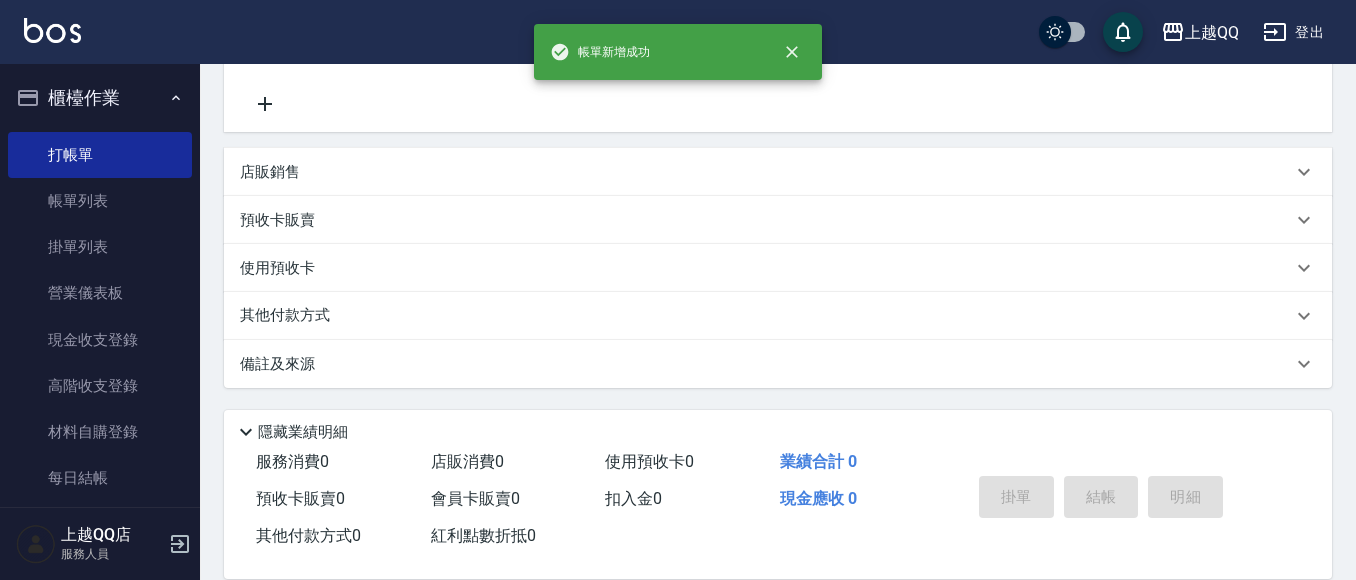 scroll, scrollTop: 0, scrollLeft: 0, axis: both 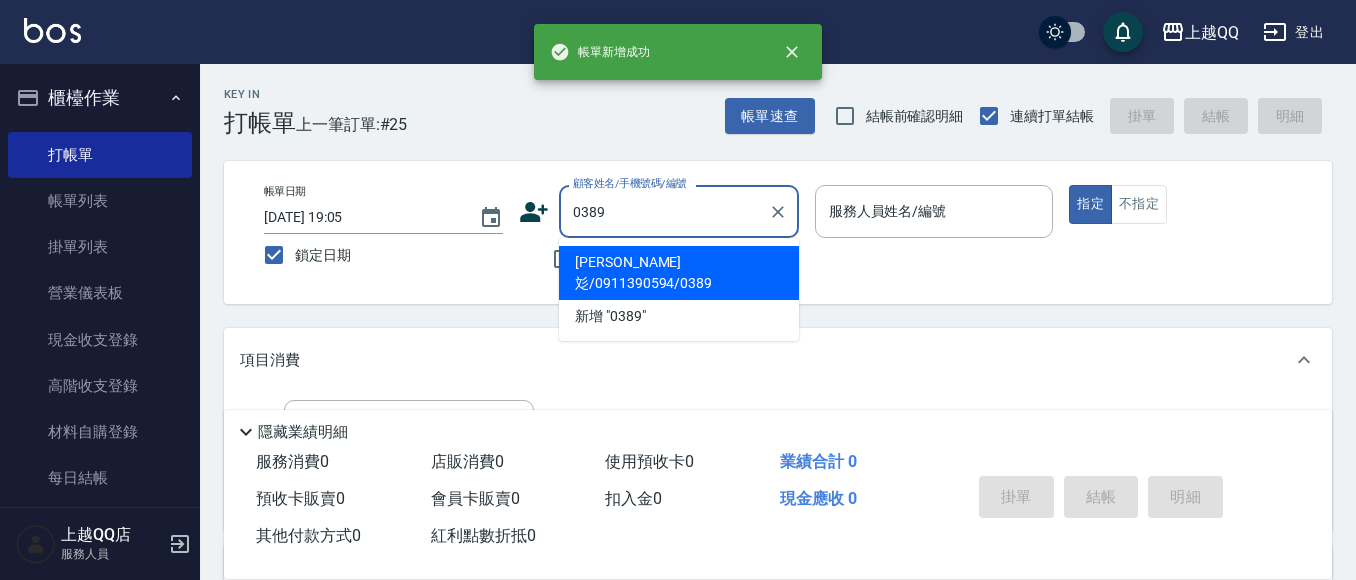 type on "[PERSON_NAME]彣/0911390594/0389" 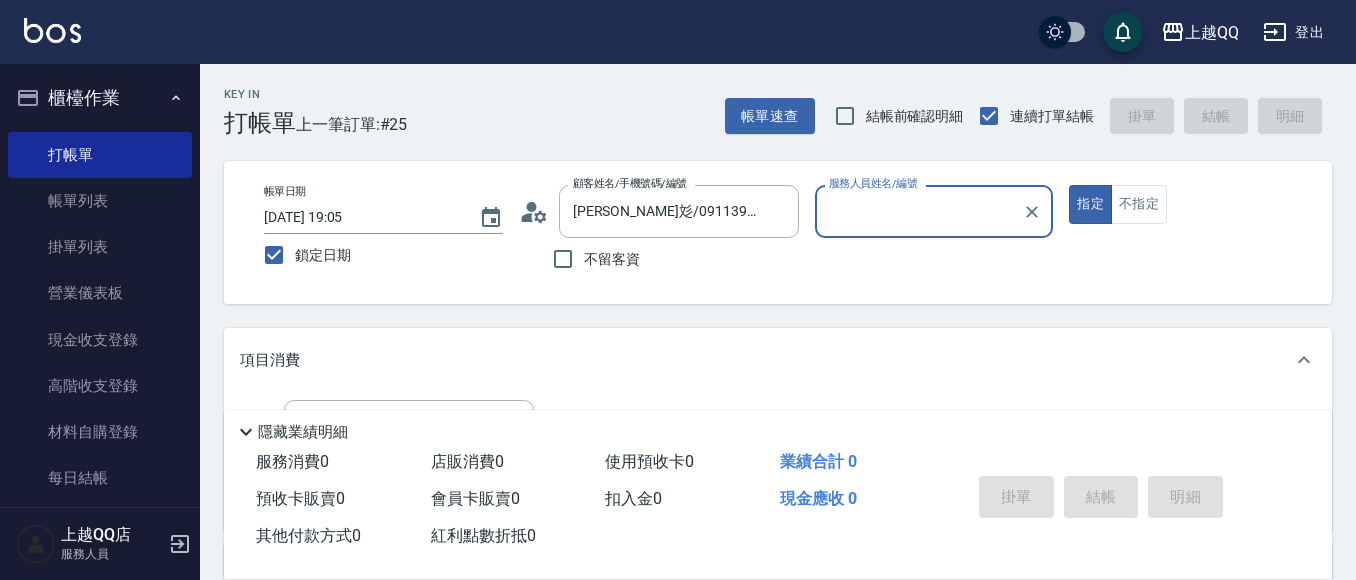 type on "[PERSON_NAME]-8" 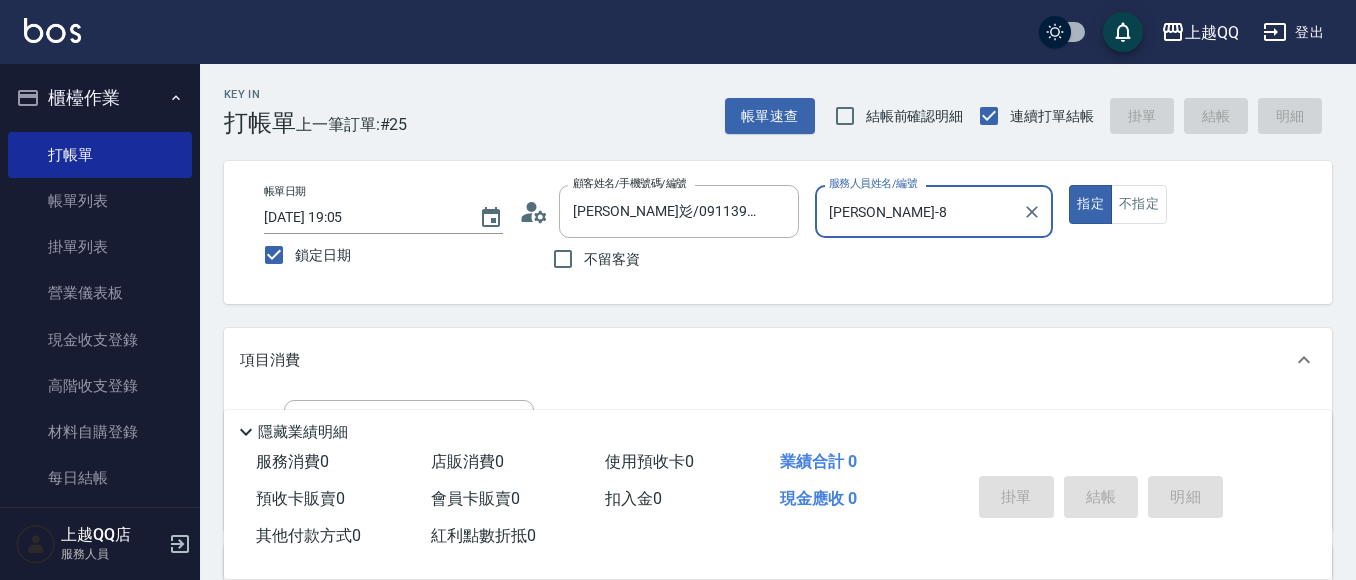 scroll, scrollTop: 404, scrollLeft: 0, axis: vertical 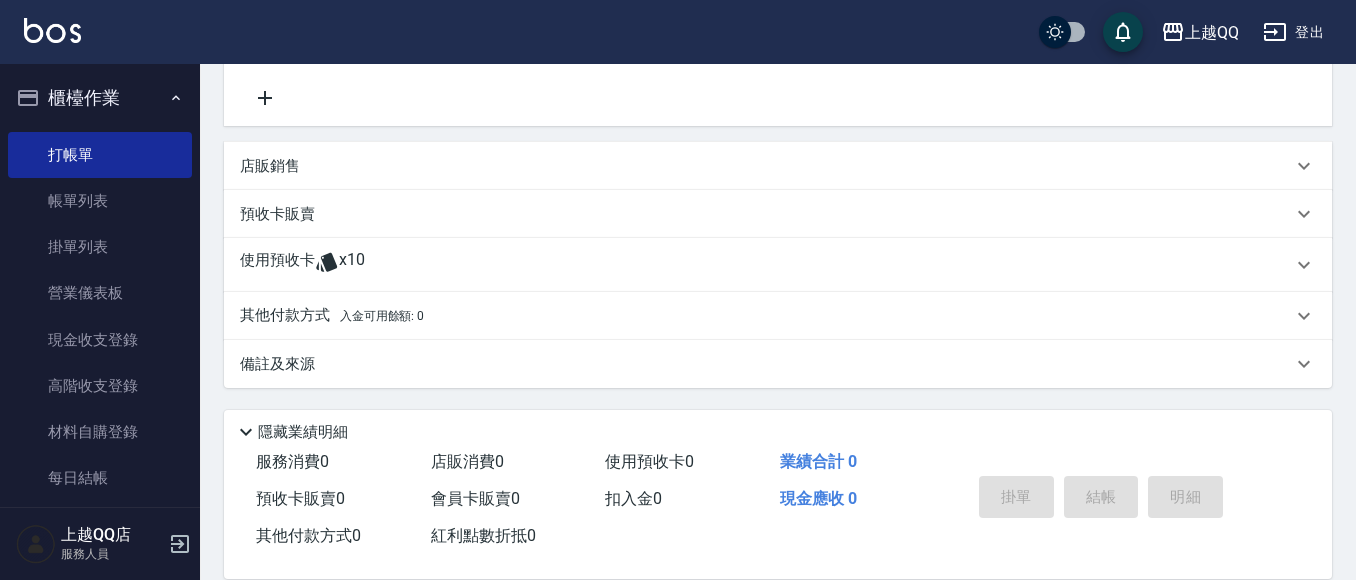 click on "使用預收卡 x10" at bounding box center (778, 265) 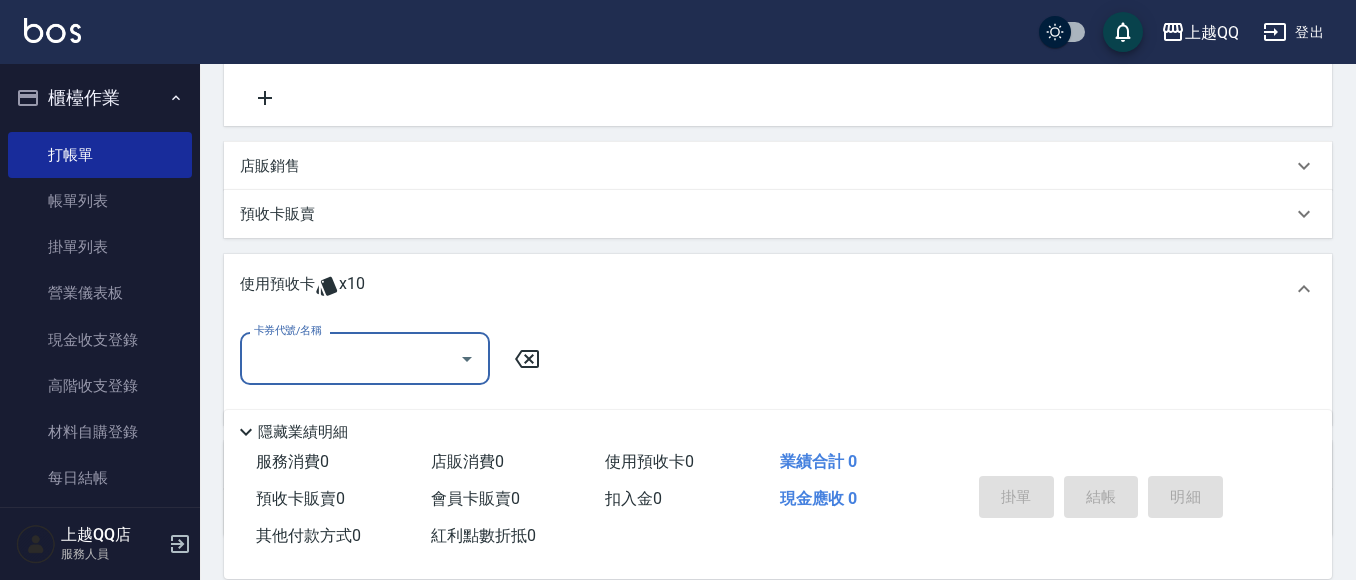scroll, scrollTop: 0, scrollLeft: 0, axis: both 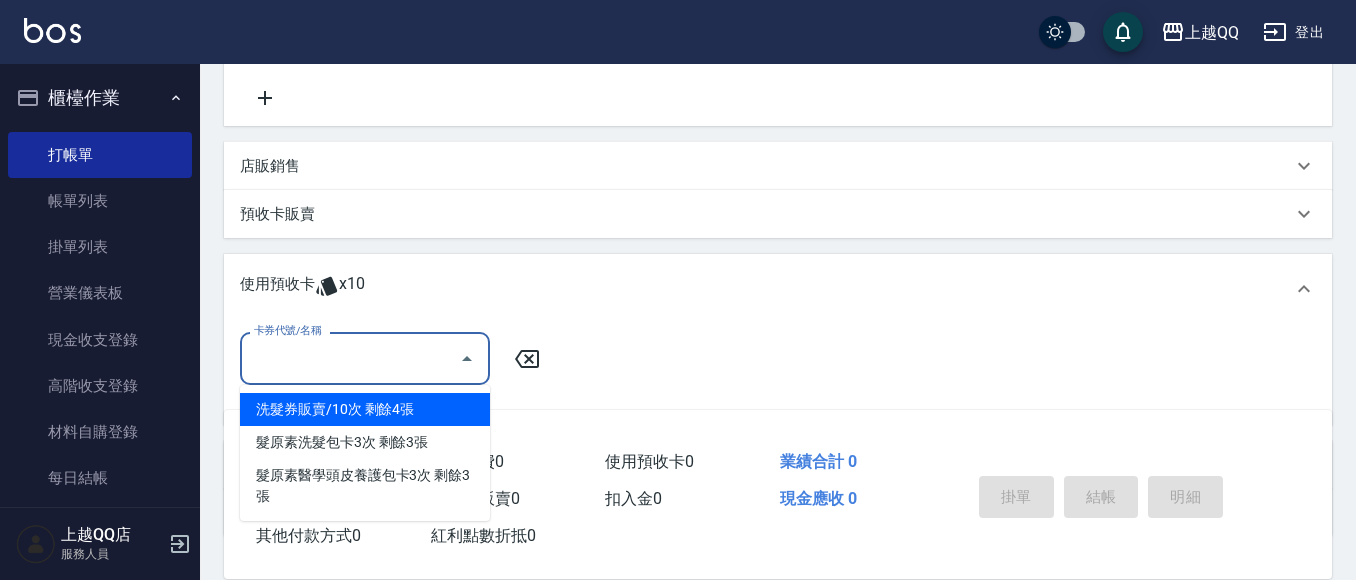click on "卡券代號/名稱" at bounding box center [350, 358] 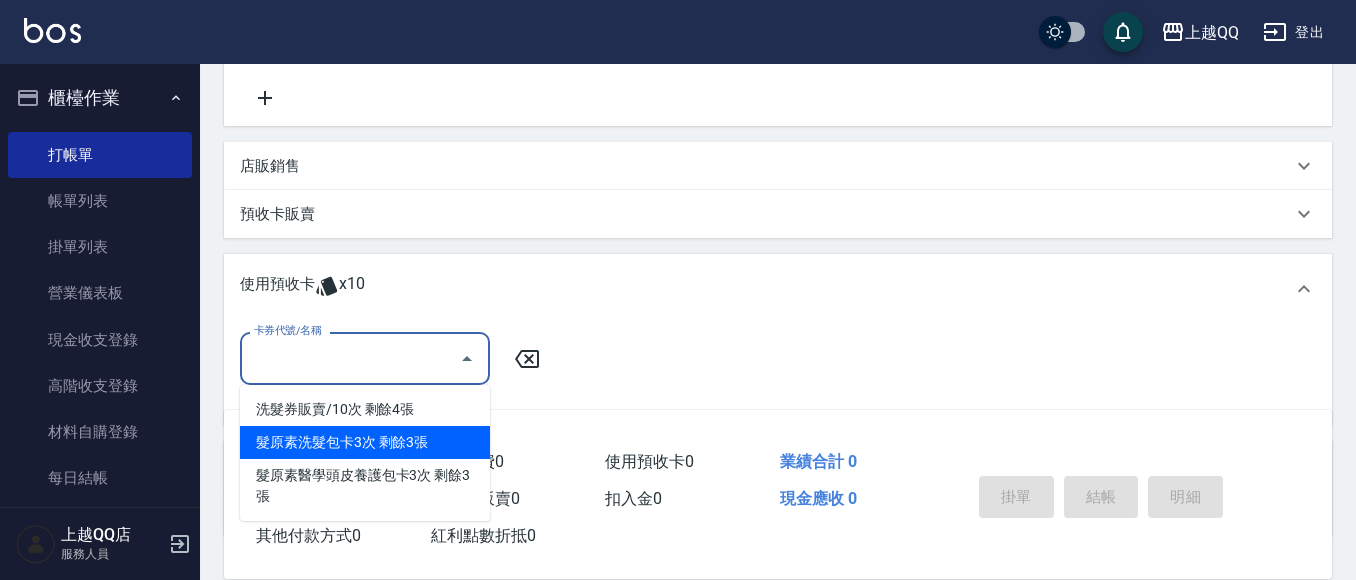 click on "髮原素洗髮包卡3次 剩餘3張" at bounding box center (365, 442) 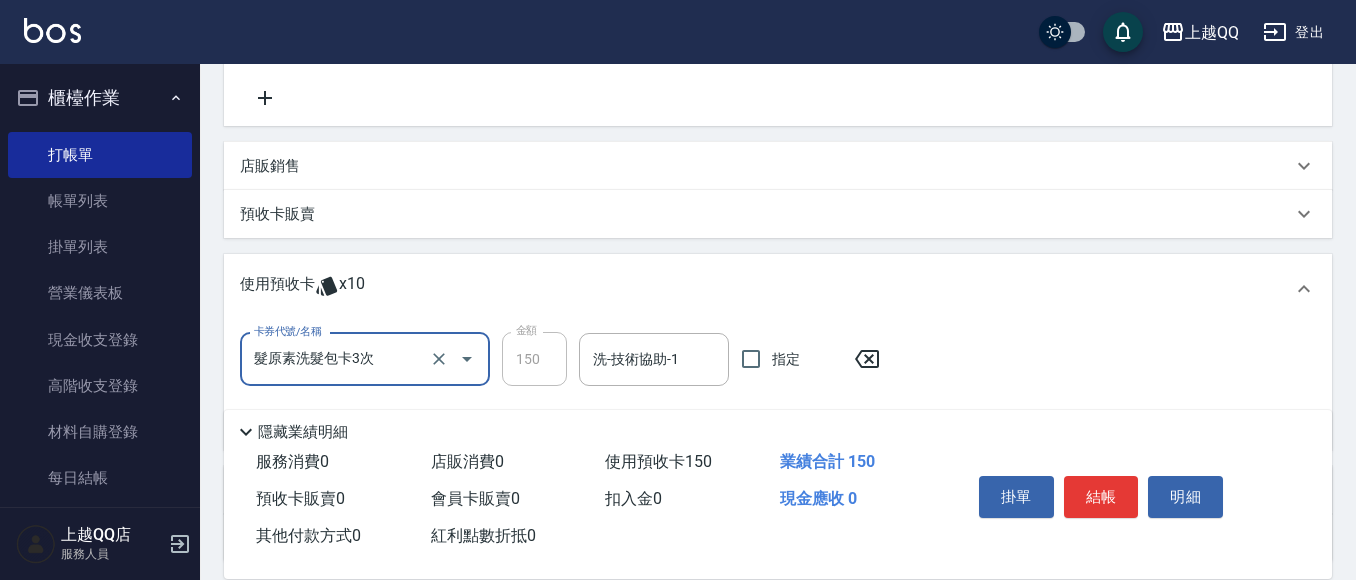 scroll, scrollTop: 578, scrollLeft: 0, axis: vertical 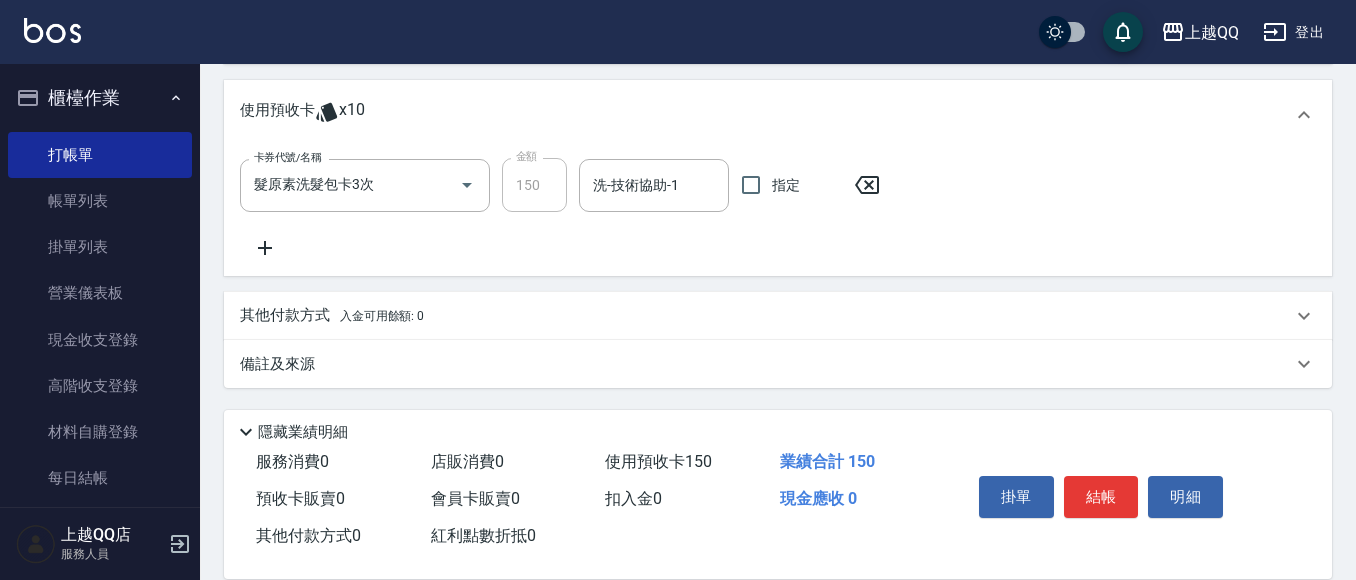 click 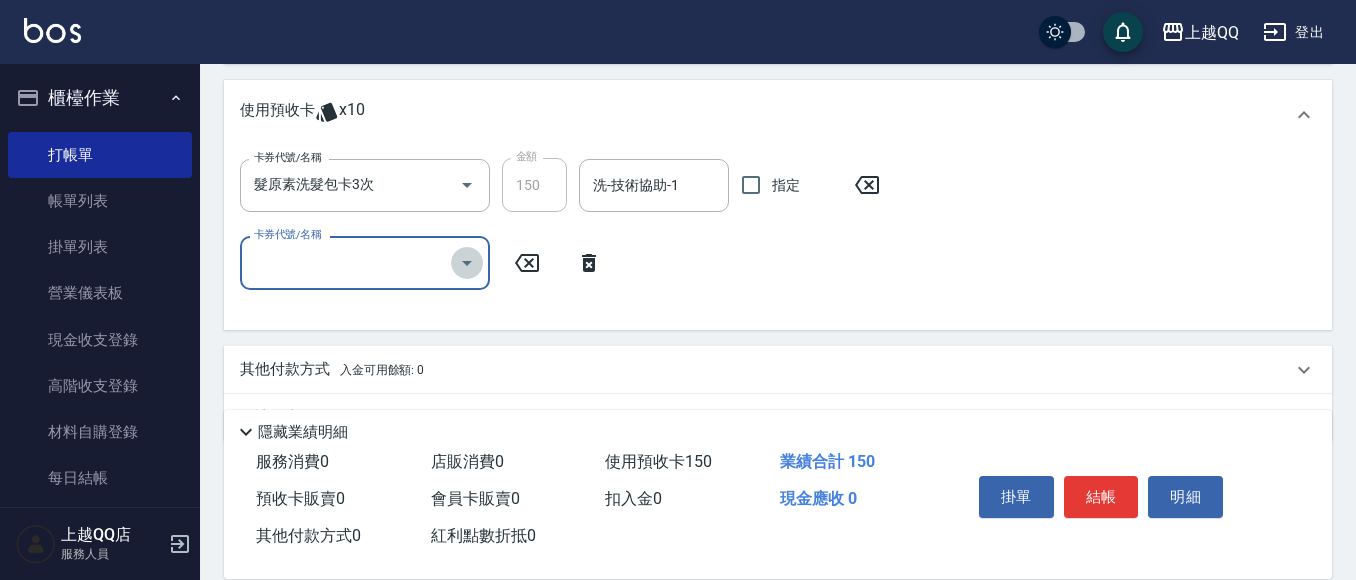 click 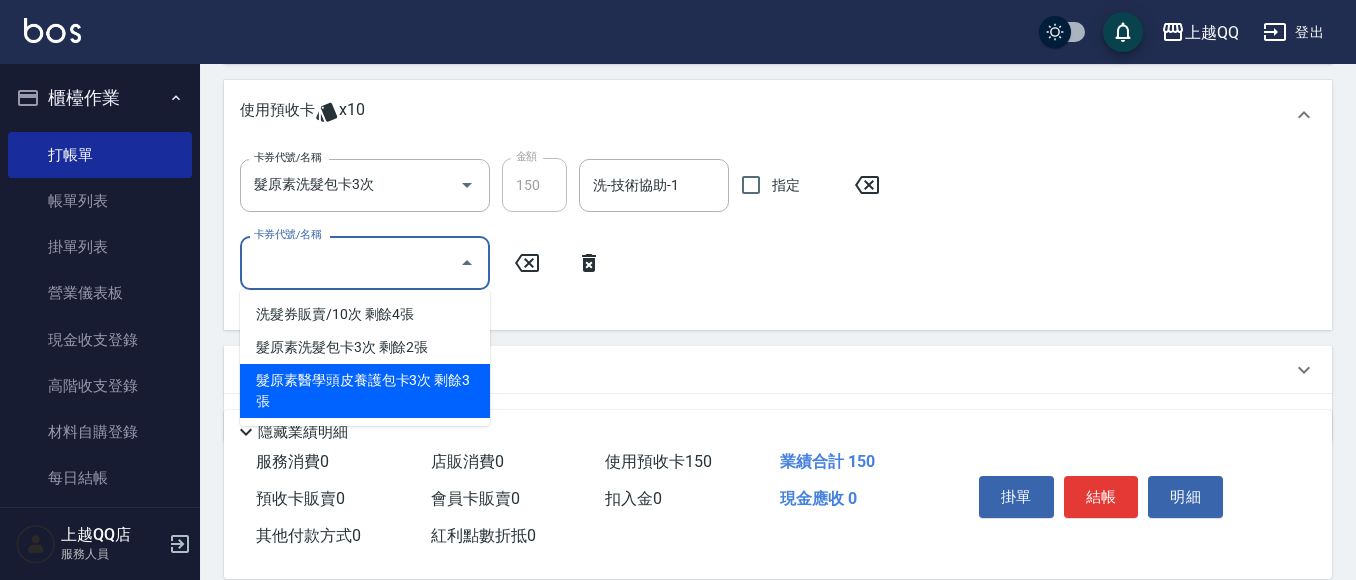 click on "髮原素醫學頭皮養護包卡3次 剩餘3張" at bounding box center (365, 391) 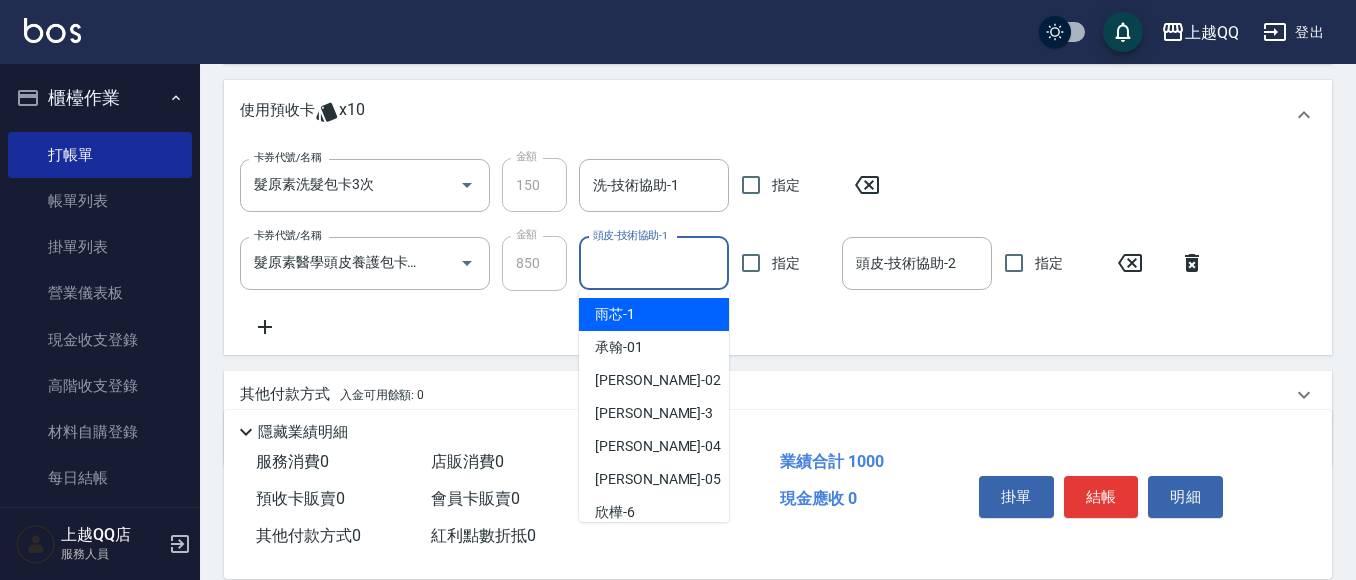 click on "頭皮-技術協助-1 頭皮-技術協助-1" at bounding box center [654, 263] 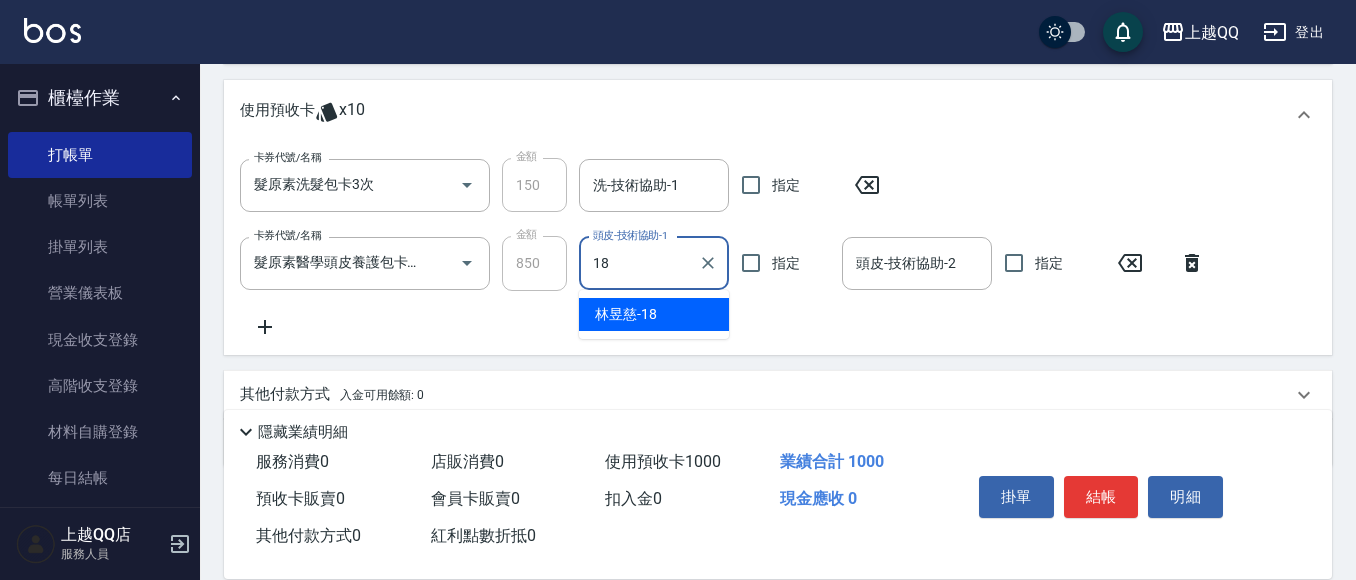 click on "[PERSON_NAME]18" at bounding box center [626, 314] 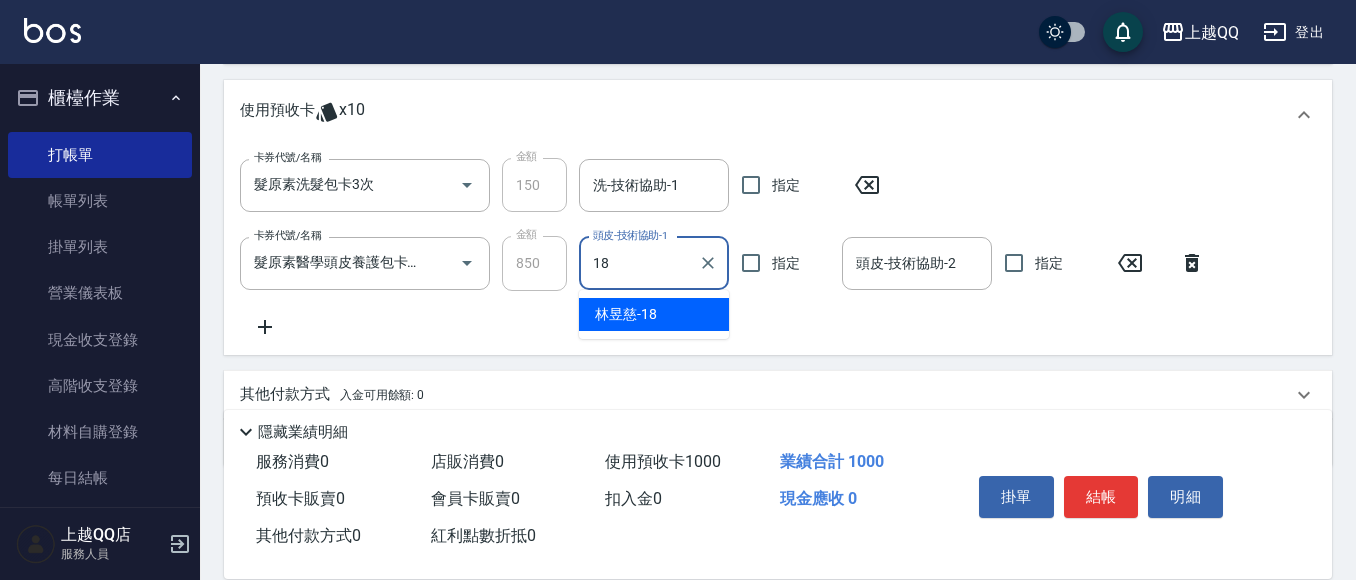 type on "[PERSON_NAME]-18" 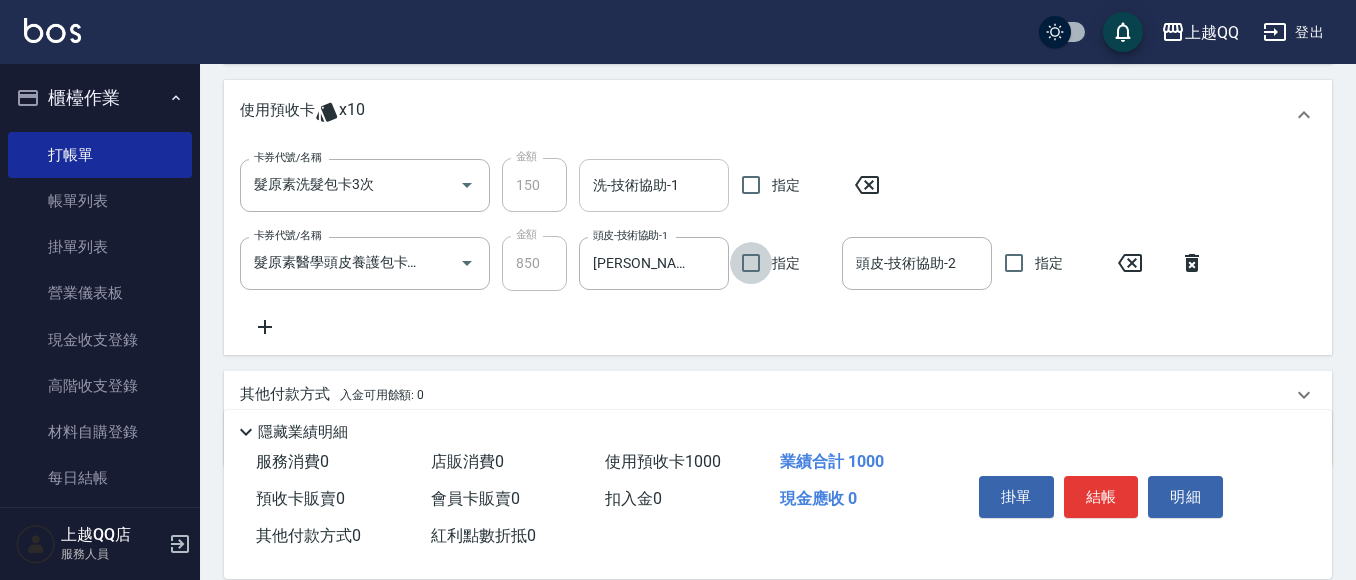 click on "洗-技術協助-1 洗-技術協助-1" at bounding box center (654, 185) 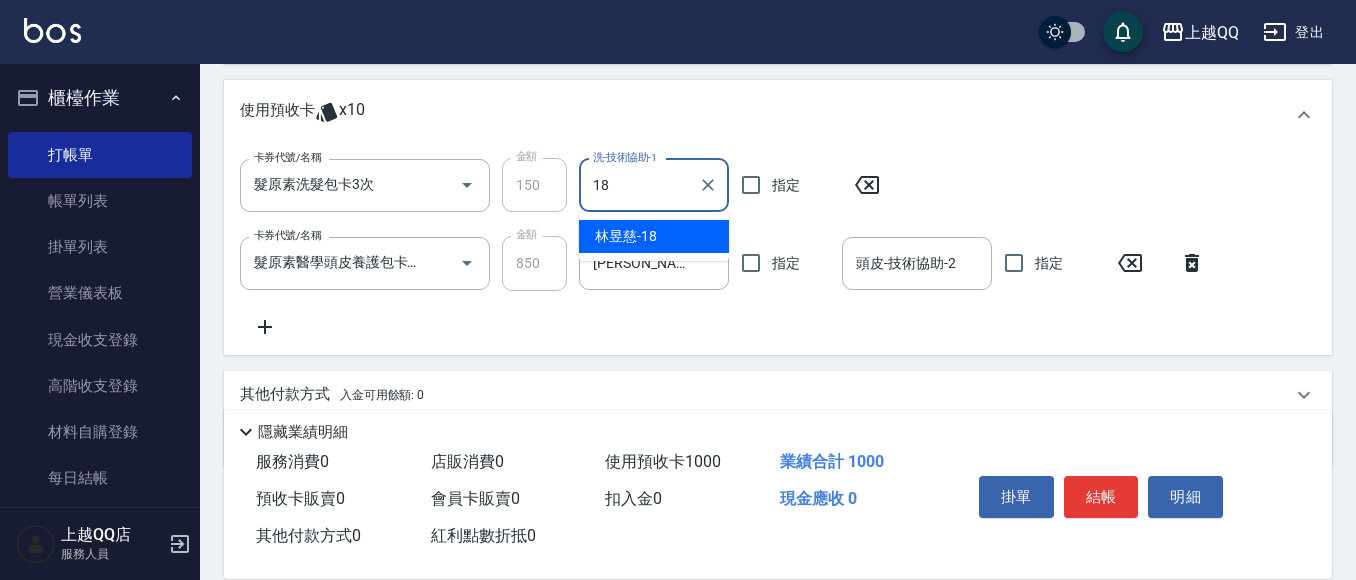 click on "[PERSON_NAME]18" at bounding box center (626, 236) 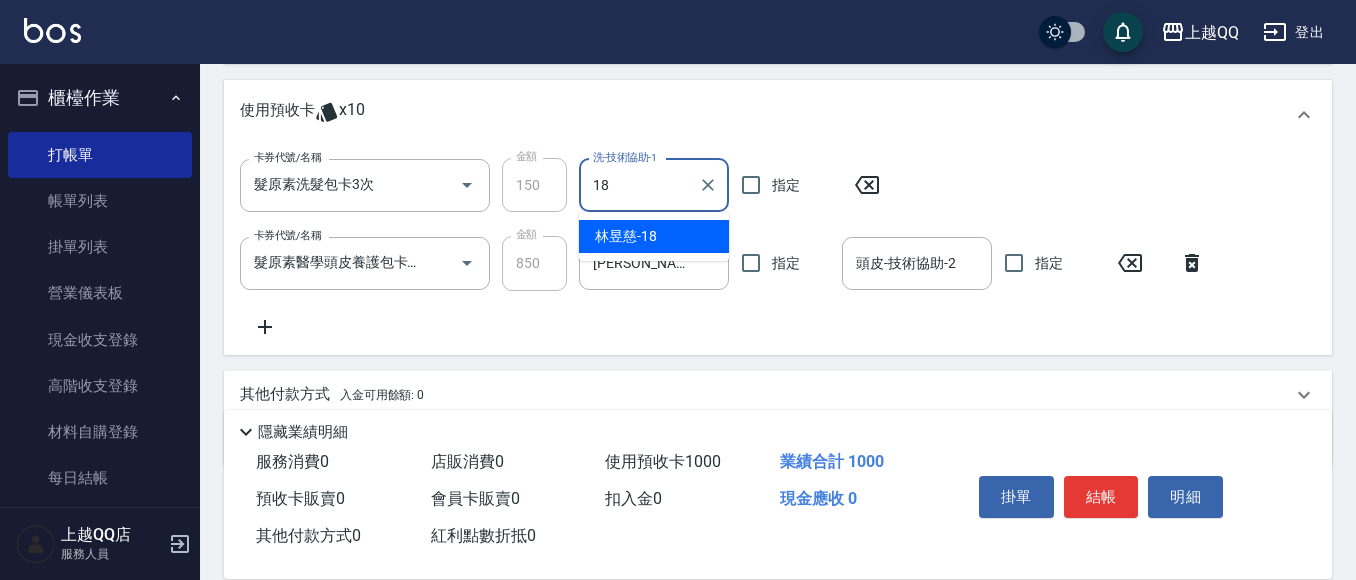 type on "[PERSON_NAME]-18" 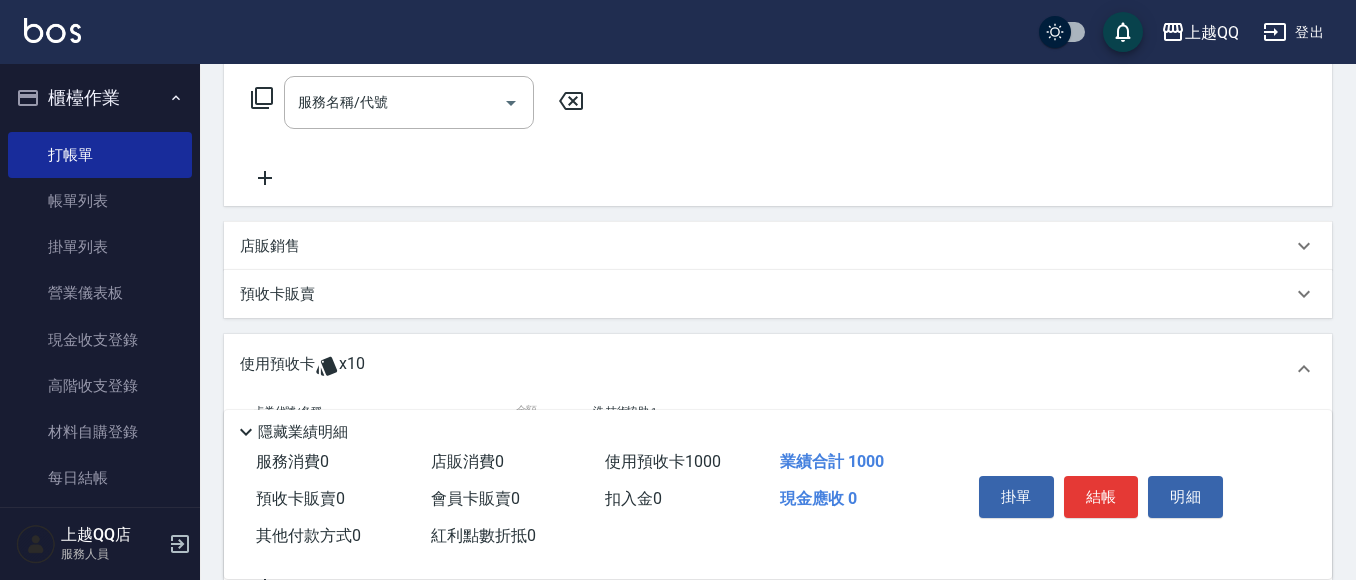 scroll, scrollTop: 232, scrollLeft: 0, axis: vertical 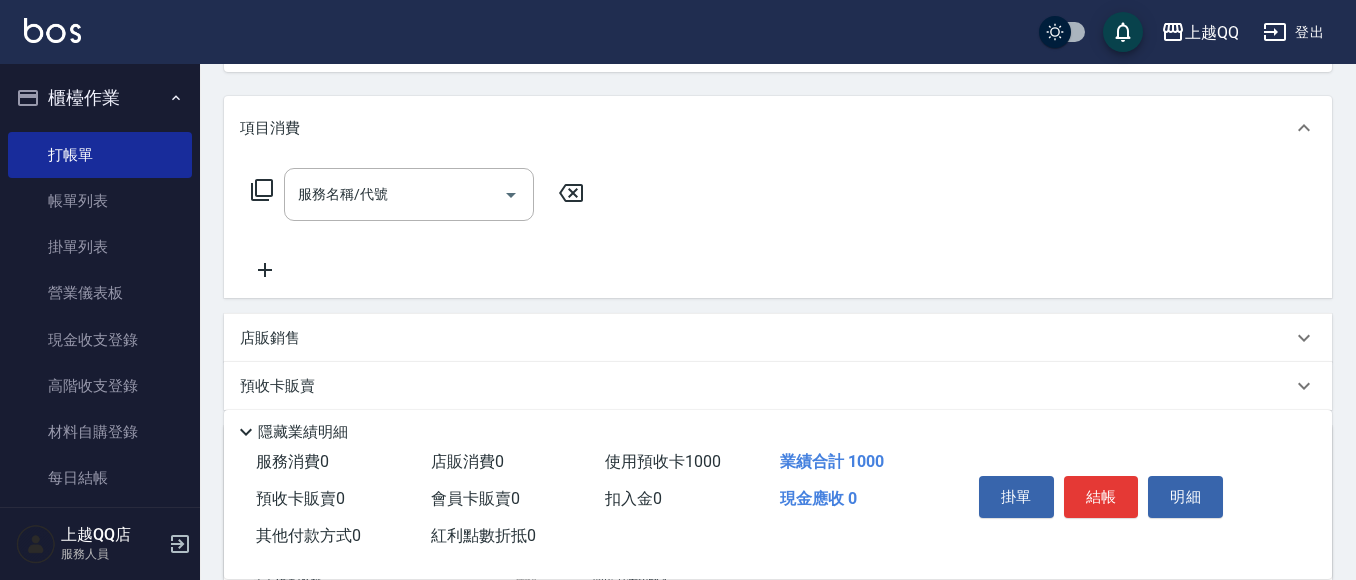 click 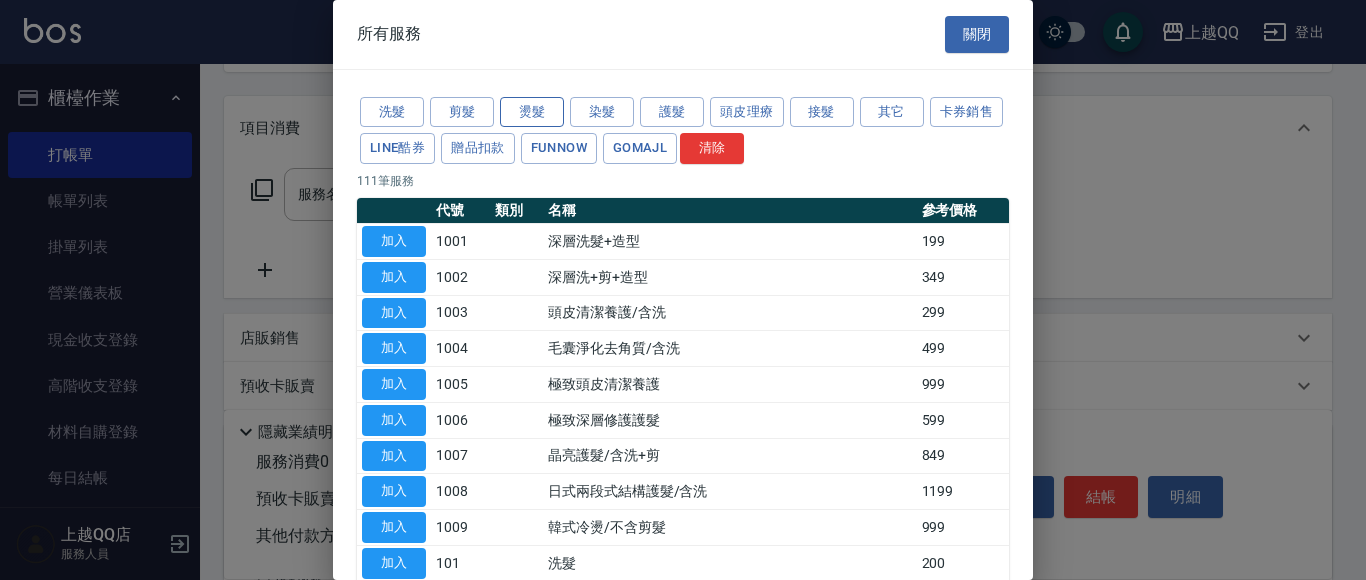click on "燙髮" at bounding box center [532, 112] 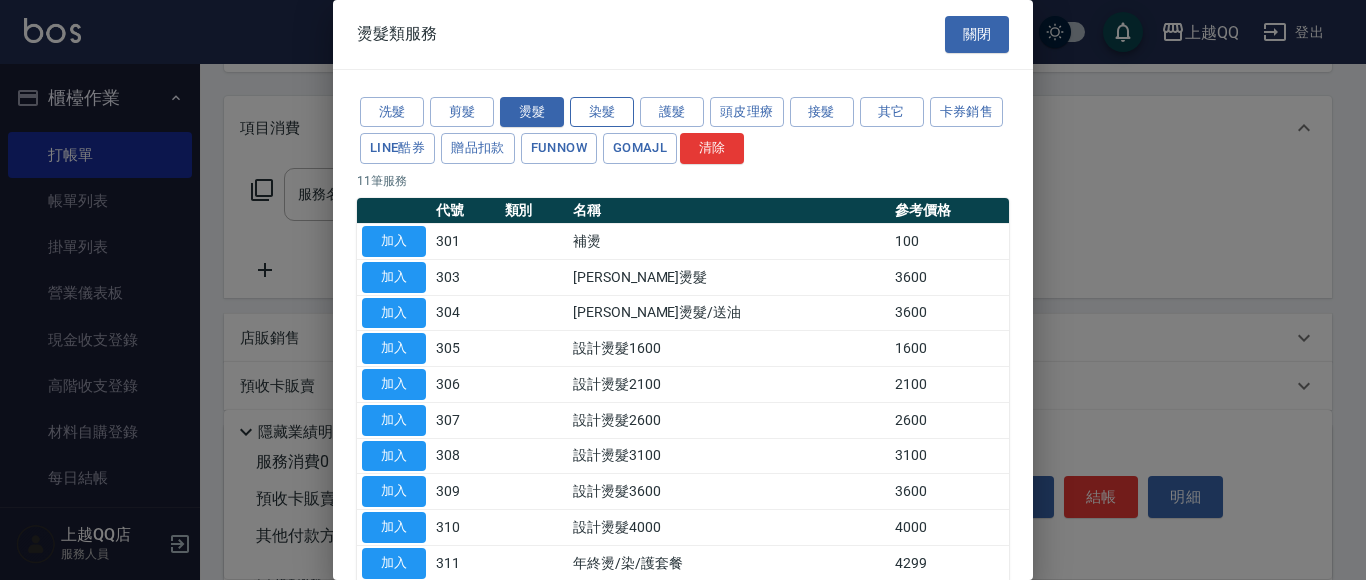 click on "染髮" at bounding box center (602, 112) 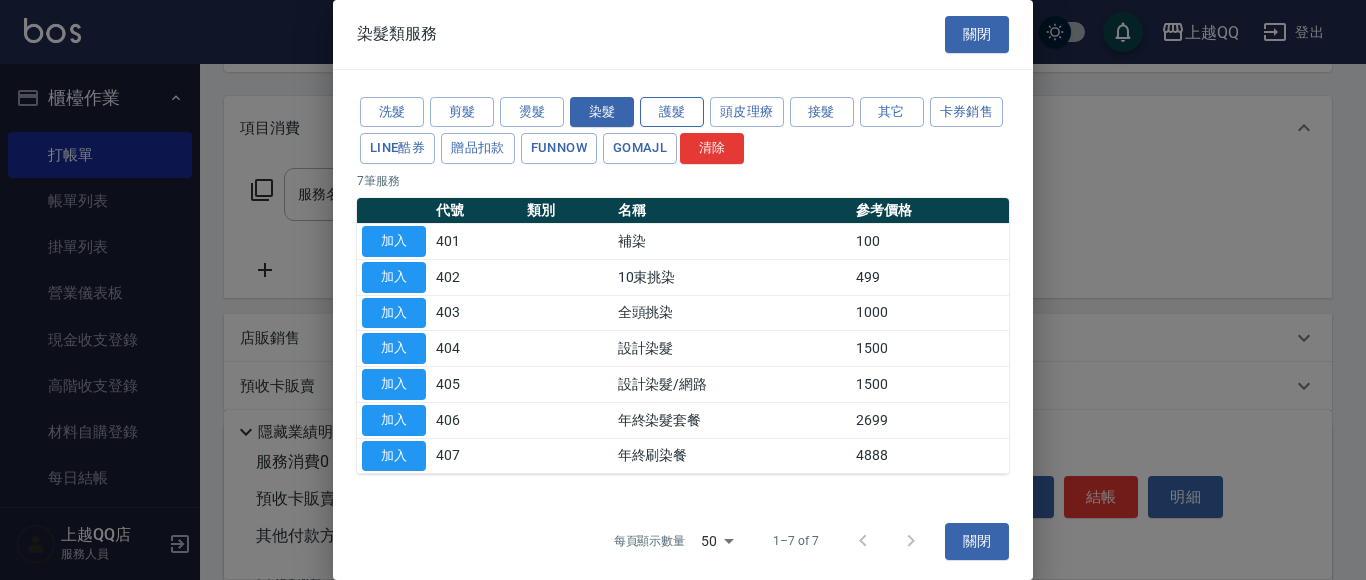 click on "護髮" at bounding box center (672, 112) 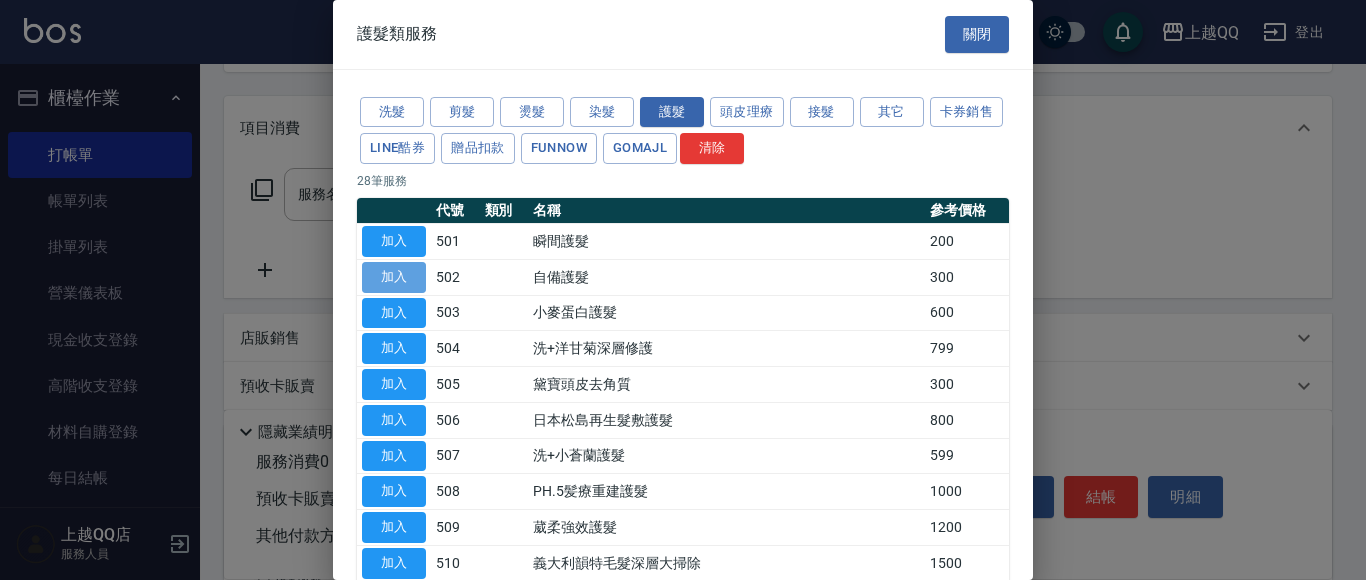 click on "加入" at bounding box center (394, 277) 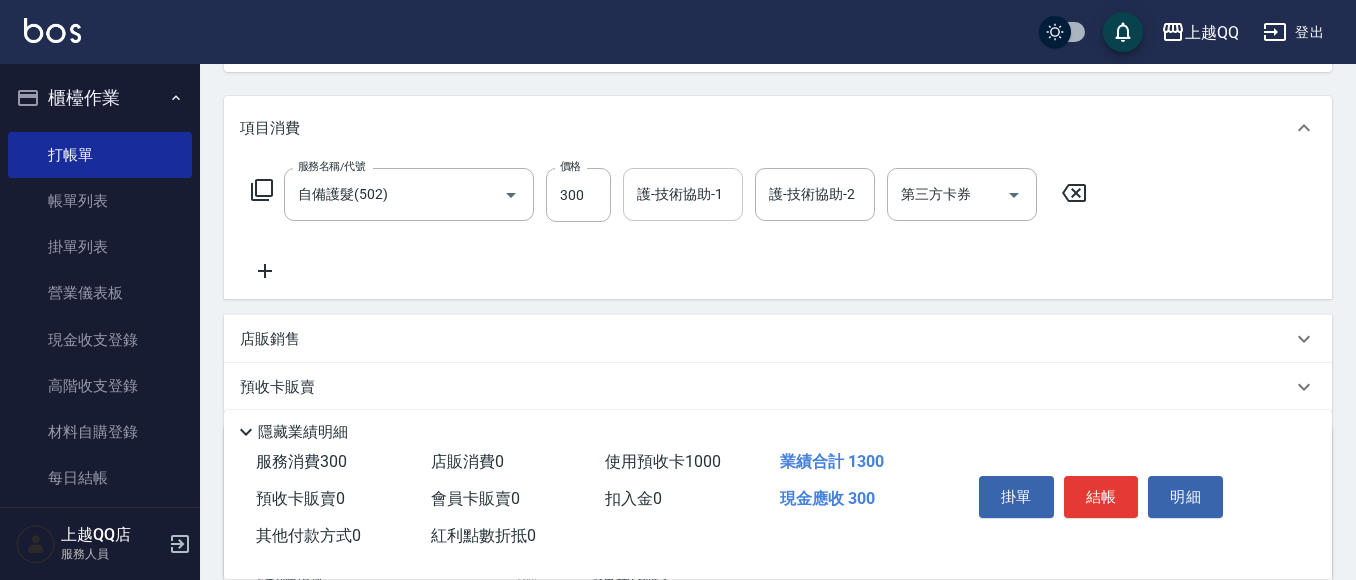 click on "護-技術協助-1" at bounding box center [683, 194] 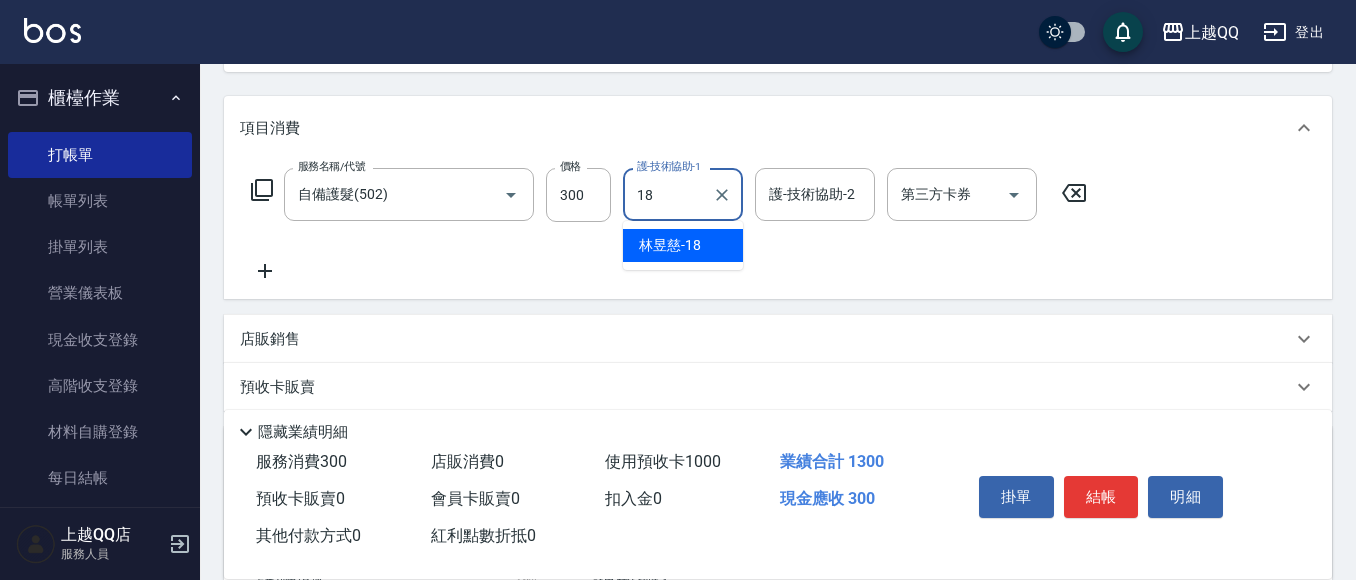 click on "[PERSON_NAME]18" at bounding box center (670, 245) 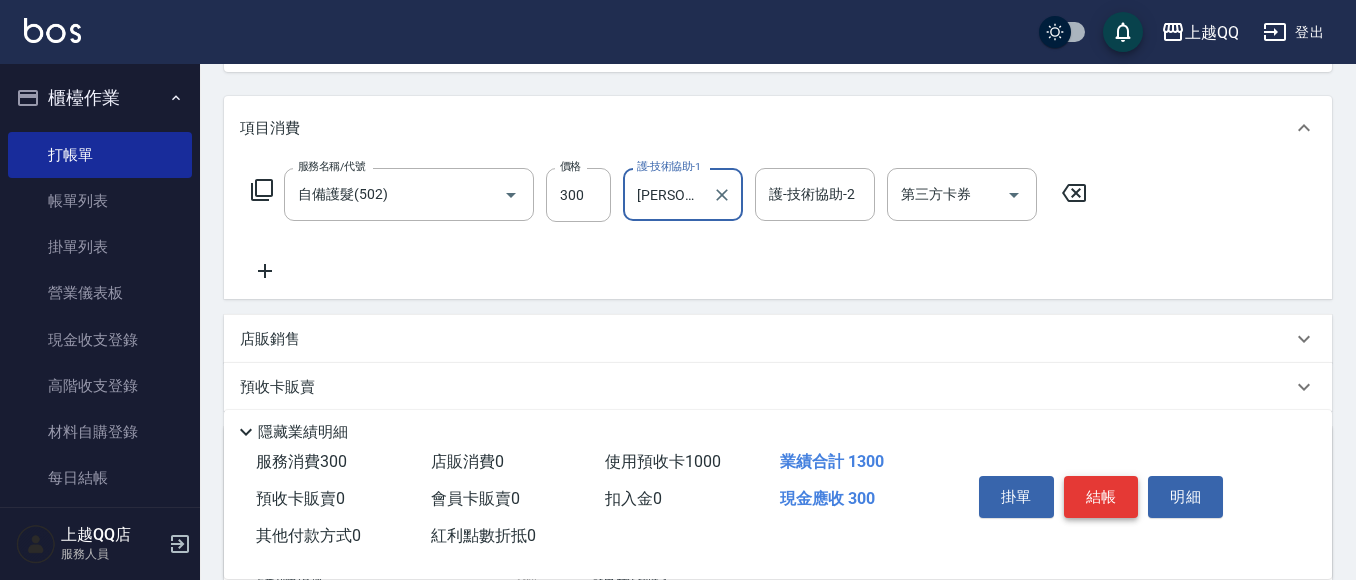 type on "[PERSON_NAME]-18" 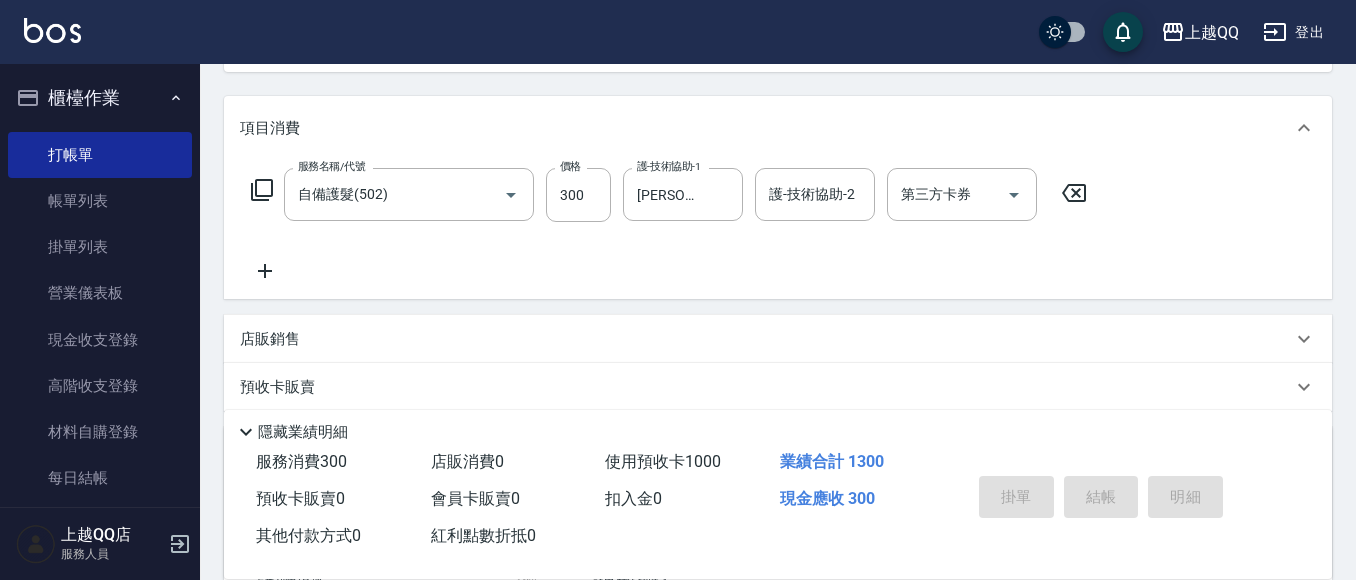 type 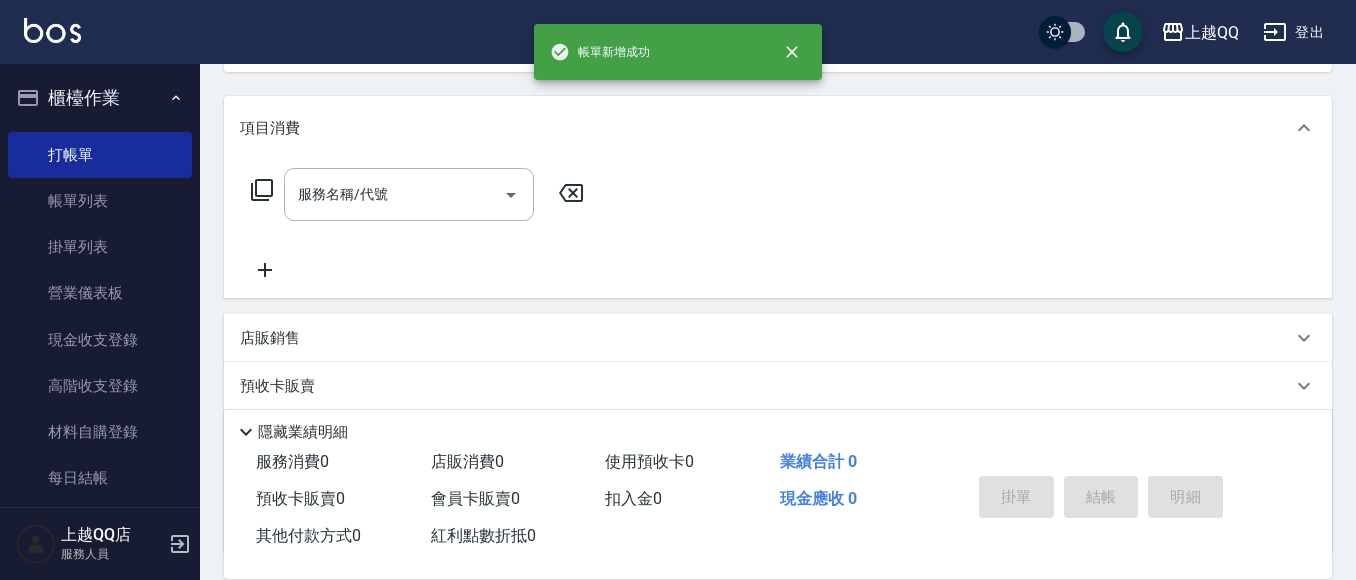 scroll, scrollTop: 0, scrollLeft: 0, axis: both 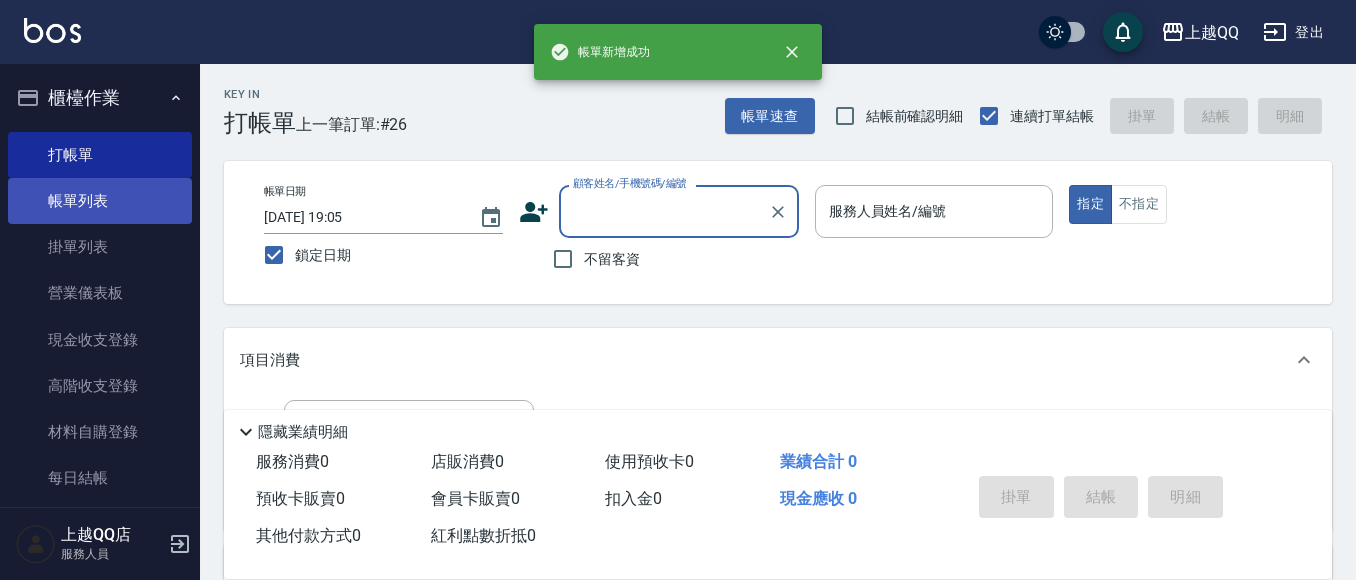 click on "帳單列表" at bounding box center [100, 201] 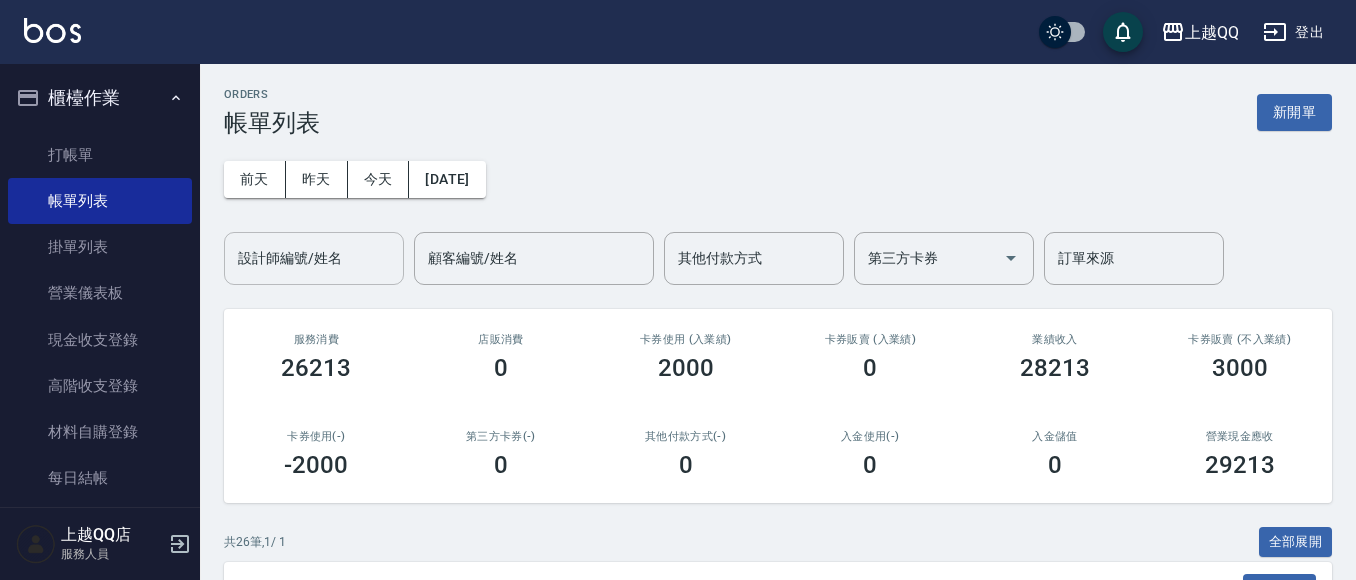 click on "設計師編號/姓名" at bounding box center [314, 258] 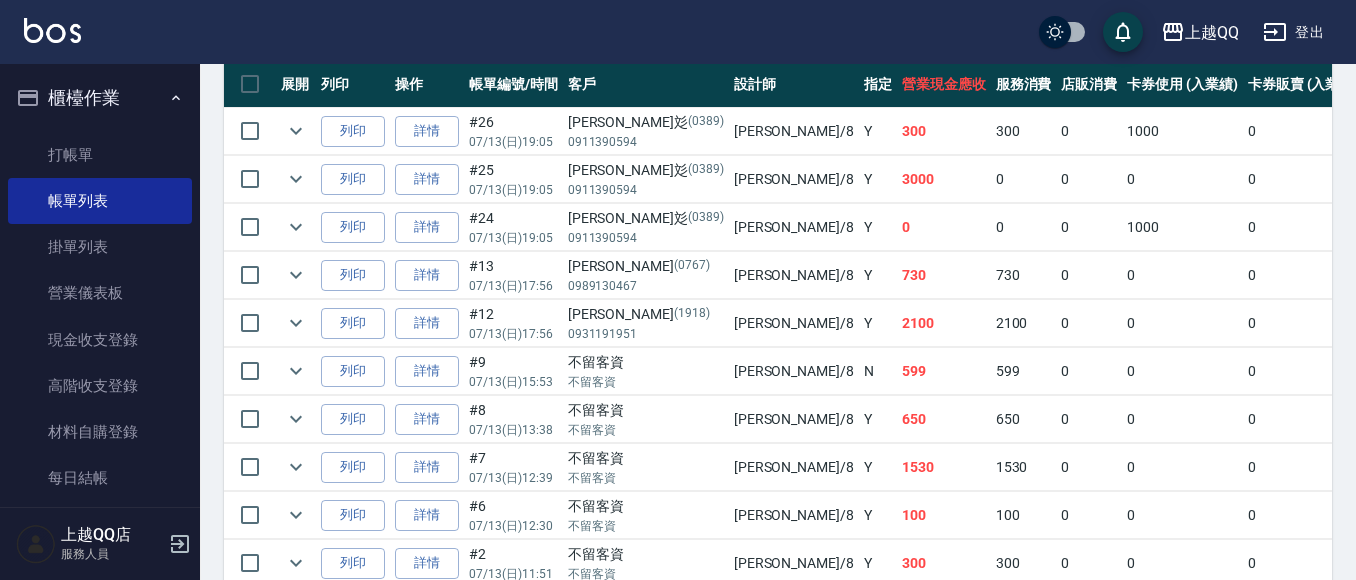 scroll, scrollTop: 559, scrollLeft: 0, axis: vertical 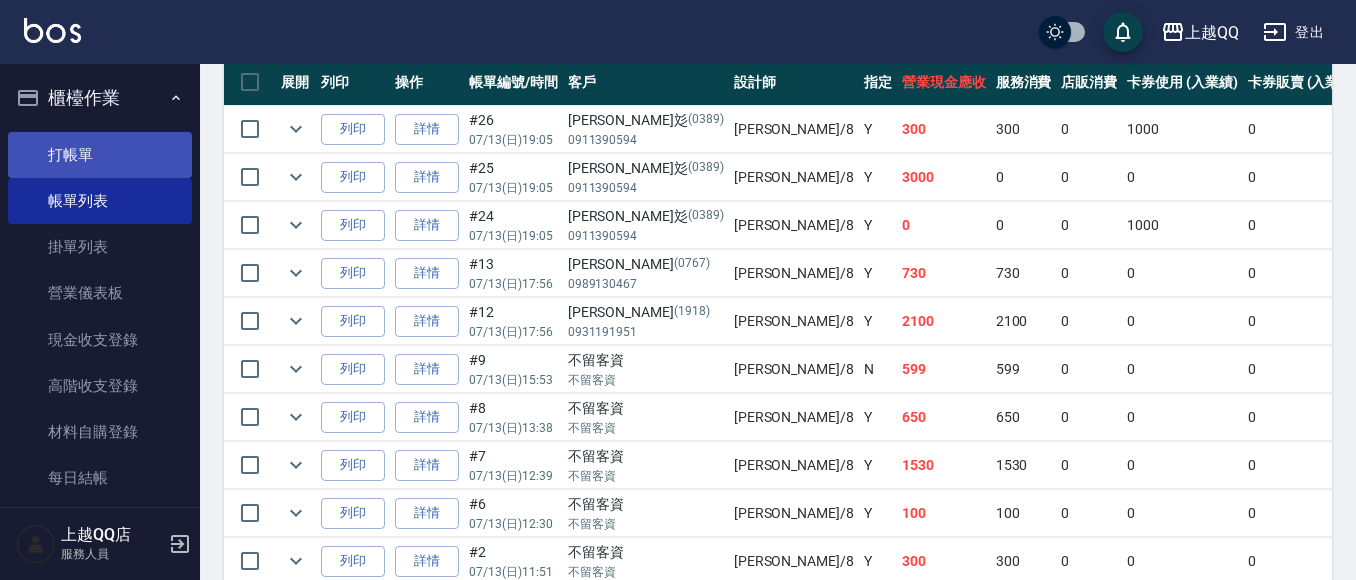 type on "[PERSON_NAME]-8" 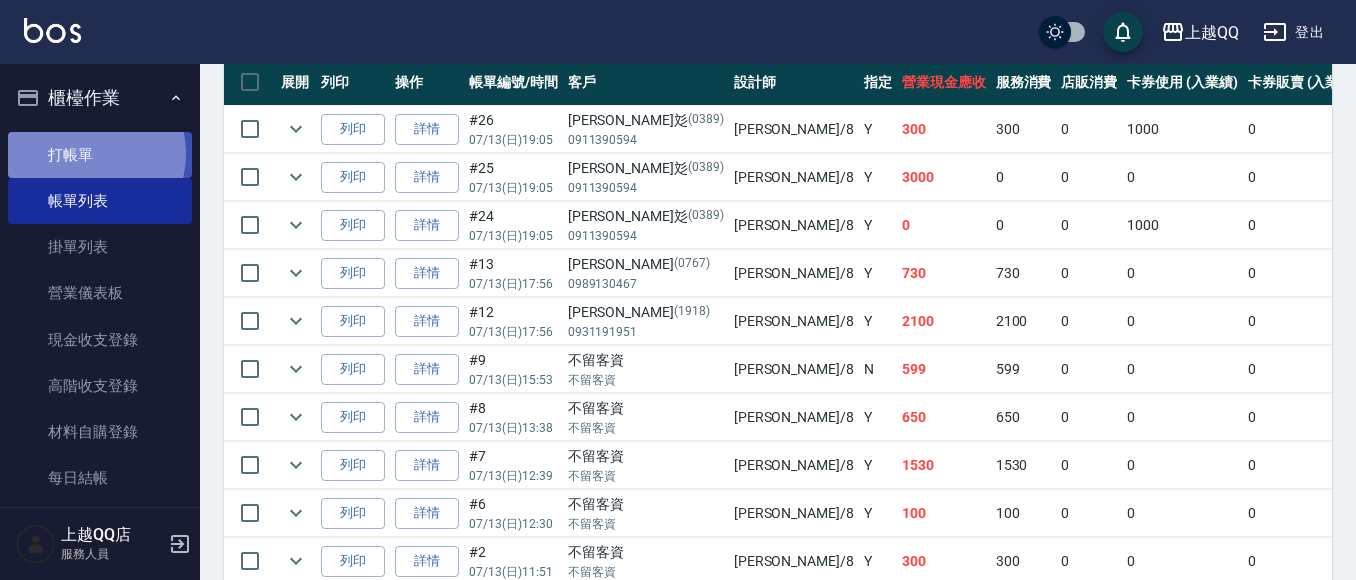 click on "打帳單" at bounding box center (100, 155) 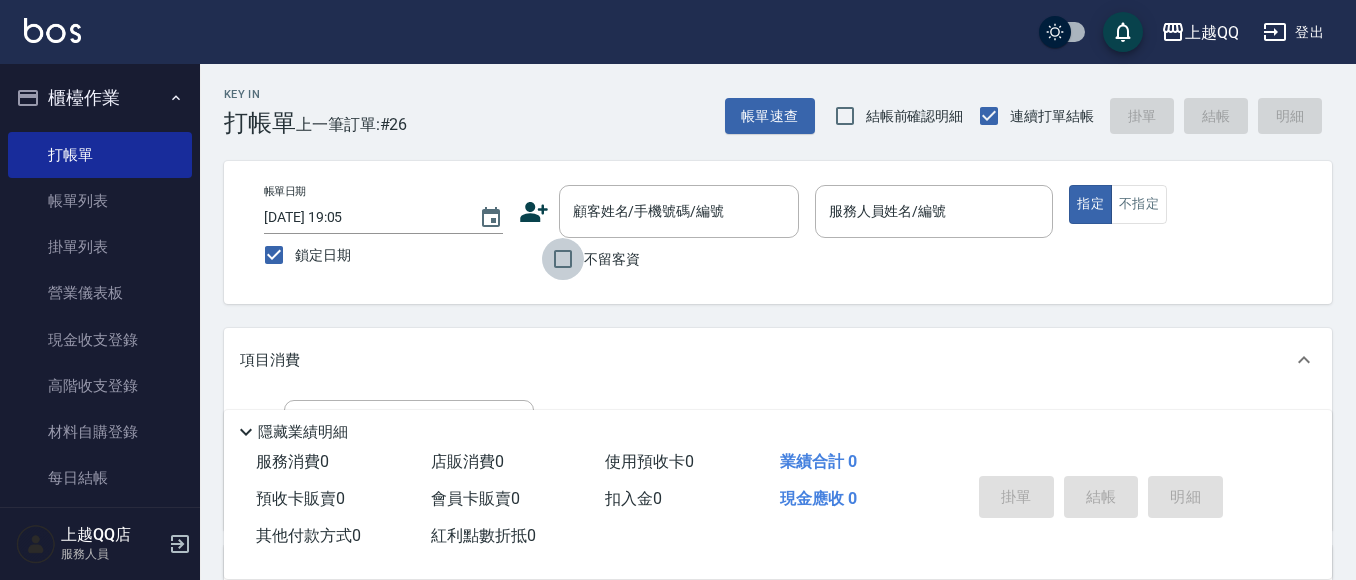 click on "不留客資" at bounding box center [563, 259] 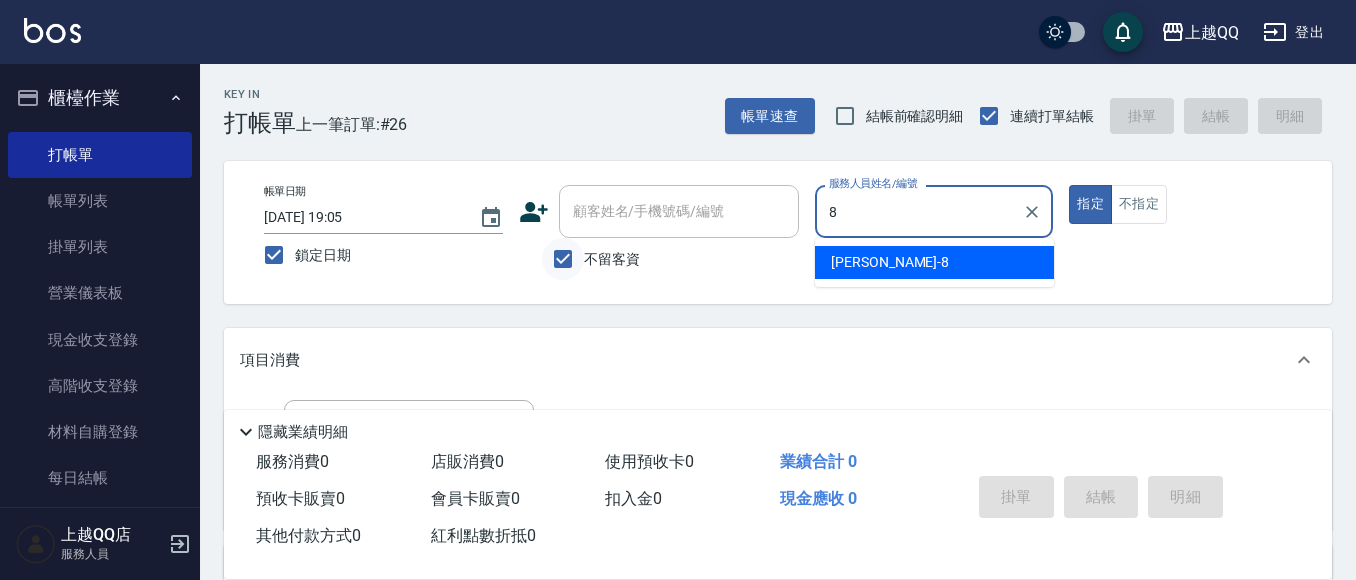 type on "[PERSON_NAME]-8" 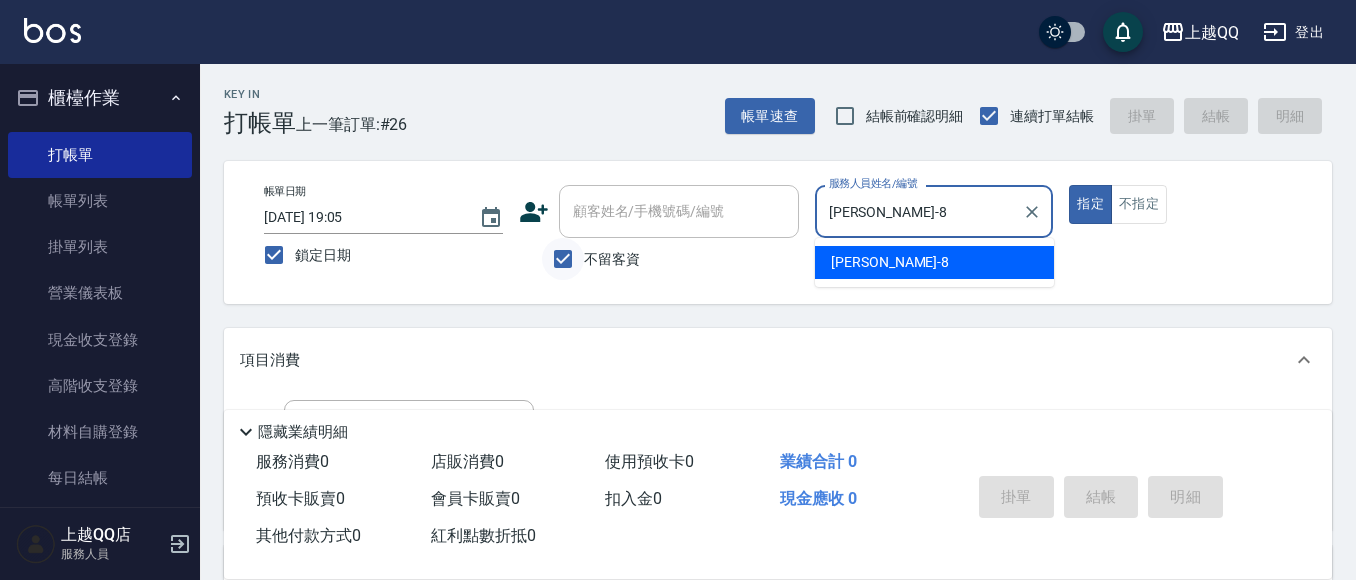 type on "true" 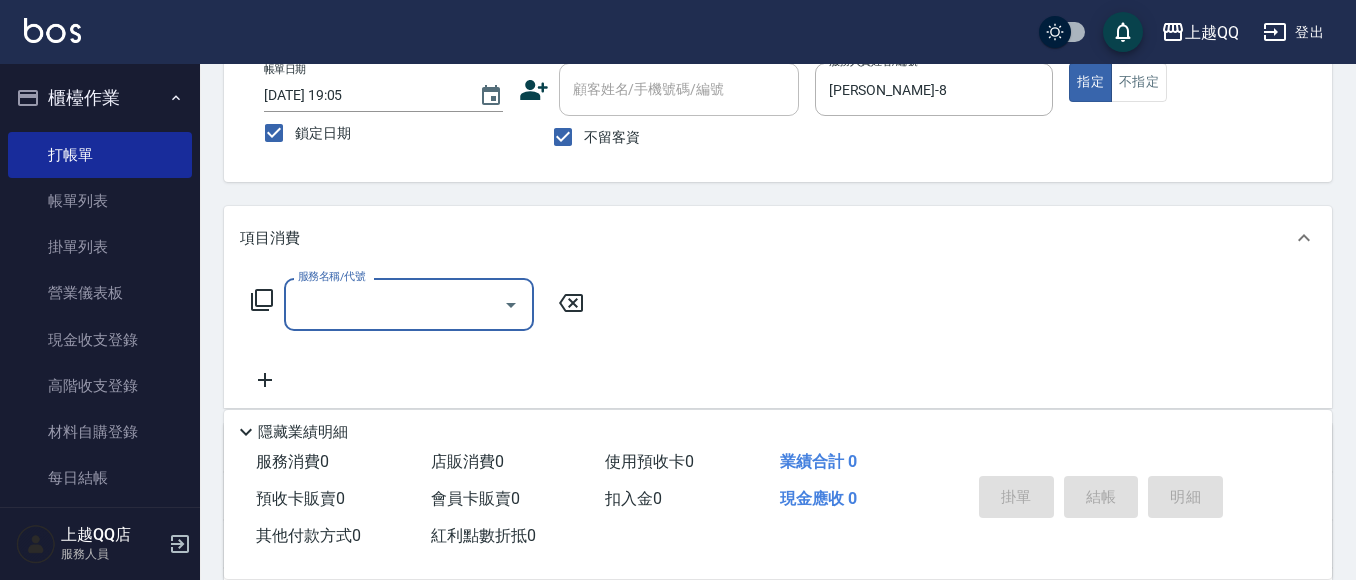 scroll, scrollTop: 133, scrollLeft: 0, axis: vertical 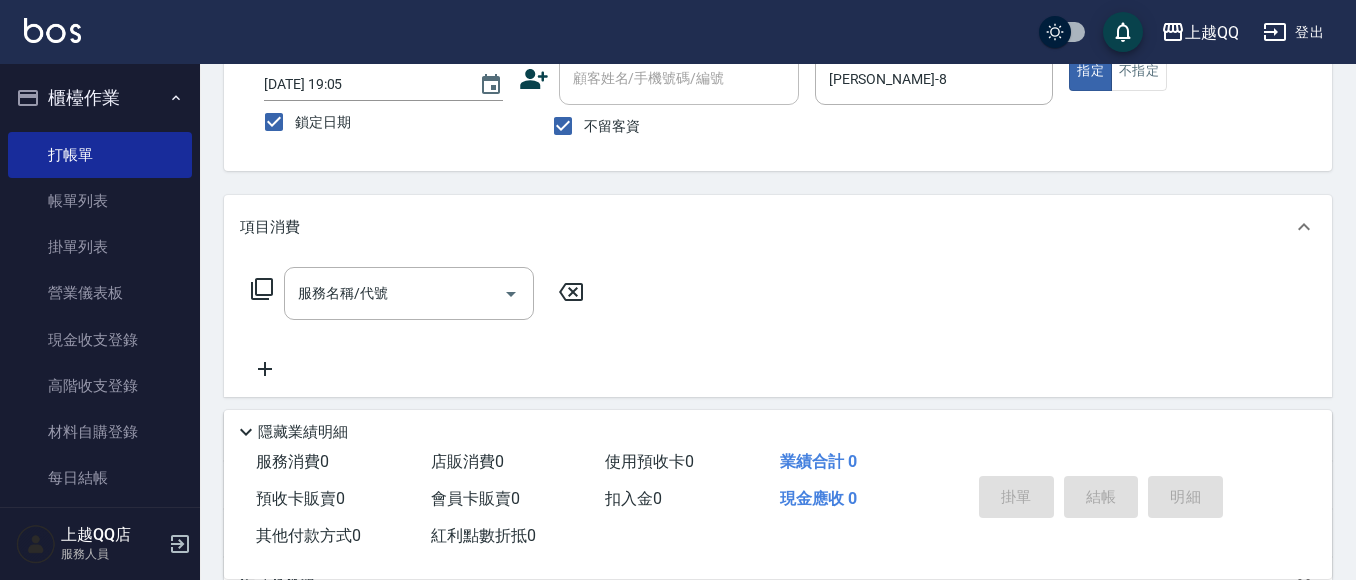 click 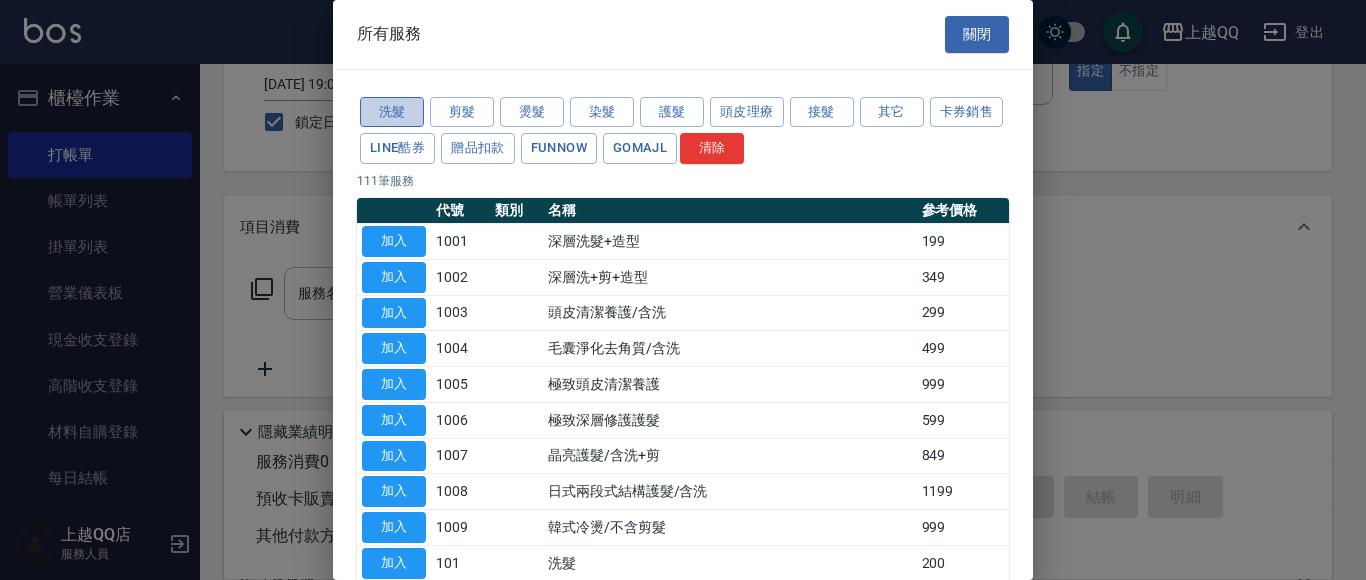 click on "洗髮" at bounding box center [392, 112] 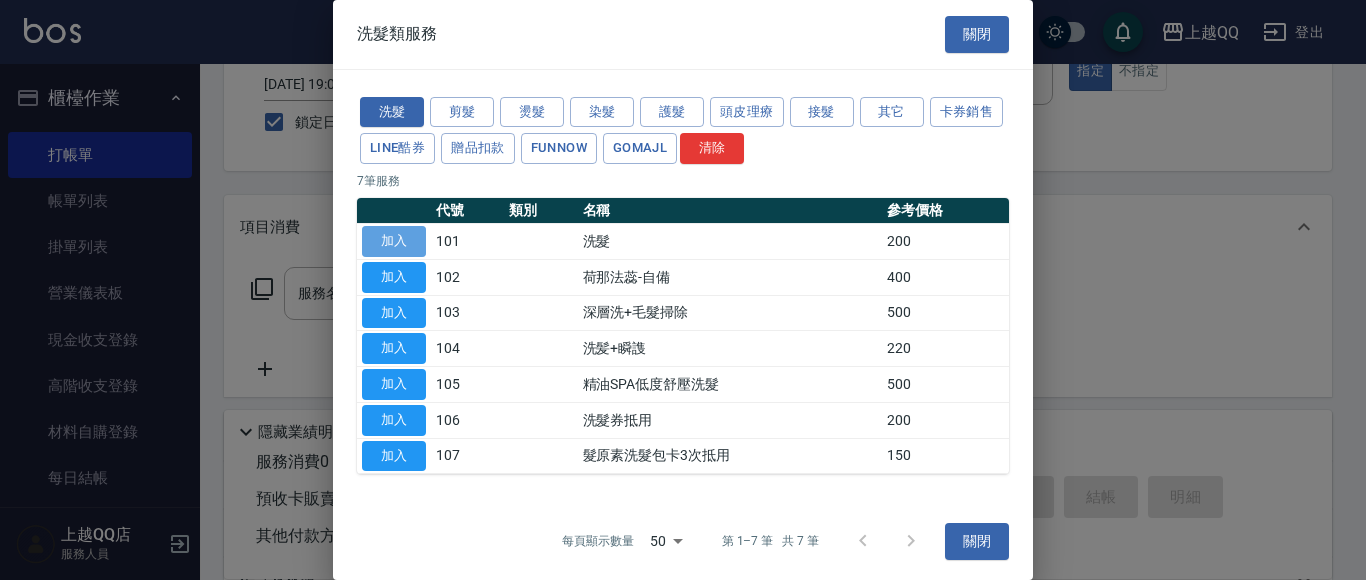 click on "加入" at bounding box center [394, 241] 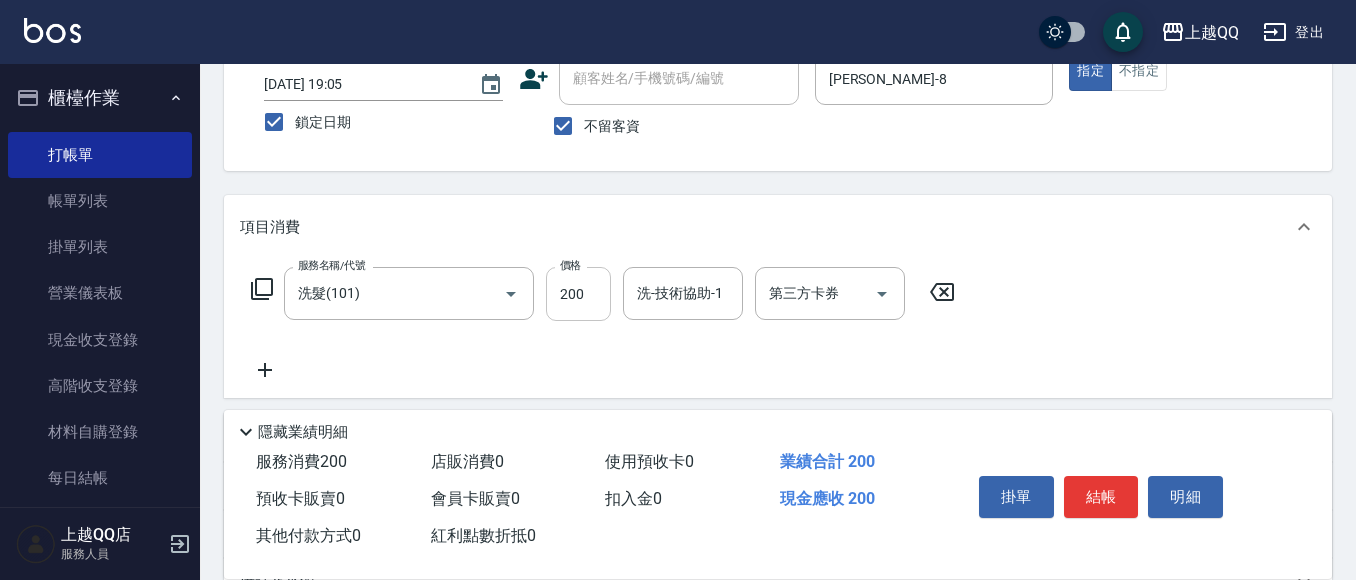 click on "200" at bounding box center [578, 294] 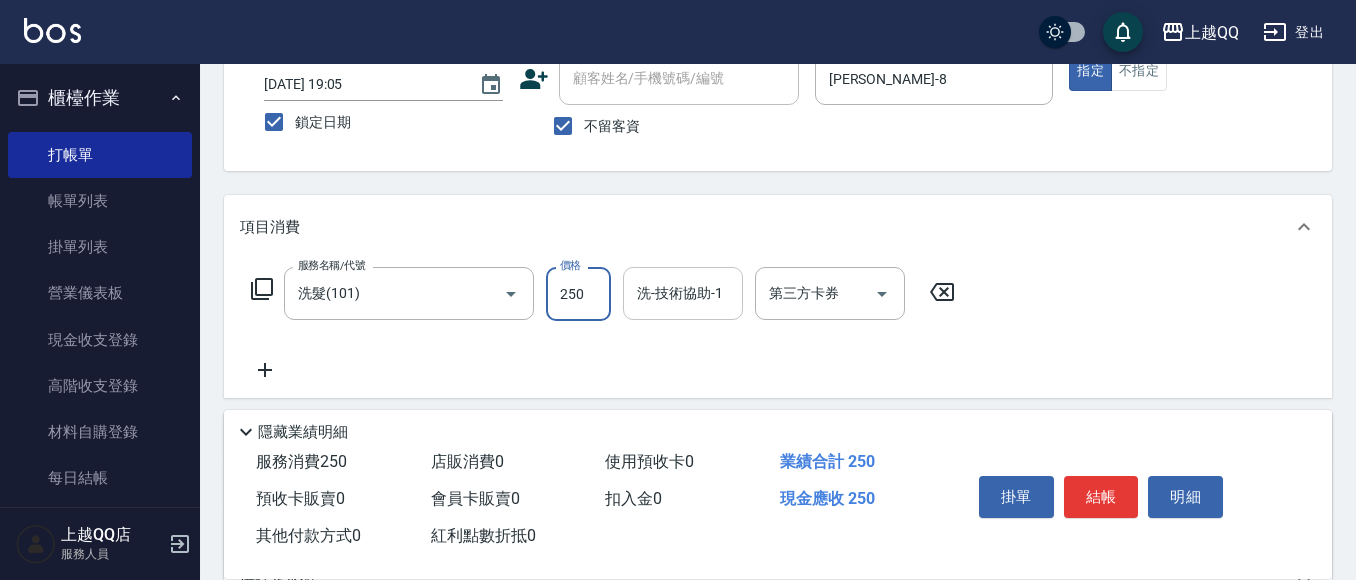 type on "250" 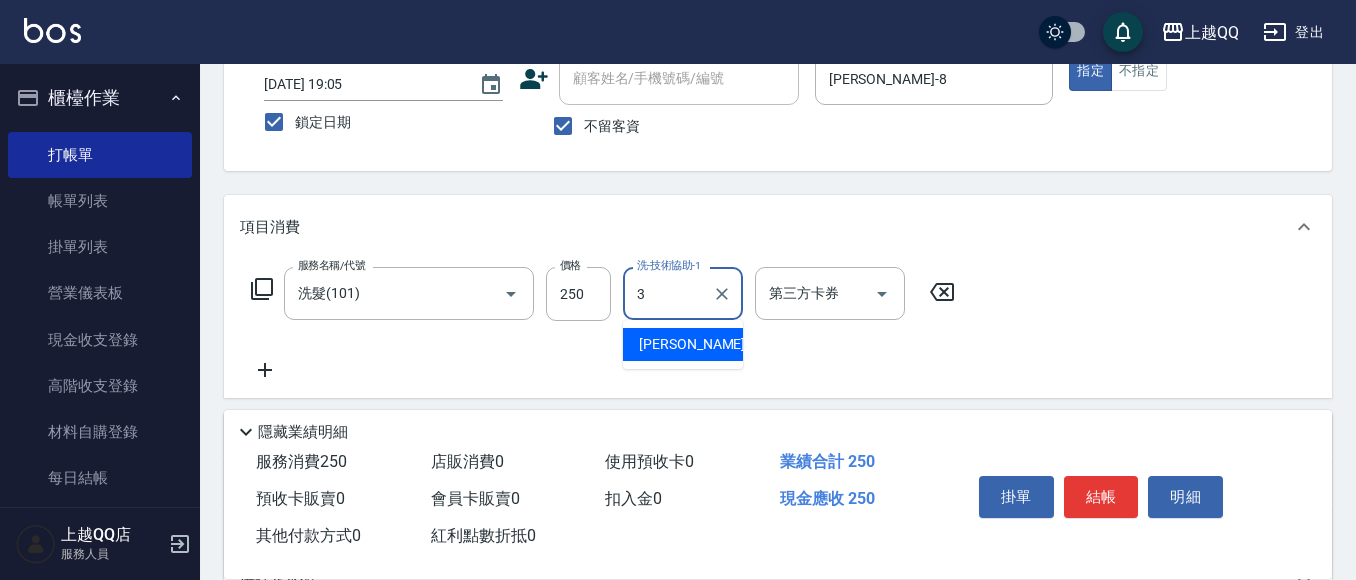 click on "佩怡 -3" at bounding box center (698, 344) 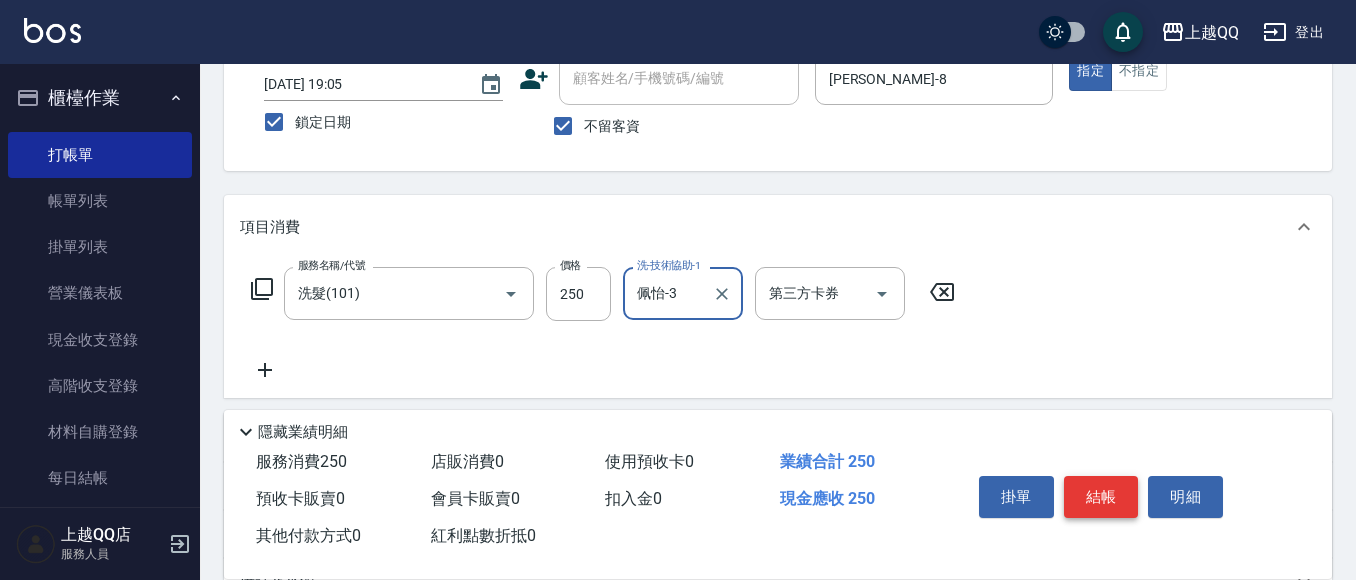 type on "佩怡-3" 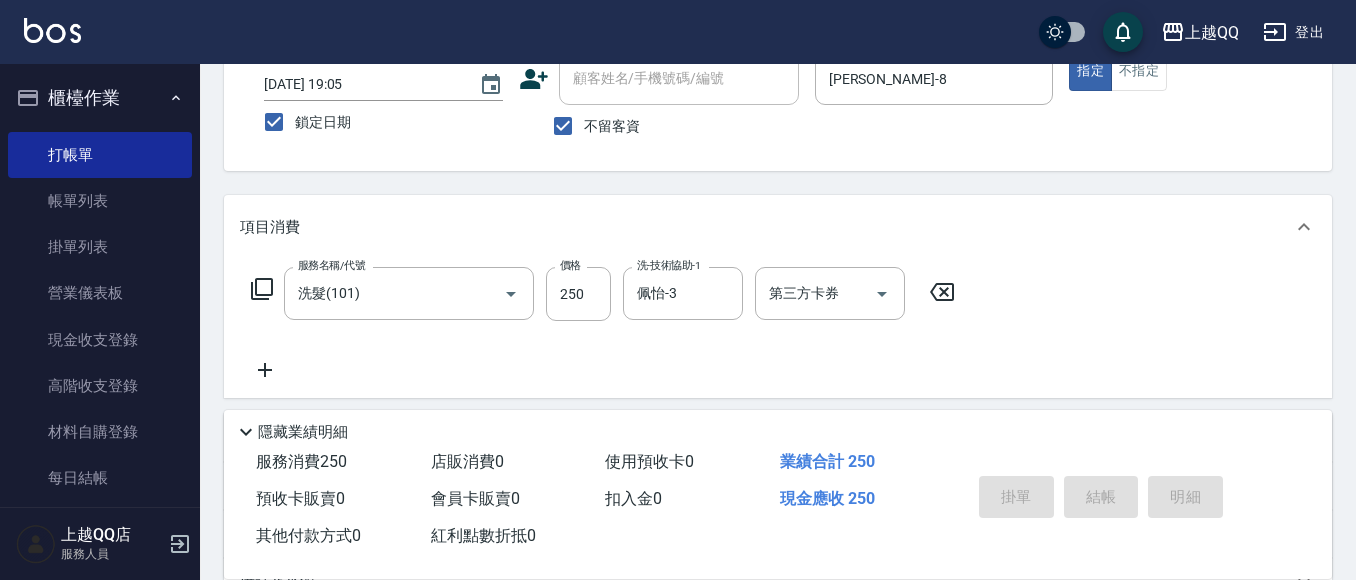 type 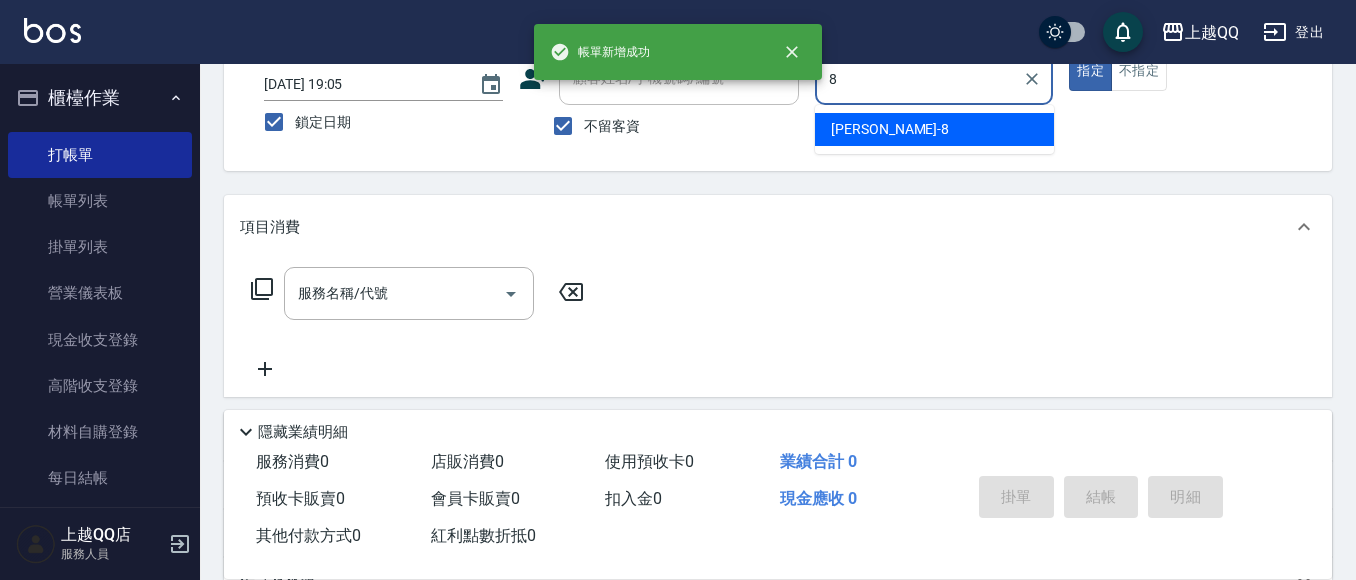 type on "[PERSON_NAME]-8" 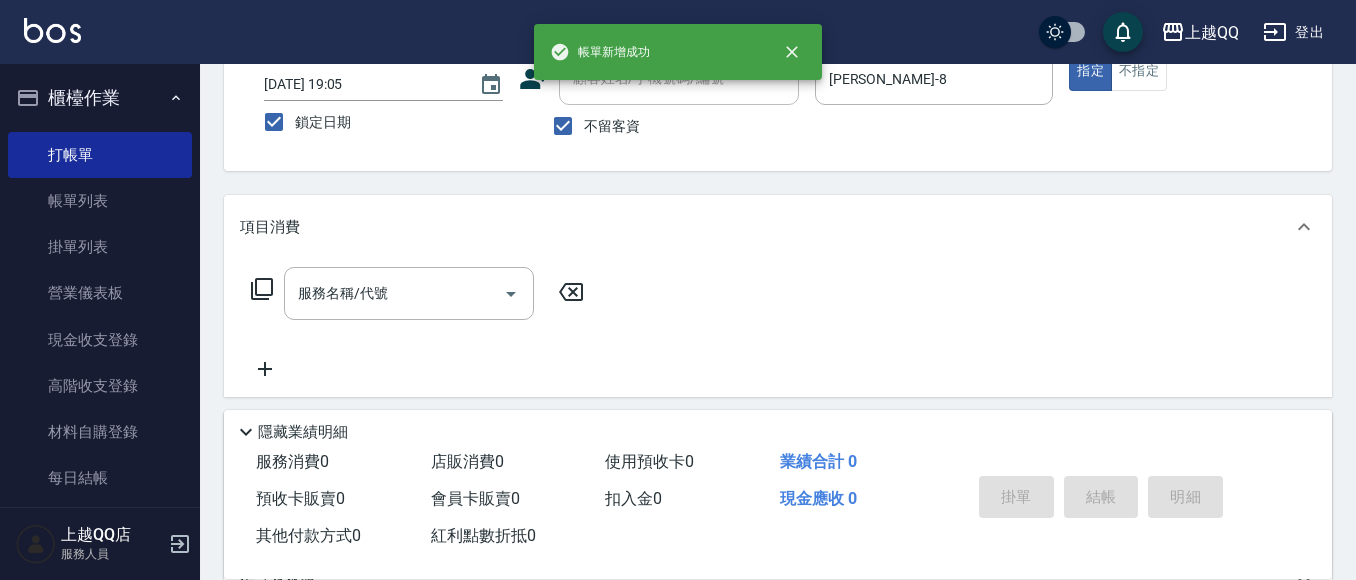 click 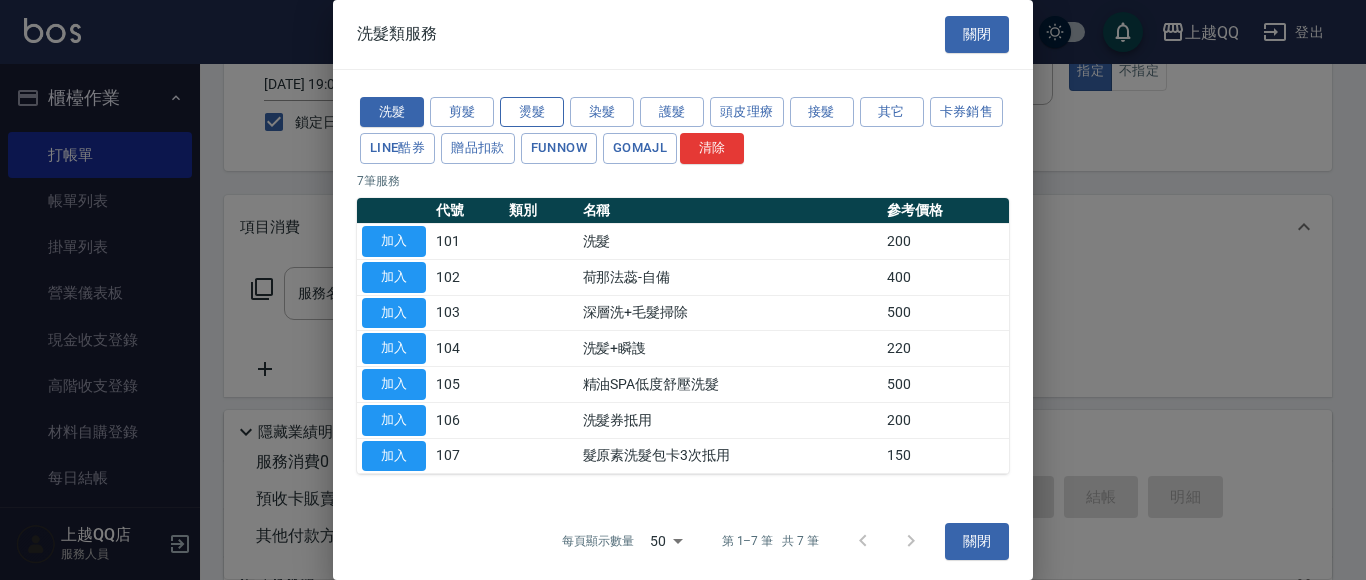 click on "燙髮" at bounding box center (532, 112) 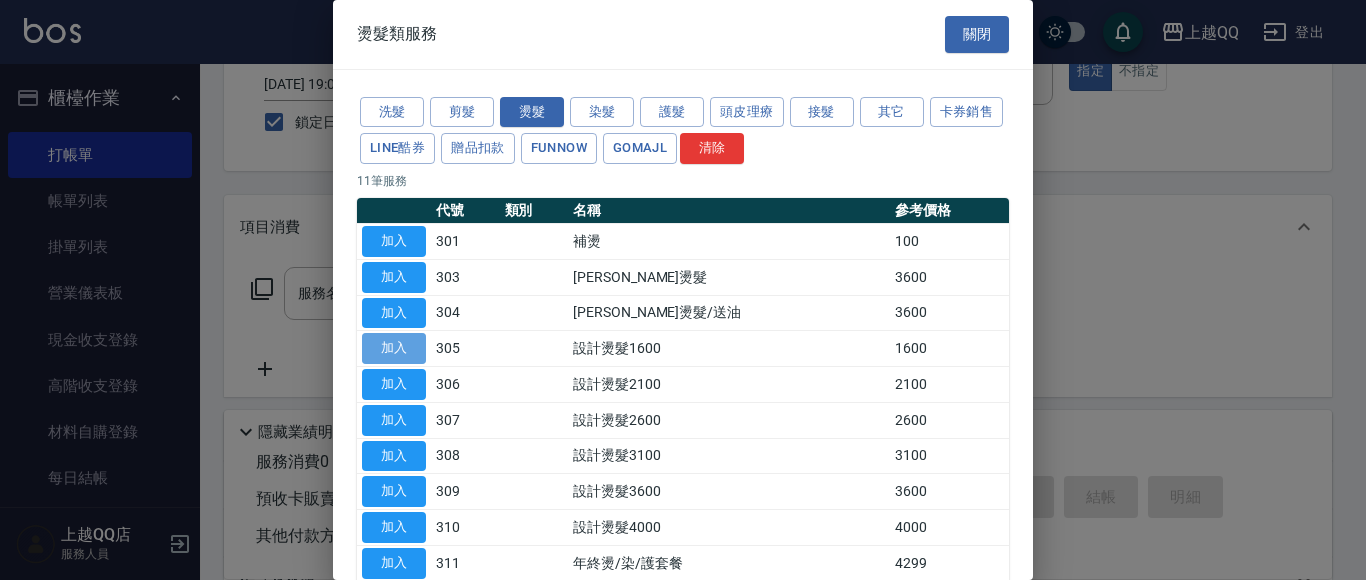 click on "加入" at bounding box center [394, 348] 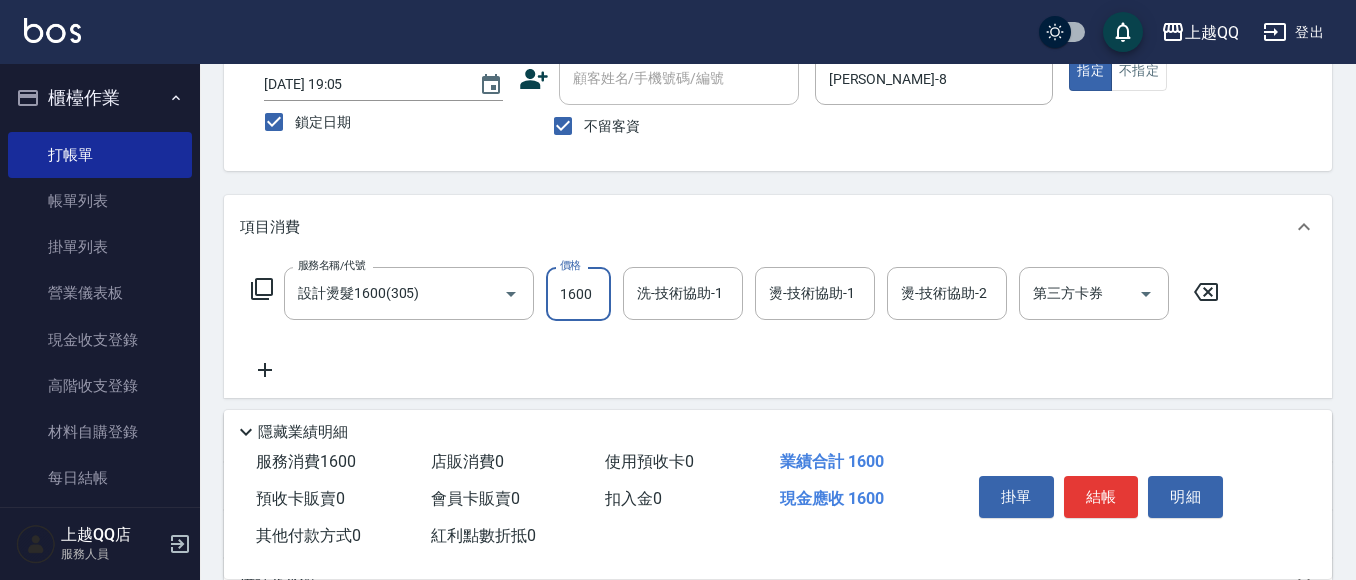 click on "1600" at bounding box center [578, 294] 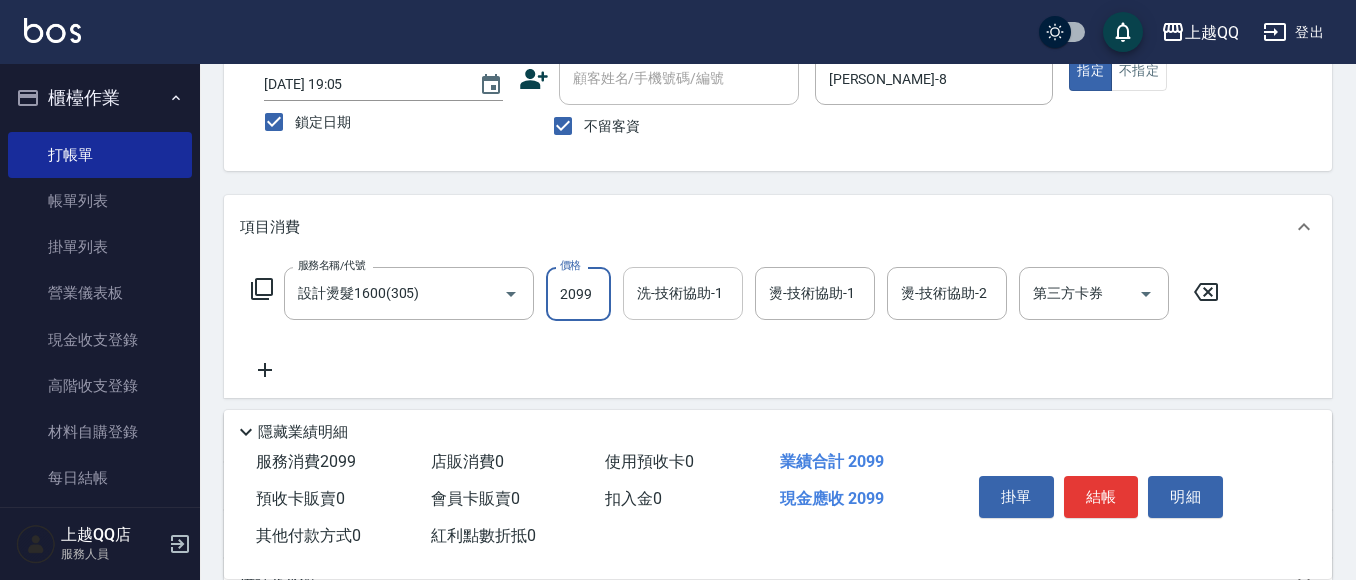 type on "2099" 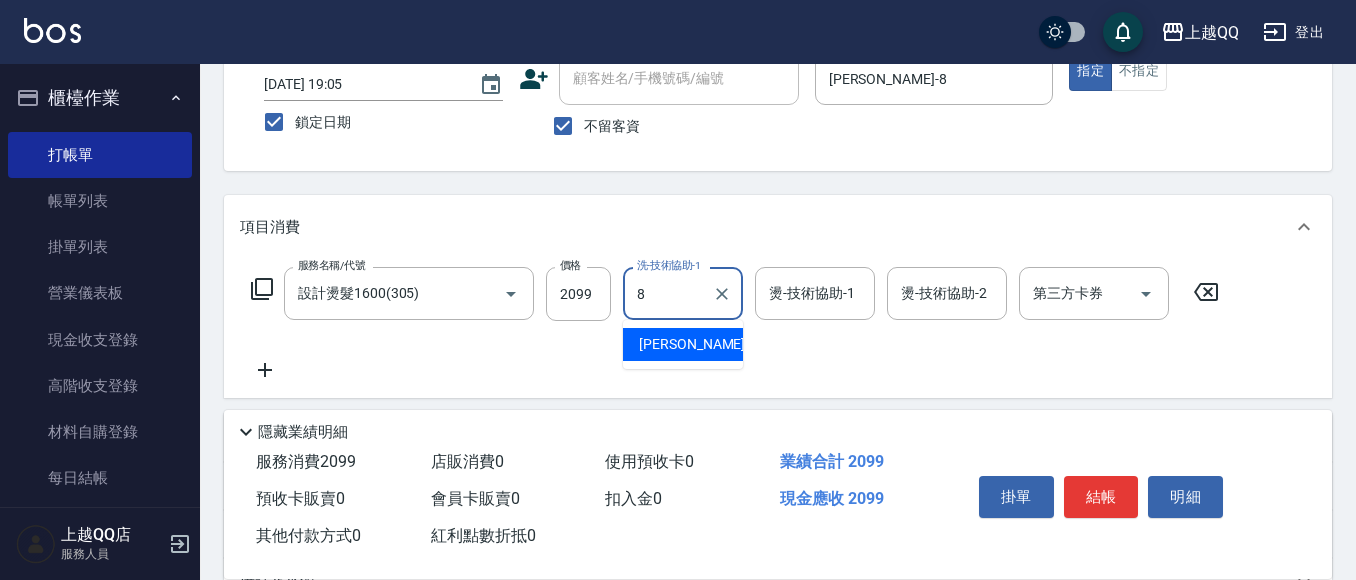 click on "[PERSON_NAME] -8" at bounding box center (698, 344) 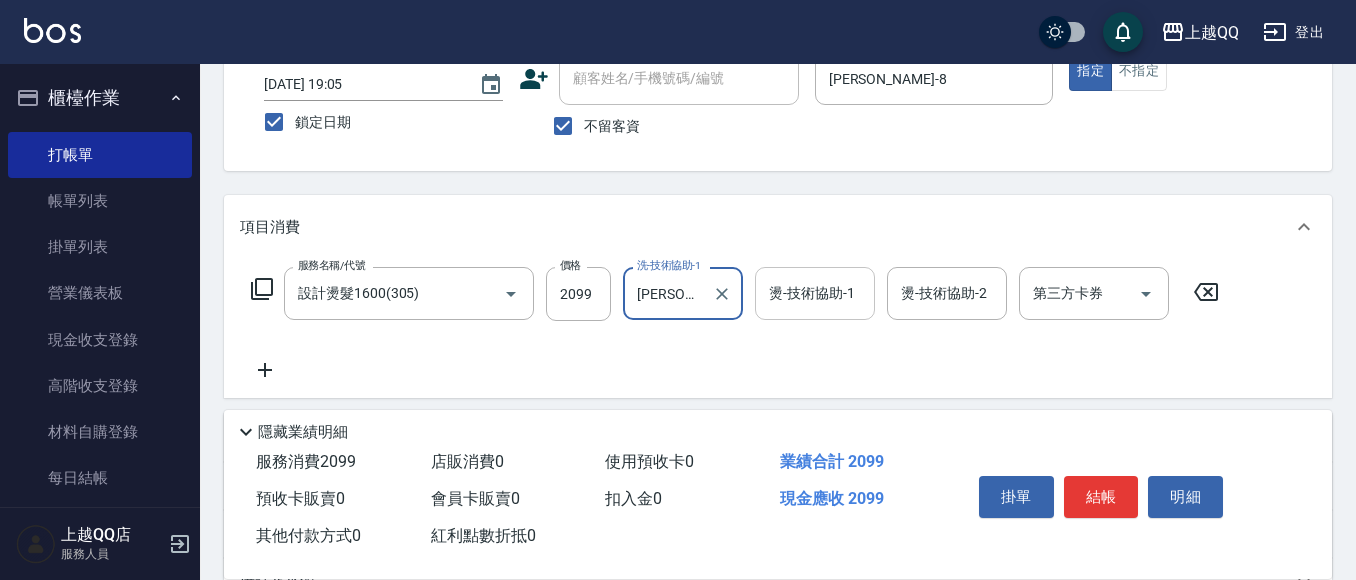 type on "[PERSON_NAME]-8" 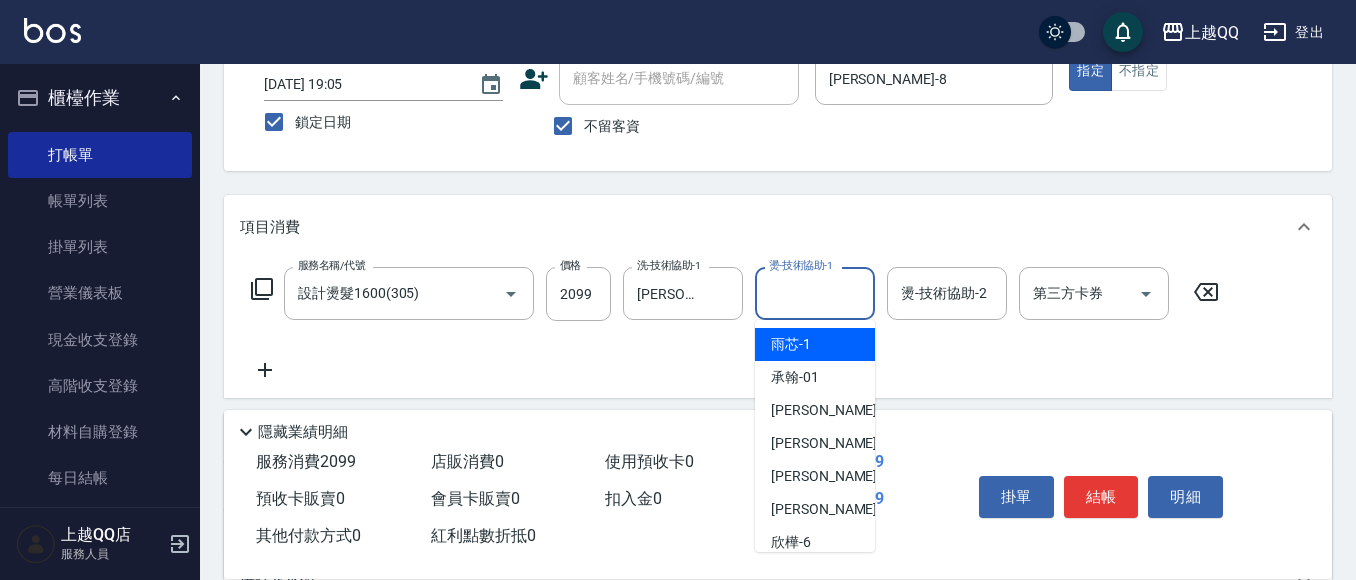 click on "燙-技術協助-1 燙-技術協助-1" at bounding box center [815, 293] 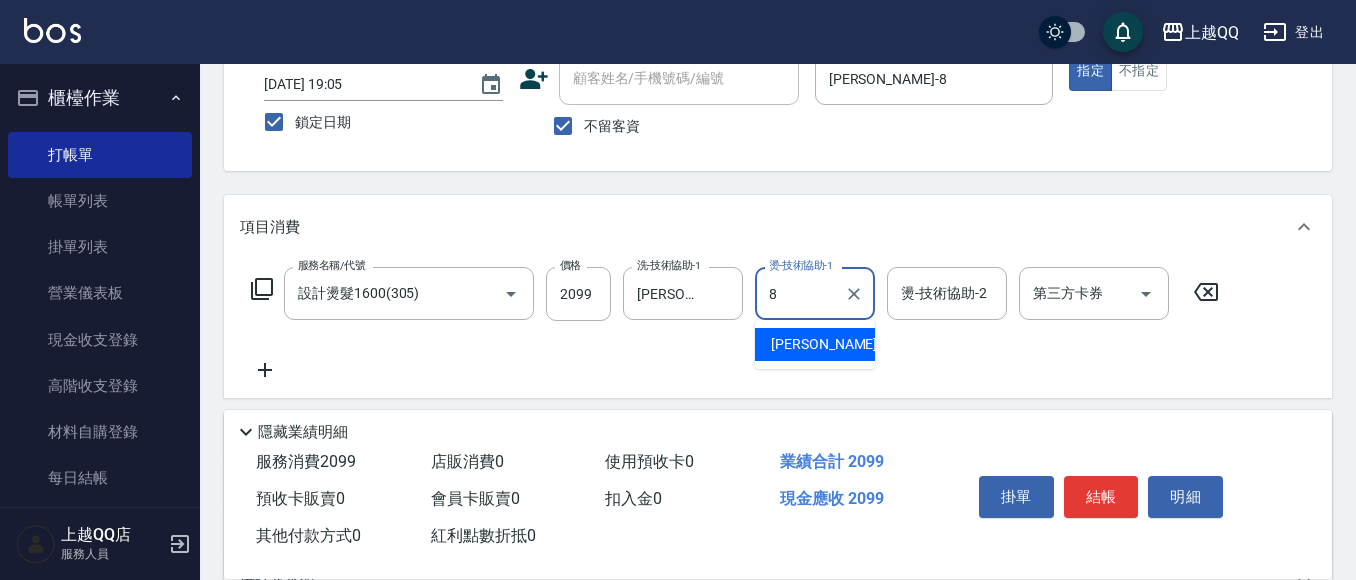 click on "[PERSON_NAME] -8" at bounding box center [830, 344] 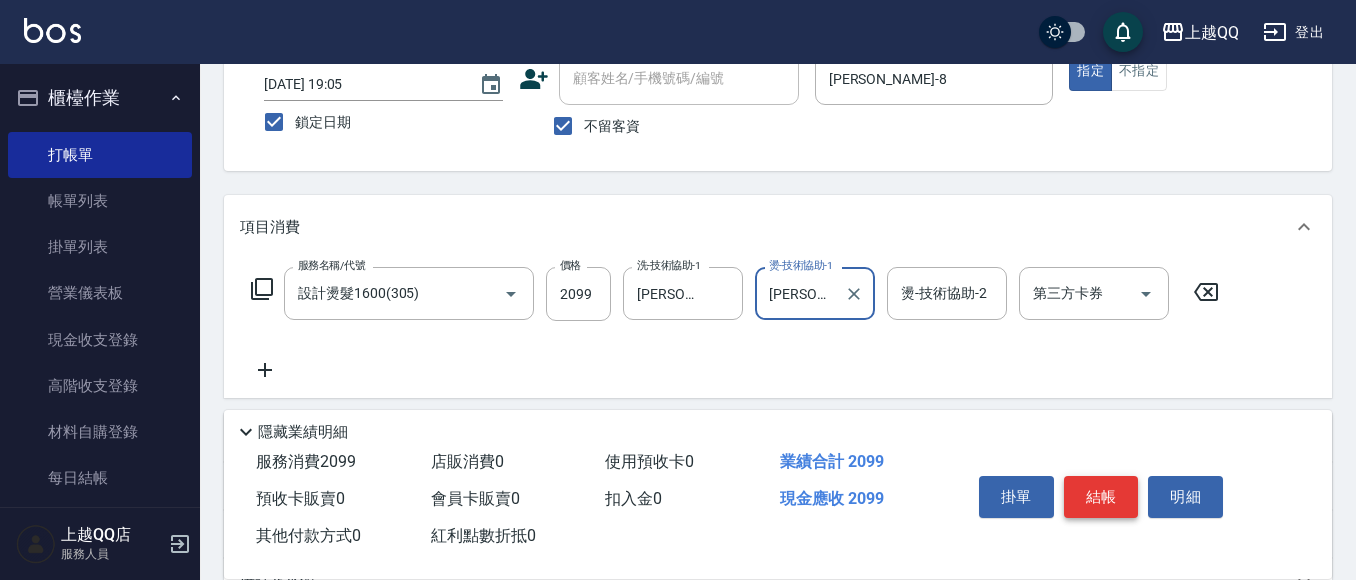 type on "[PERSON_NAME]-8" 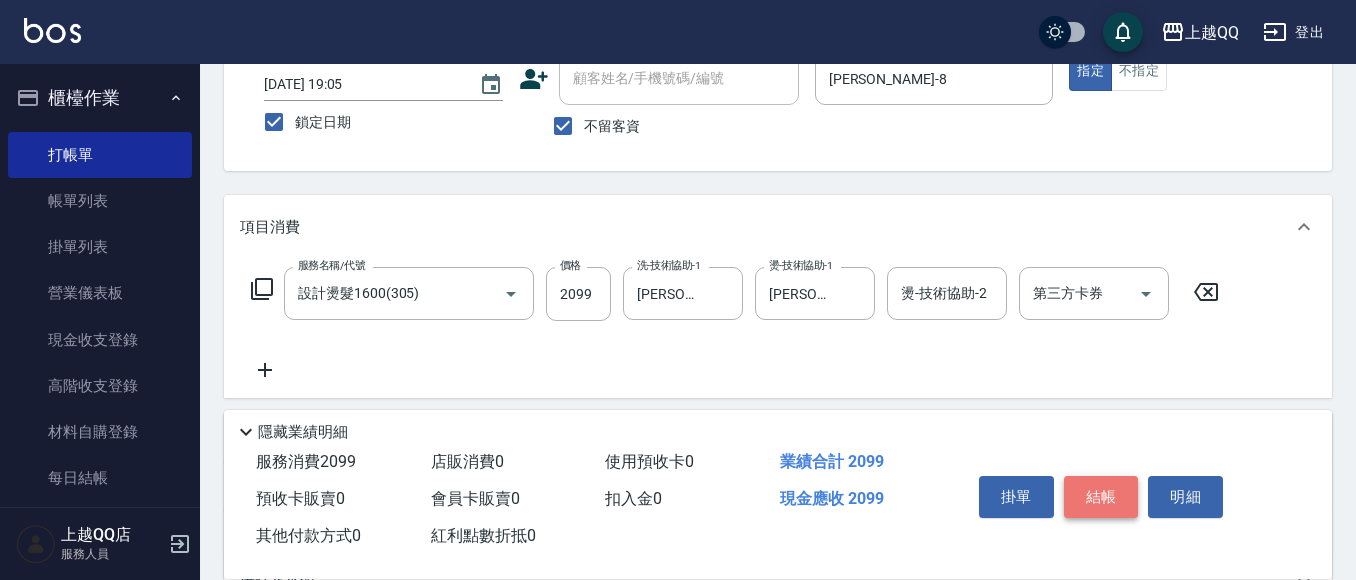click on "結帳" at bounding box center [1101, 497] 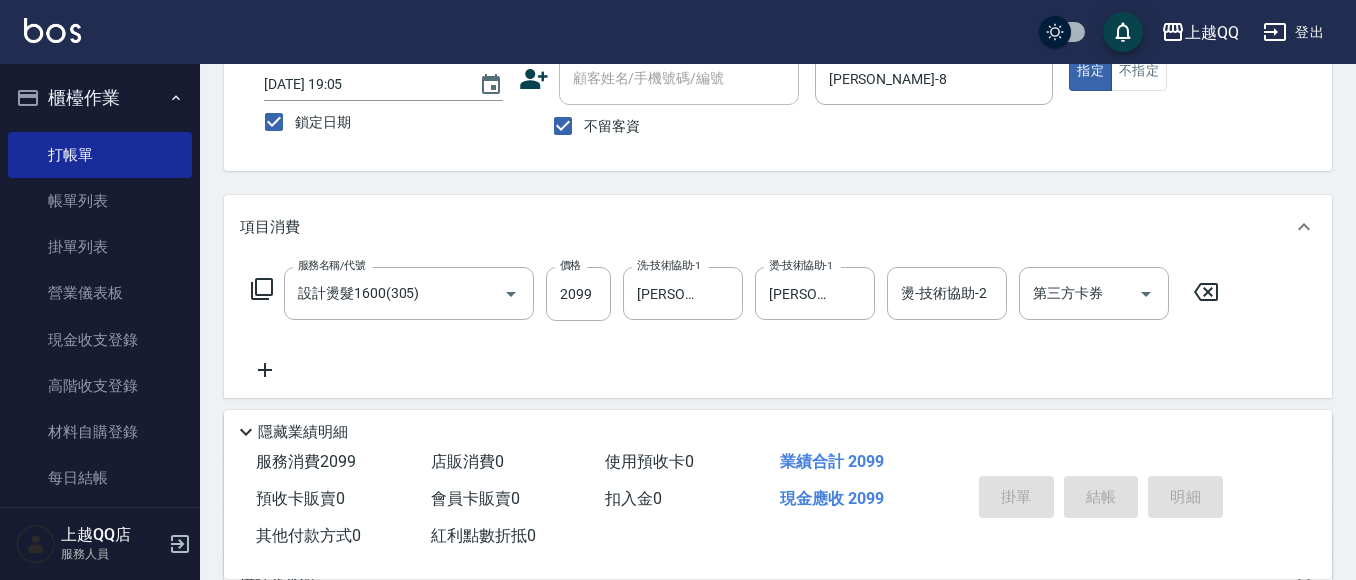 type 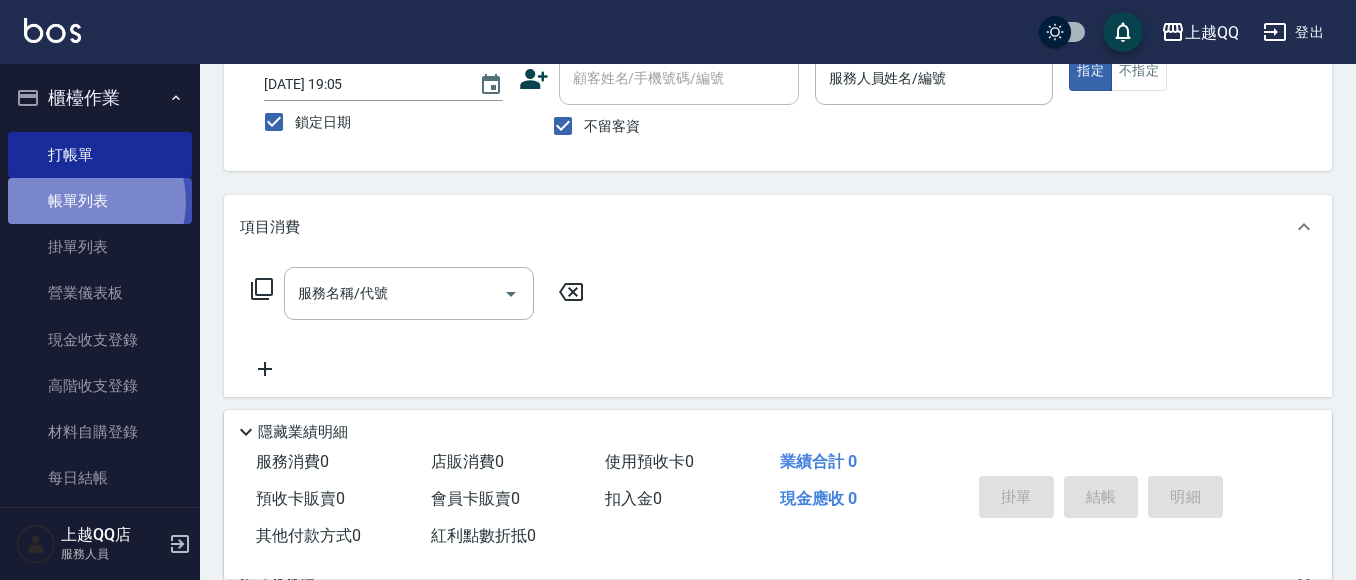click on "帳單列表" at bounding box center (100, 201) 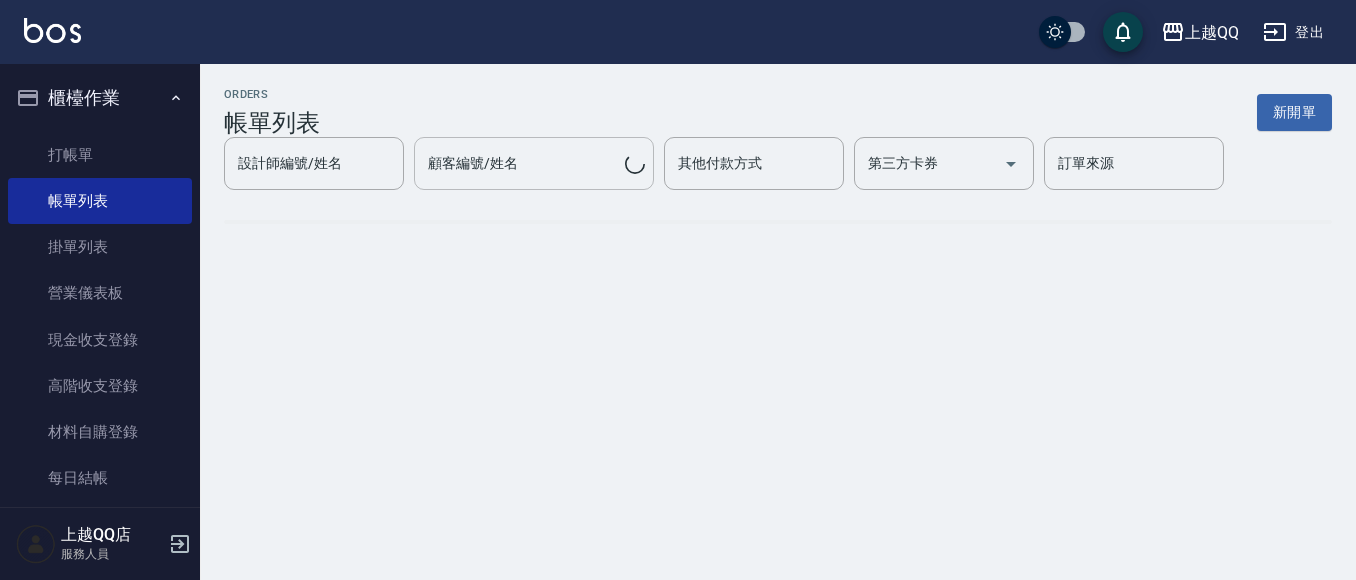 scroll, scrollTop: 0, scrollLeft: 0, axis: both 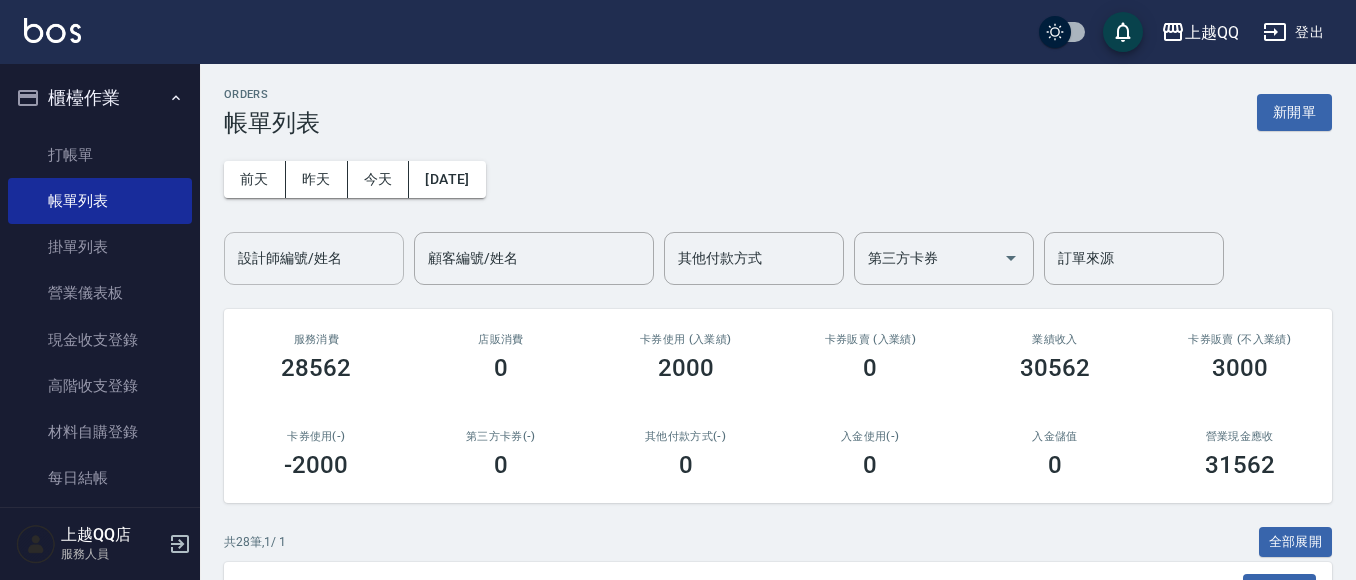 click on "設計師編號/姓名 設計師編號/姓名" at bounding box center (314, 258) 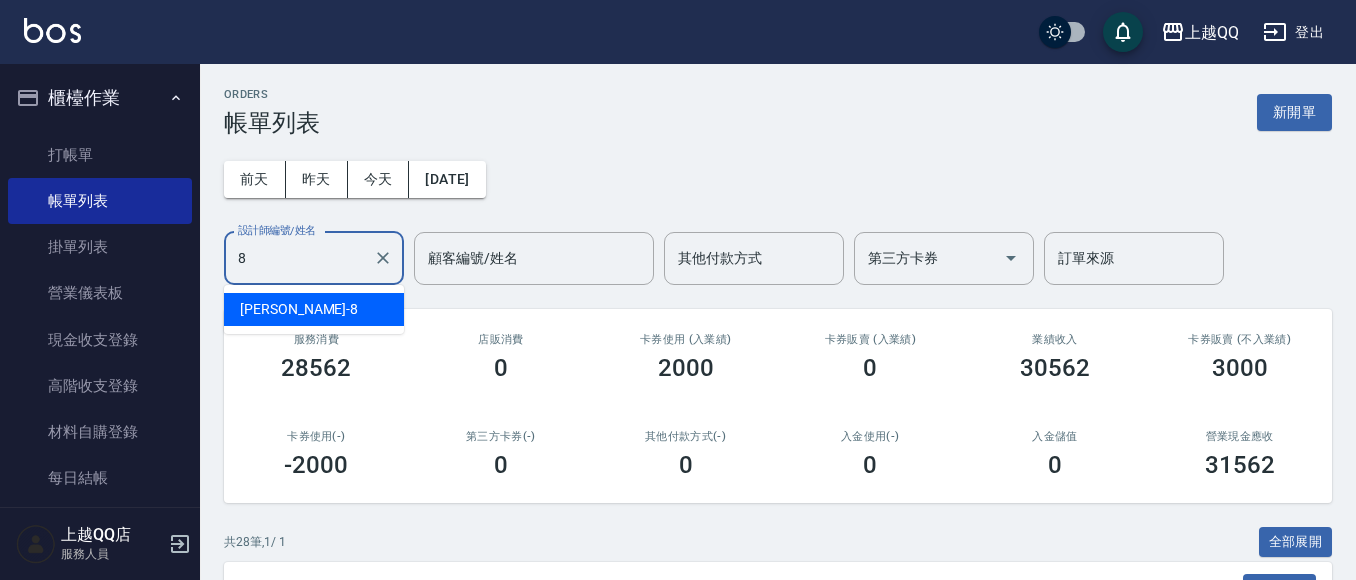 click on "[PERSON_NAME] -8" at bounding box center [314, 309] 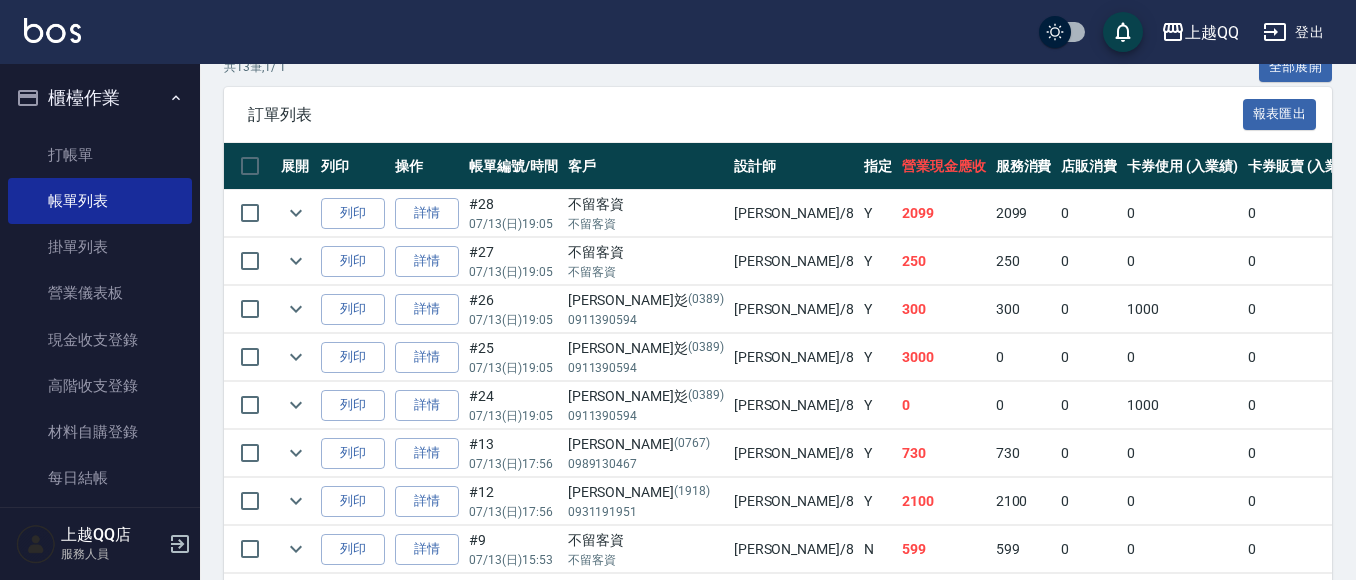 scroll, scrollTop: 472, scrollLeft: 0, axis: vertical 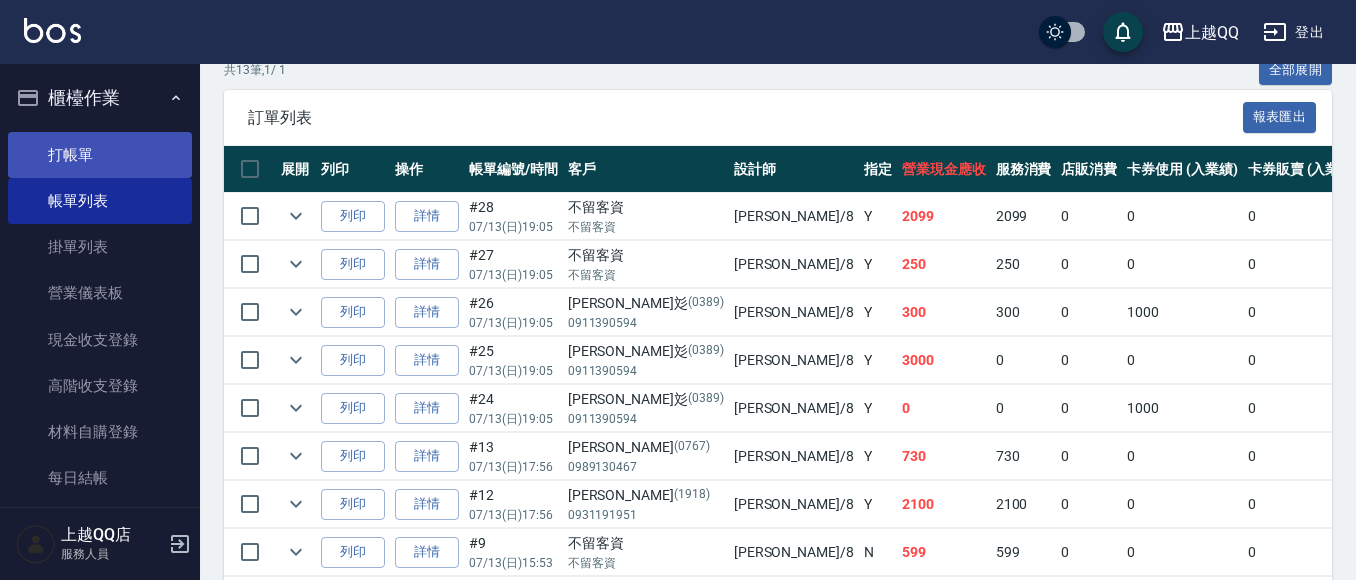 type on "[PERSON_NAME]-8" 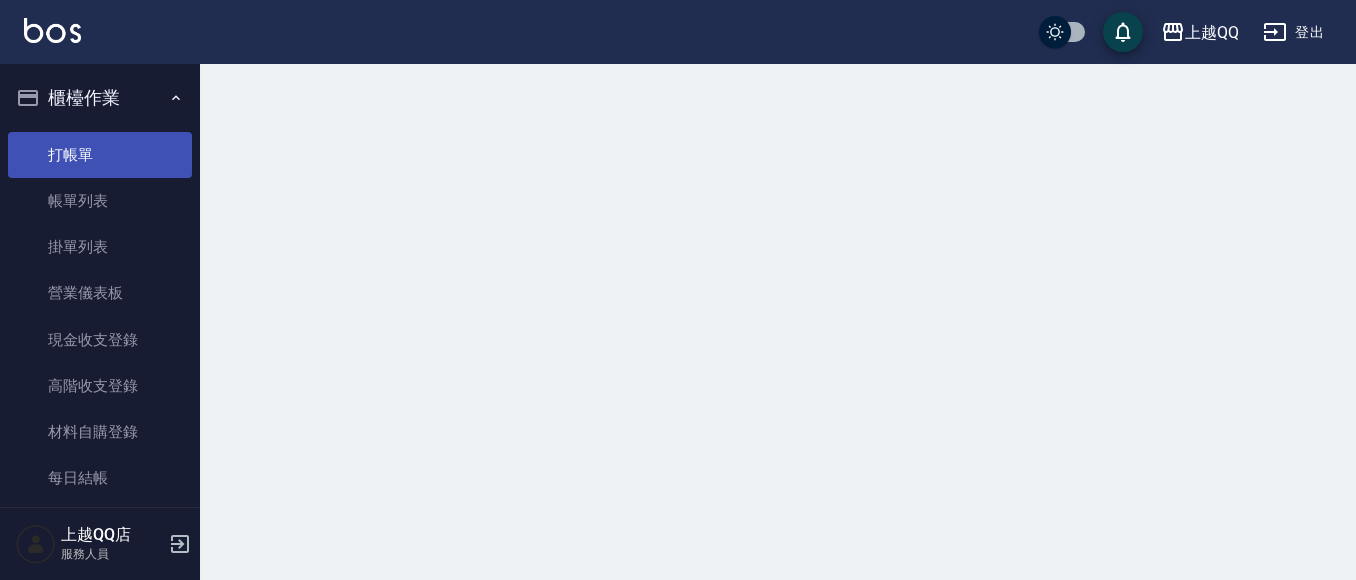 scroll, scrollTop: 0, scrollLeft: 0, axis: both 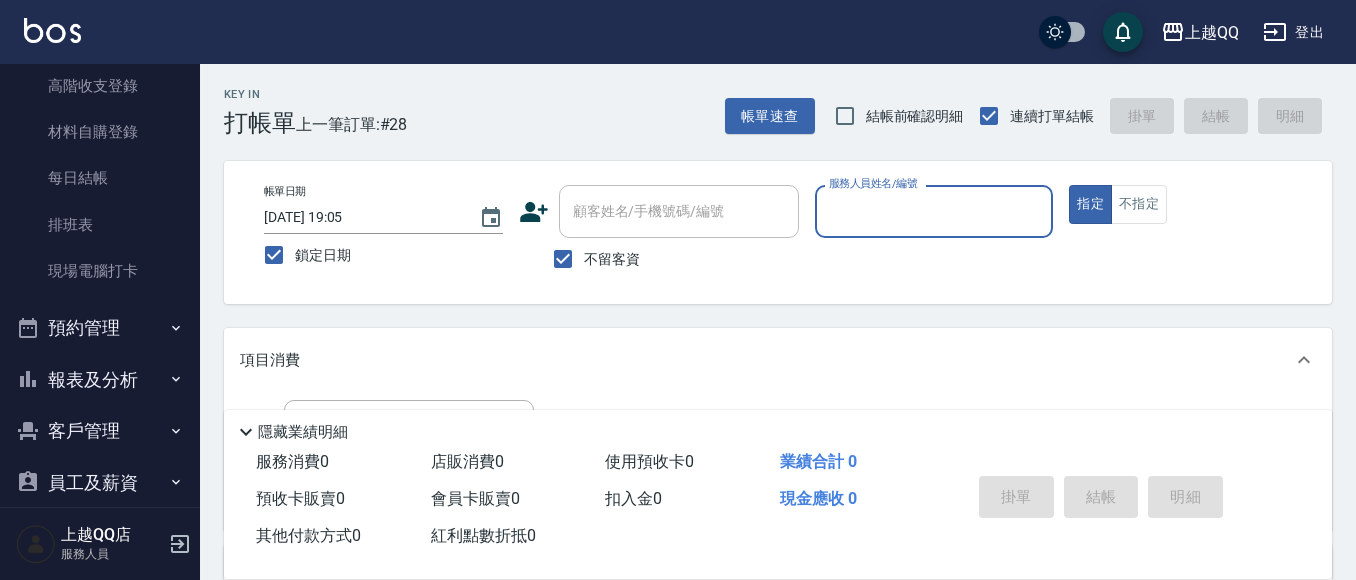 click on "報表及分析" at bounding box center [100, 380] 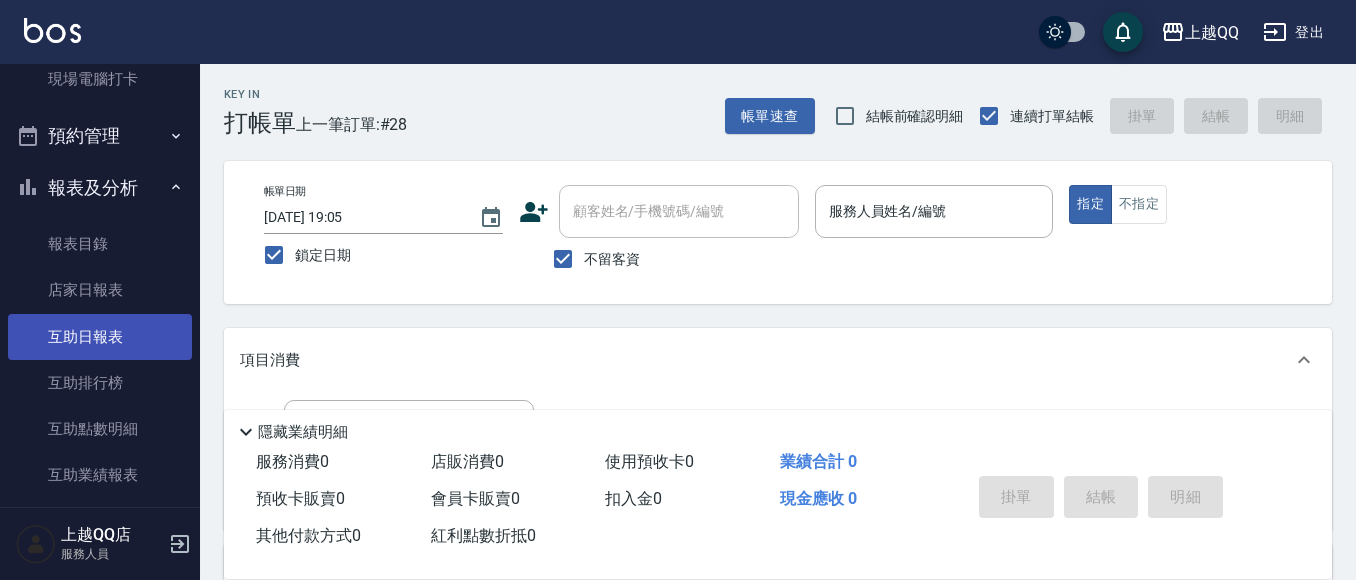 scroll, scrollTop: 500, scrollLeft: 0, axis: vertical 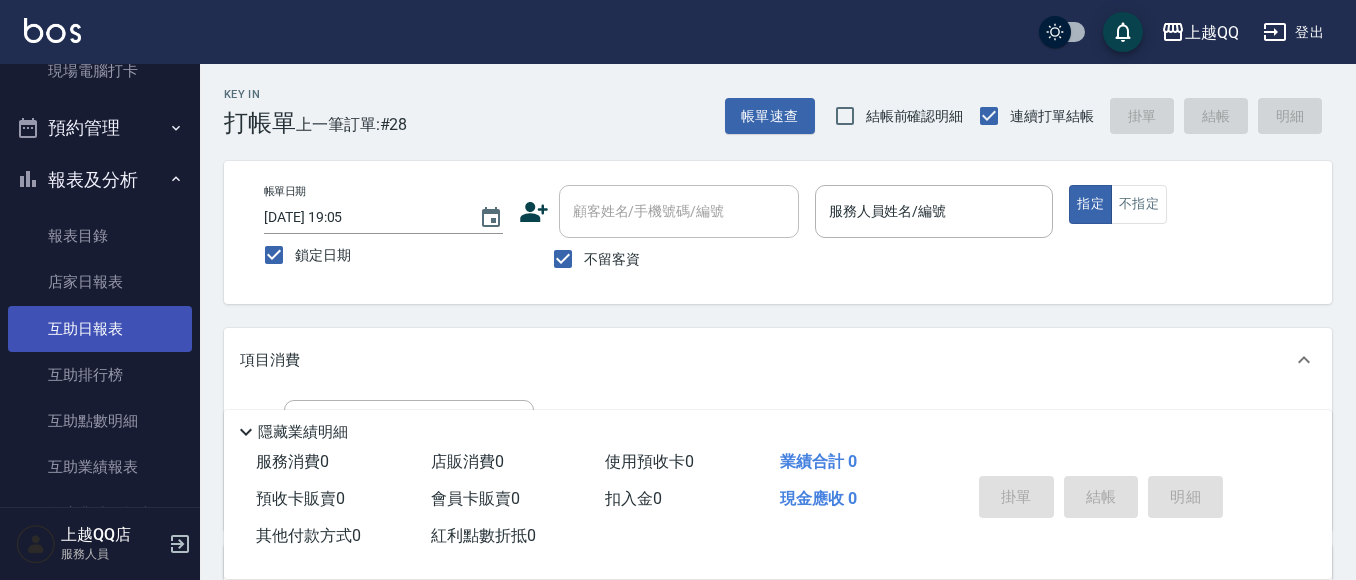 click on "互助日報表" at bounding box center (100, 329) 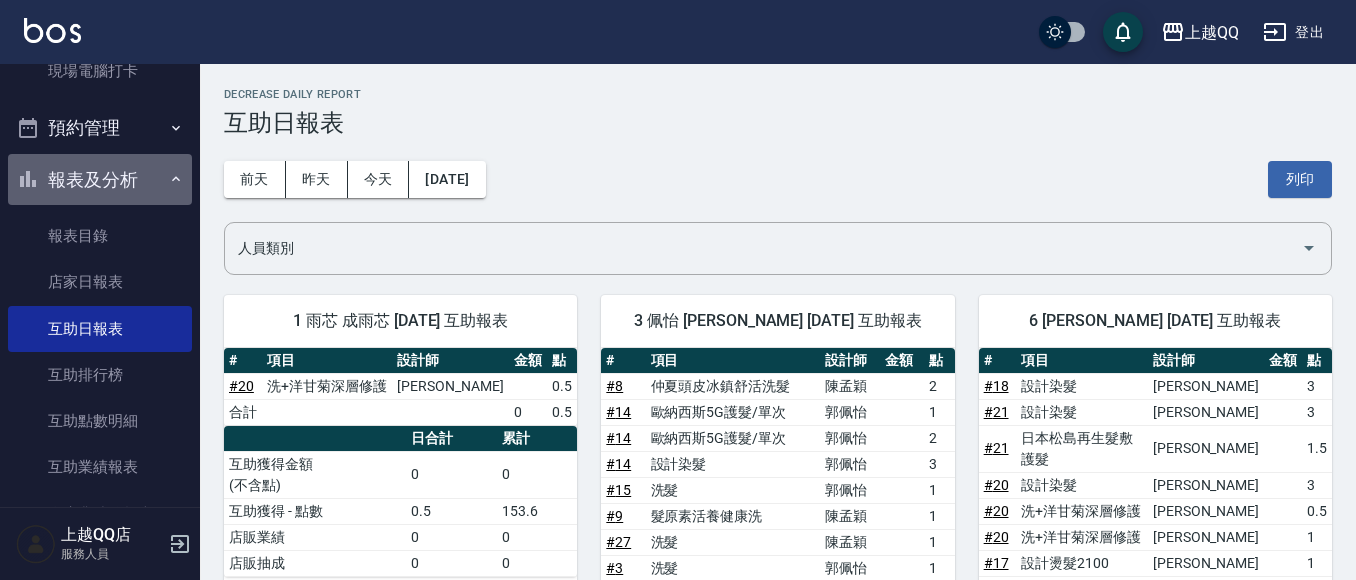 click 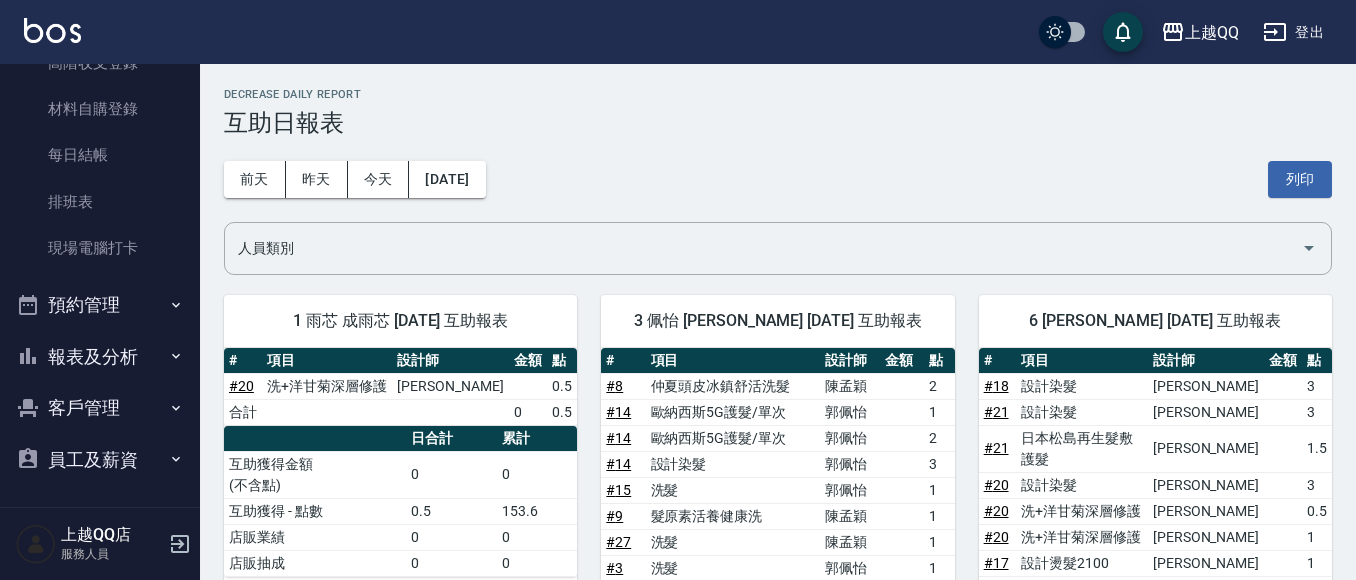 scroll, scrollTop: 325, scrollLeft: 0, axis: vertical 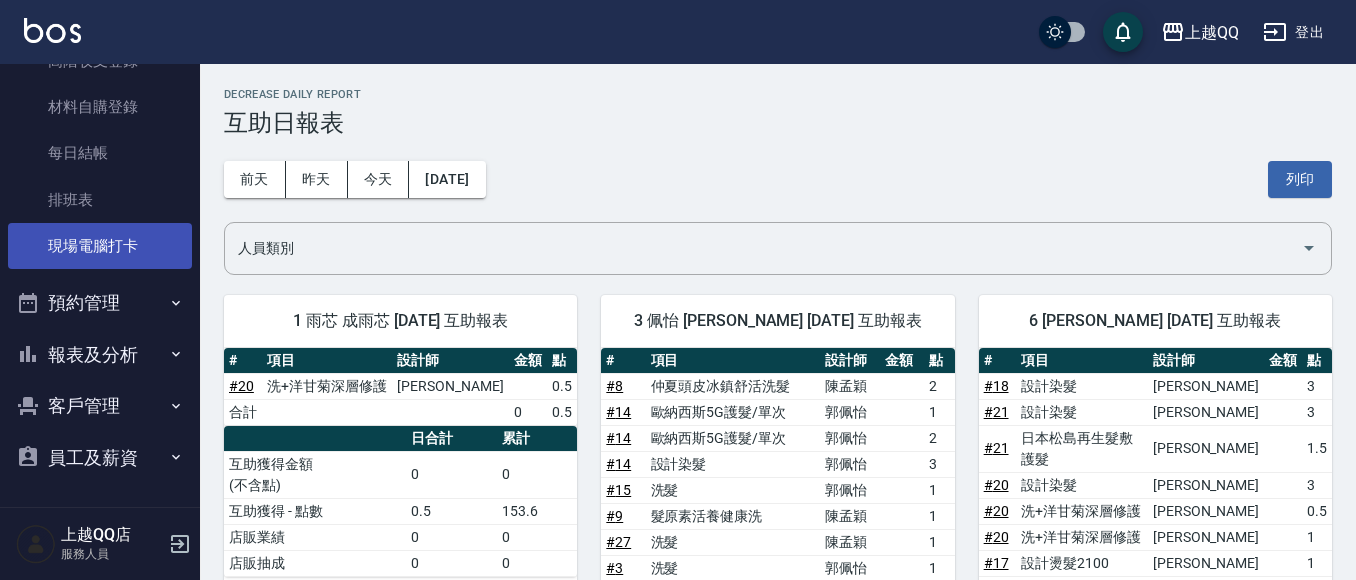 click on "現場電腦打卡" at bounding box center (100, 246) 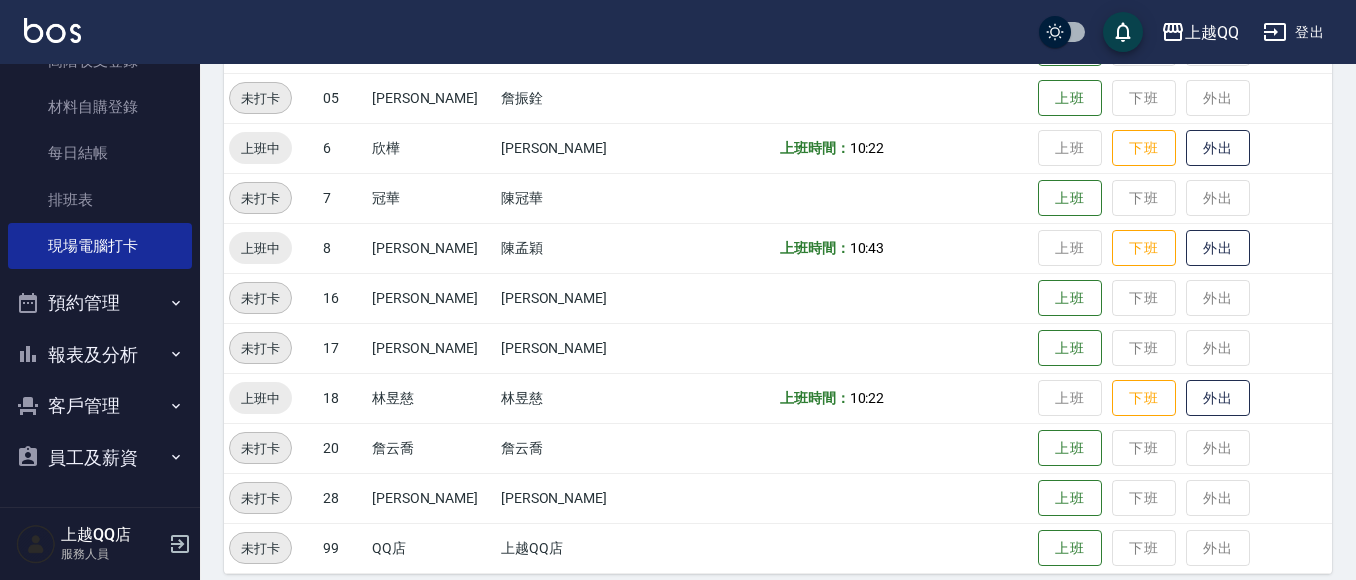 scroll, scrollTop: 568, scrollLeft: 0, axis: vertical 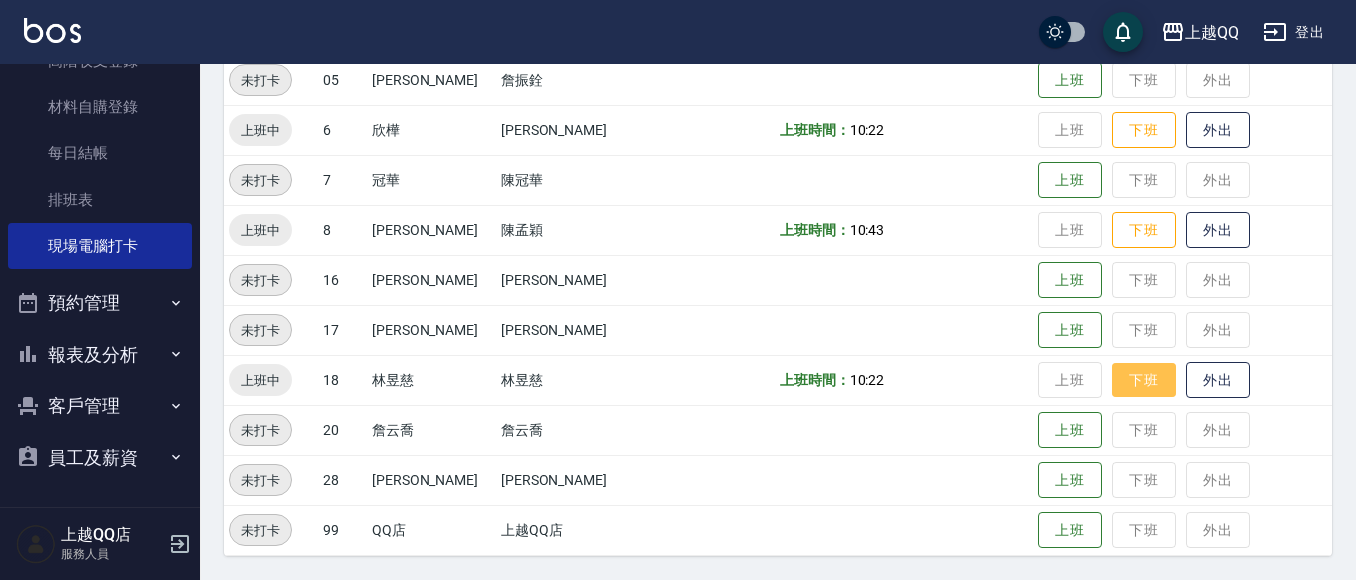 click on "下班" at bounding box center (1144, 380) 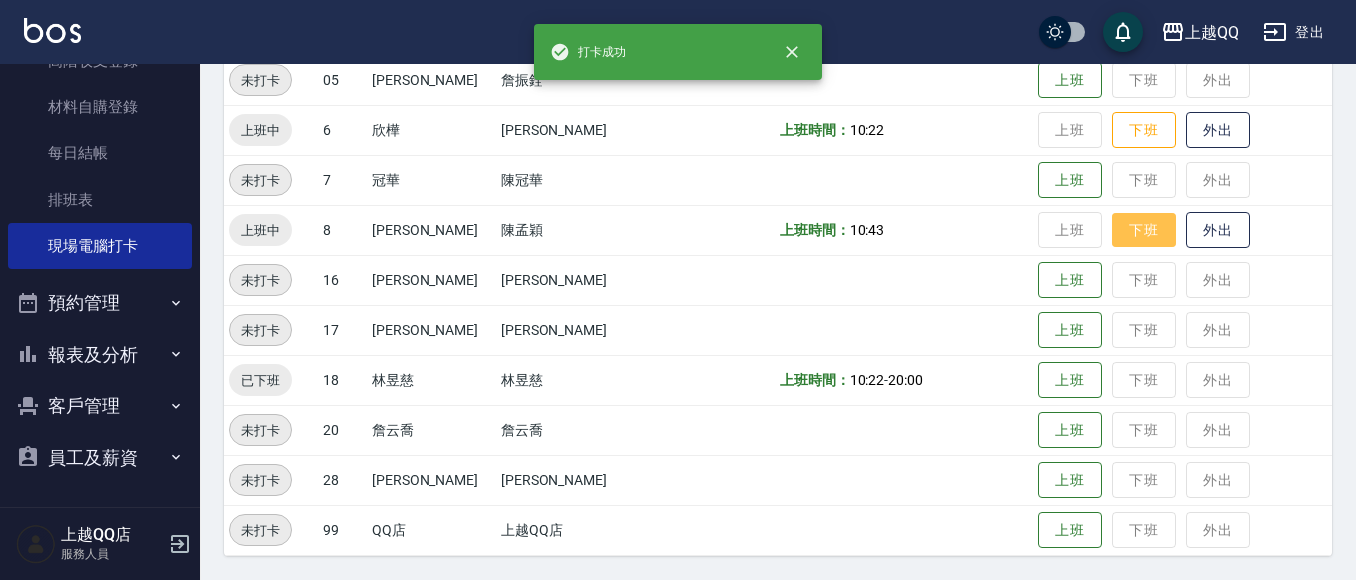 click on "下班" at bounding box center (1144, 230) 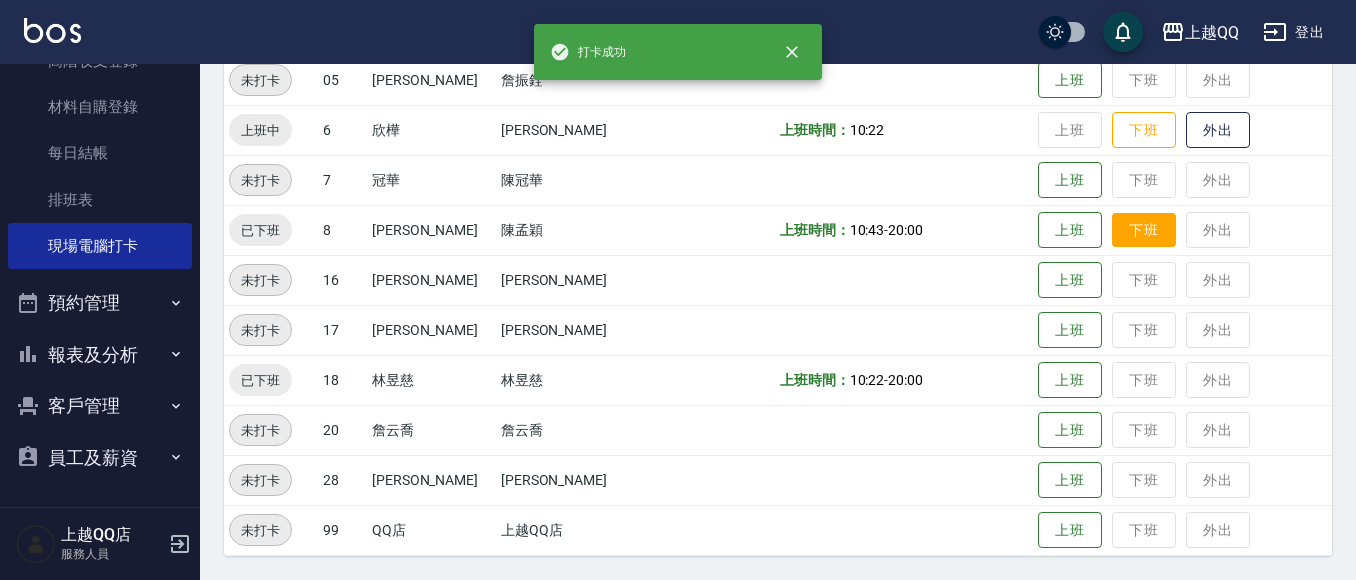 scroll, scrollTop: 468, scrollLeft: 0, axis: vertical 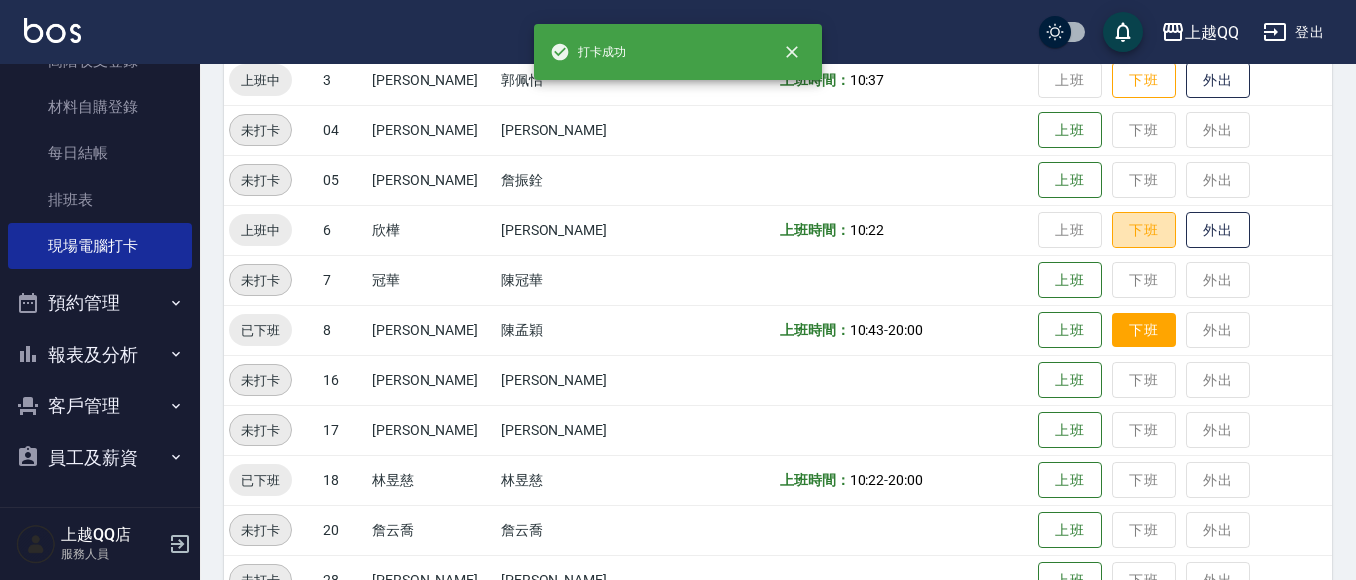 click on "下班" at bounding box center (1144, 230) 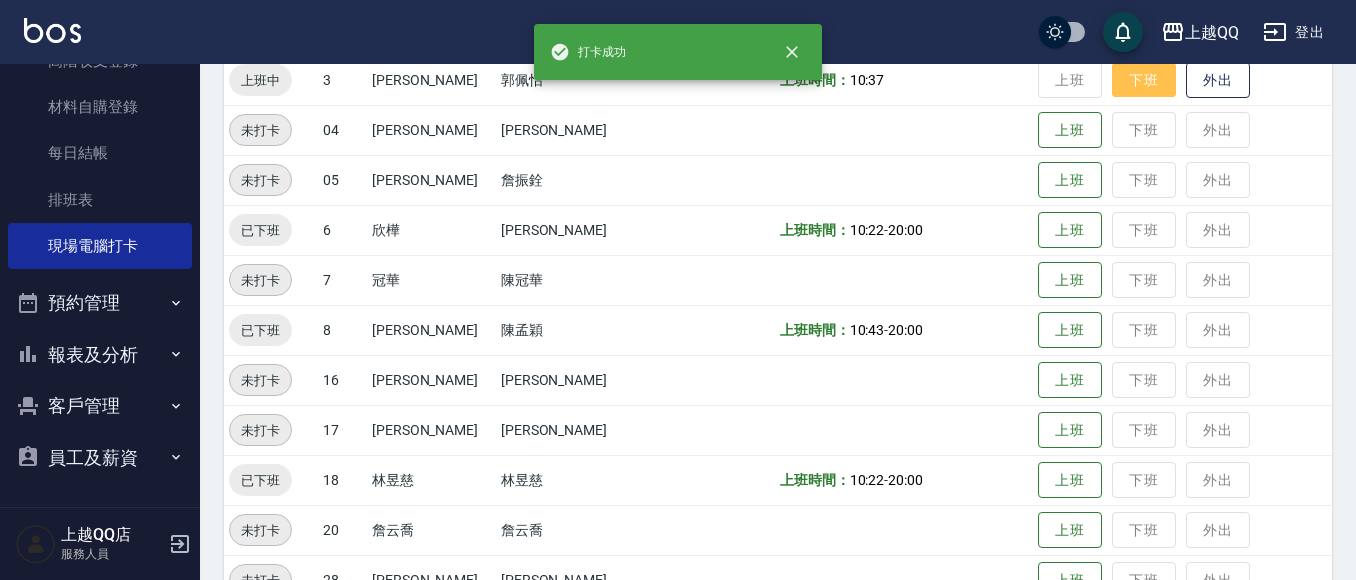 click on "下班" at bounding box center (1144, 80) 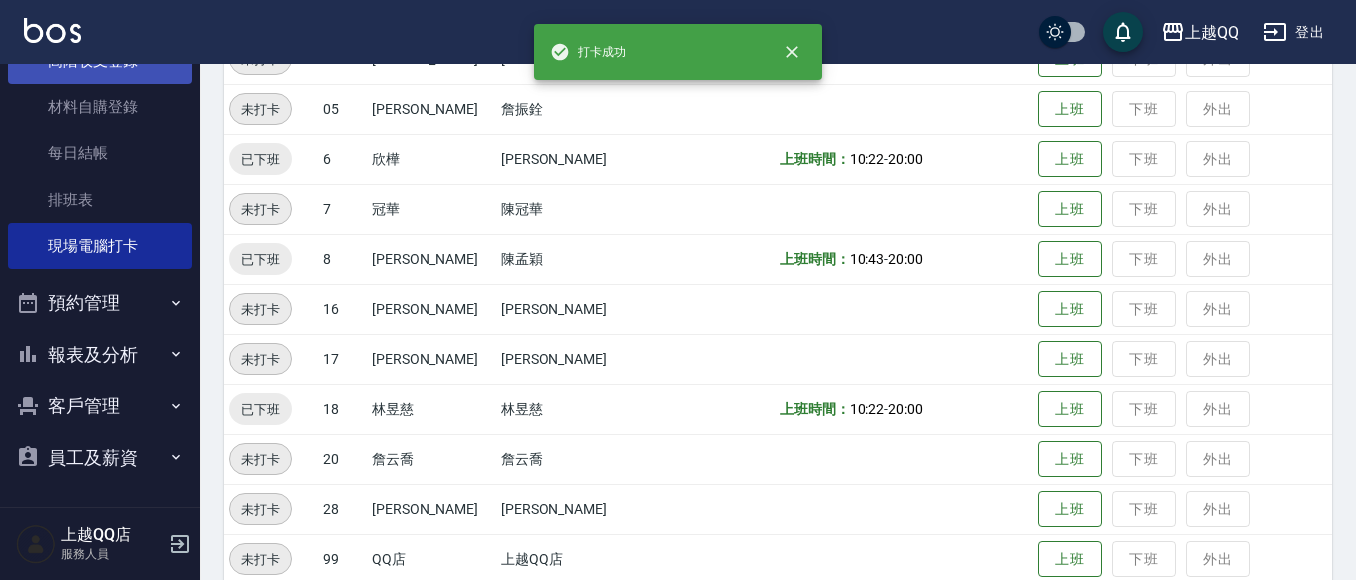 scroll, scrollTop: 568, scrollLeft: 0, axis: vertical 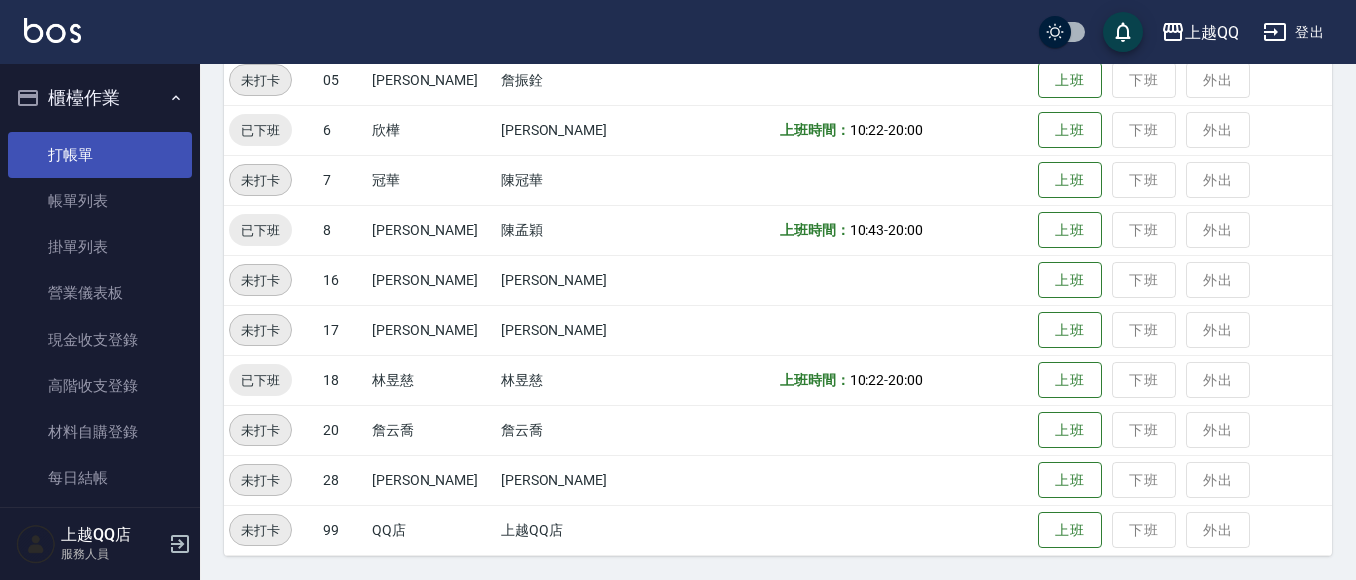 click on "打帳單" at bounding box center [100, 155] 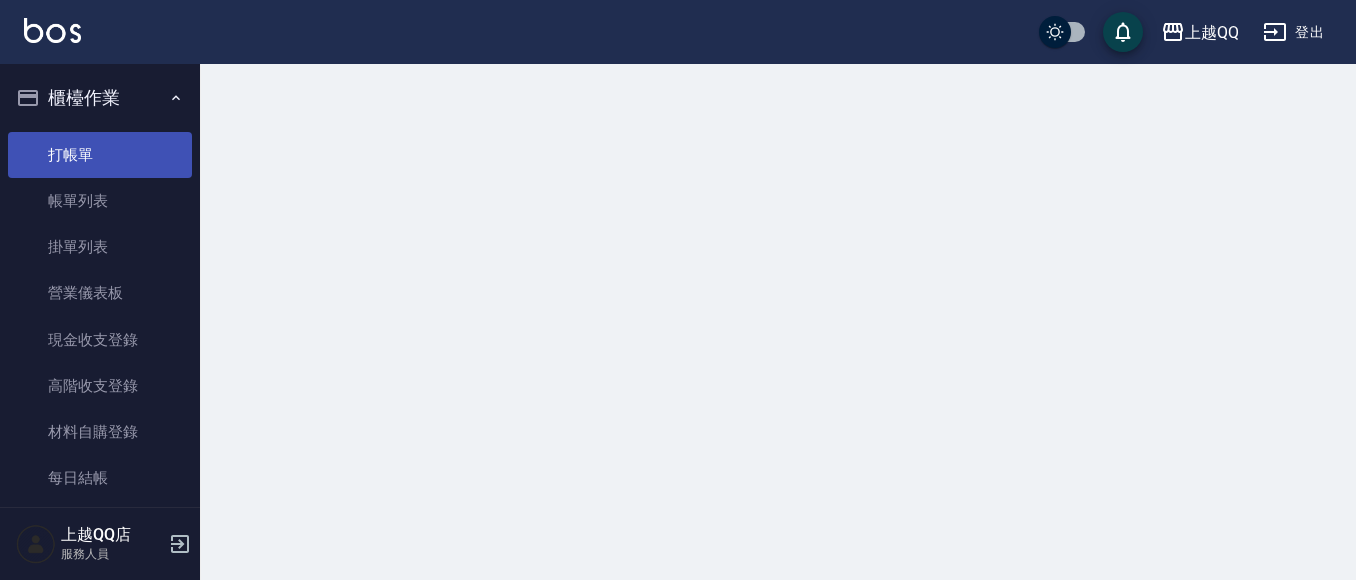 scroll, scrollTop: 0, scrollLeft: 0, axis: both 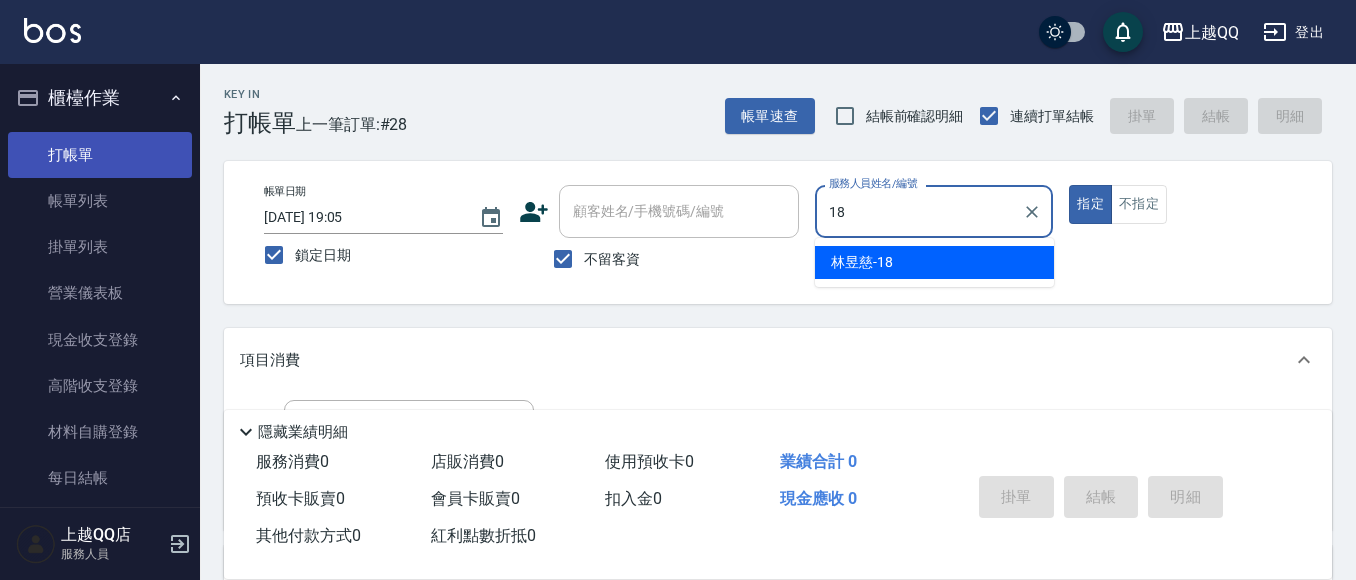 type on "18" 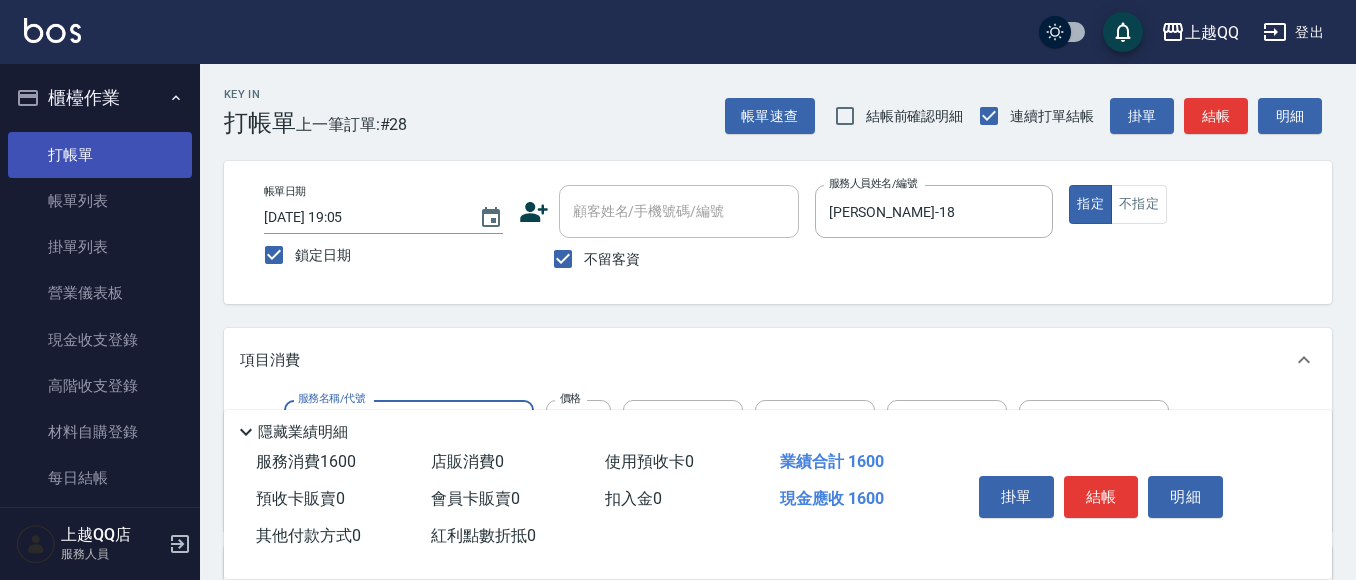 type on "設計燙髮1600(305)" 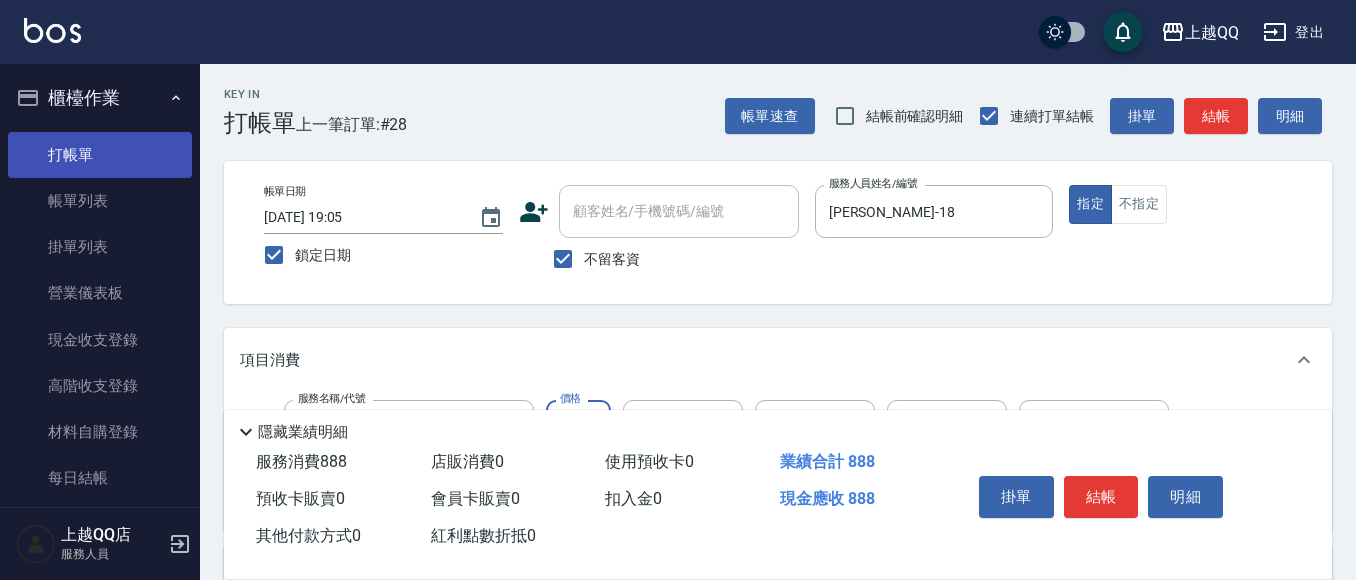 type on "888" 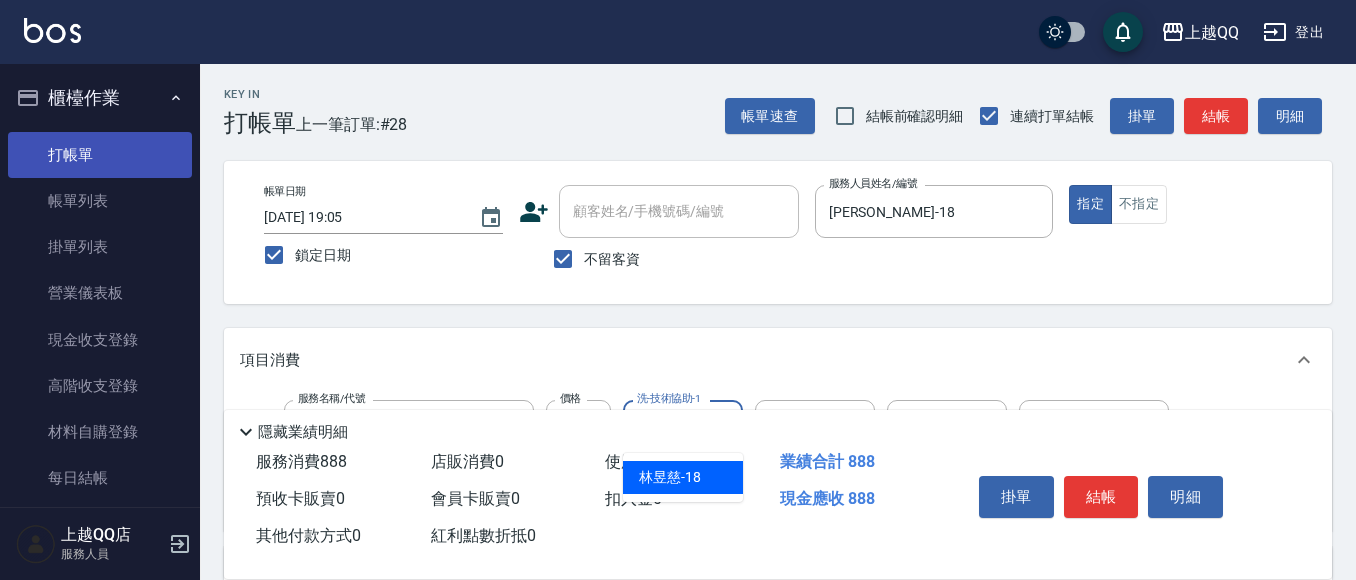 type on "[PERSON_NAME]-18" 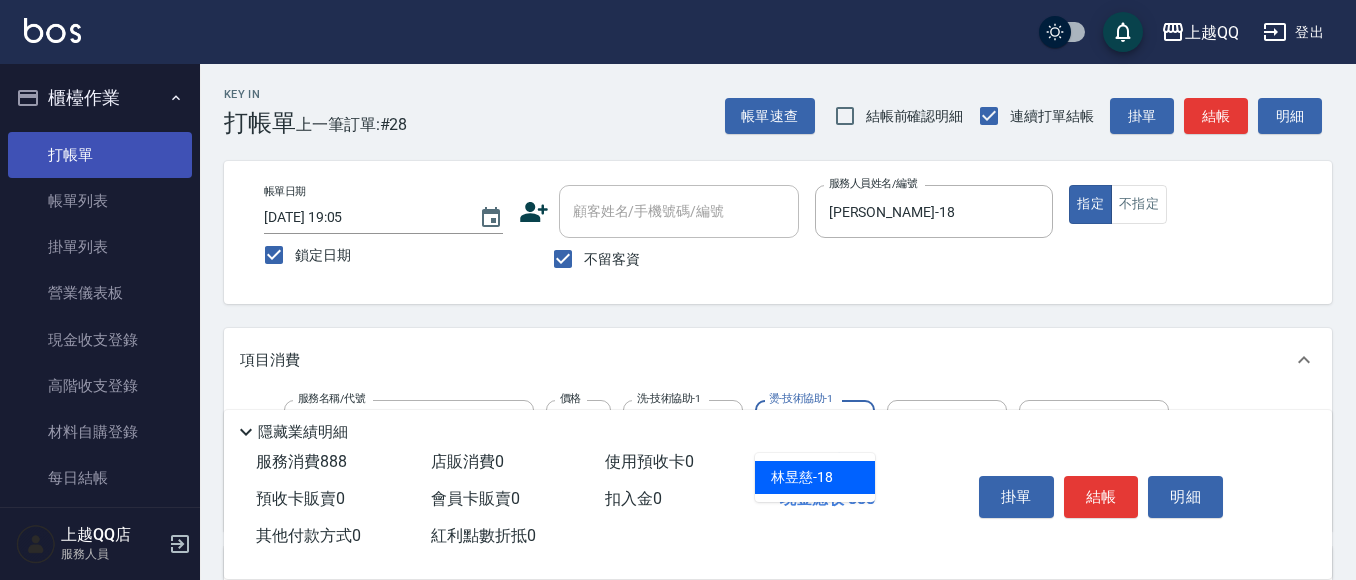 type on "[PERSON_NAME]-18" 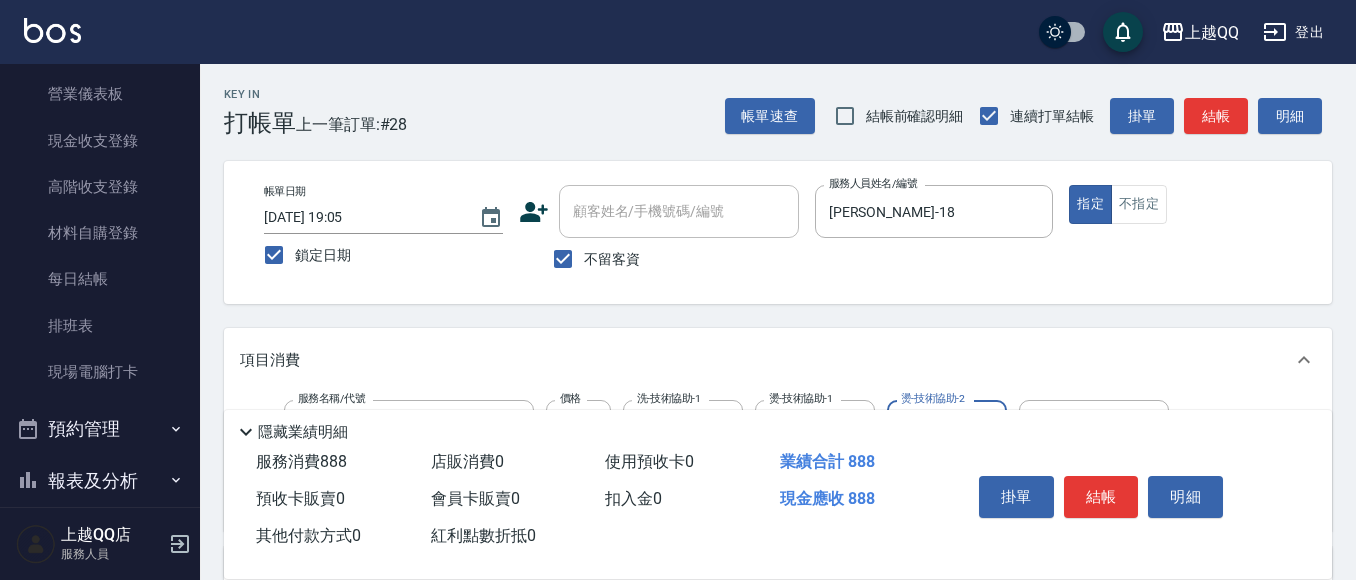 scroll, scrollTop: 200, scrollLeft: 0, axis: vertical 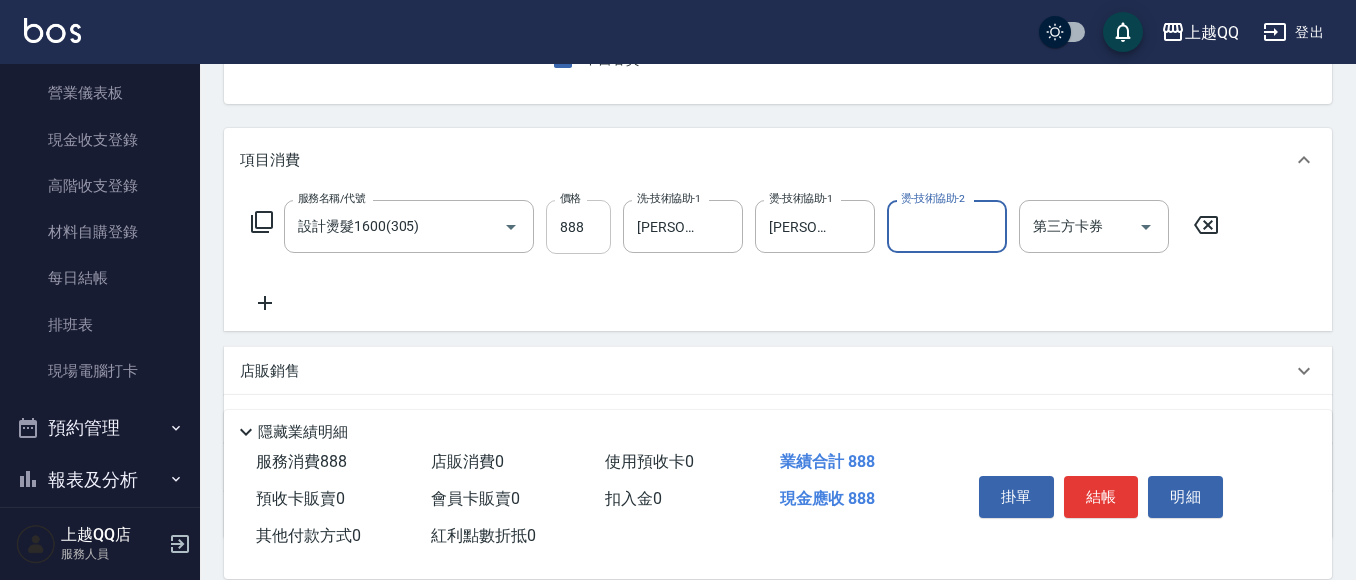 click on "888" at bounding box center (578, 227) 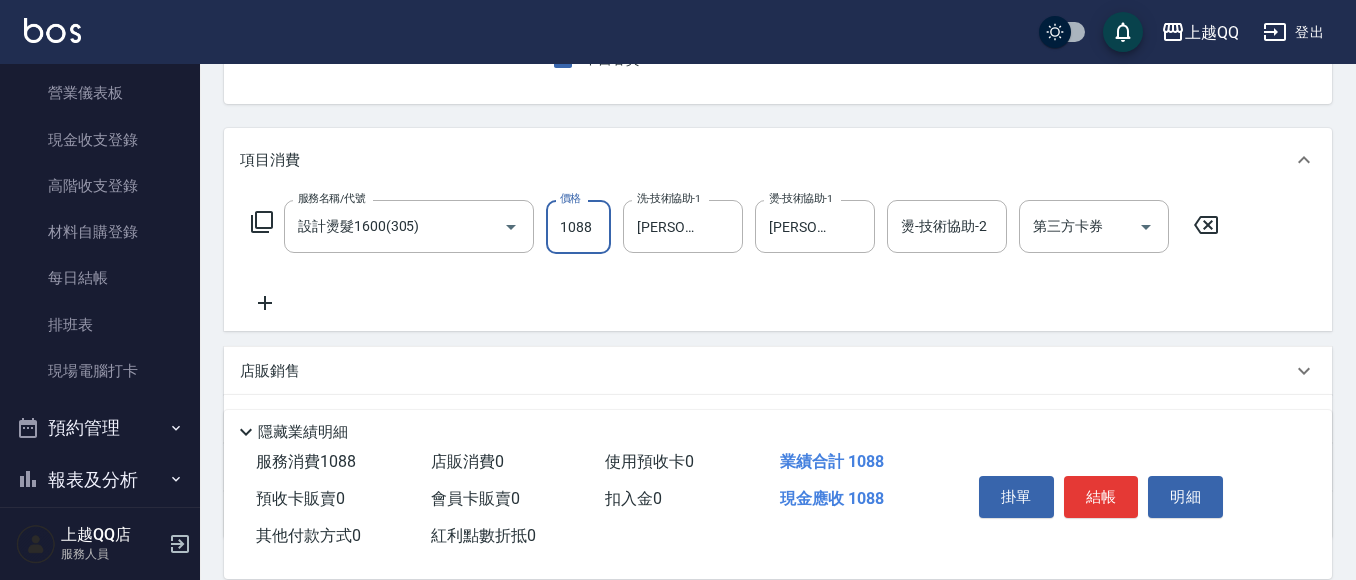type on "1088" 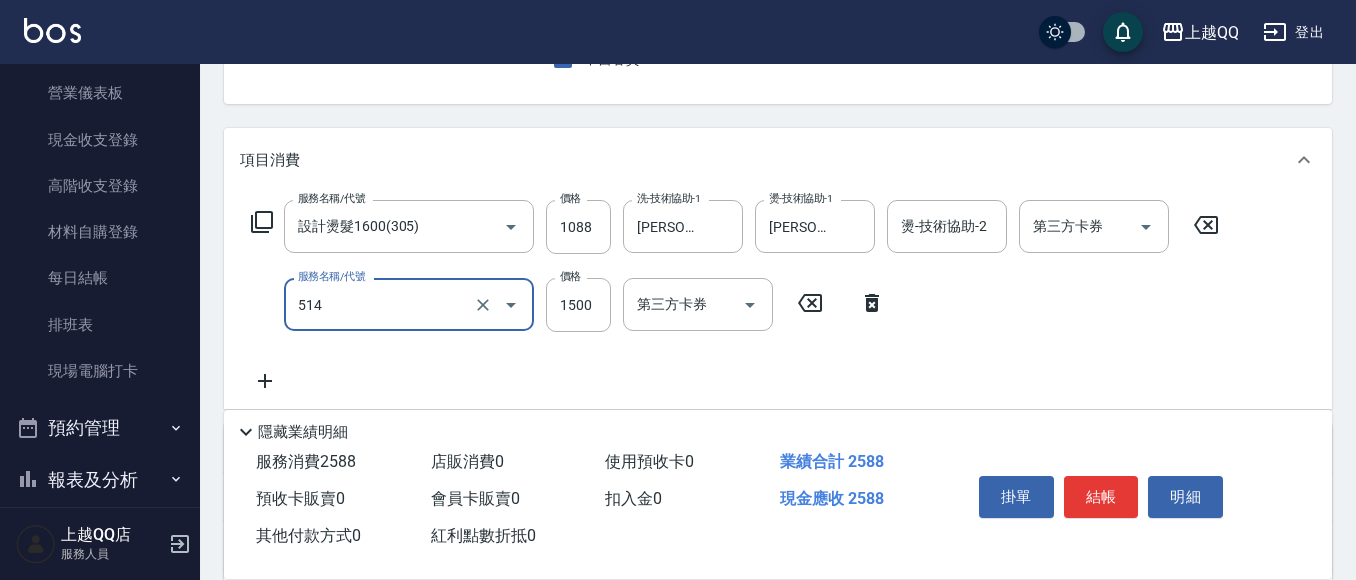 type on "歐納西斯5G護髮/單次(514)" 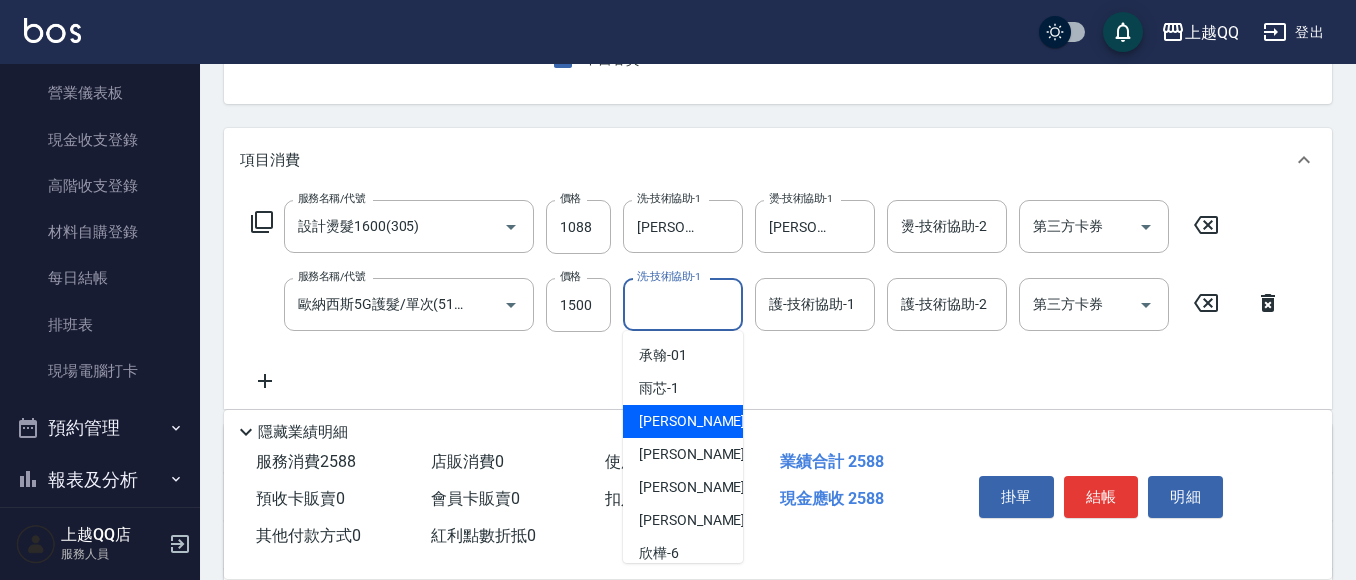 click on "價格" at bounding box center (570, 276) 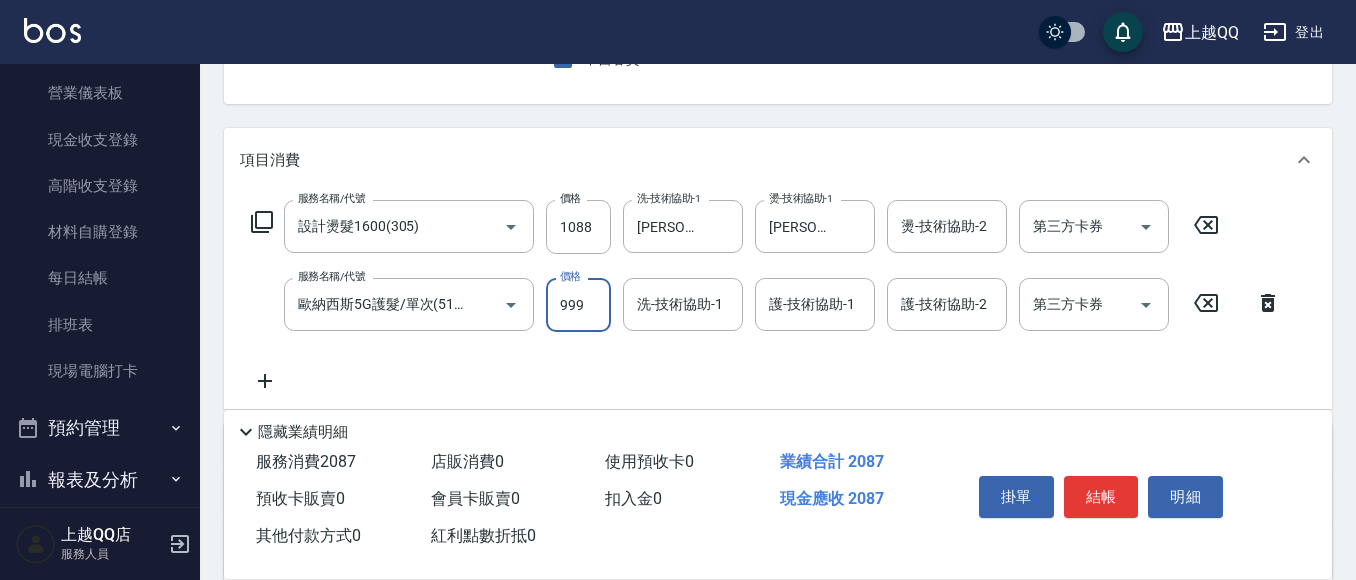 type on "999" 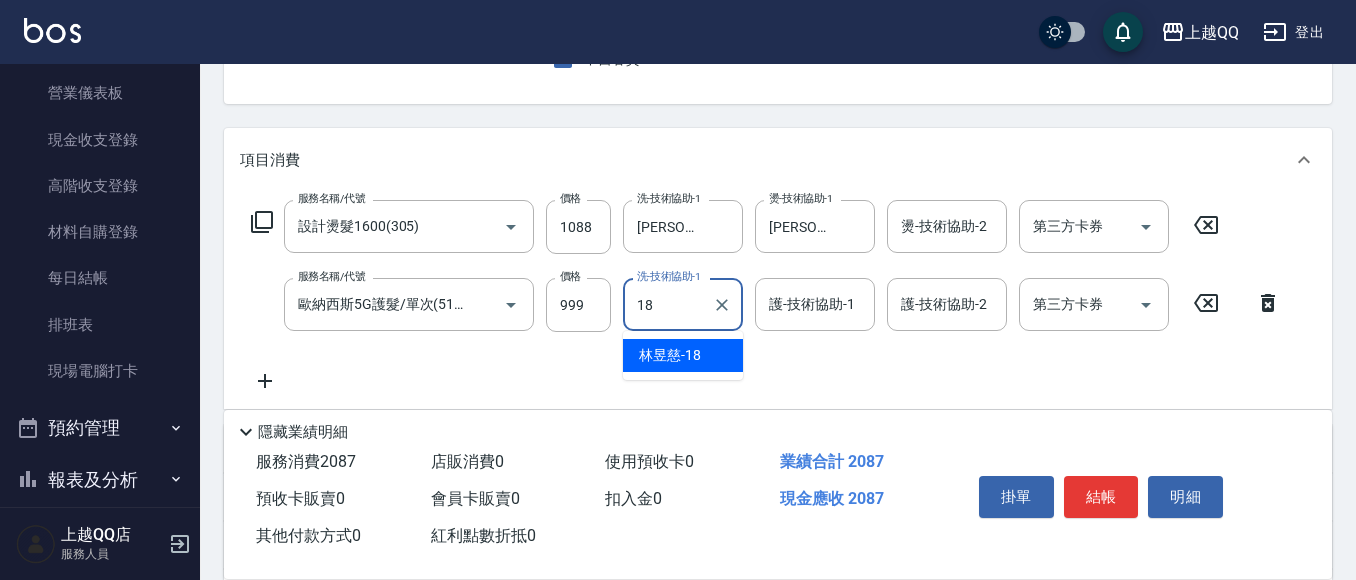 type on "[PERSON_NAME]-18" 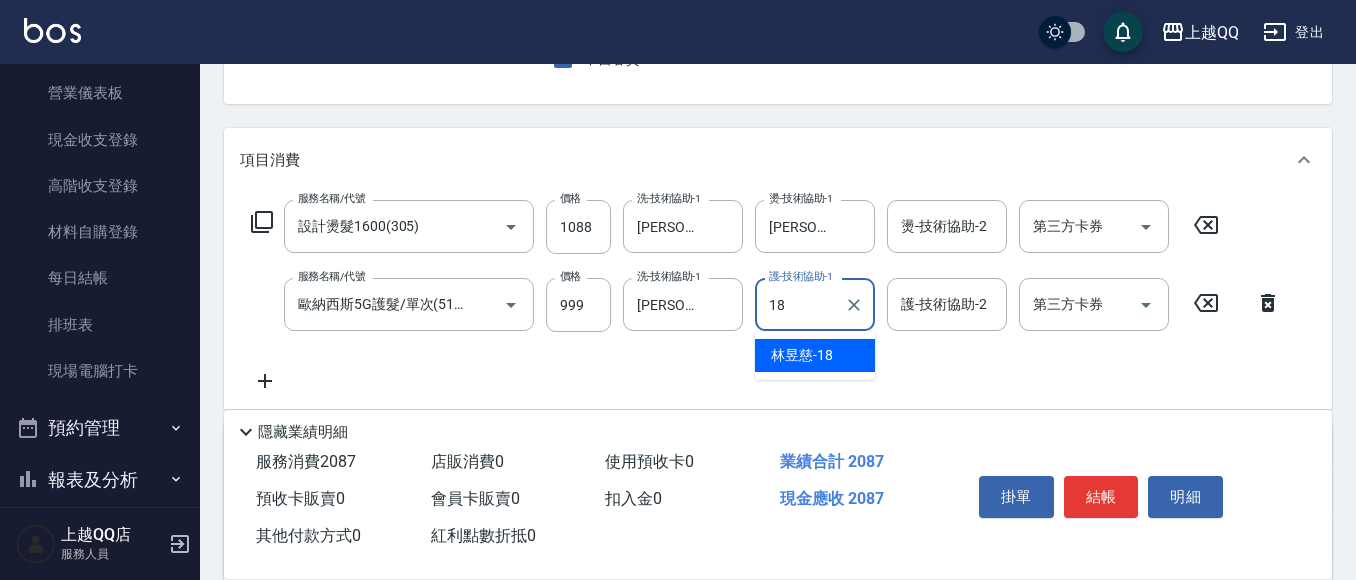 type on "[PERSON_NAME]-18" 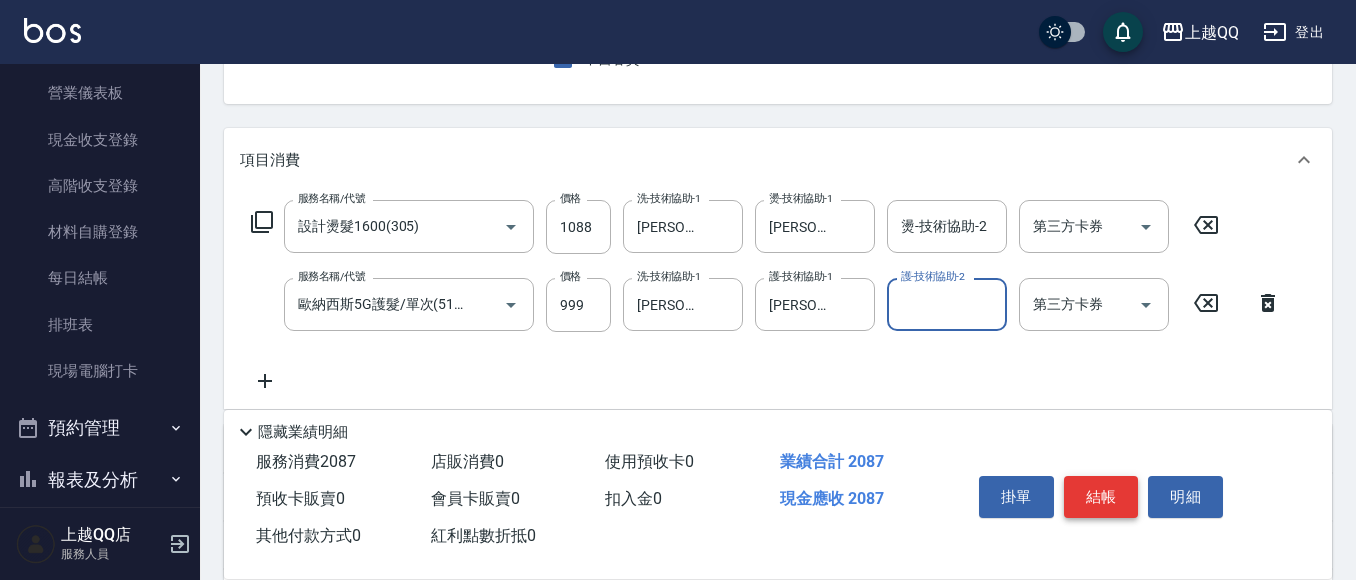 click on "結帳" at bounding box center [1101, 497] 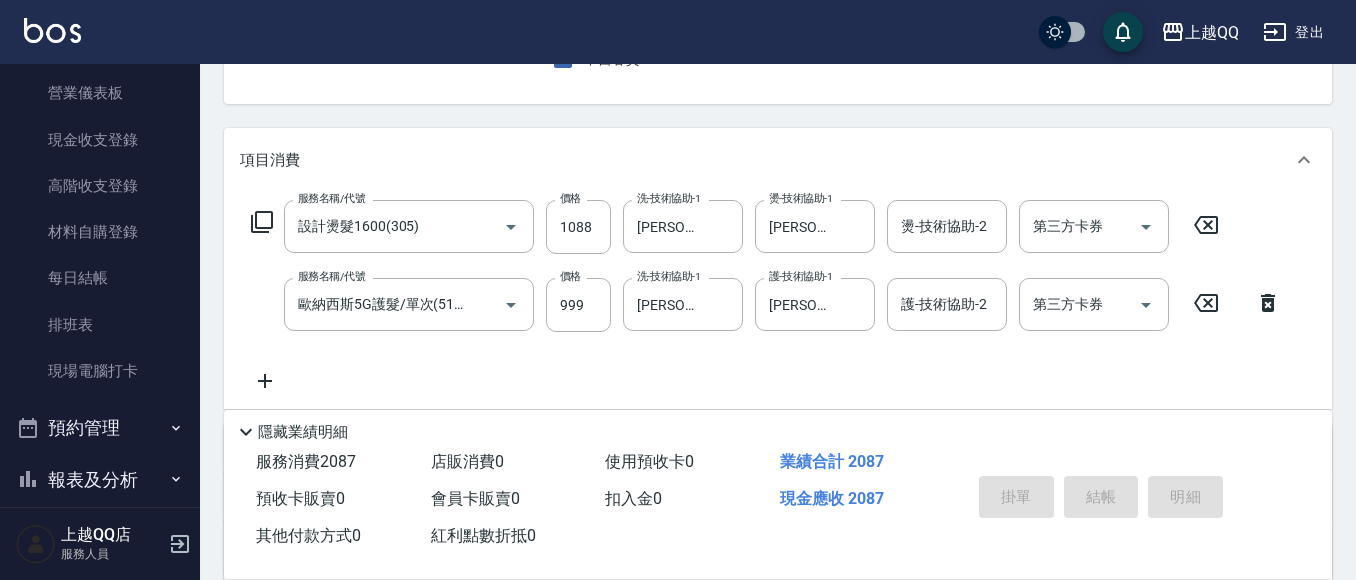 type 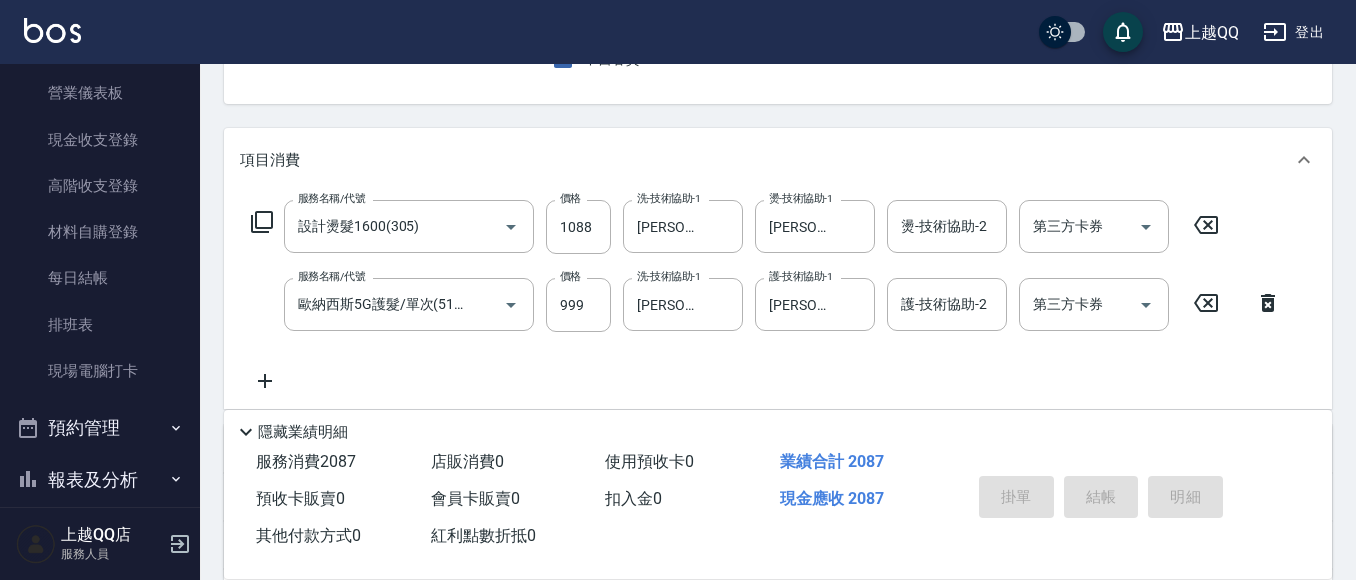 type 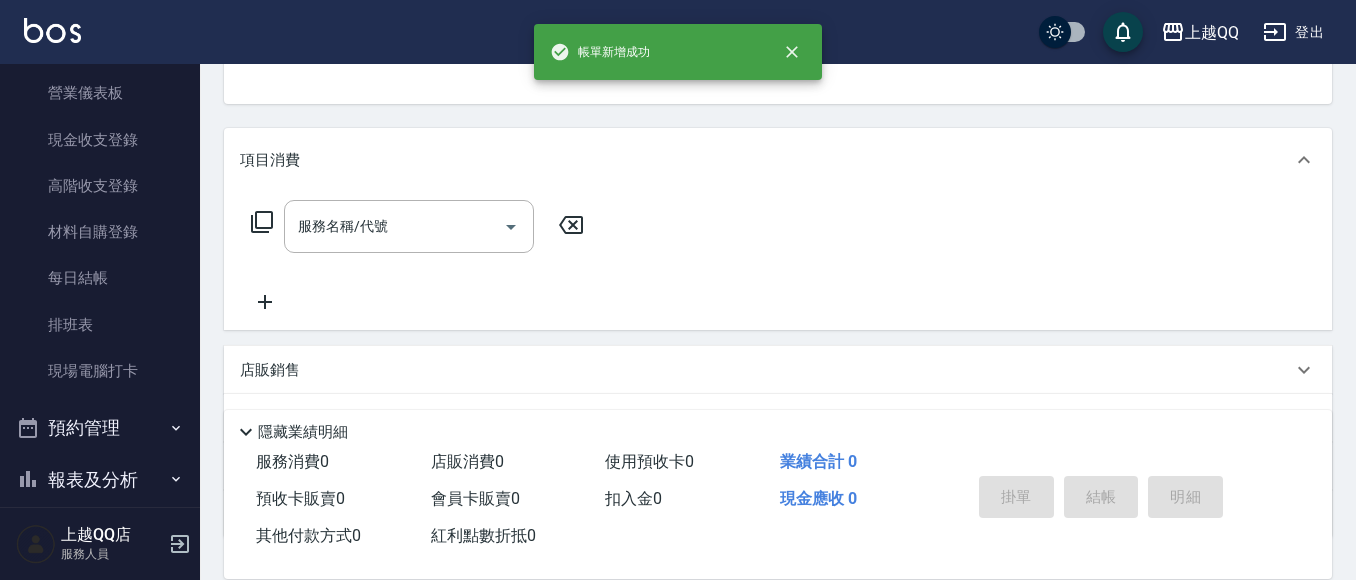 scroll, scrollTop: 194, scrollLeft: 0, axis: vertical 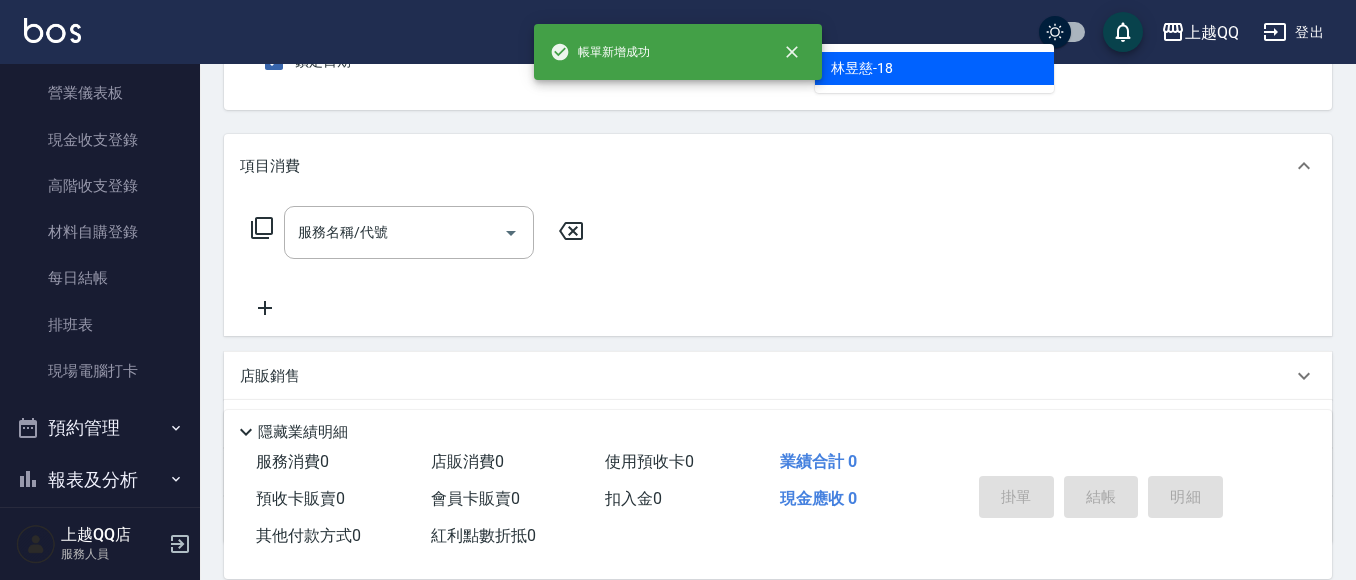 type on "[PERSON_NAME]-18" 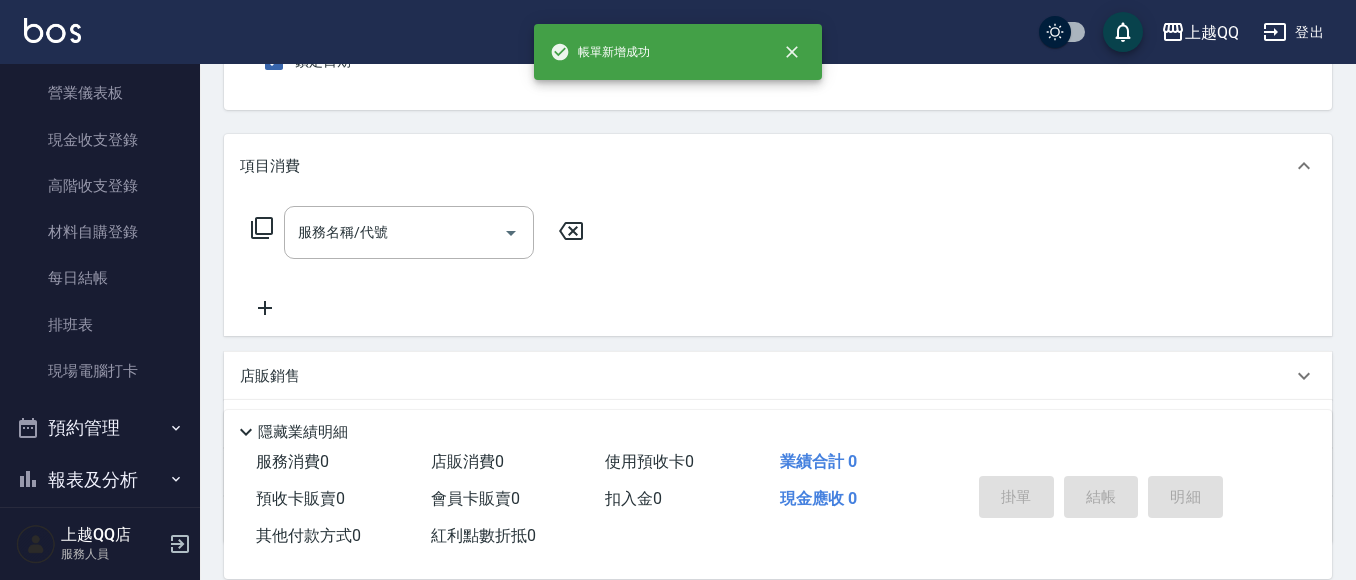scroll, scrollTop: 185, scrollLeft: 0, axis: vertical 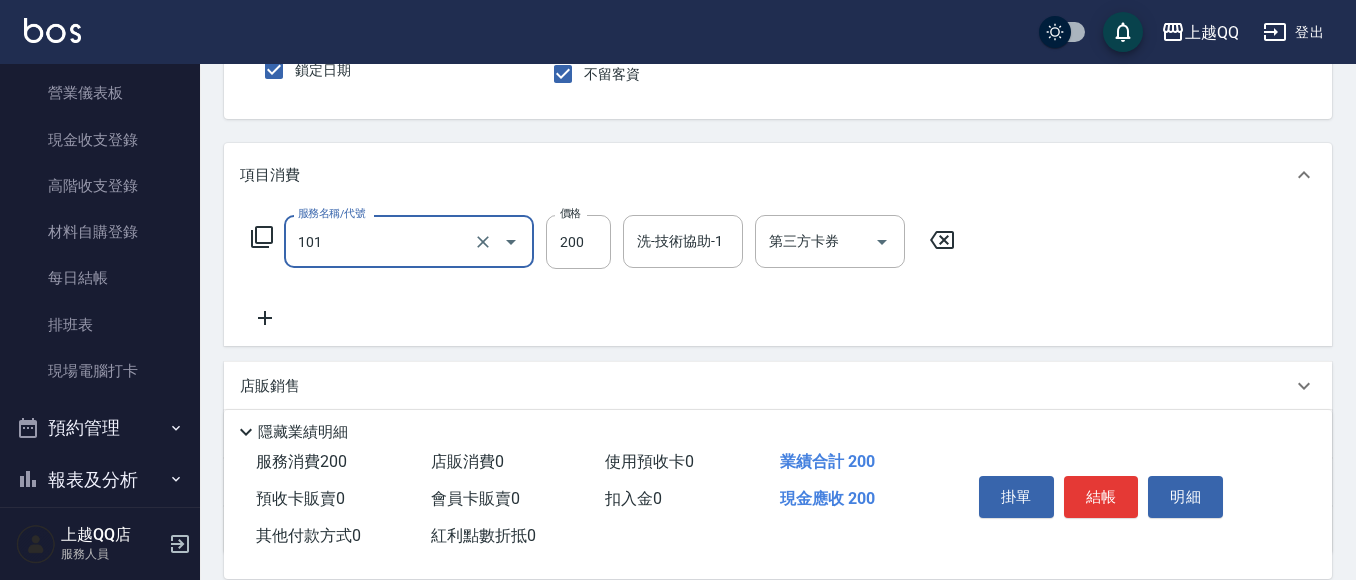 type on "洗髮(101)" 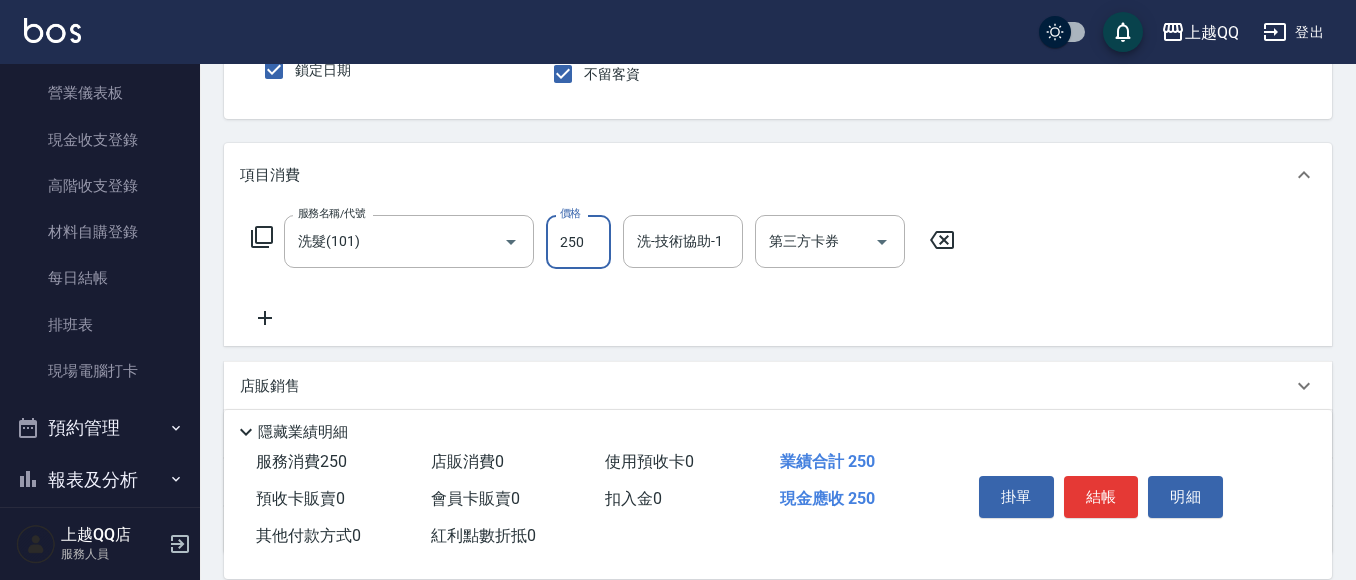 type on "250" 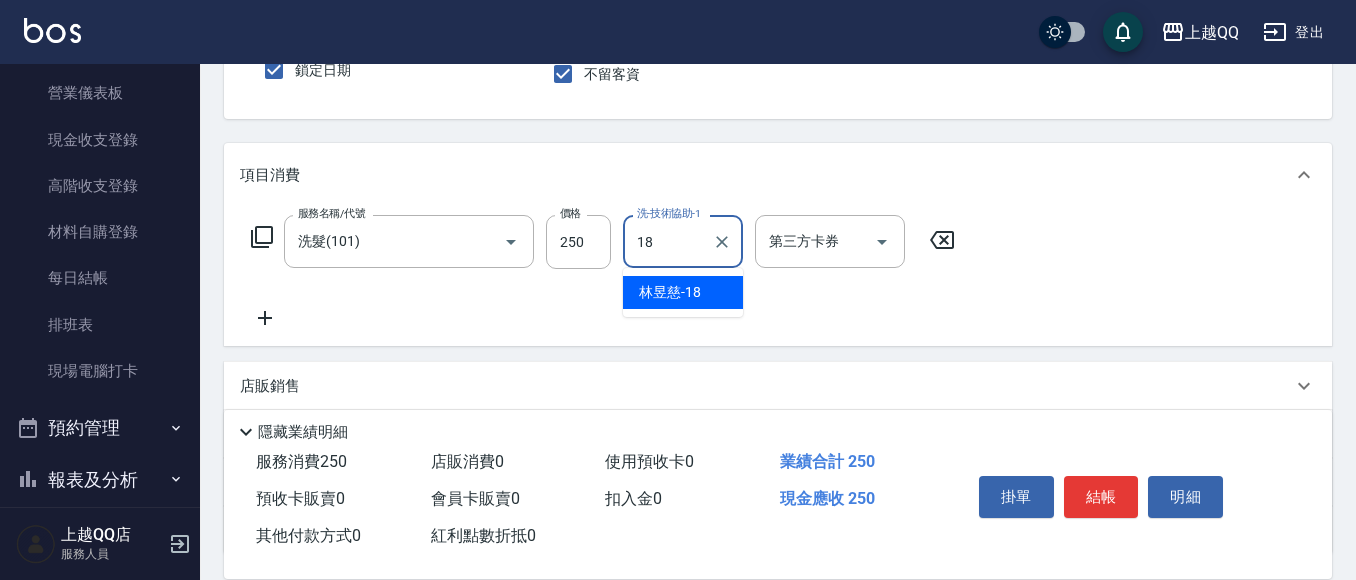 type on "[PERSON_NAME]-18" 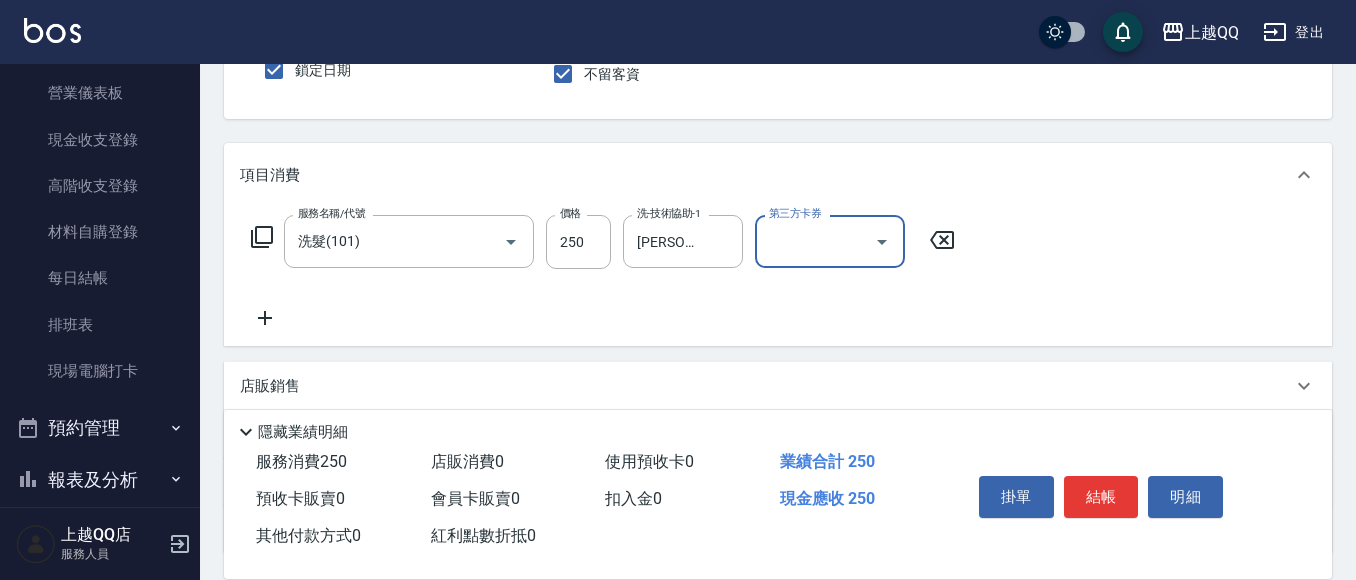 scroll, scrollTop: 0, scrollLeft: 0, axis: both 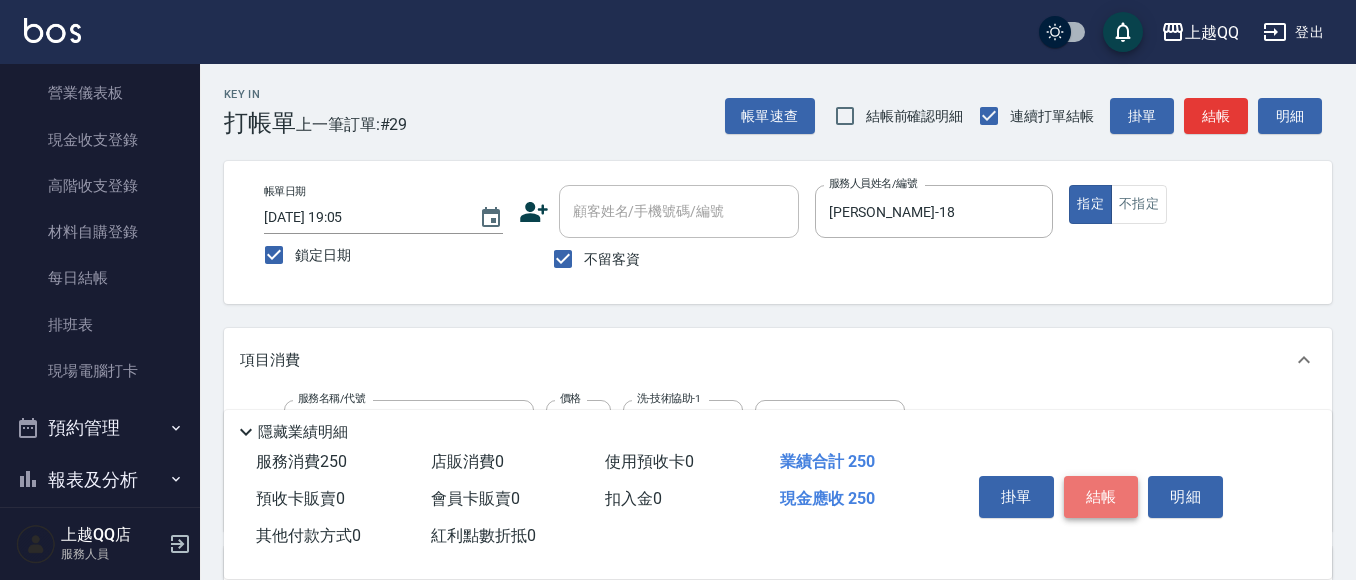 click on "結帳" at bounding box center (1101, 497) 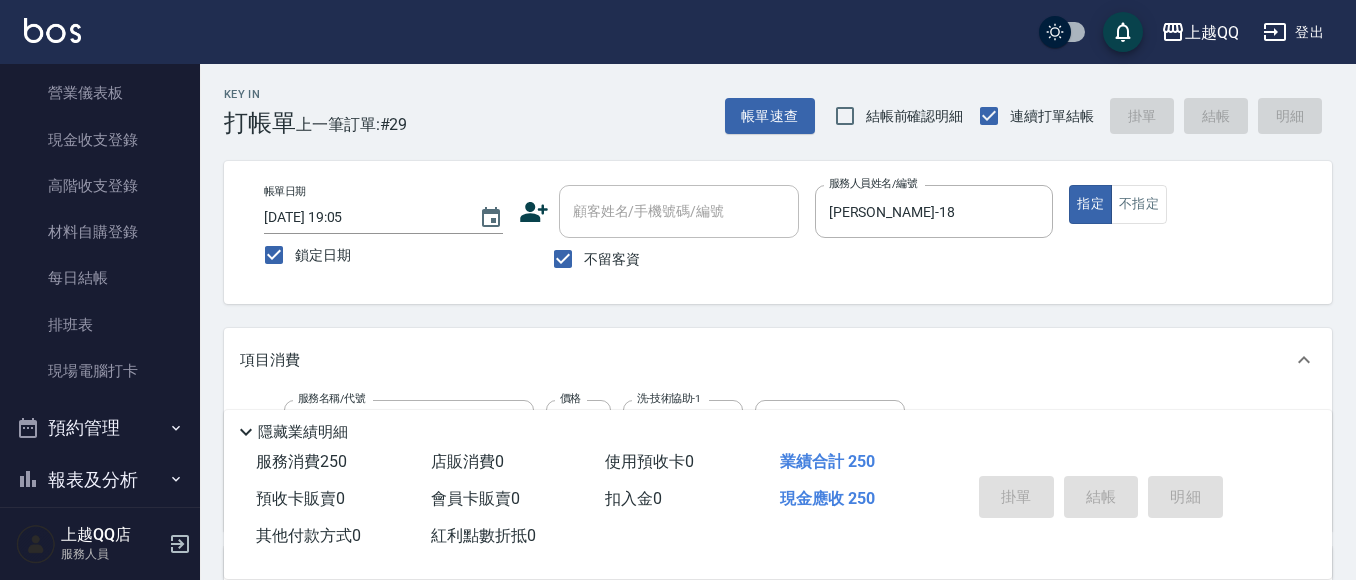 type 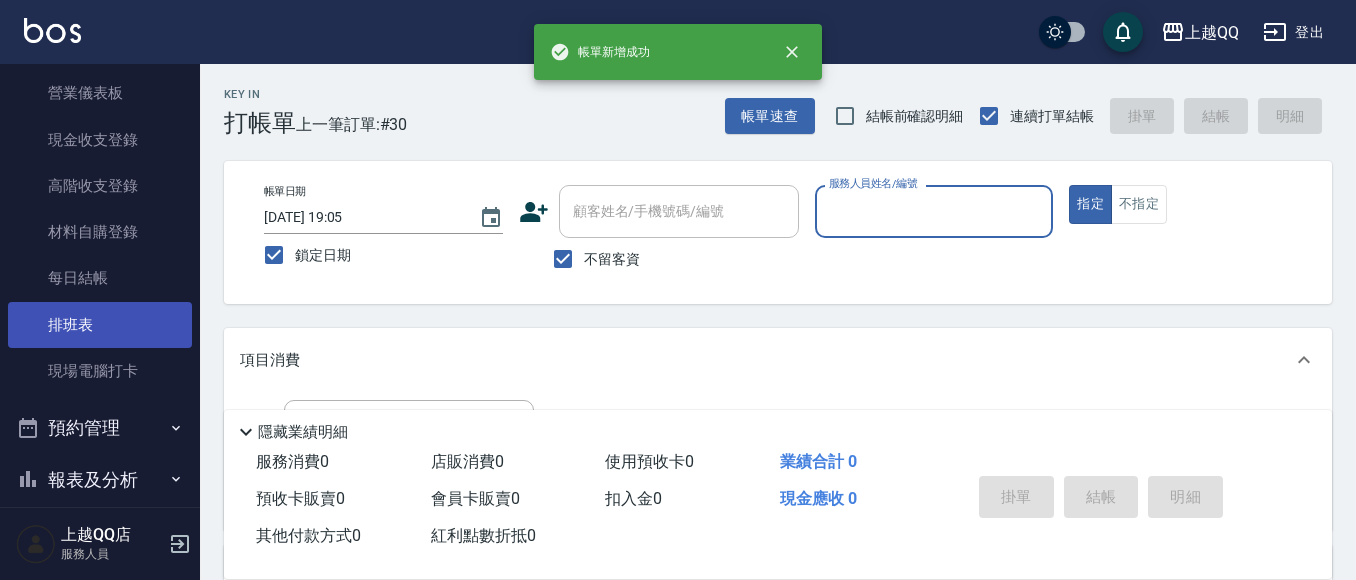 scroll, scrollTop: 0, scrollLeft: 0, axis: both 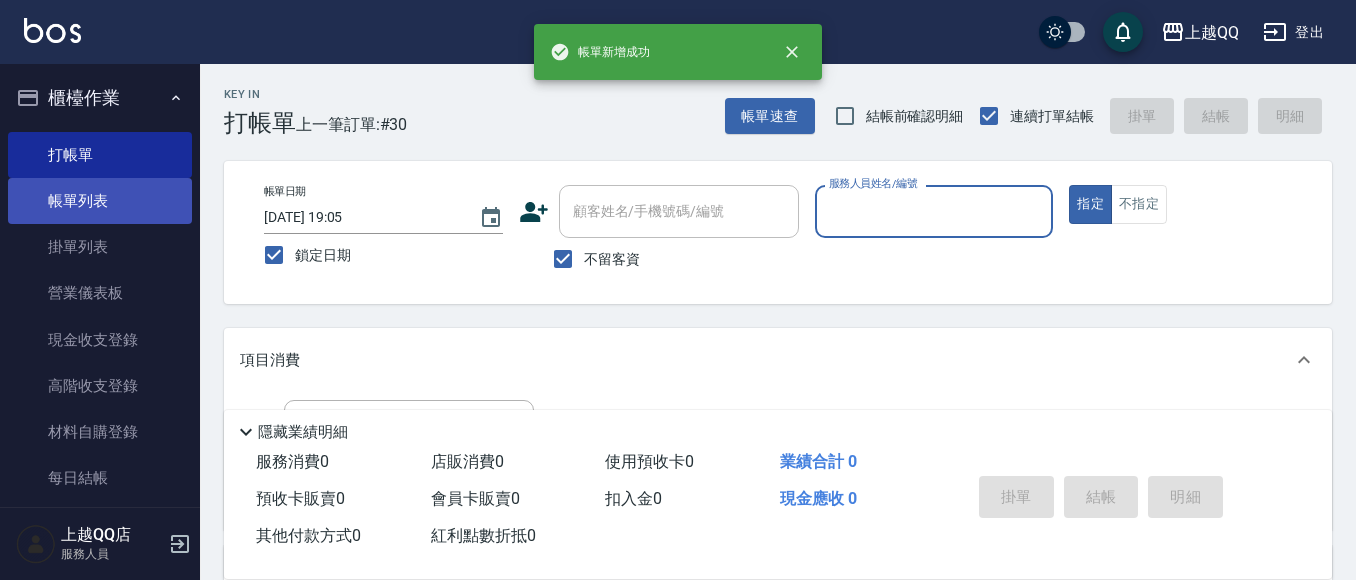 click on "帳單列表" at bounding box center [100, 201] 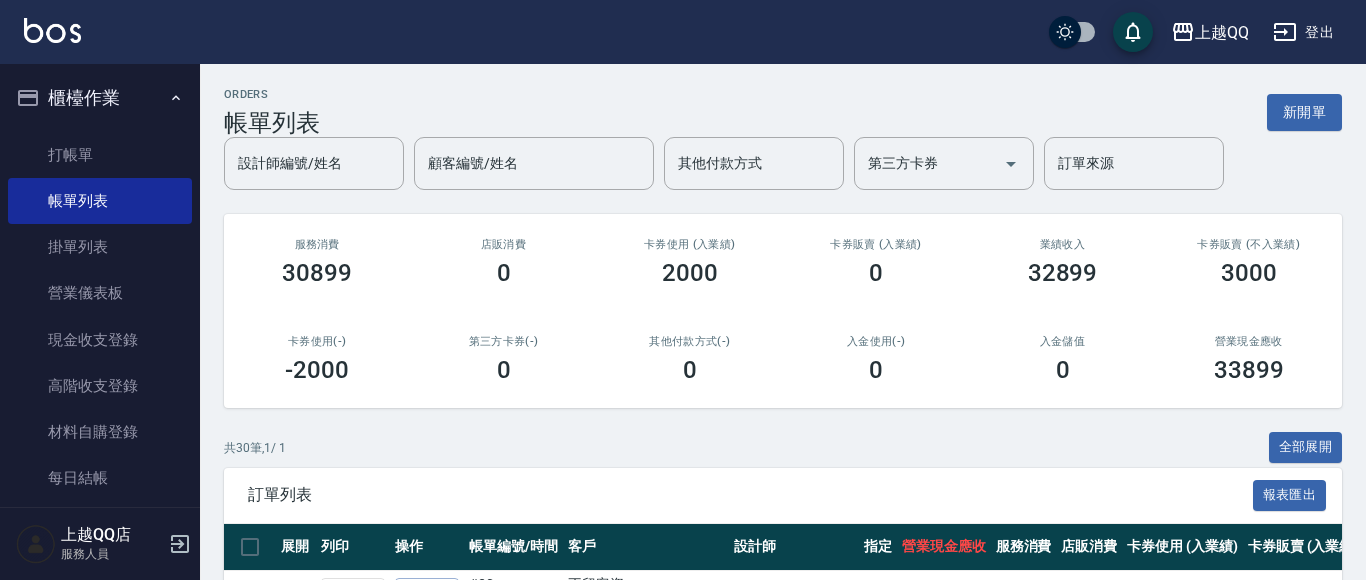 click on "設計師編號/姓名 設計師編號/姓名 顧客編號/姓名 顧客編號/姓名 其他付款方式 其他付款方式 第三方卡券 第三方卡券 訂單來源 訂單來源" at bounding box center (783, 163) 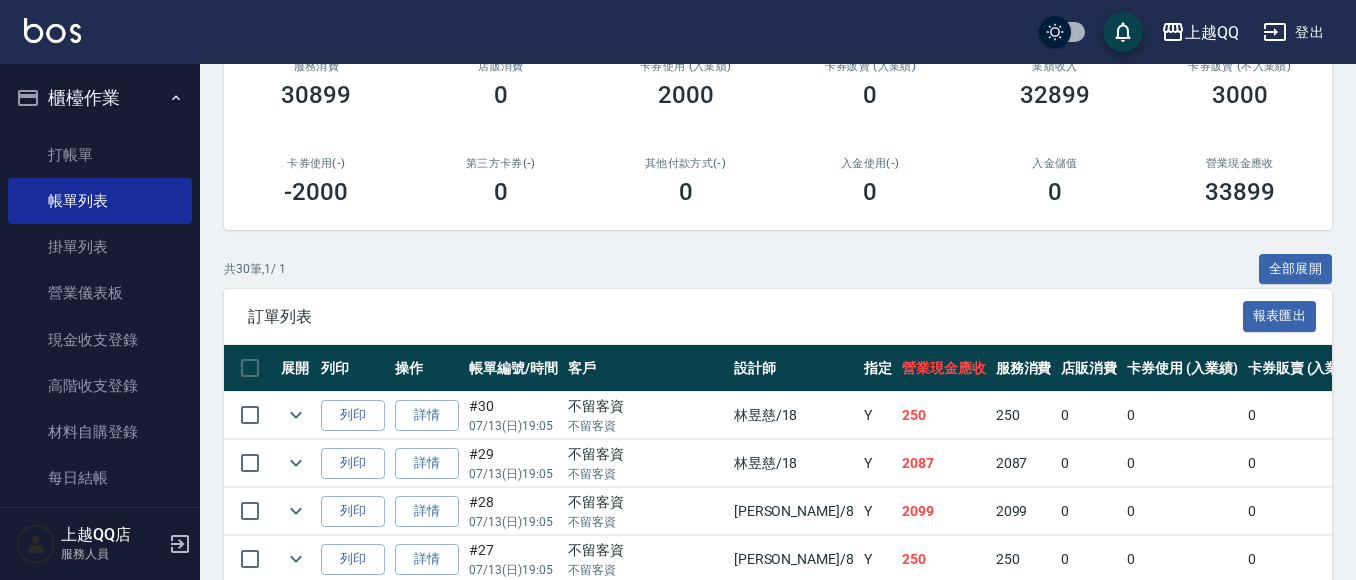 scroll, scrollTop: 400, scrollLeft: 0, axis: vertical 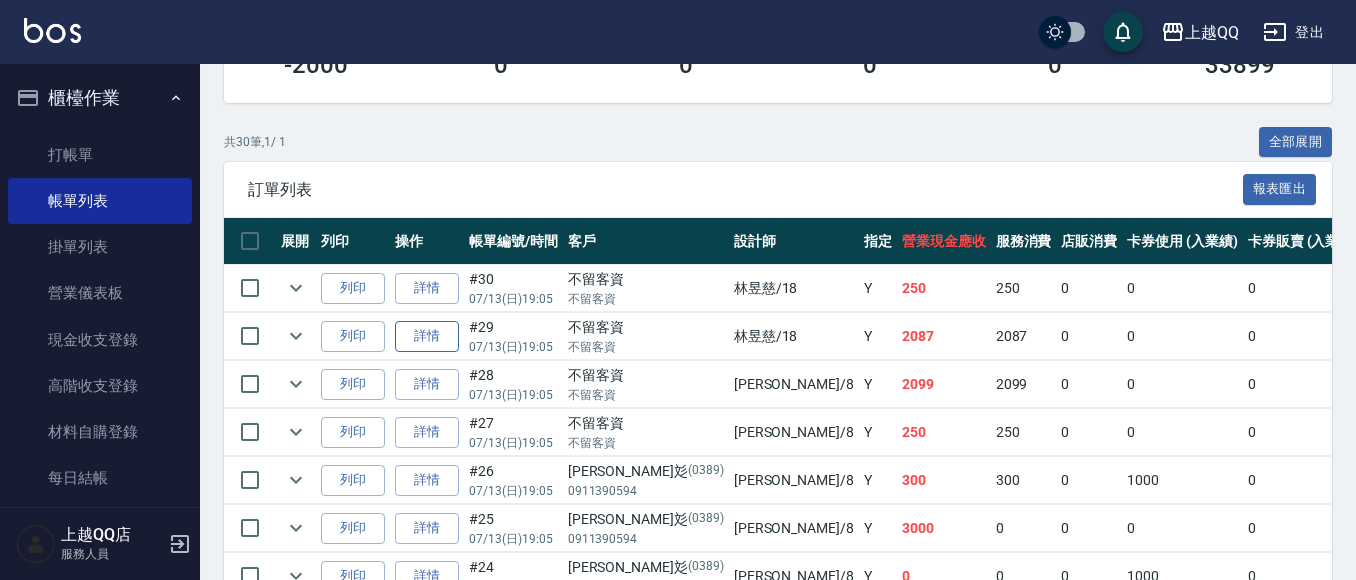 click on "詳情" at bounding box center [427, 336] 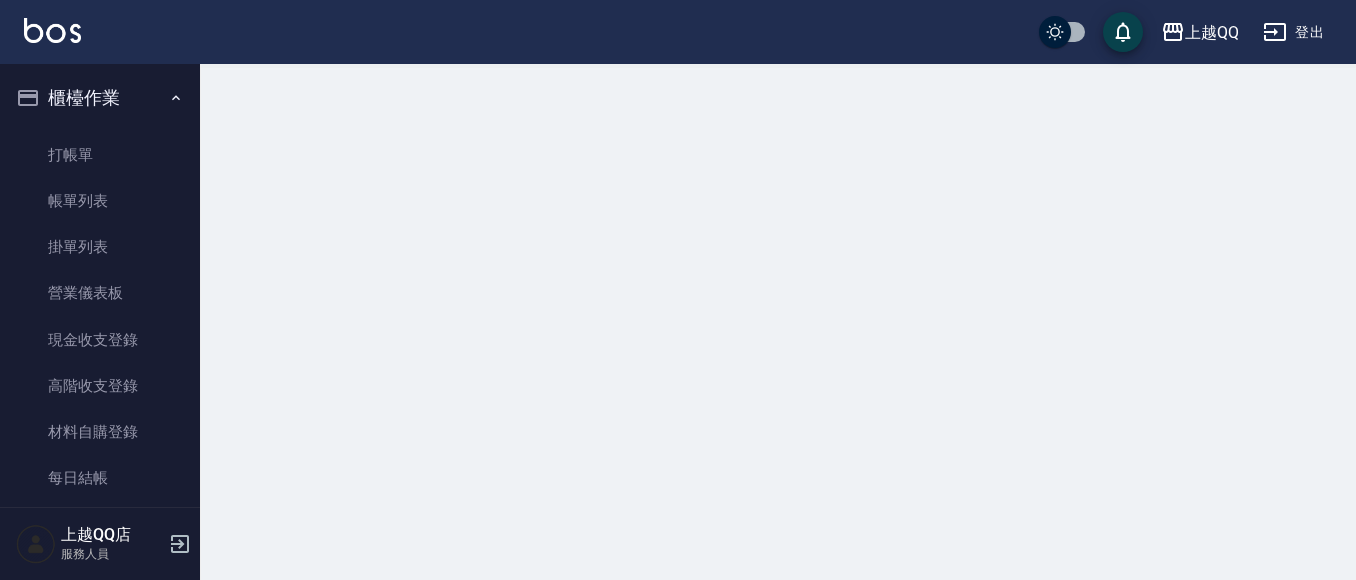 scroll, scrollTop: 0, scrollLeft: 0, axis: both 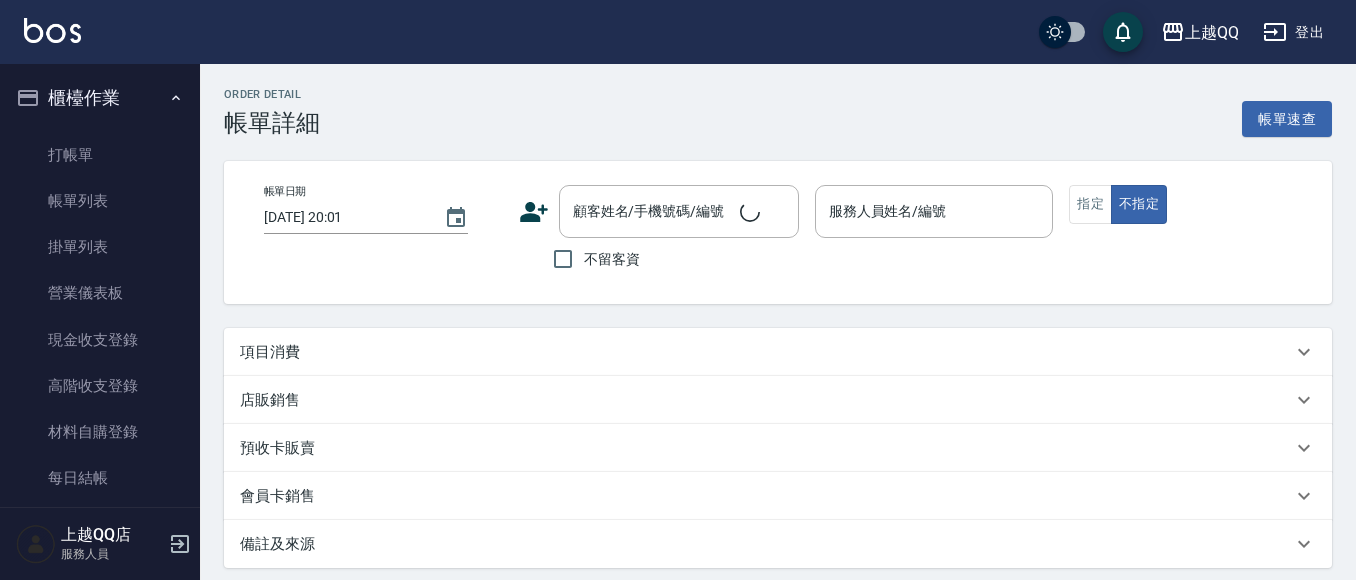 type on "[DATE] 19:05" 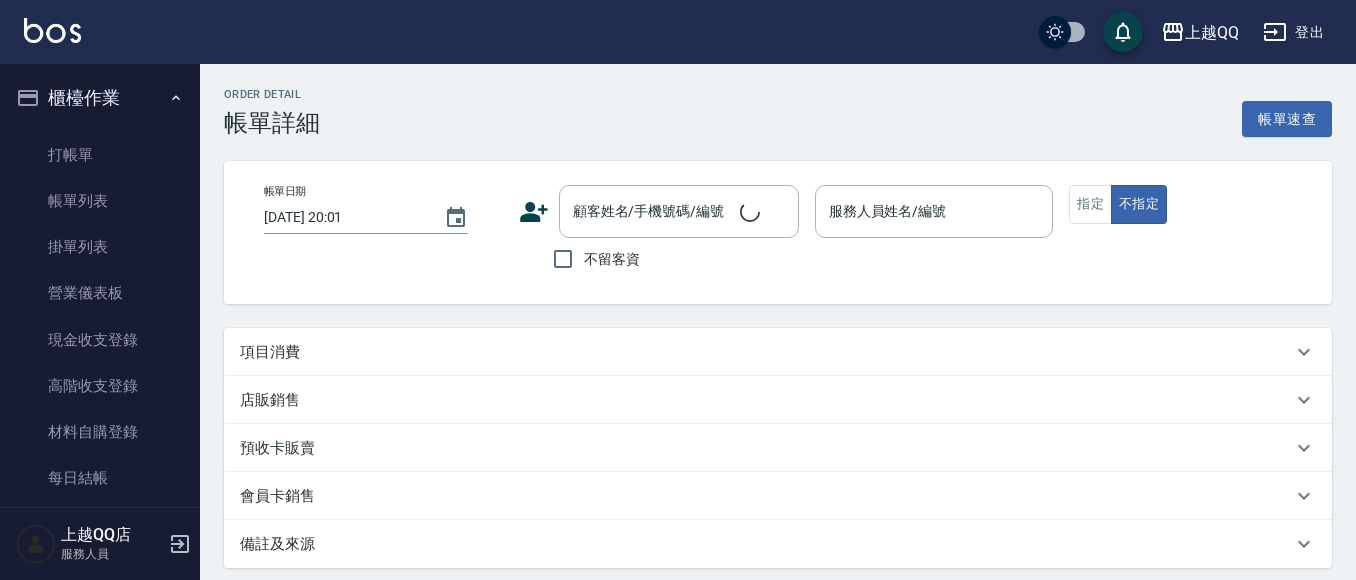 checkbox on "true" 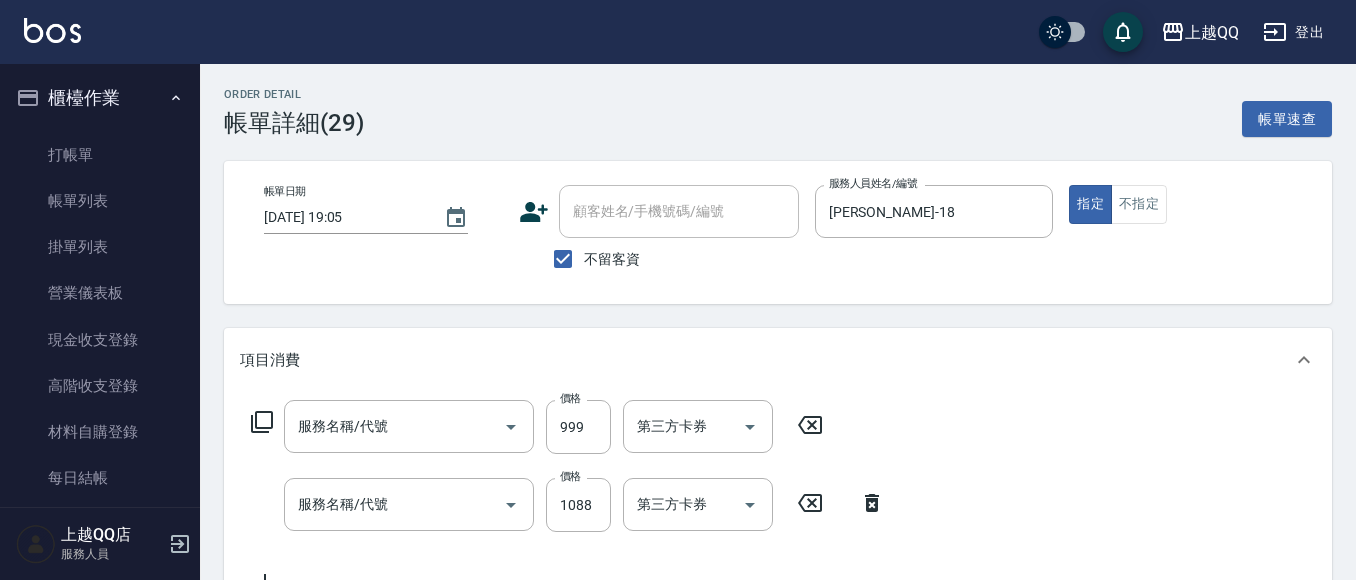 scroll, scrollTop: 100, scrollLeft: 0, axis: vertical 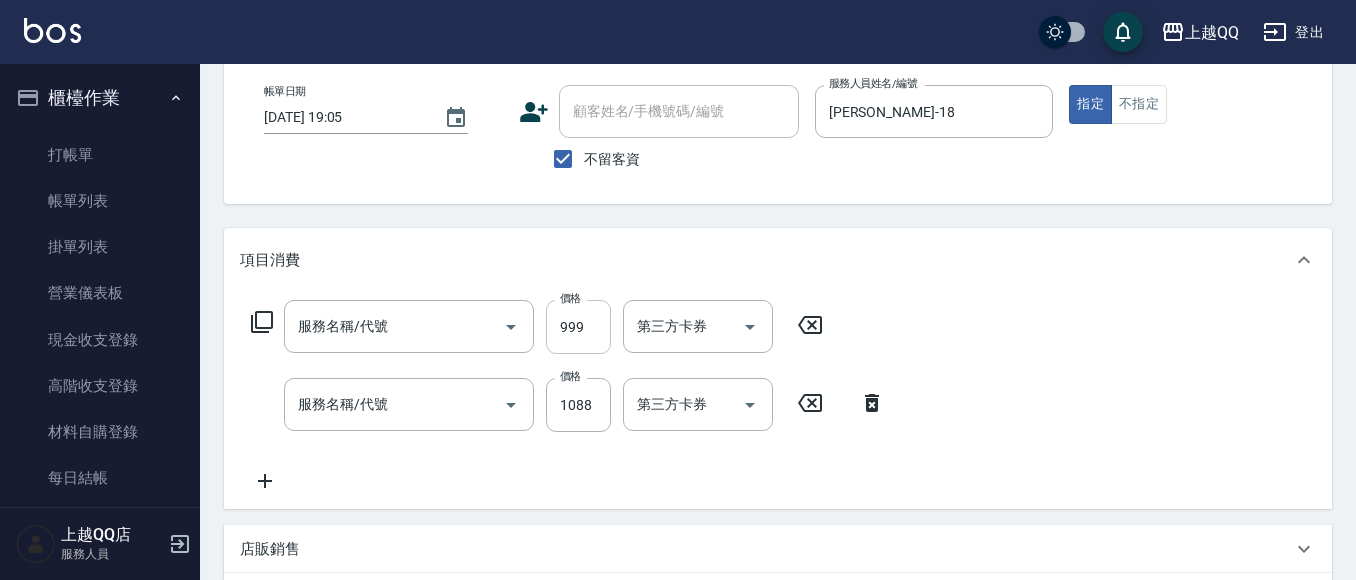 type on "歐納西斯5G護髮/單次(514)" 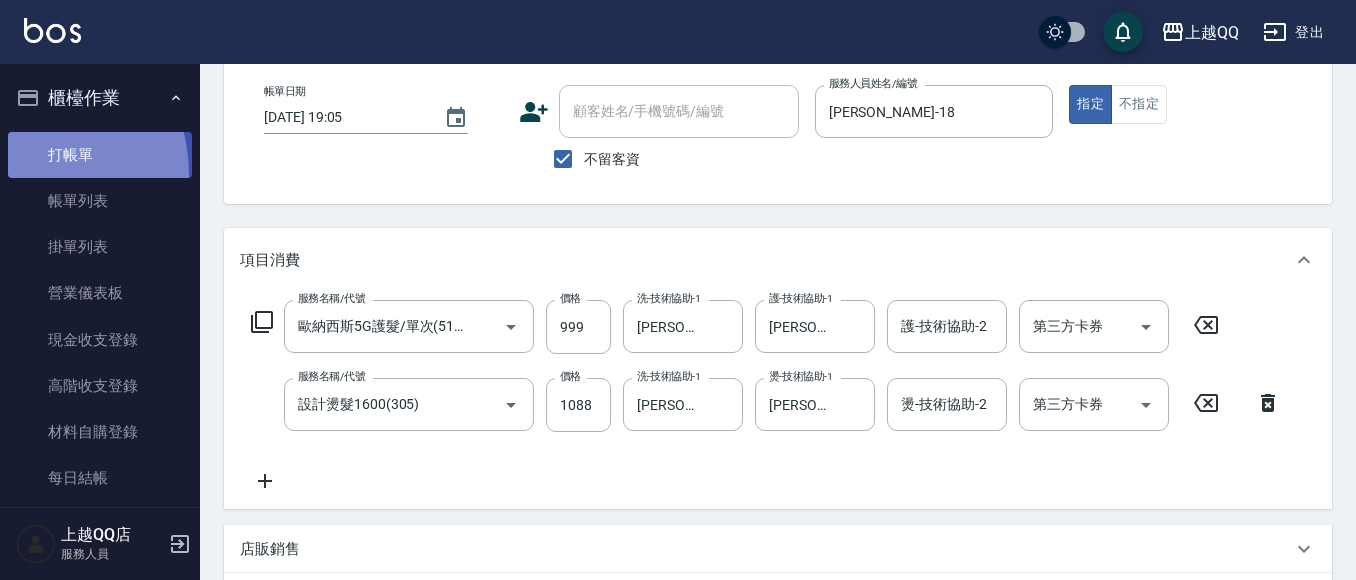 click on "打帳單" at bounding box center (100, 155) 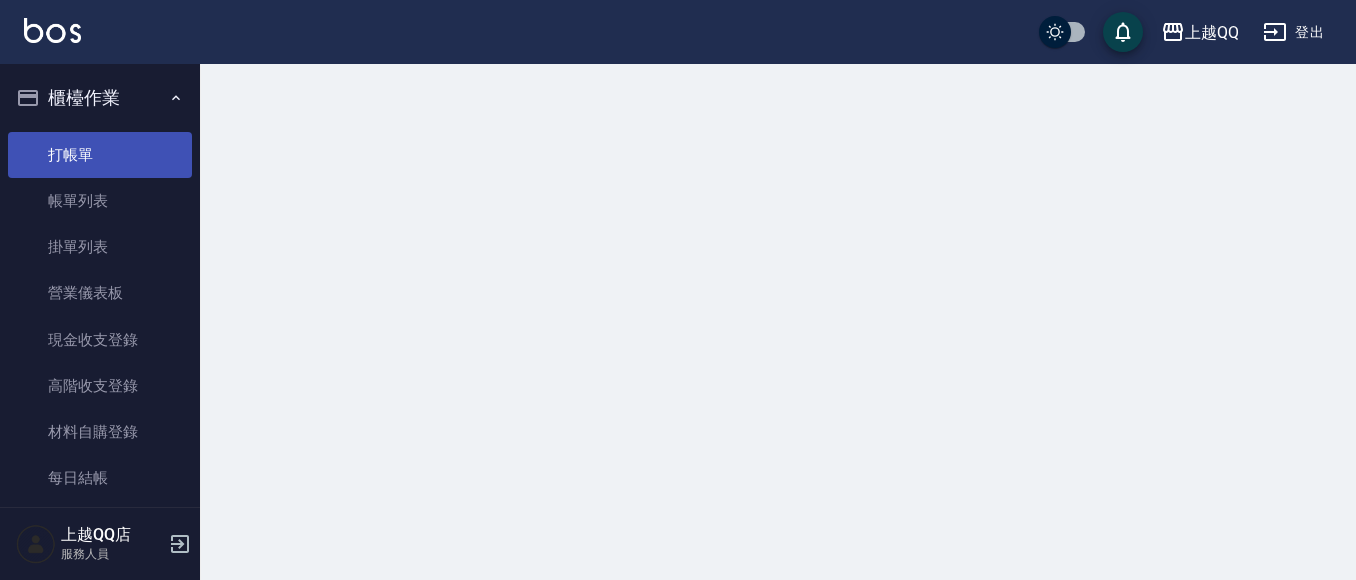 scroll, scrollTop: 0, scrollLeft: 0, axis: both 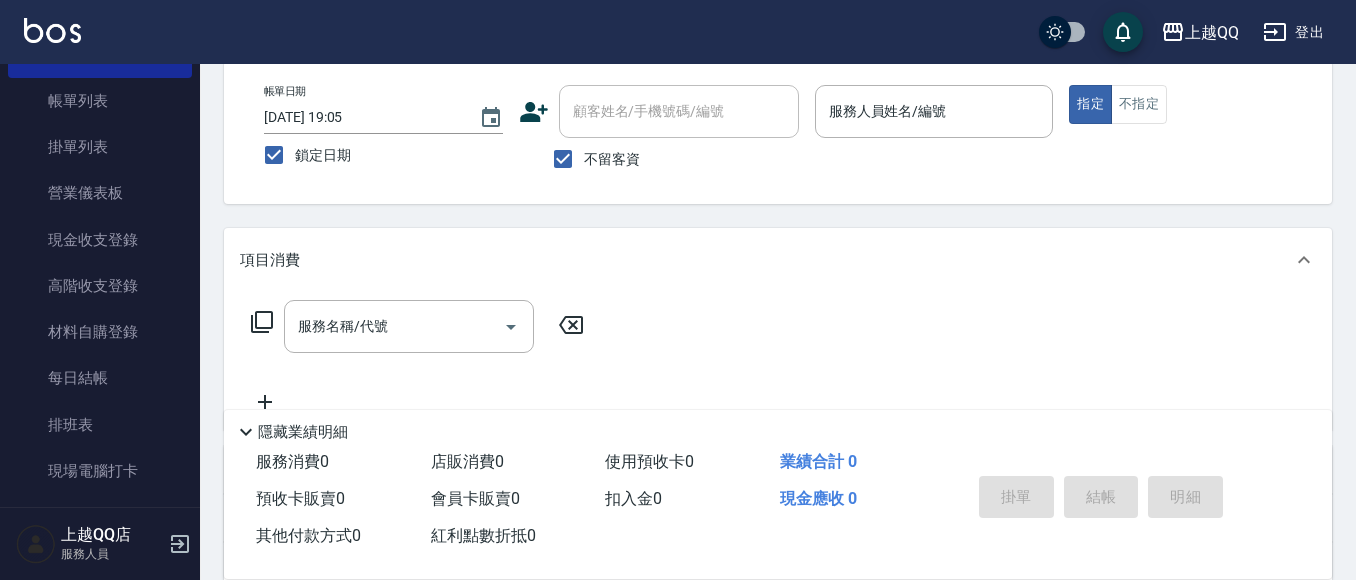 click on "不留客資" at bounding box center [612, 159] 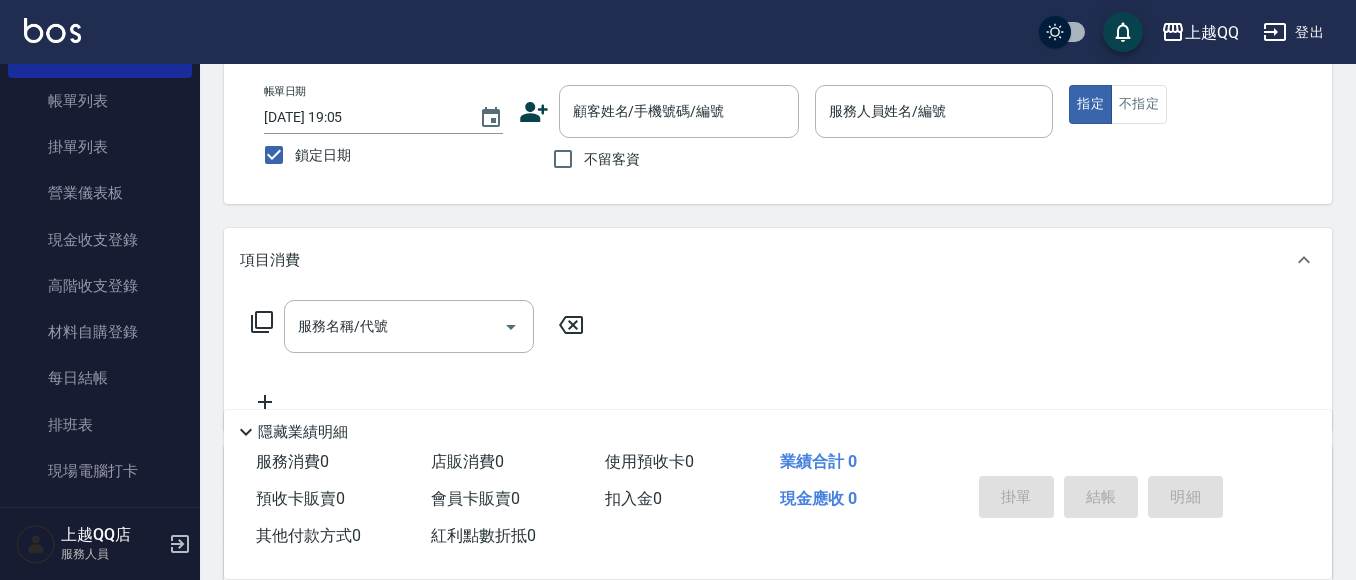 click on "帳單日期 [DATE] 19:05 鎖定日期 顧客姓名/手機號碼/編號 顧客姓名/手機號碼/編號 不留客資 服務人員姓名/編號 服務人員姓名/編號 指定 不指定" at bounding box center (778, 132) 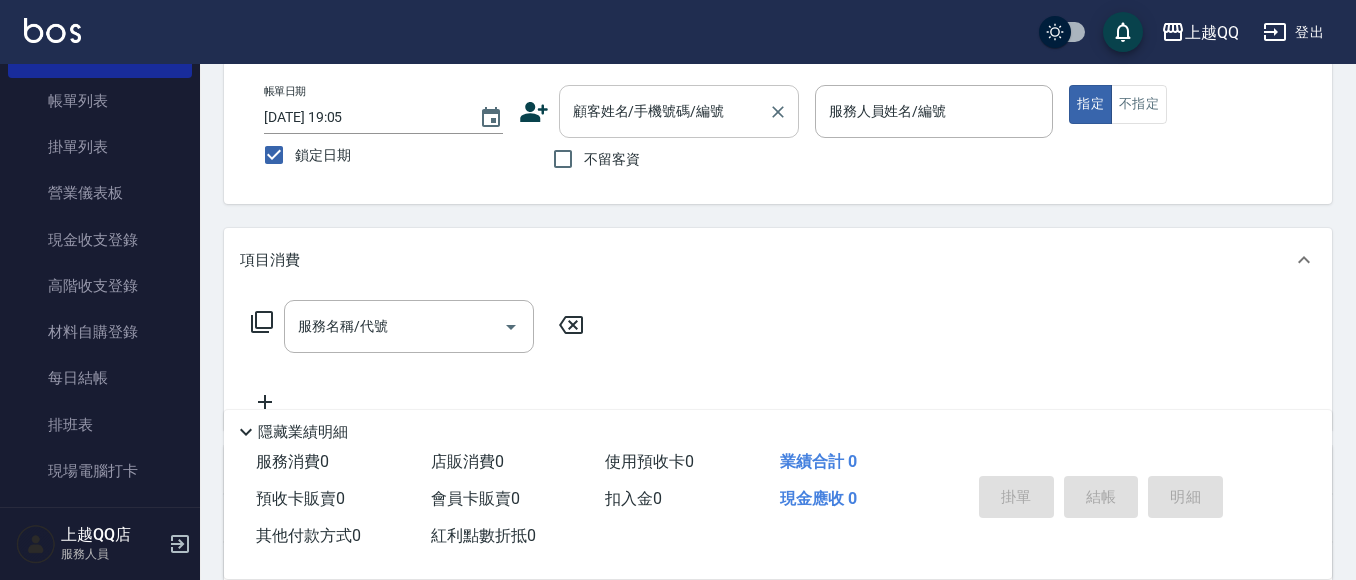 click on "顧客姓名/手機號碼/編號" at bounding box center [664, 111] 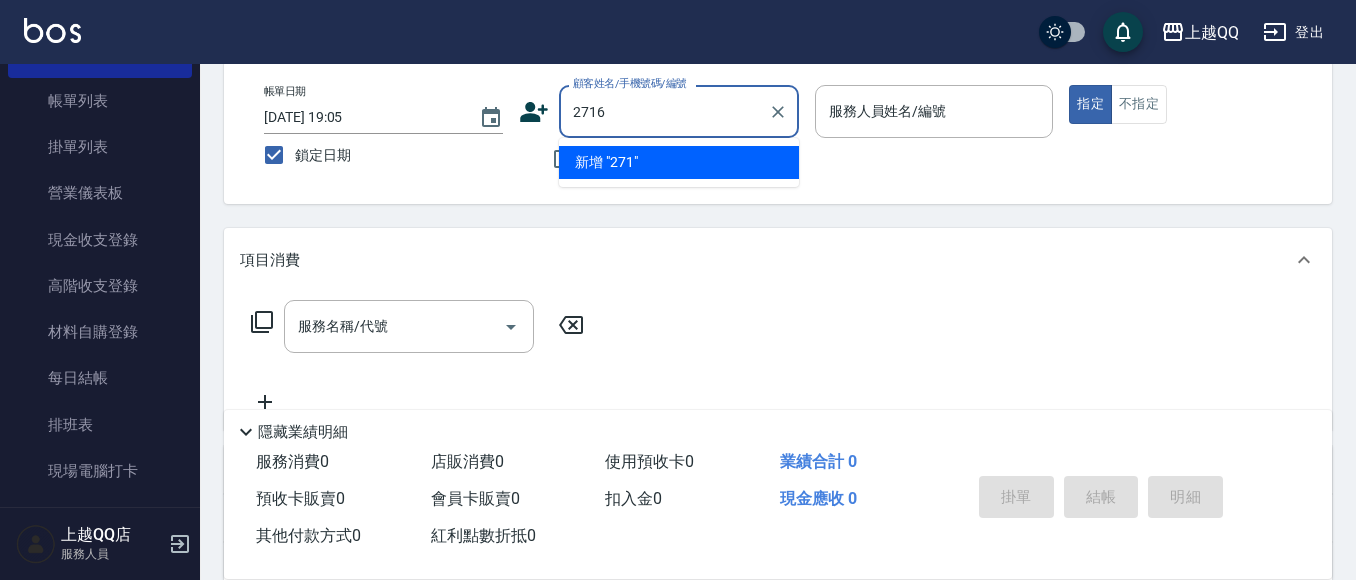 type on "2716" 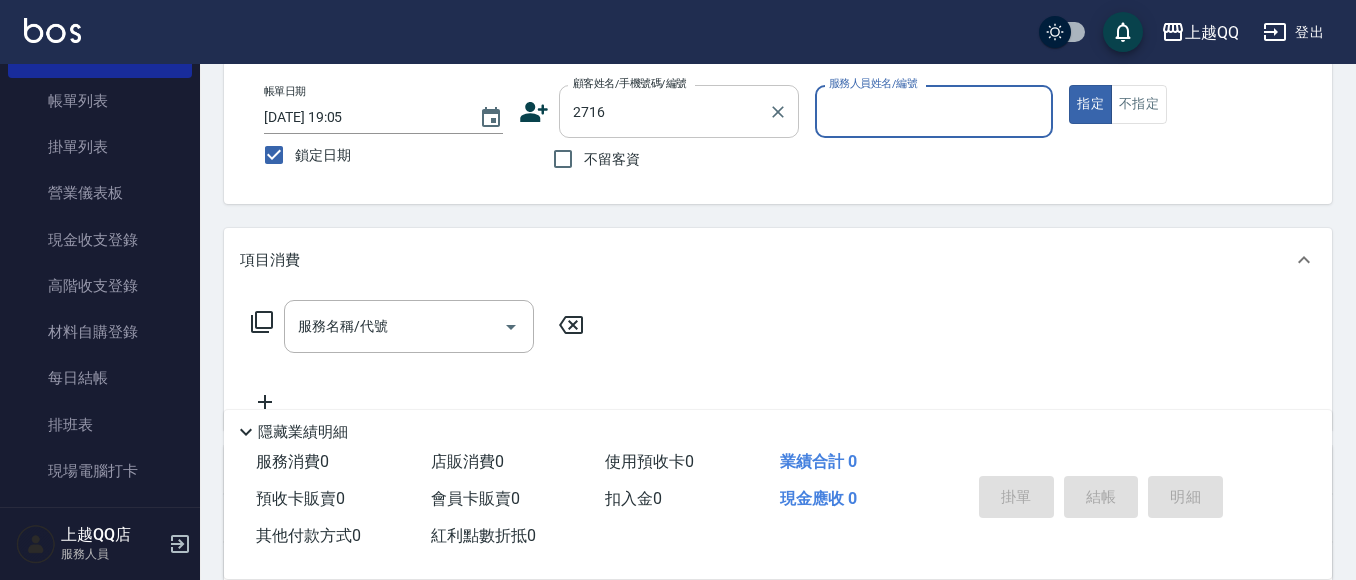click on "指定" at bounding box center (1090, 104) 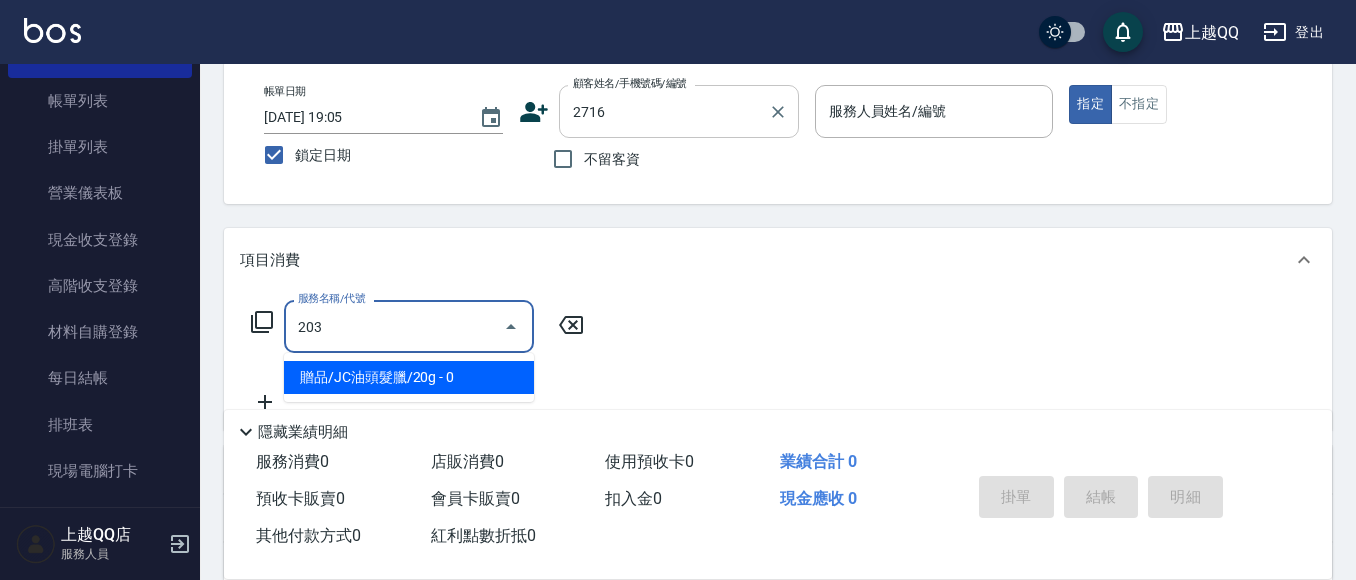type on "指定單剪(203)" 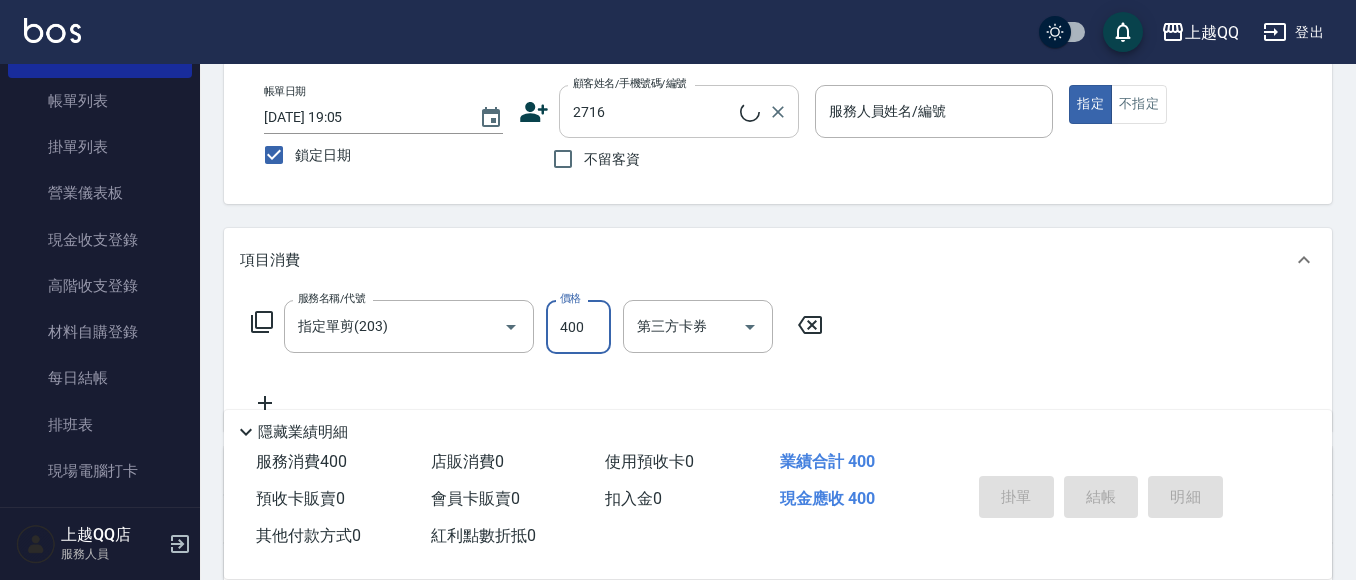 type on "2" 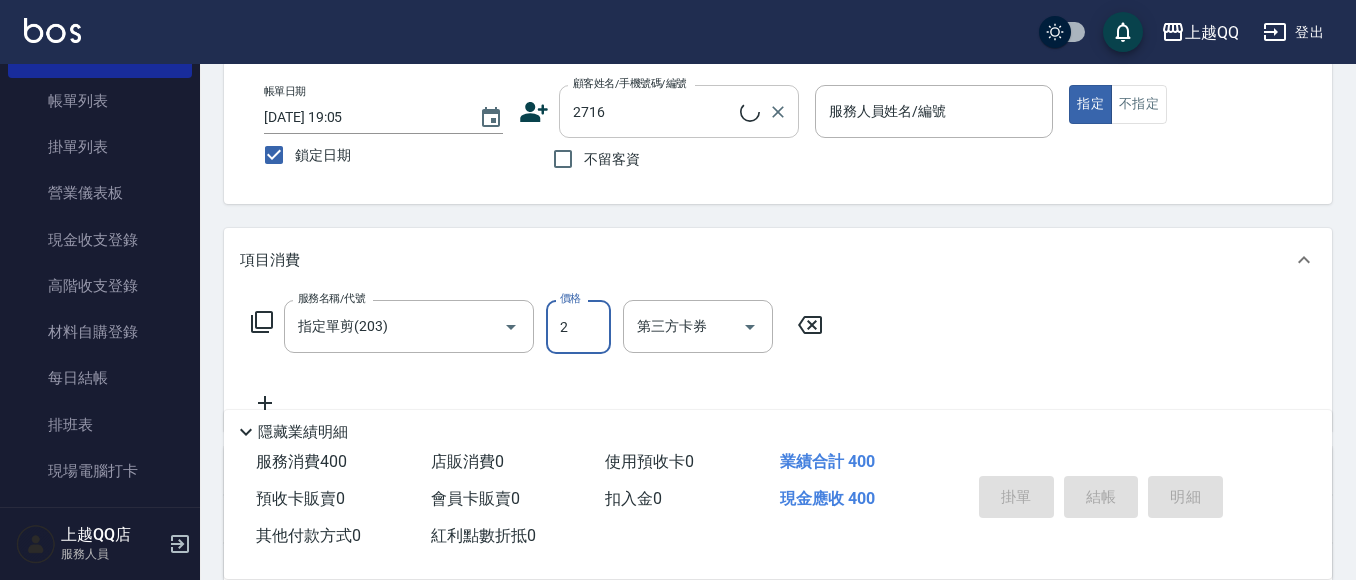 type on "[PERSON_NAME]/0983612960/2716" 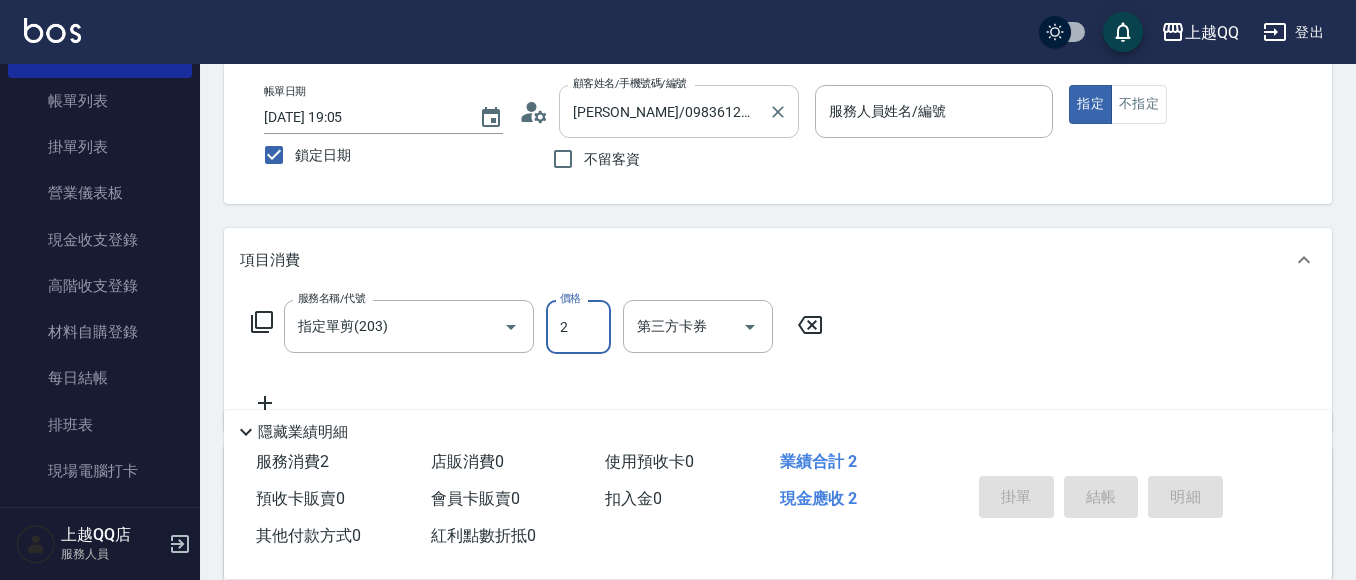 type on "20" 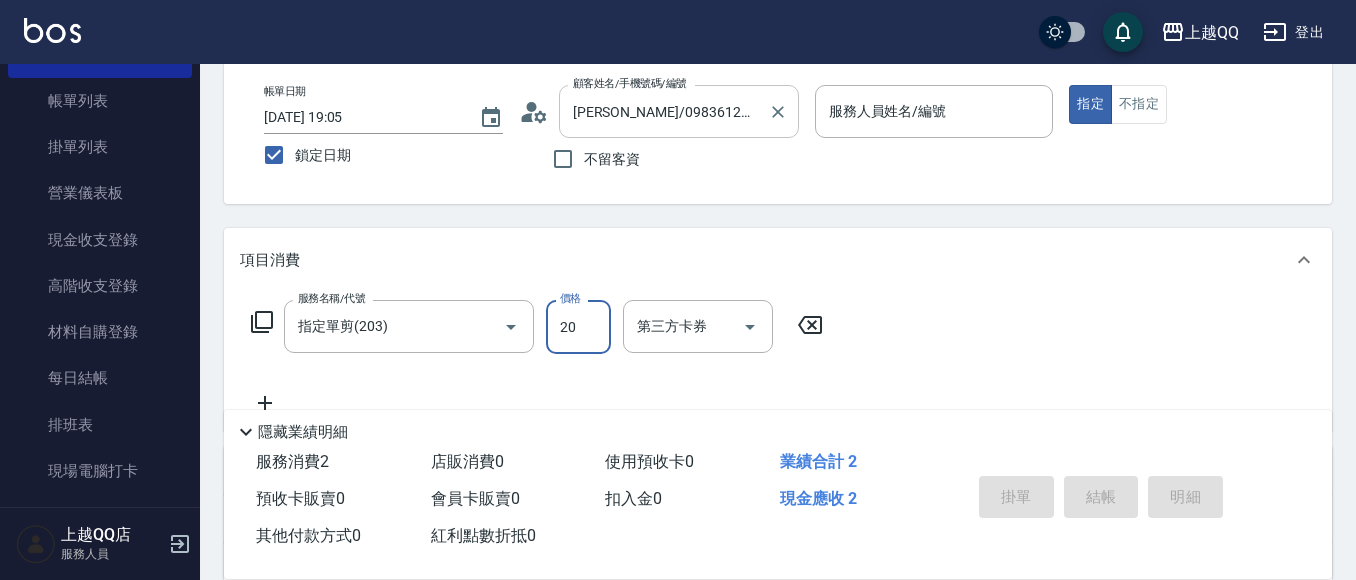 type on "欣樺-6" 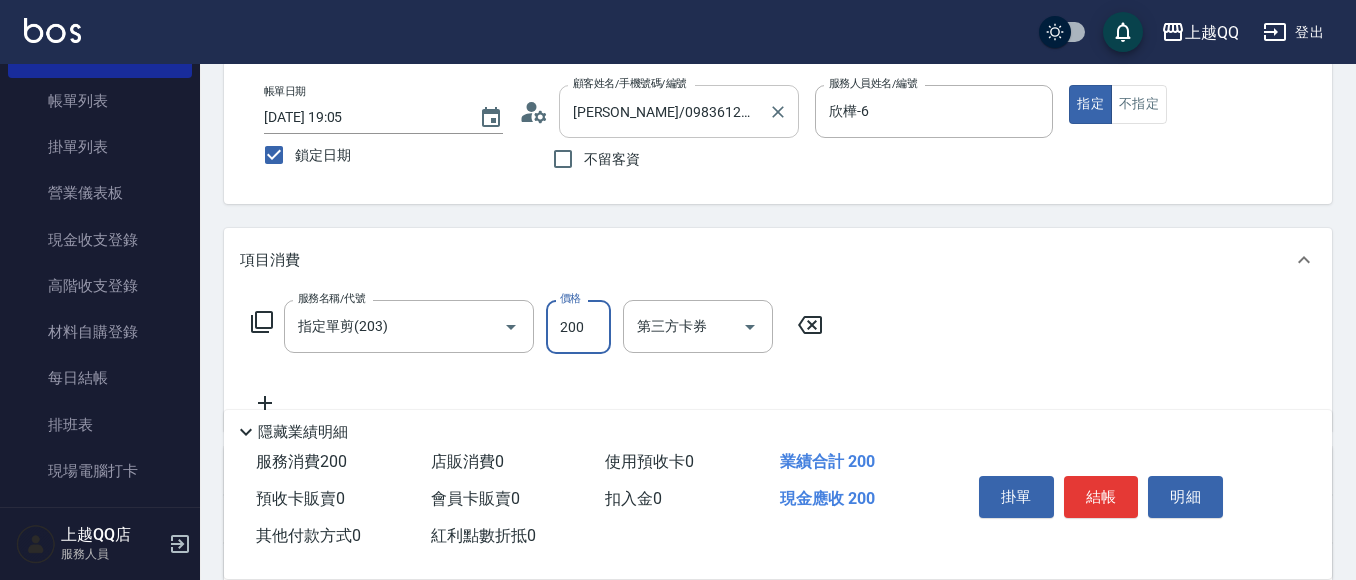 type on "200" 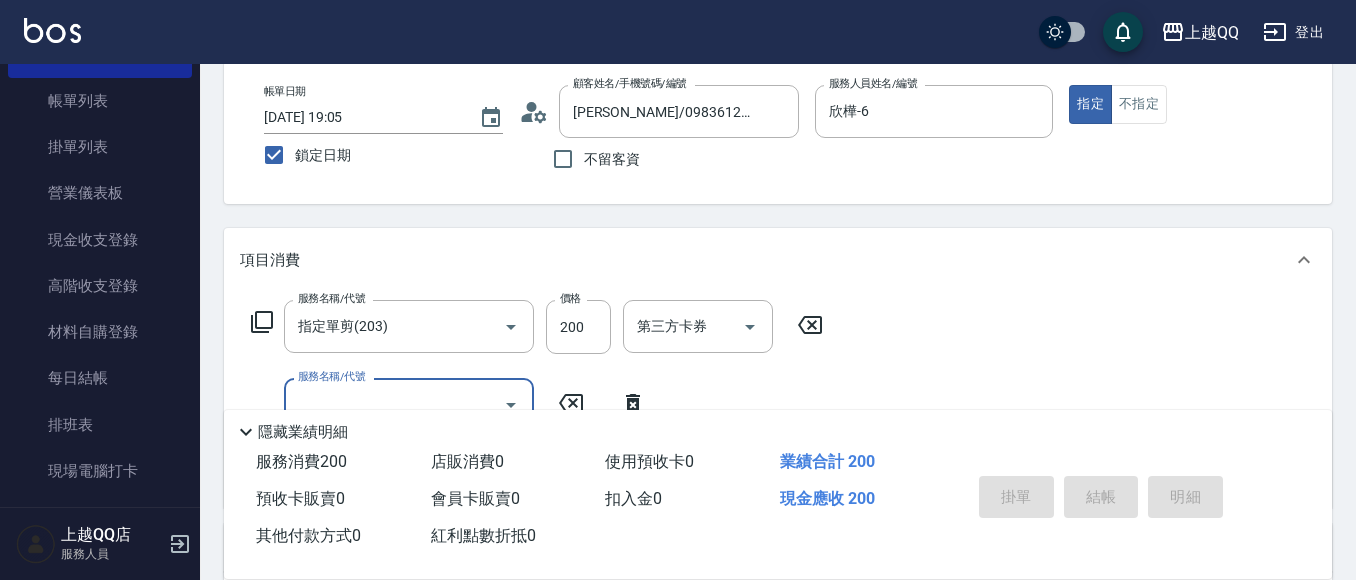 type 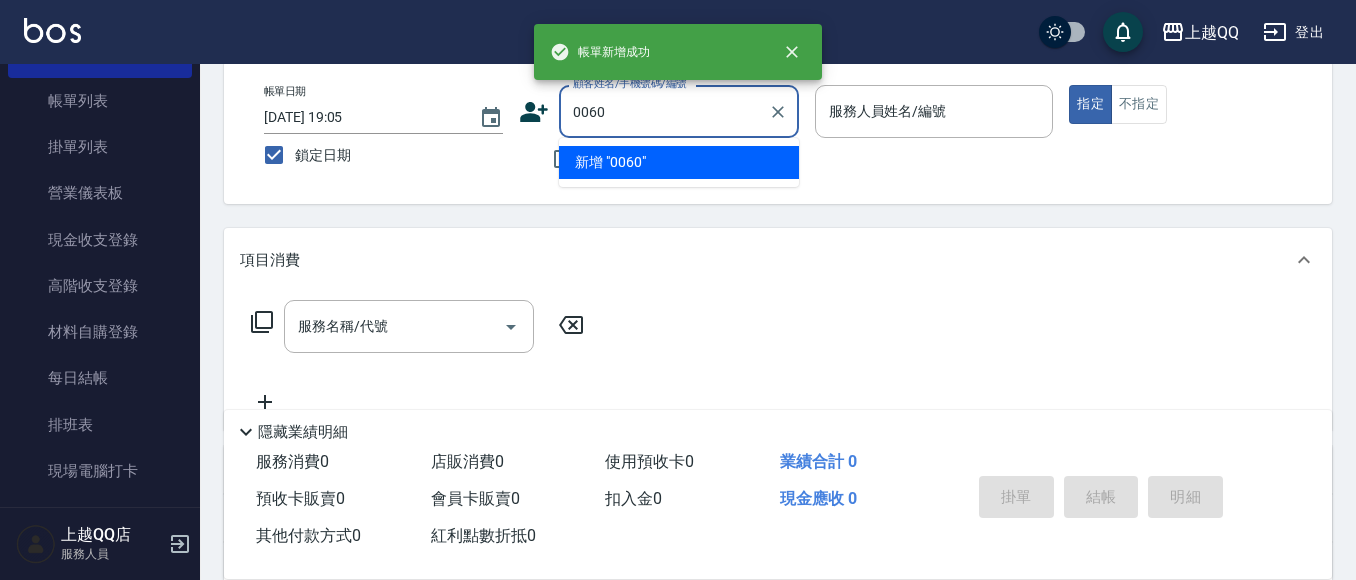 type on "0060" 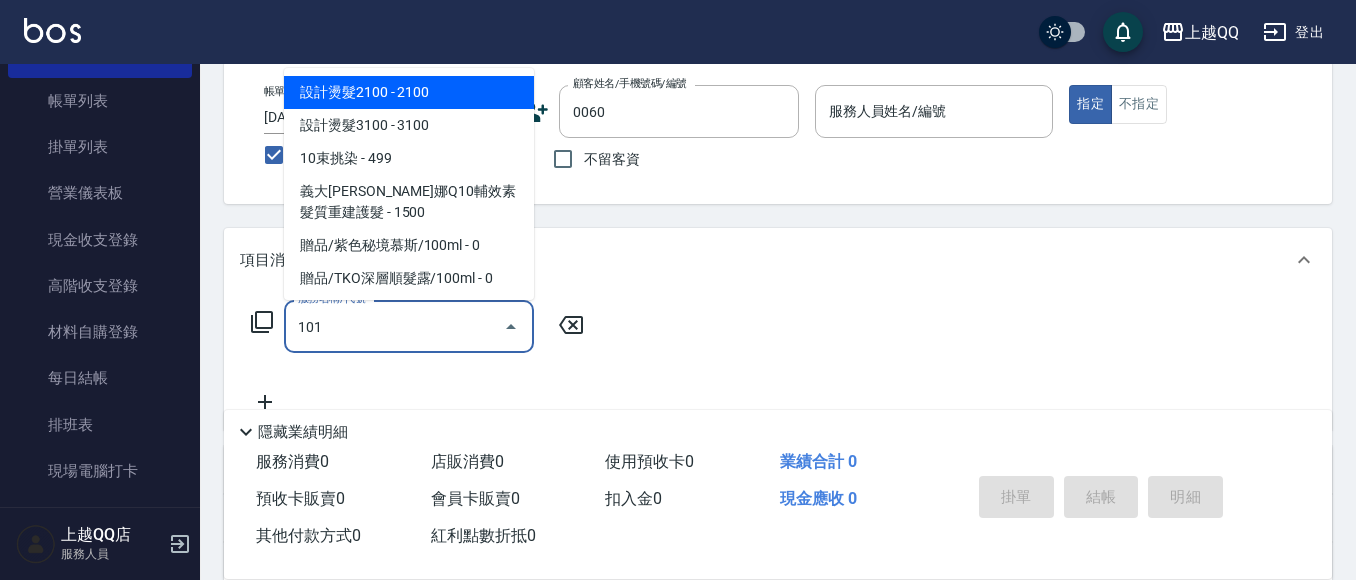 type on "洗髮(101)" 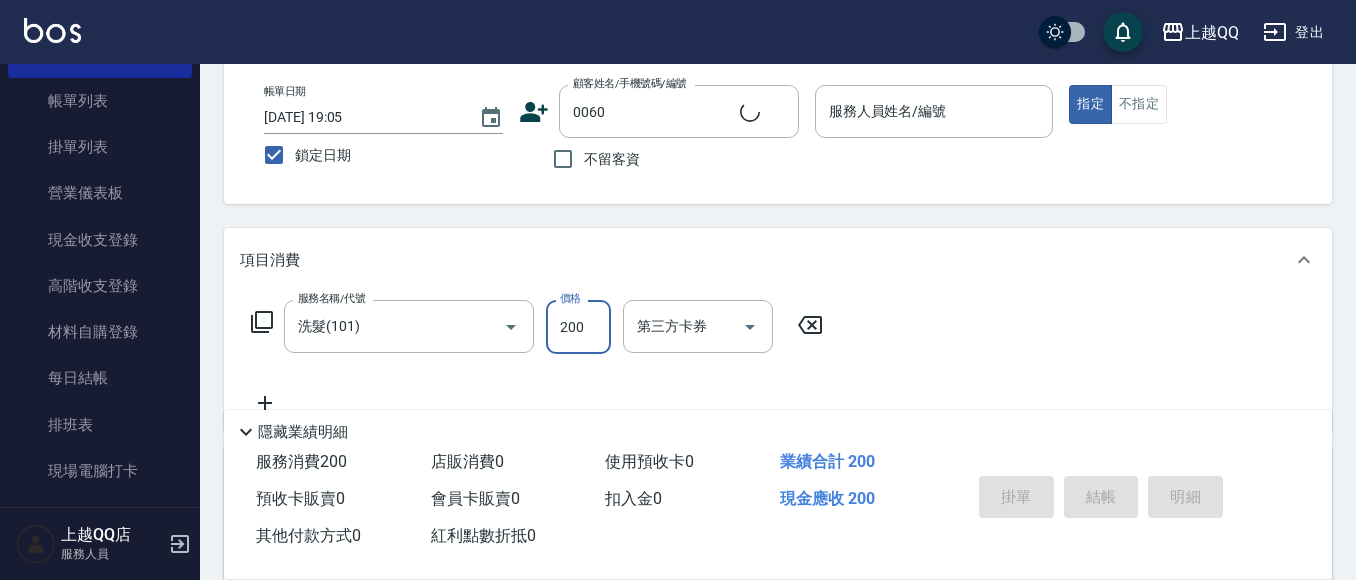 type on "2" 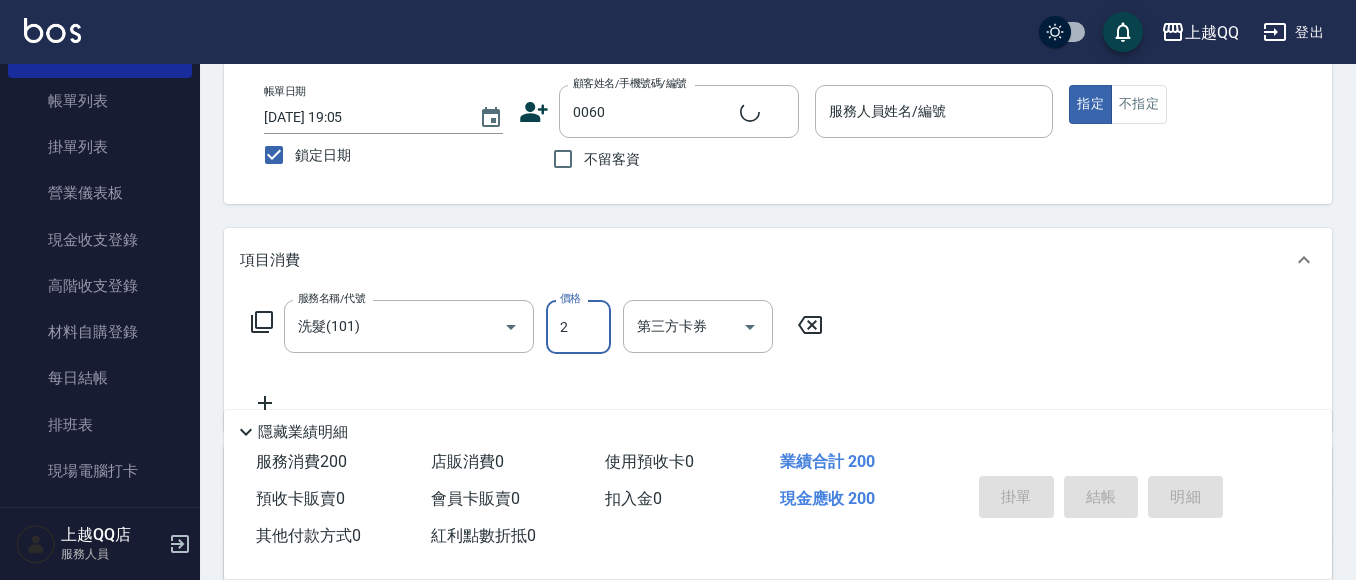 type on "[PERSON_NAME]/0918968932/0060" 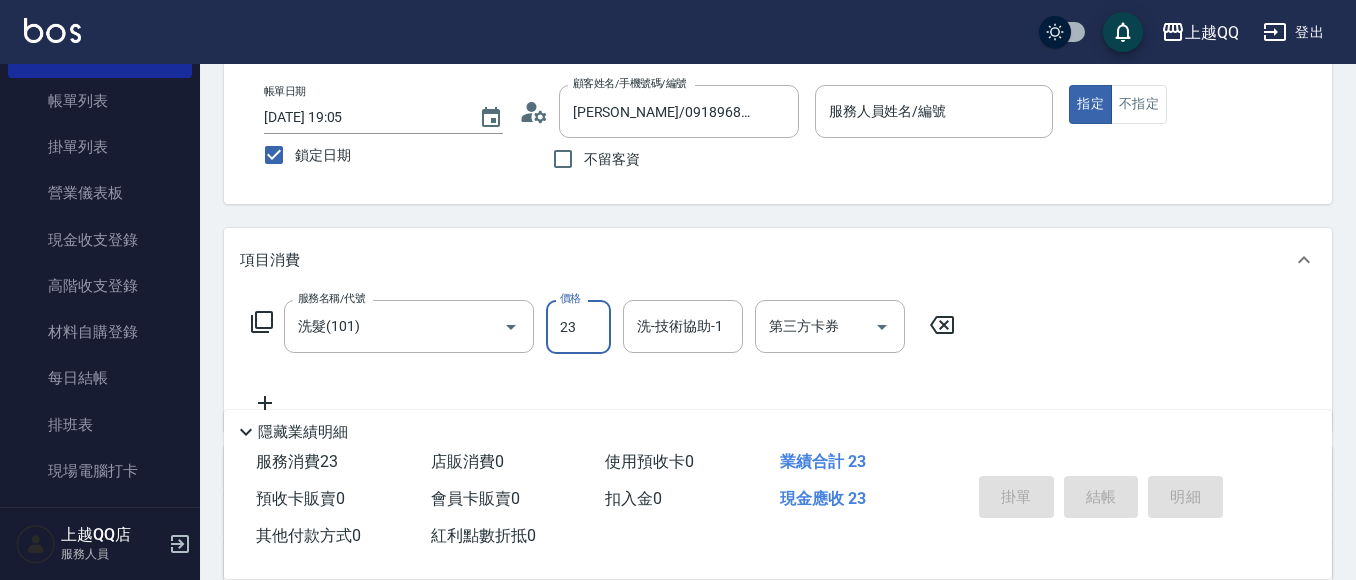 type on "230" 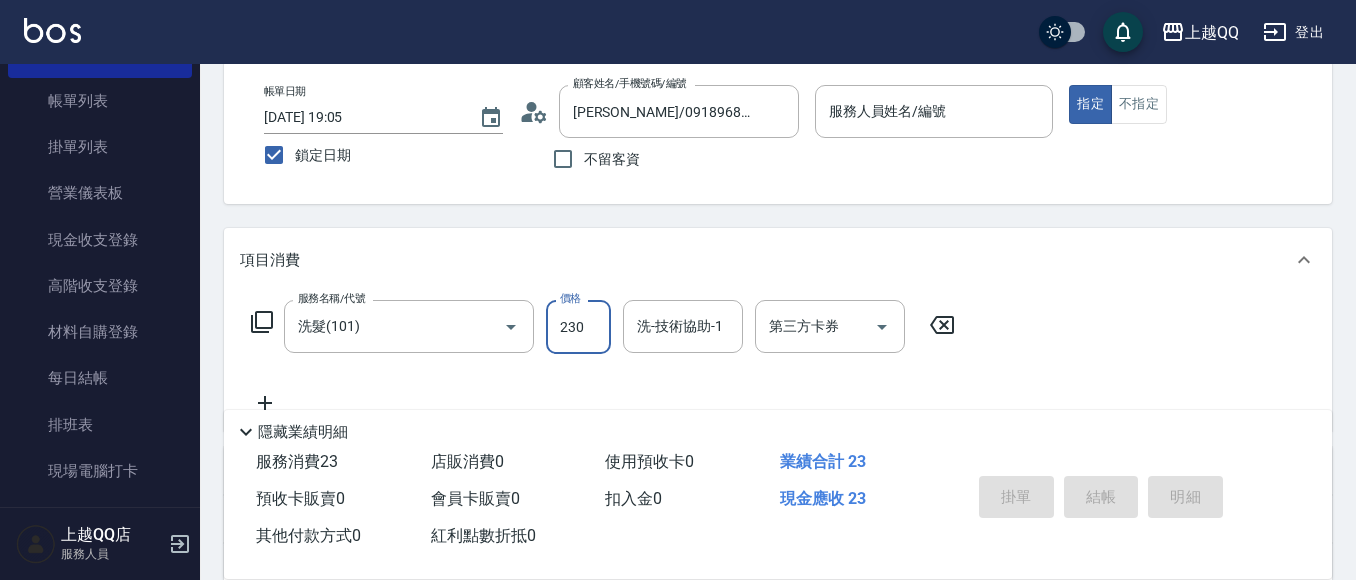 type on "欣樺-6" 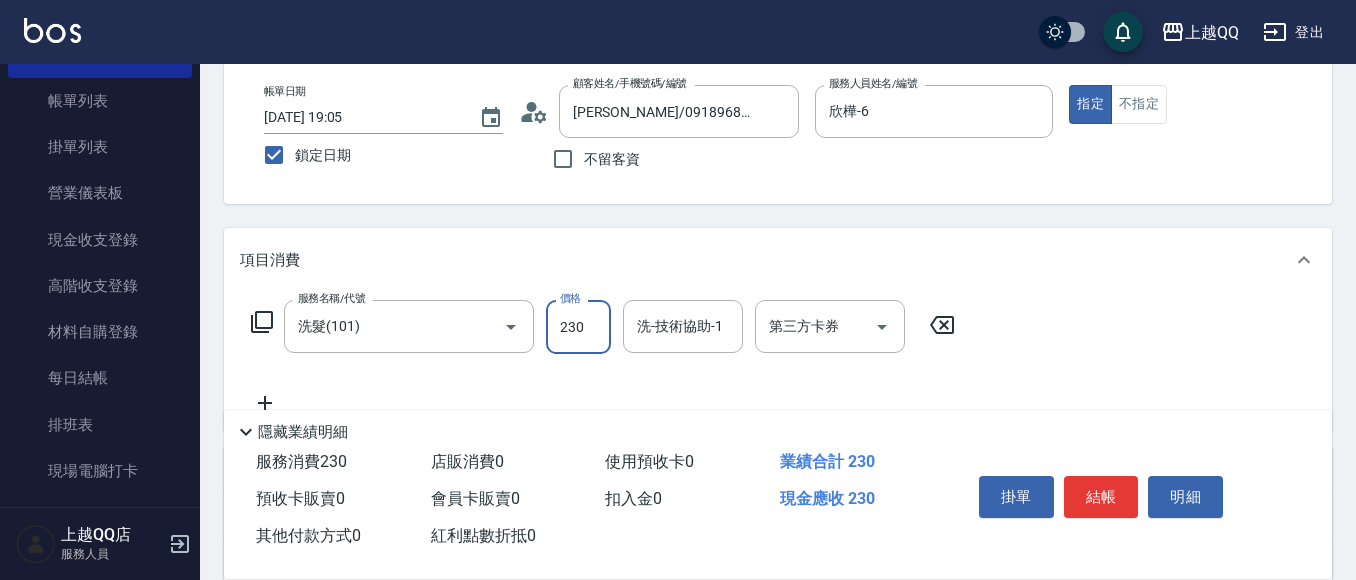 type on "230" 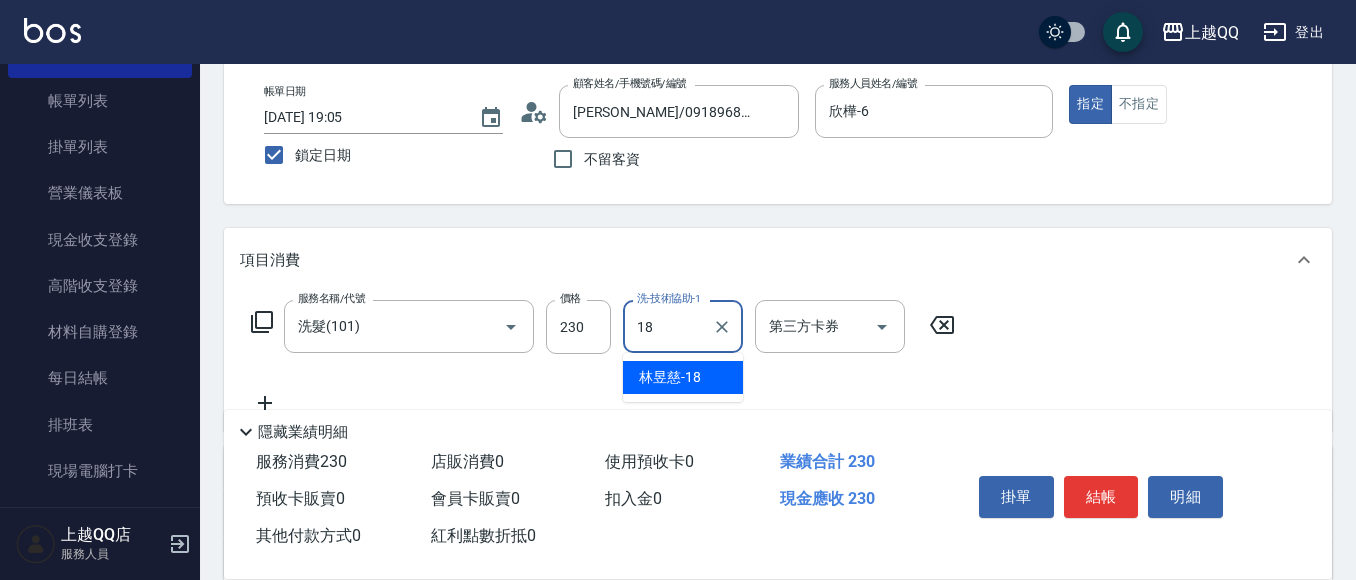 type on "[PERSON_NAME]-18" 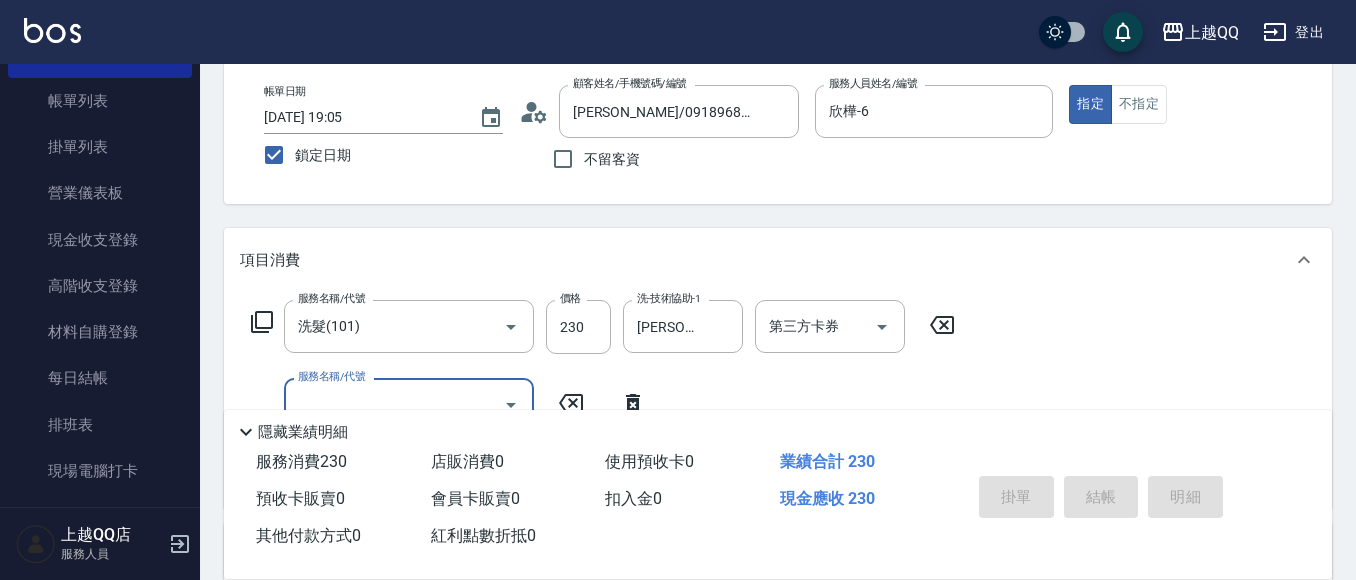 type 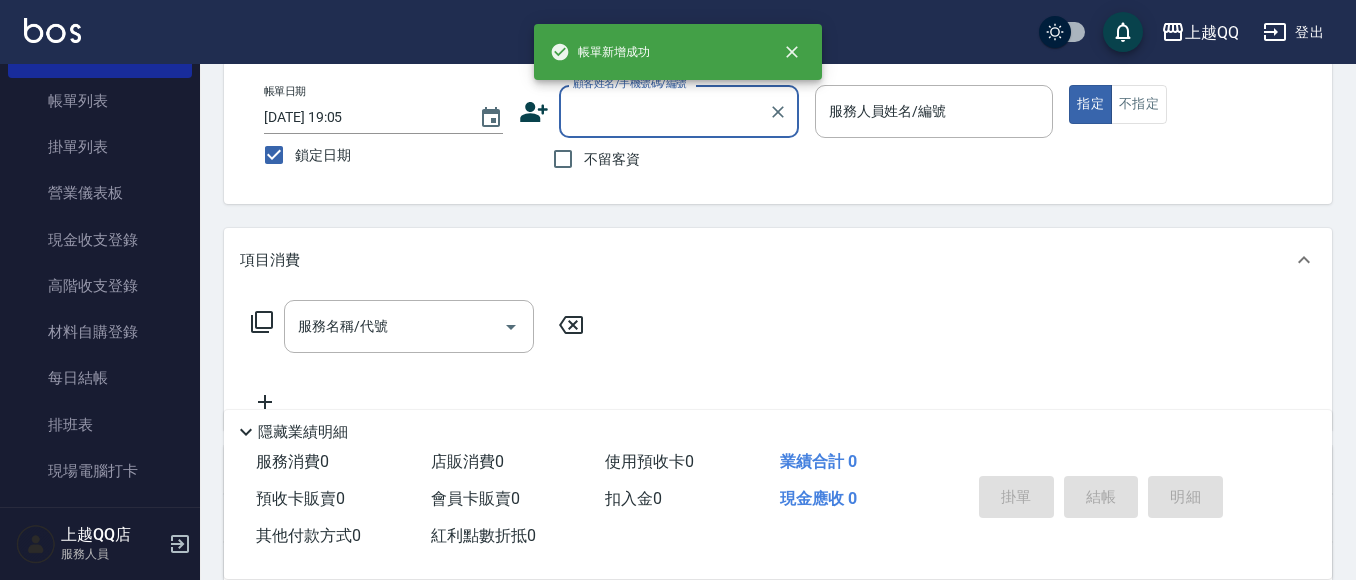 click on "不留客資" at bounding box center [591, 159] 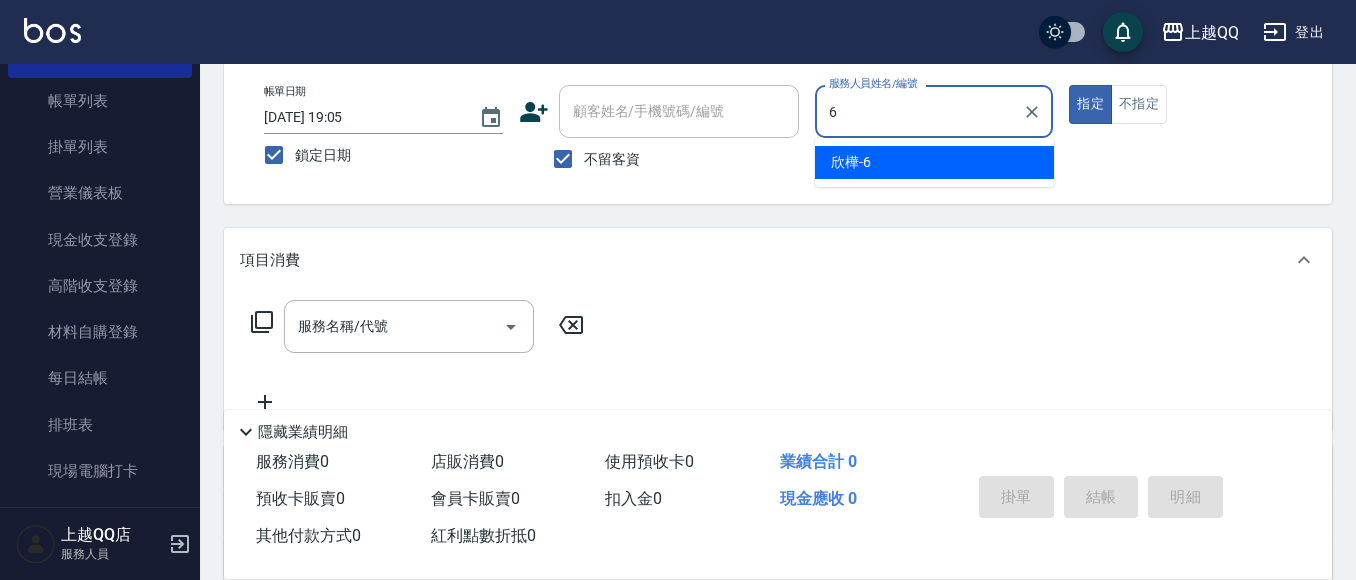 type on "欣樺-6" 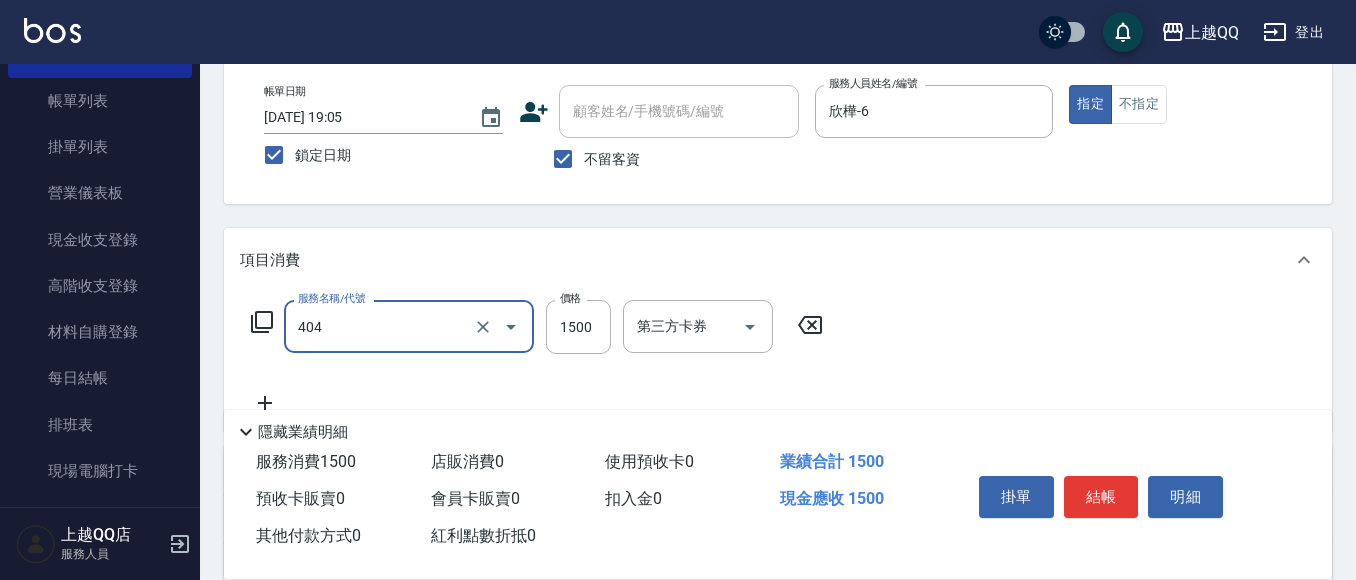 type on "設計染髮(404)" 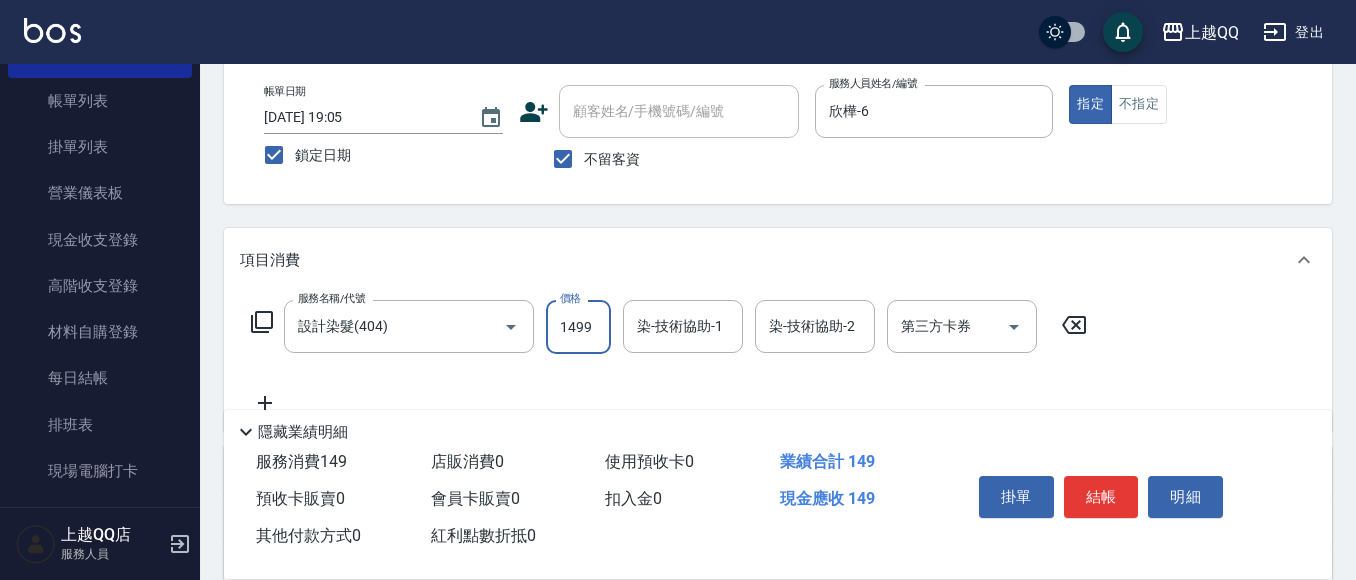 type on "1499" 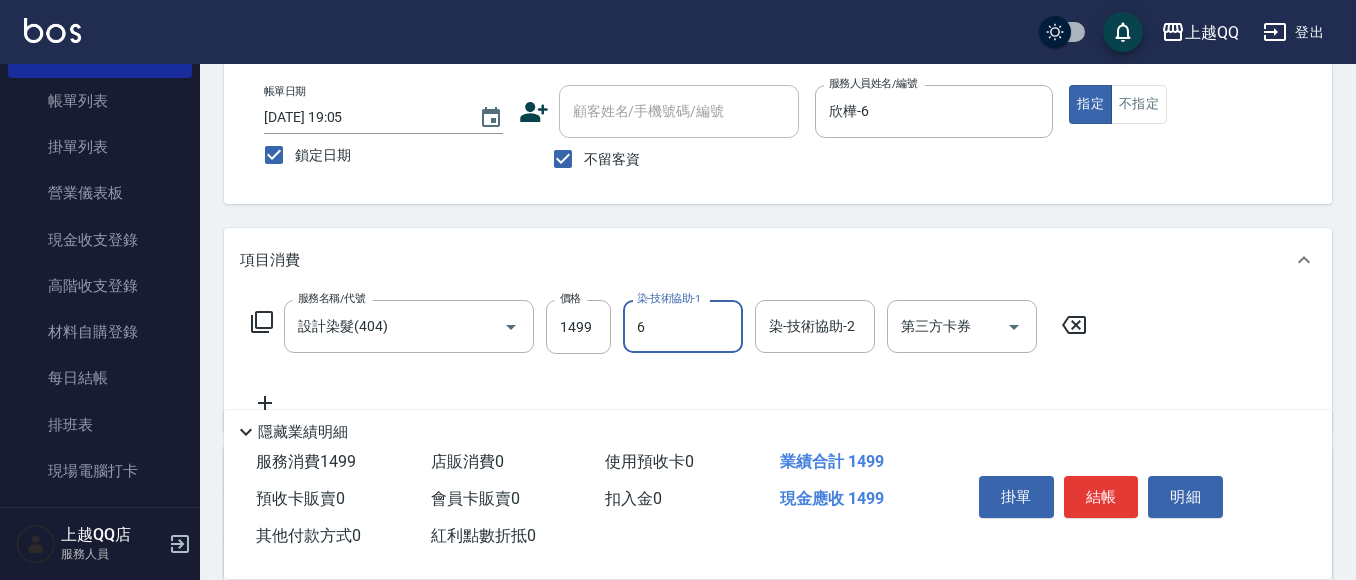 type on "欣樺-6" 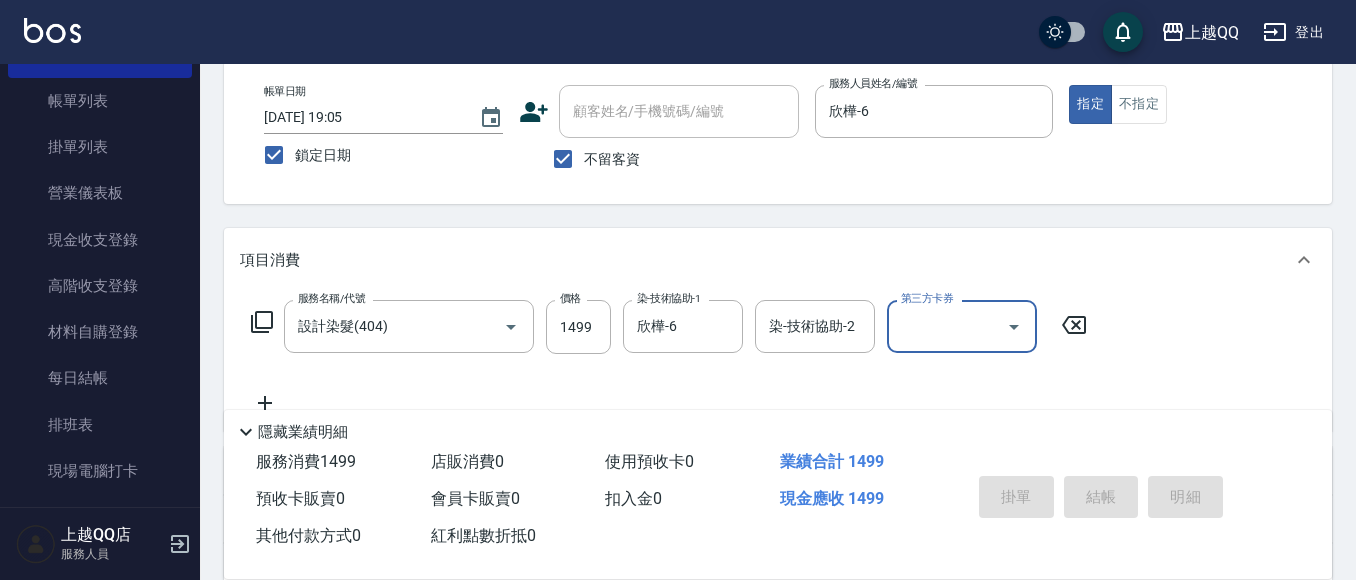type 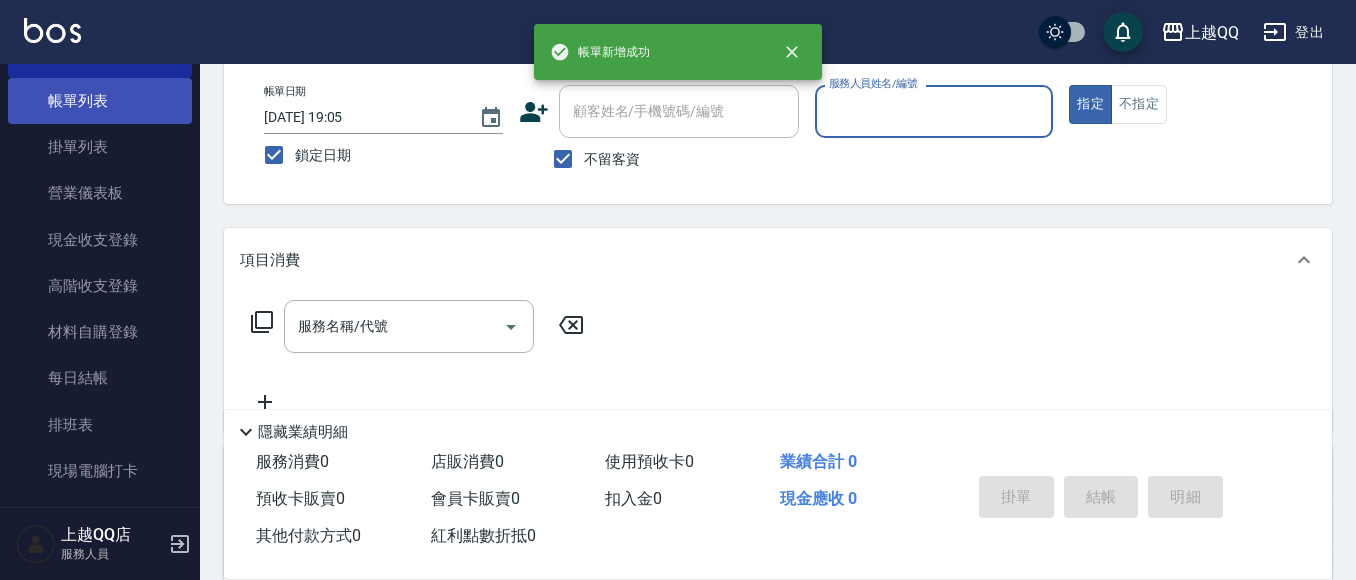click on "帳單列表" at bounding box center [100, 101] 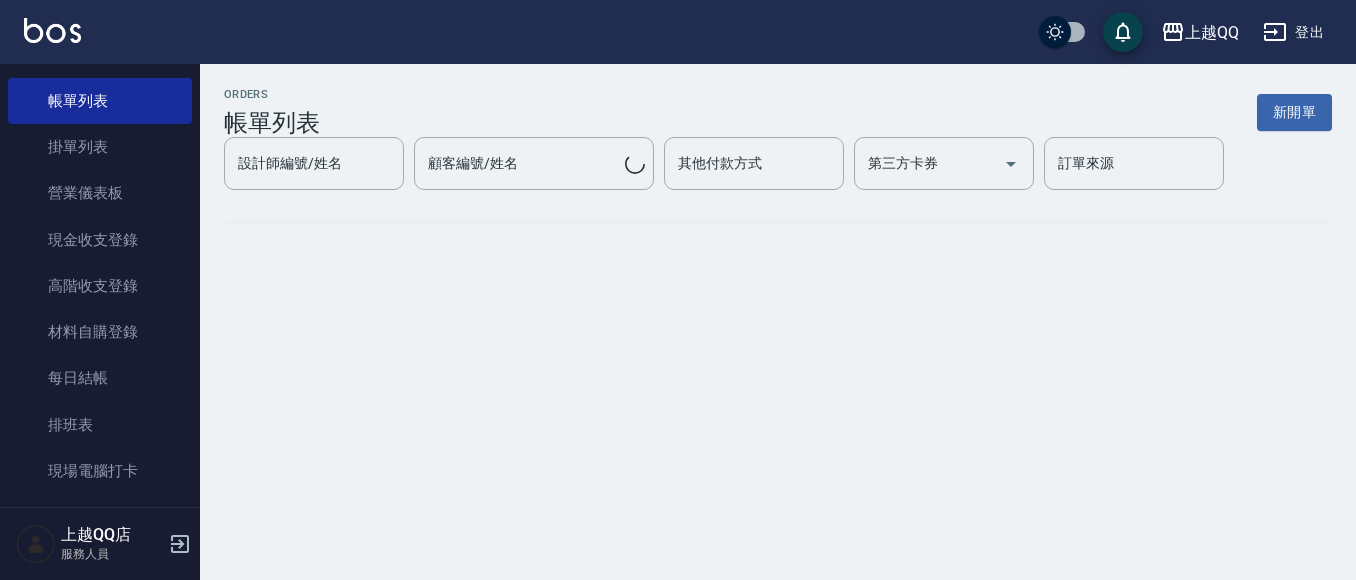 scroll, scrollTop: 0, scrollLeft: 0, axis: both 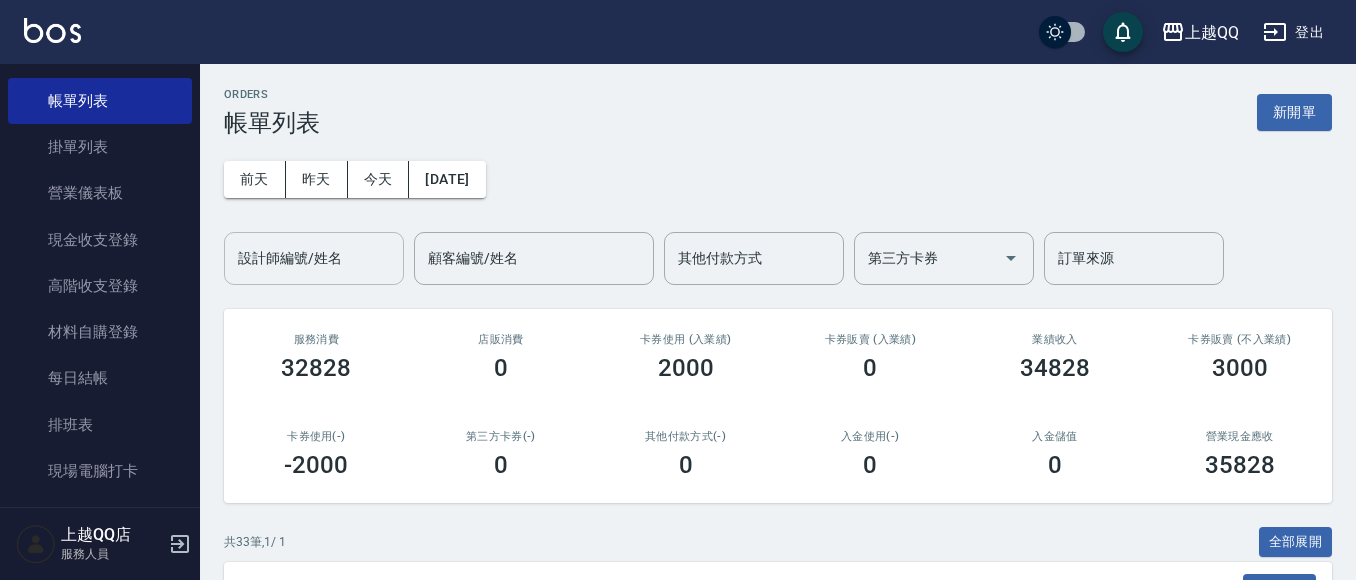 click on "設計師編號/姓名" at bounding box center [314, 258] 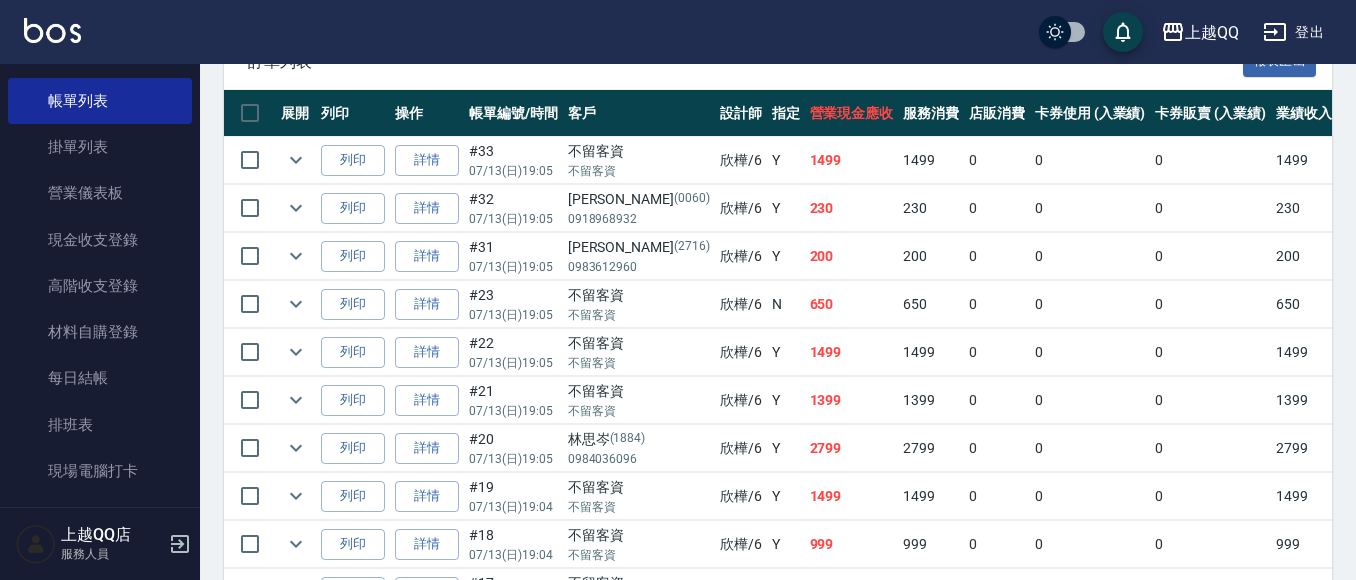 scroll, scrollTop: 500, scrollLeft: 0, axis: vertical 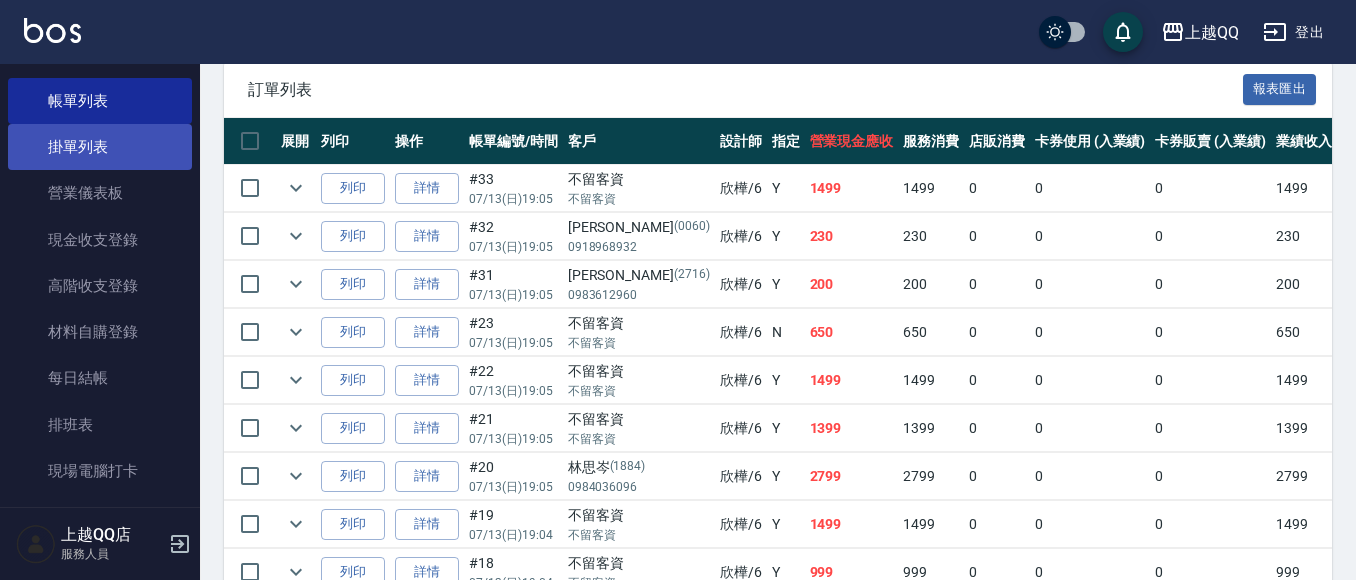 type on "欣樺-6" 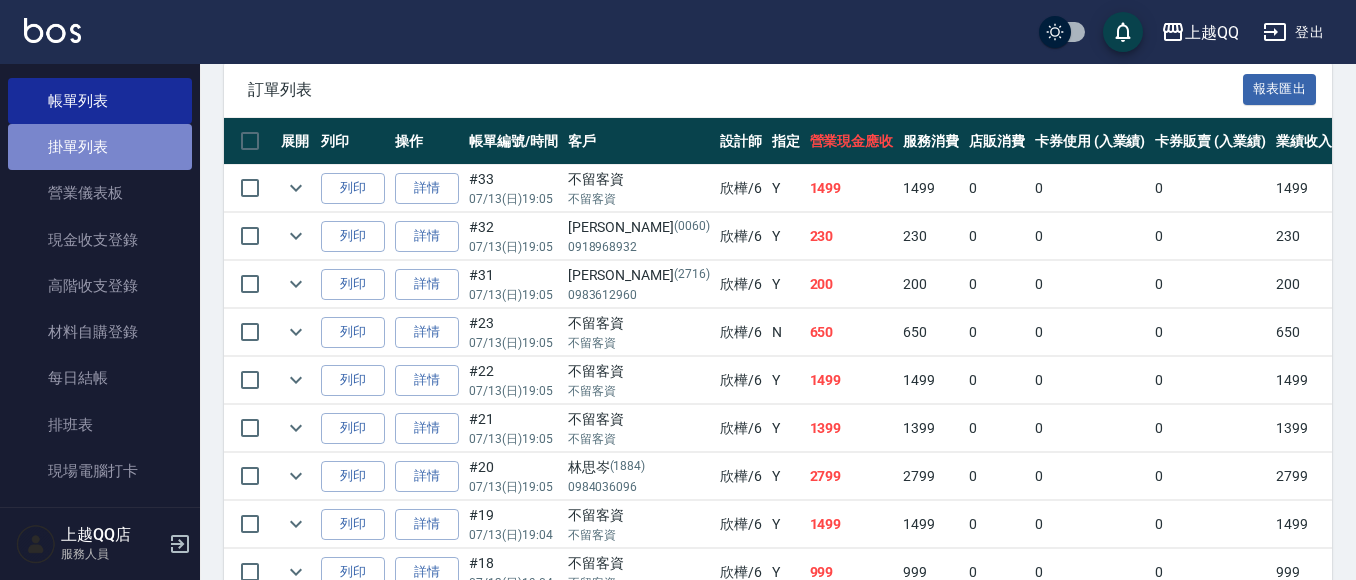 click on "掛單列表" at bounding box center (100, 147) 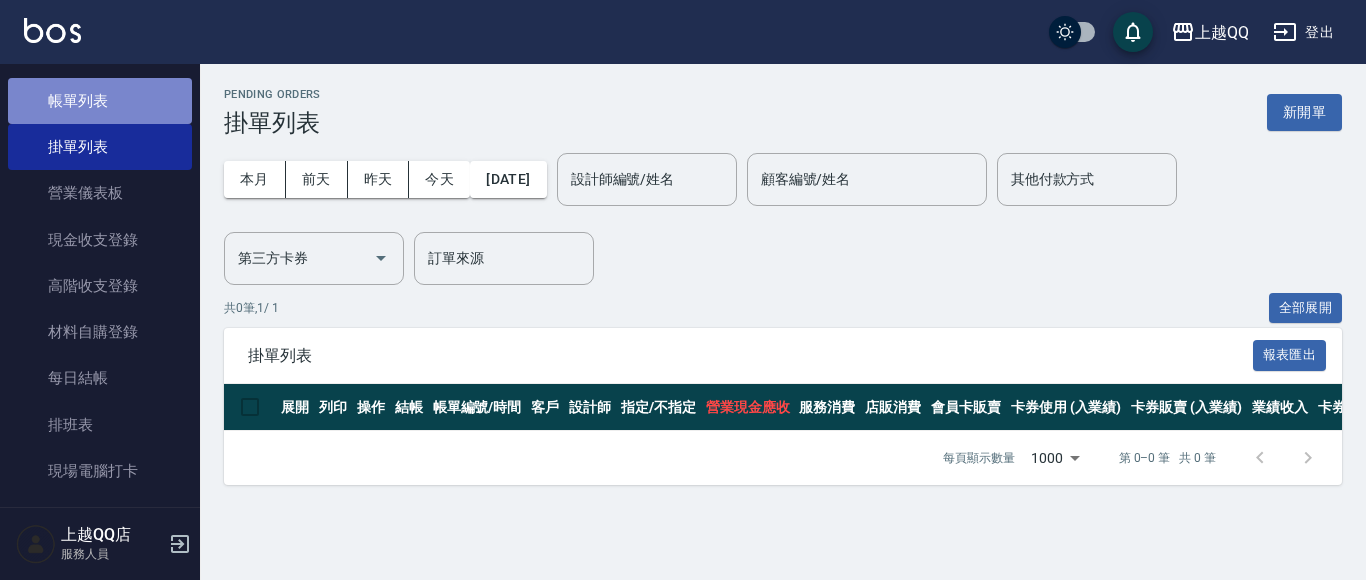click on "帳單列表" at bounding box center (100, 101) 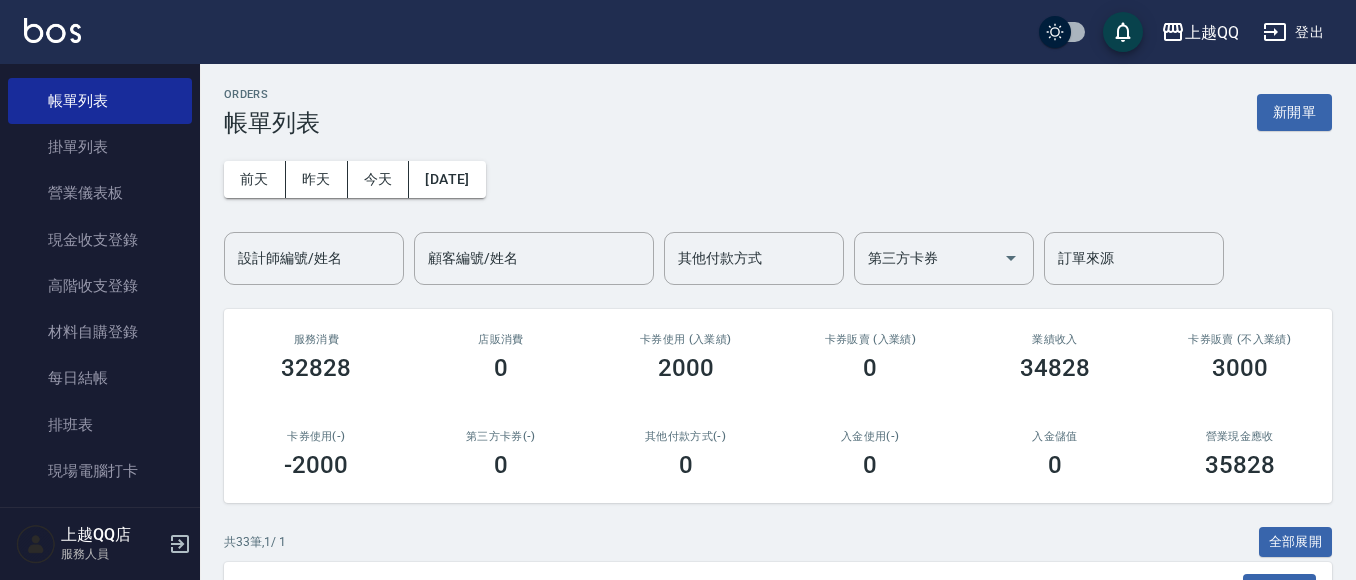 drag, startPoint x: 209, startPoint y: 215, endPoint x: 209, endPoint y: 179, distance: 36 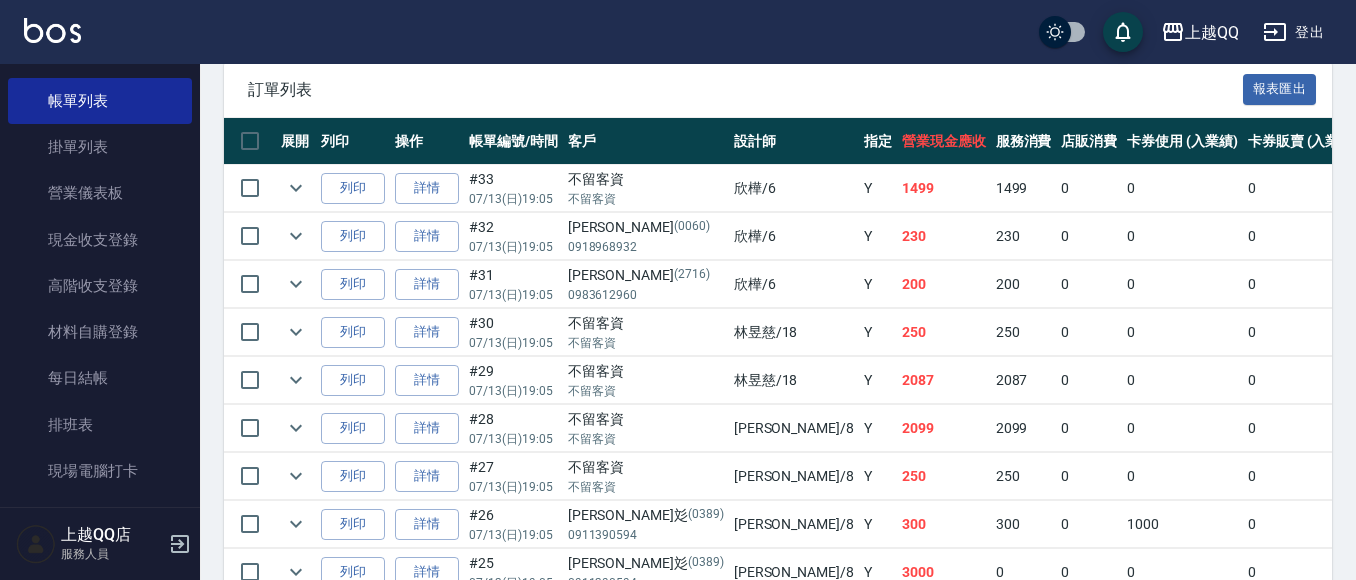 scroll, scrollTop: 400, scrollLeft: 0, axis: vertical 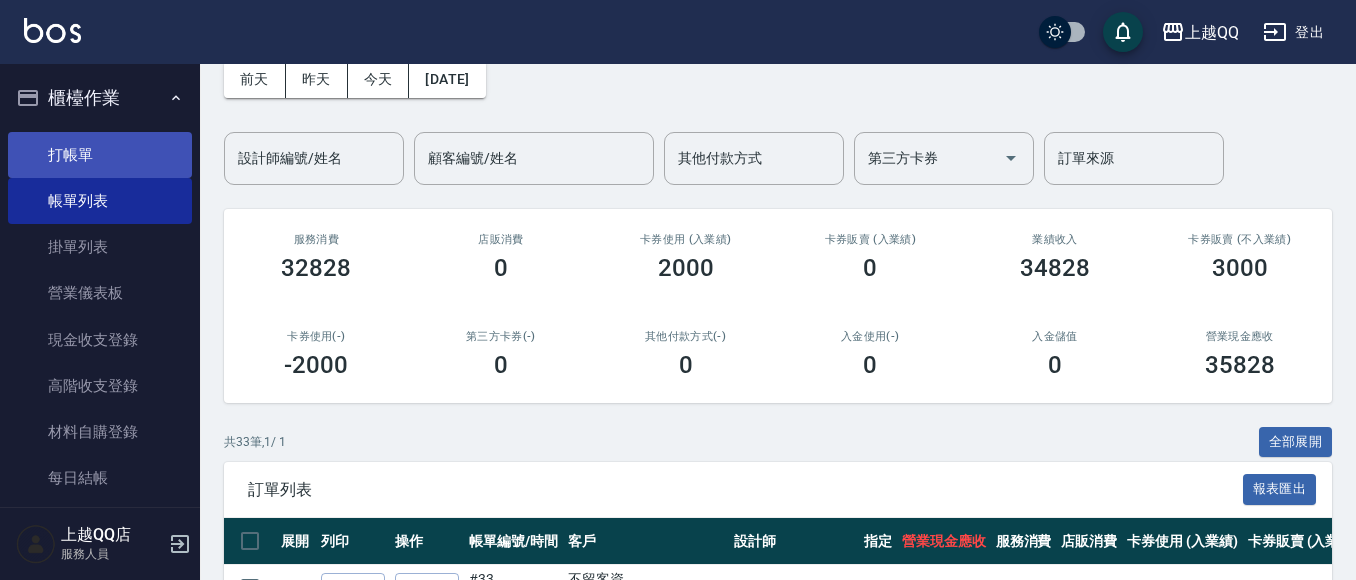 click on "打帳單" at bounding box center (100, 155) 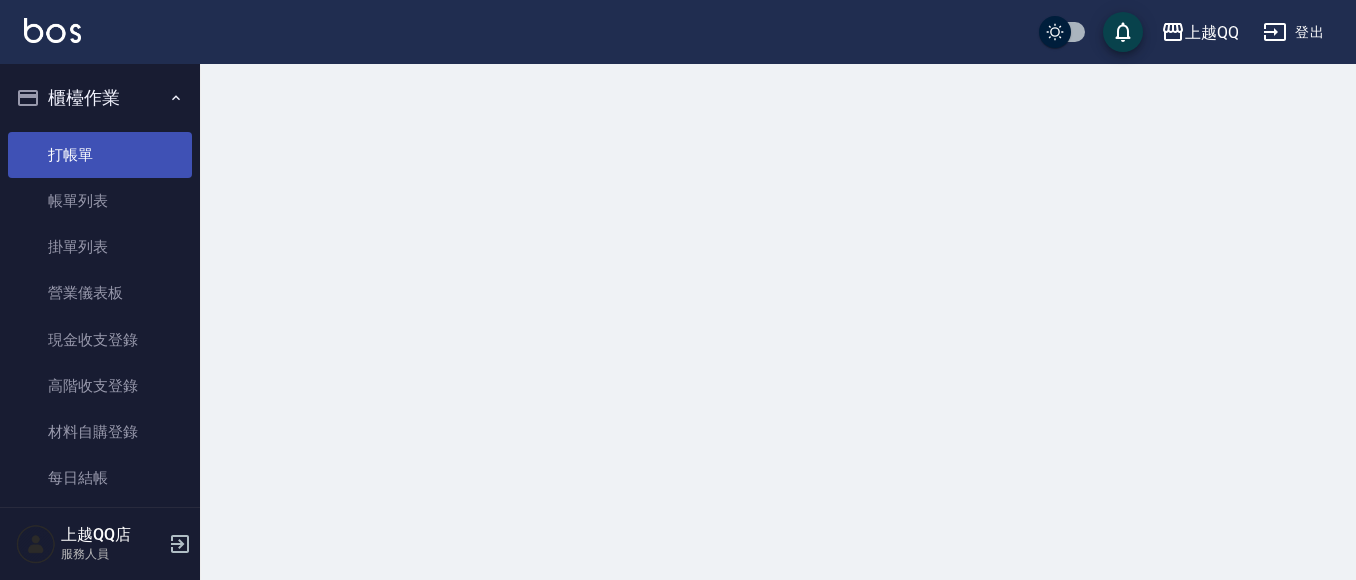scroll, scrollTop: 0, scrollLeft: 0, axis: both 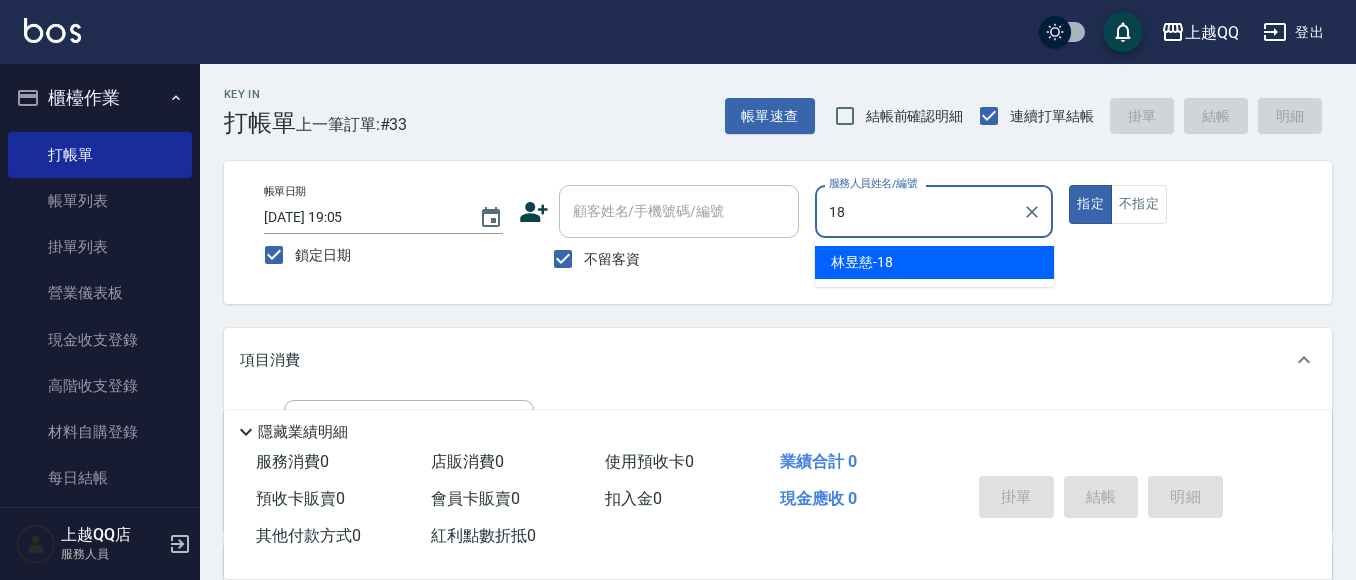 type on "18" 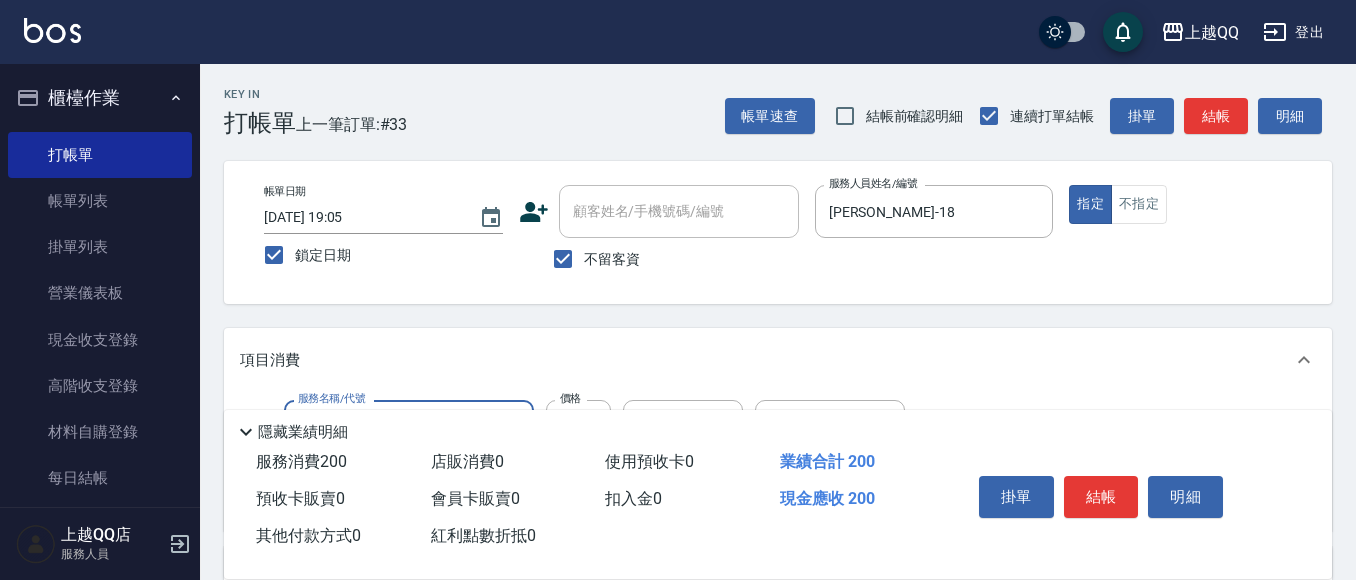 type on "洗髮(101)" 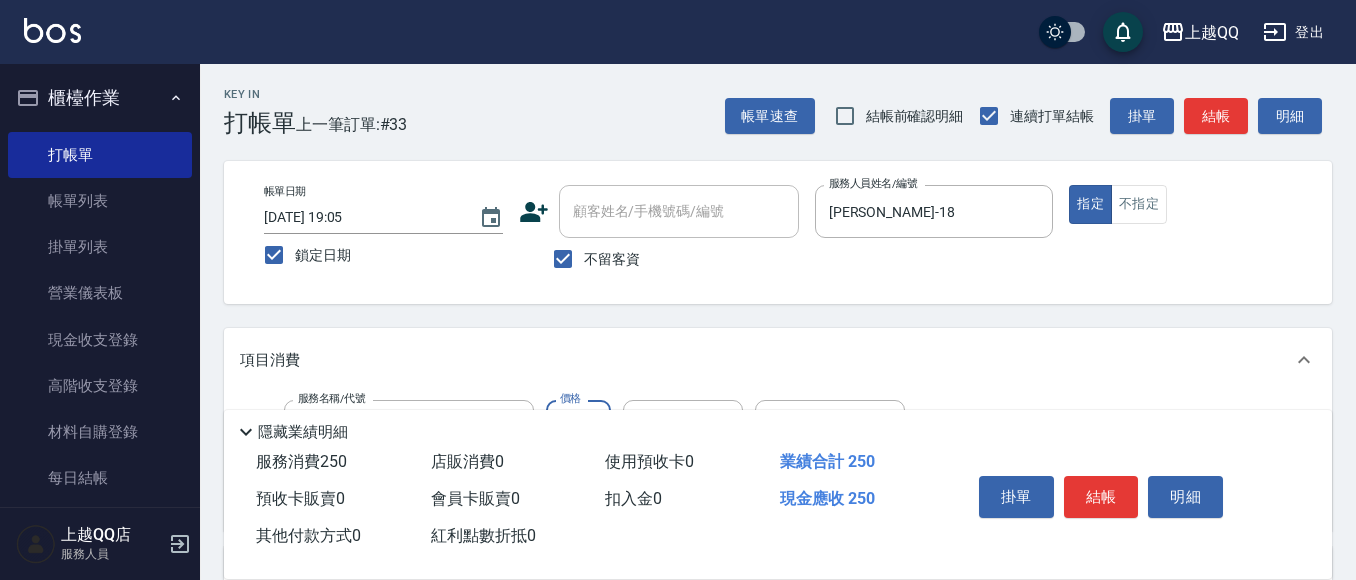 type on "250" 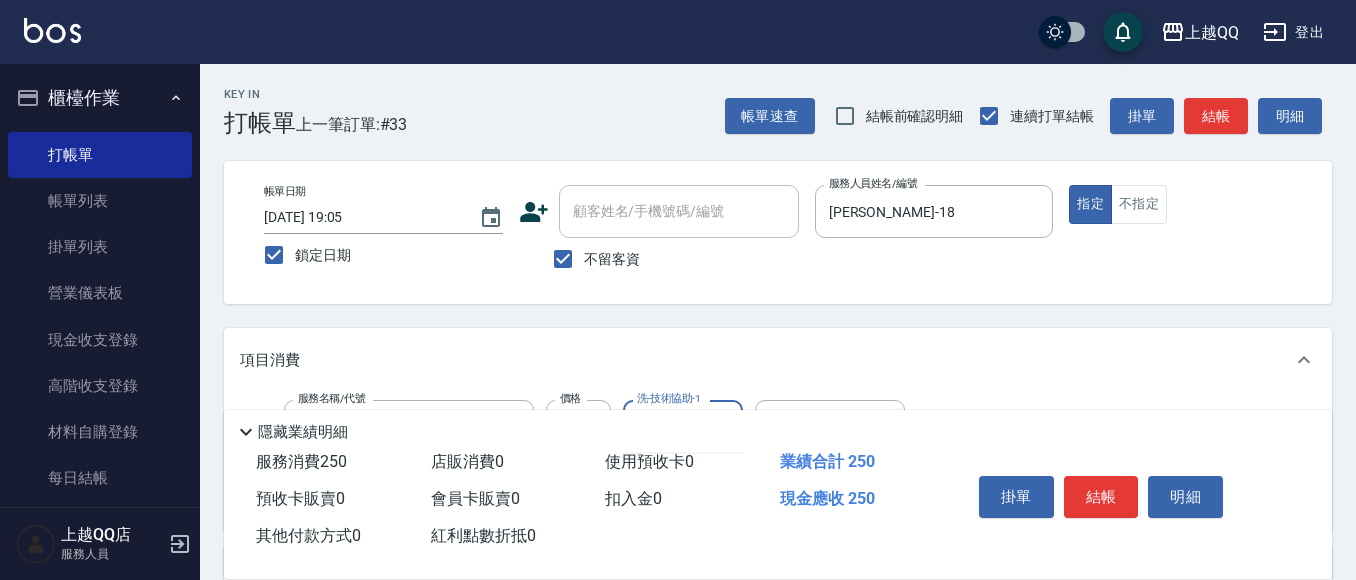 type on "15" 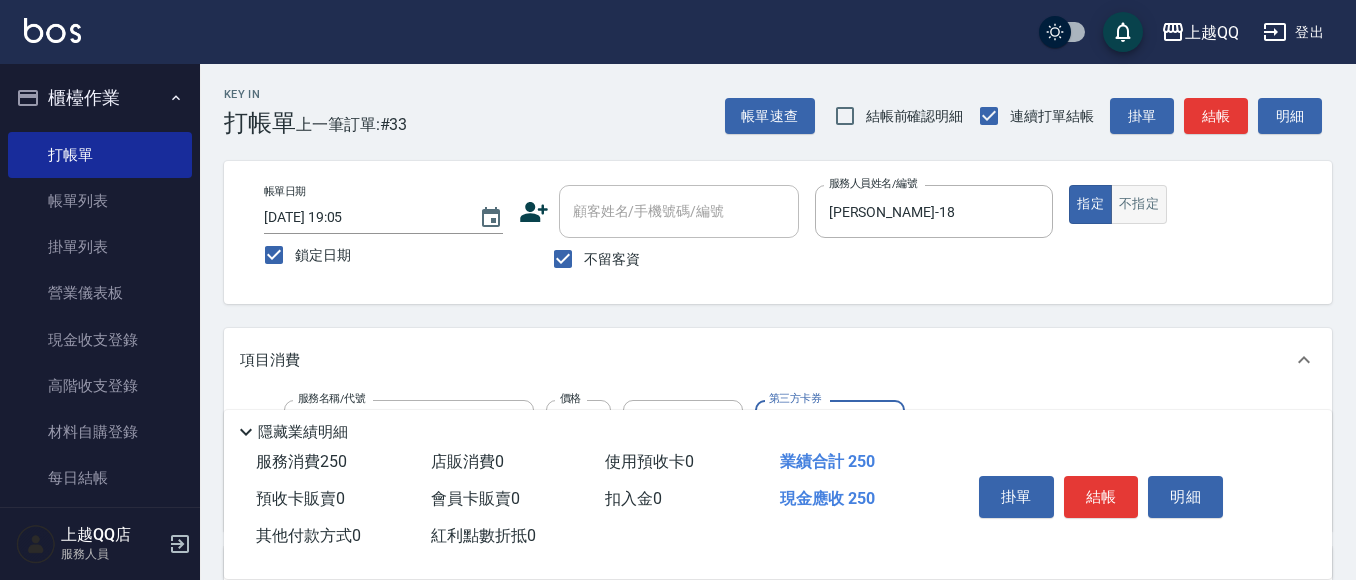 click on "不指定" at bounding box center (1139, 204) 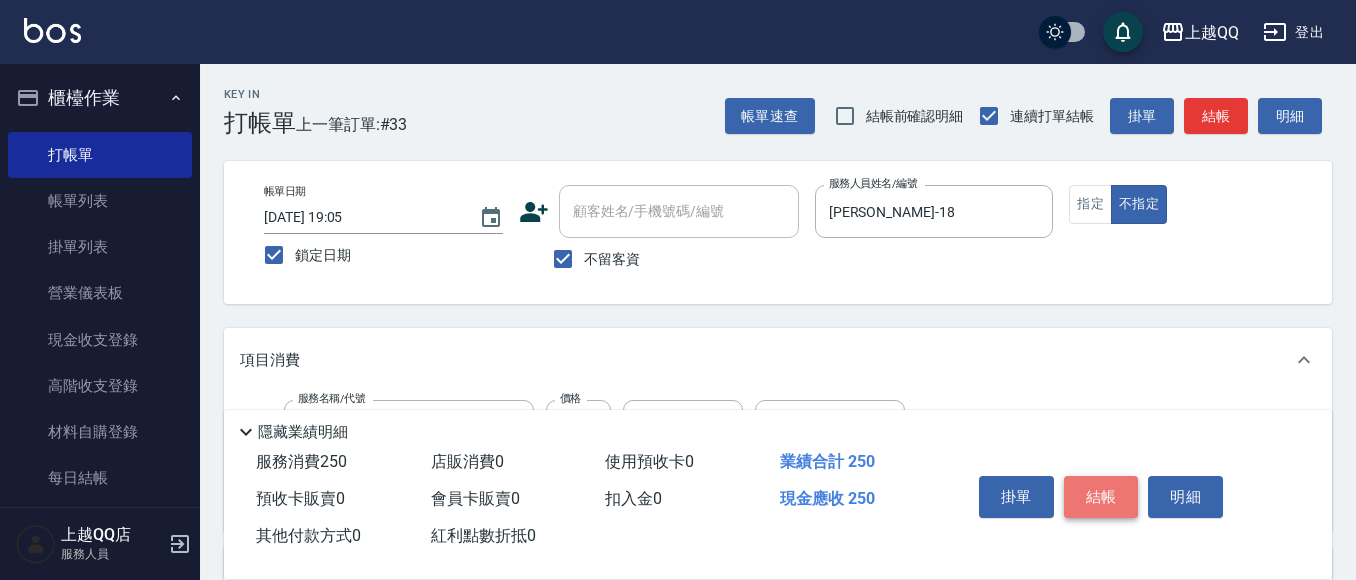 click on "結帳" at bounding box center [1101, 497] 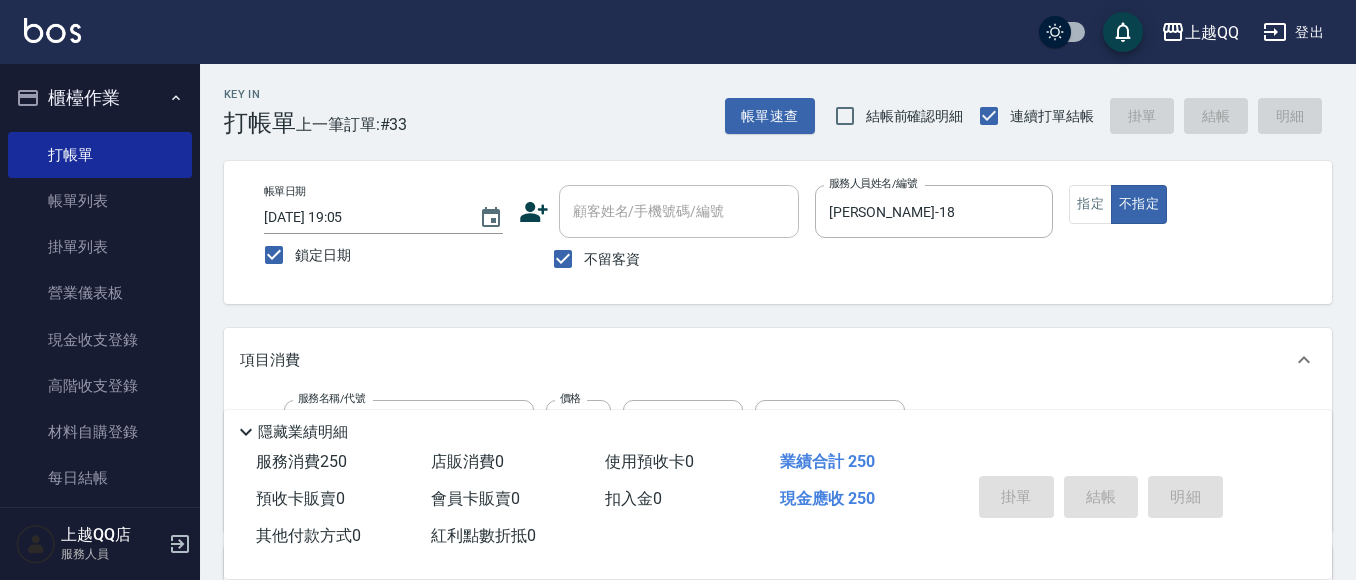 type 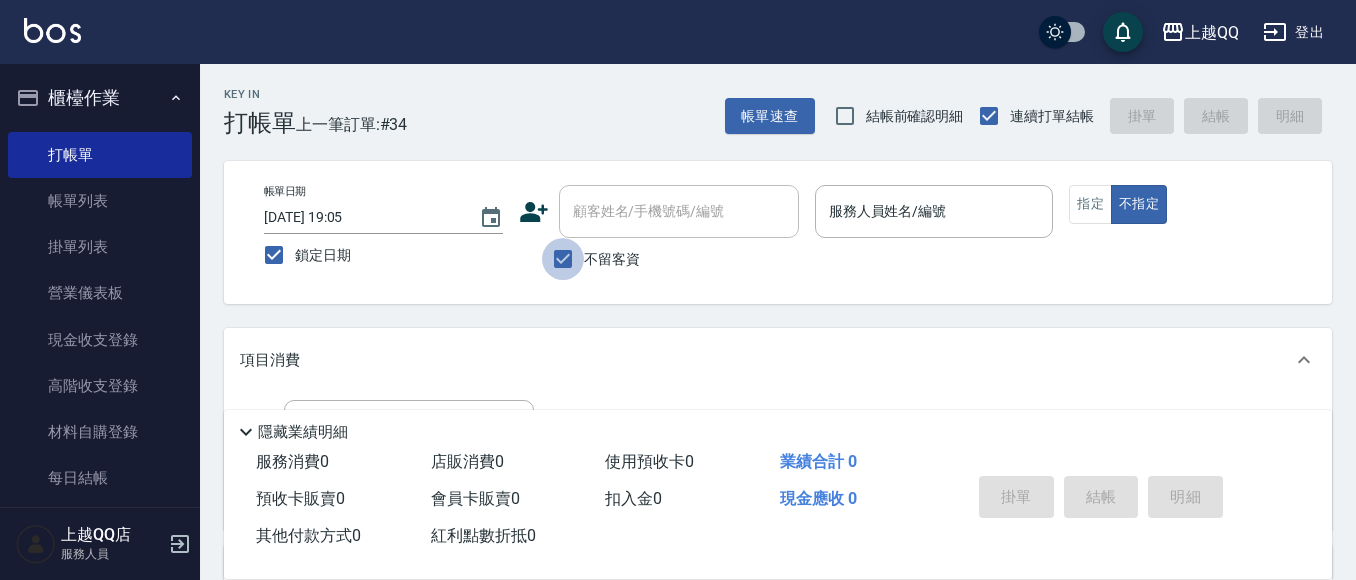 click on "不留客資" at bounding box center [563, 259] 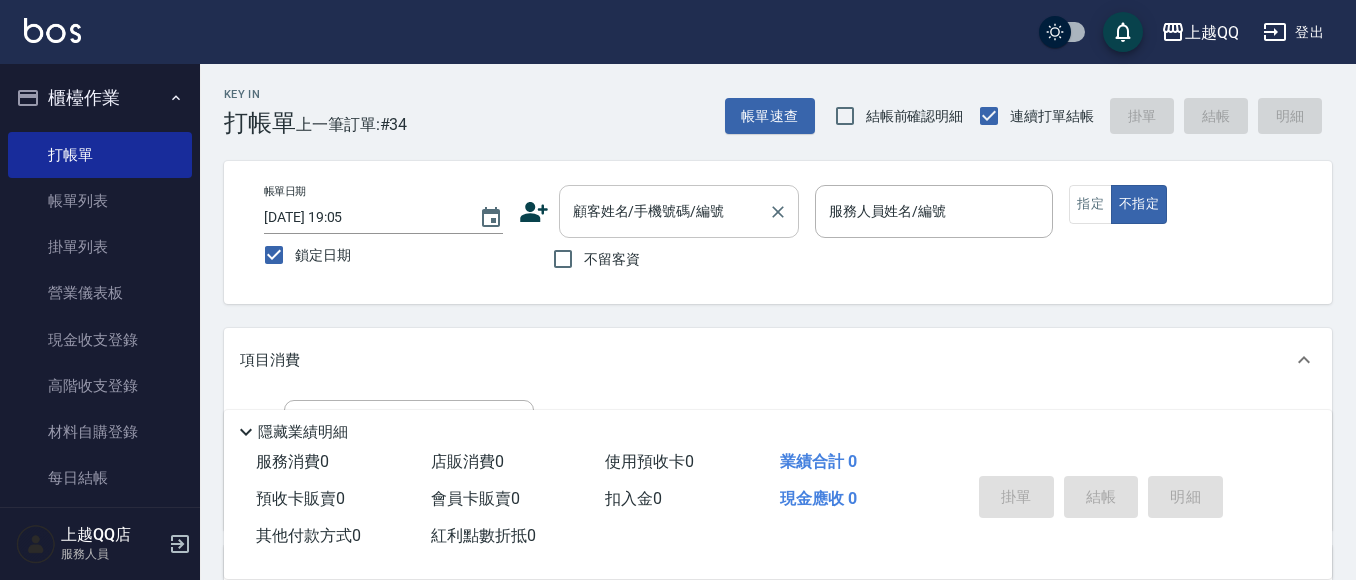 drag, startPoint x: 582, startPoint y: 191, endPoint x: 580, endPoint y: 226, distance: 35.057095 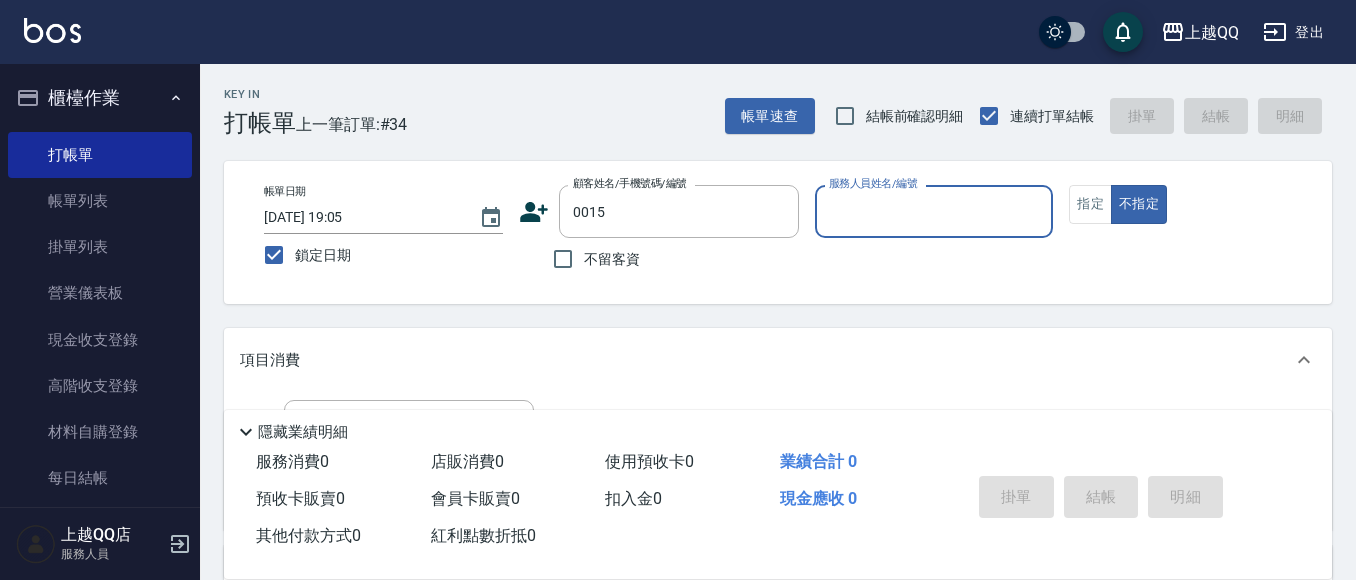 type on "[PERSON_NAME]/0955020415/0015" 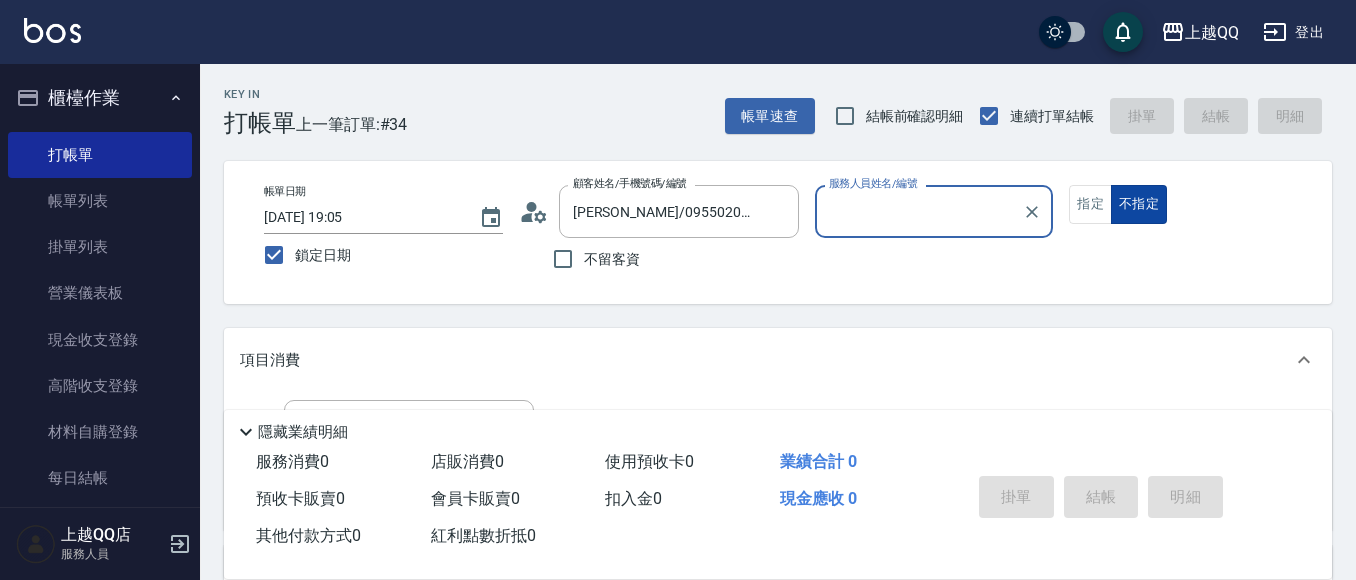 type on "佩怡-3" 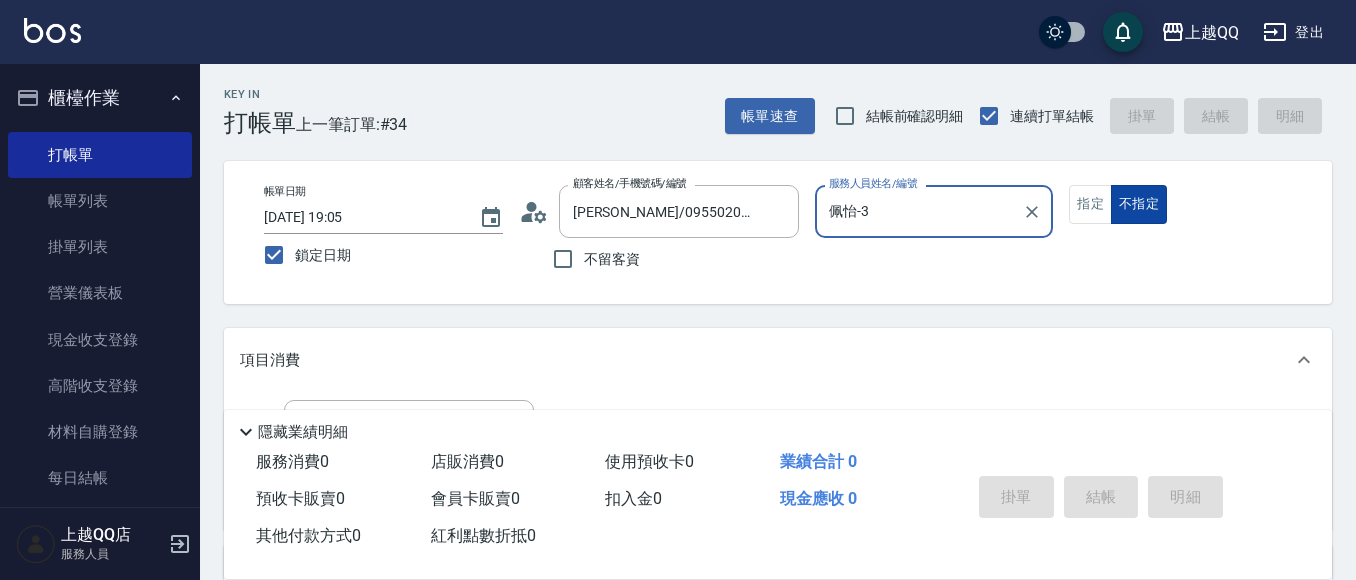 click on "指定" at bounding box center [1090, 204] 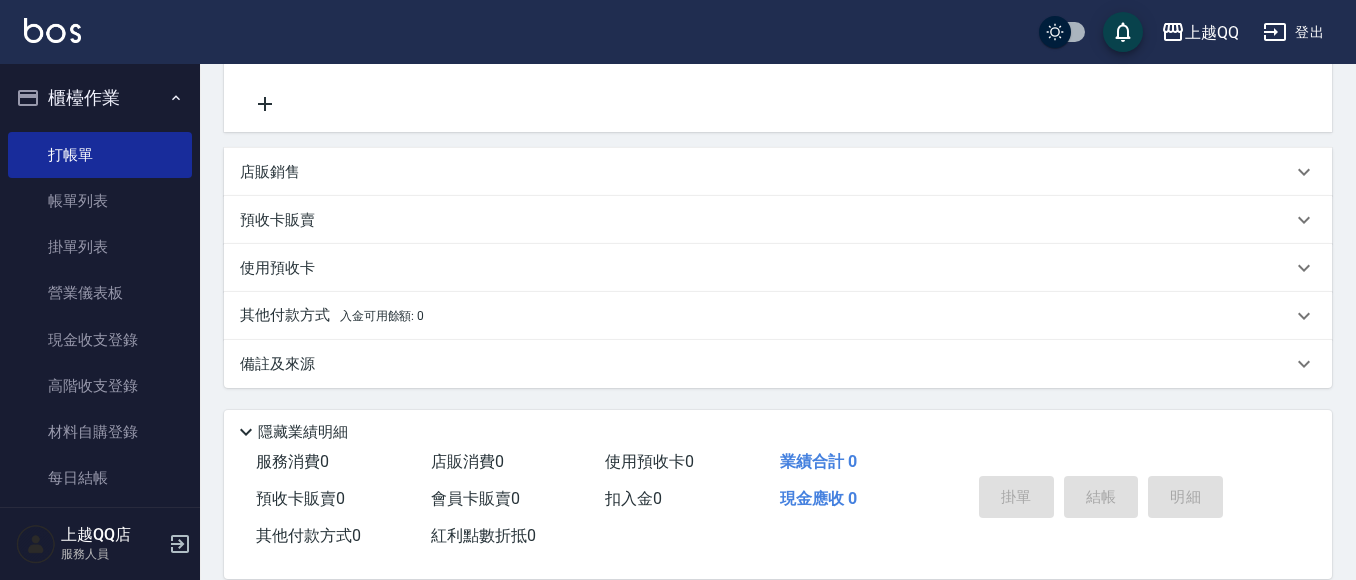 scroll, scrollTop: 246, scrollLeft: 0, axis: vertical 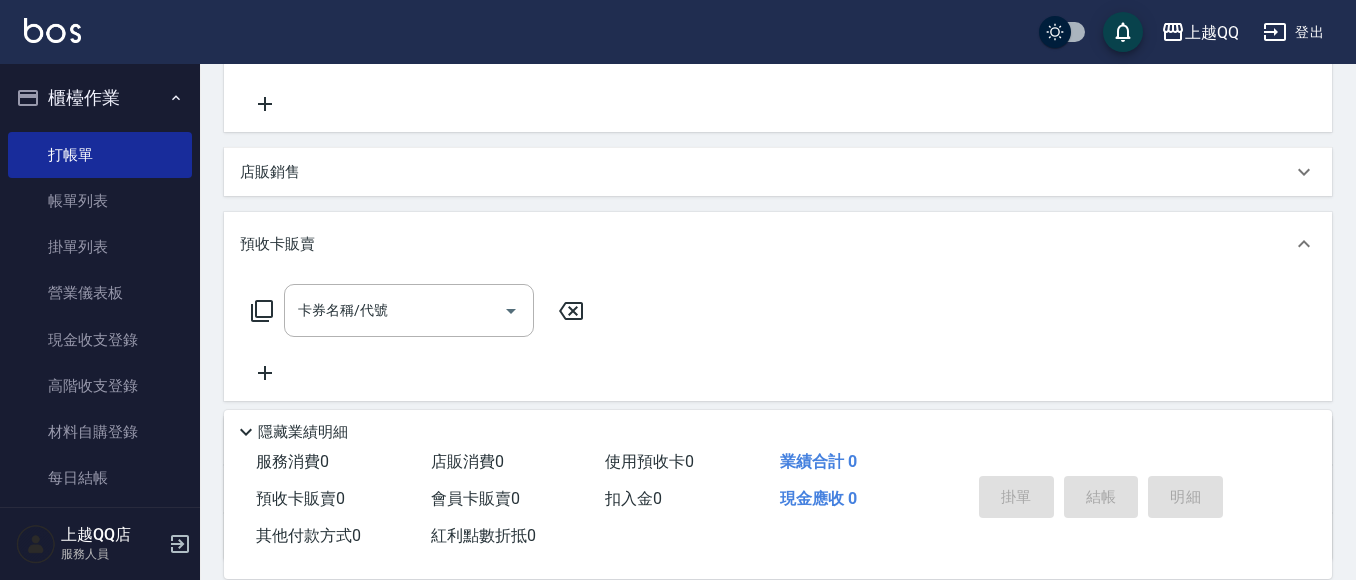 click 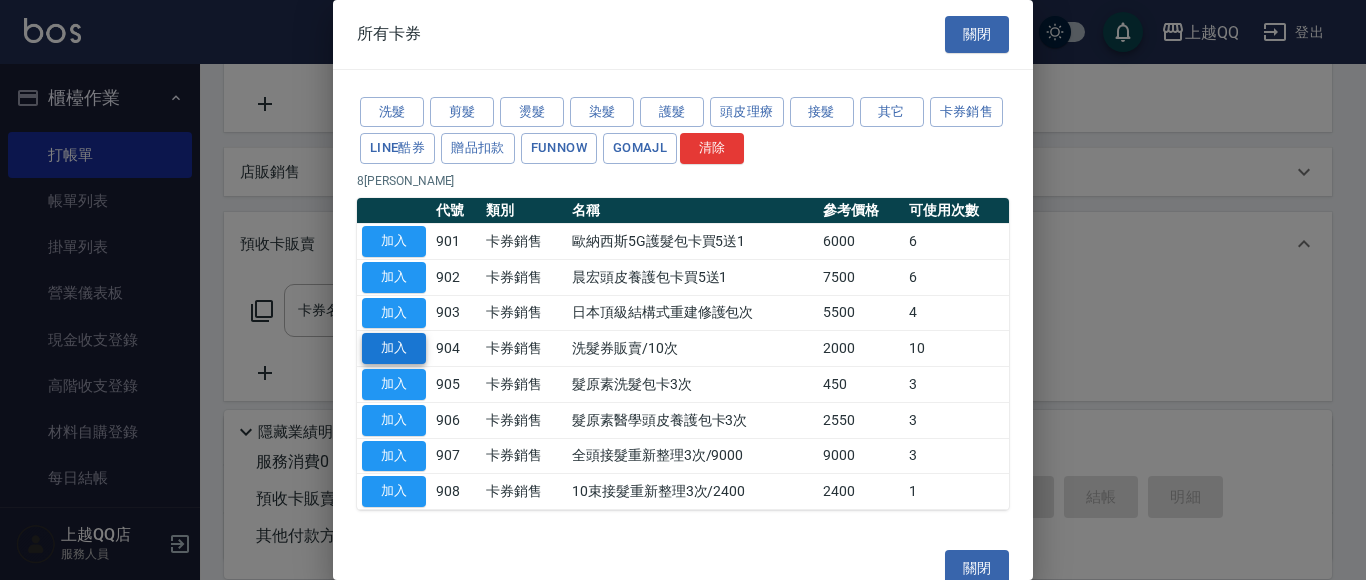 click on "加入" at bounding box center (394, 348) 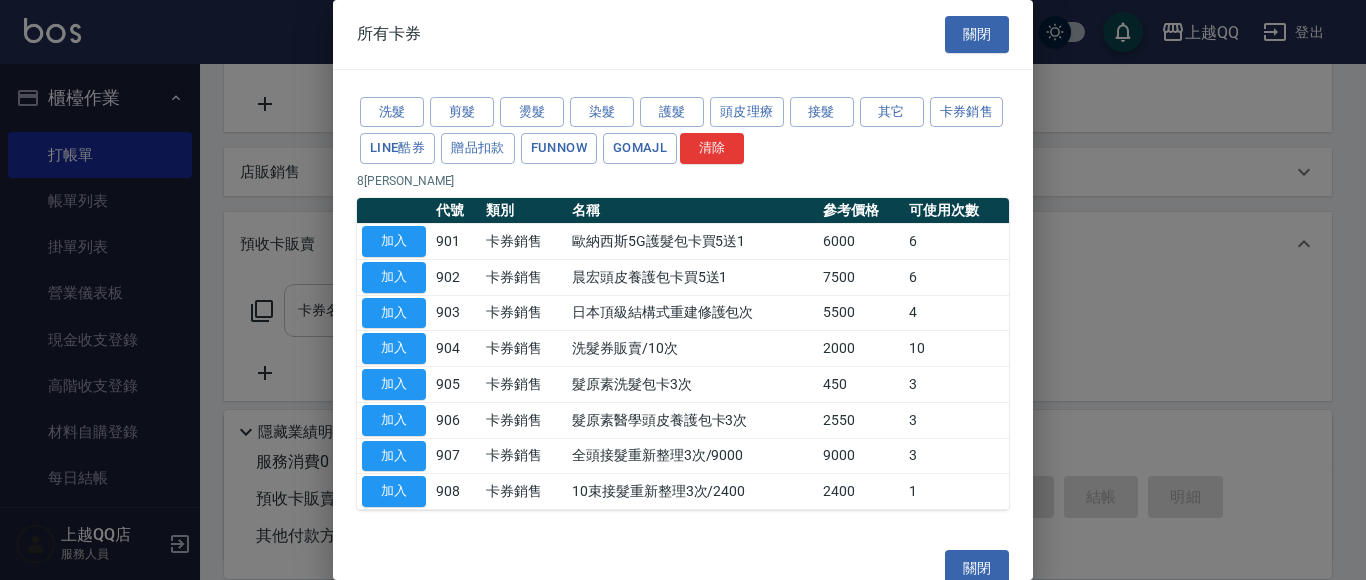 type on "洗髮券販賣/10次(904)" 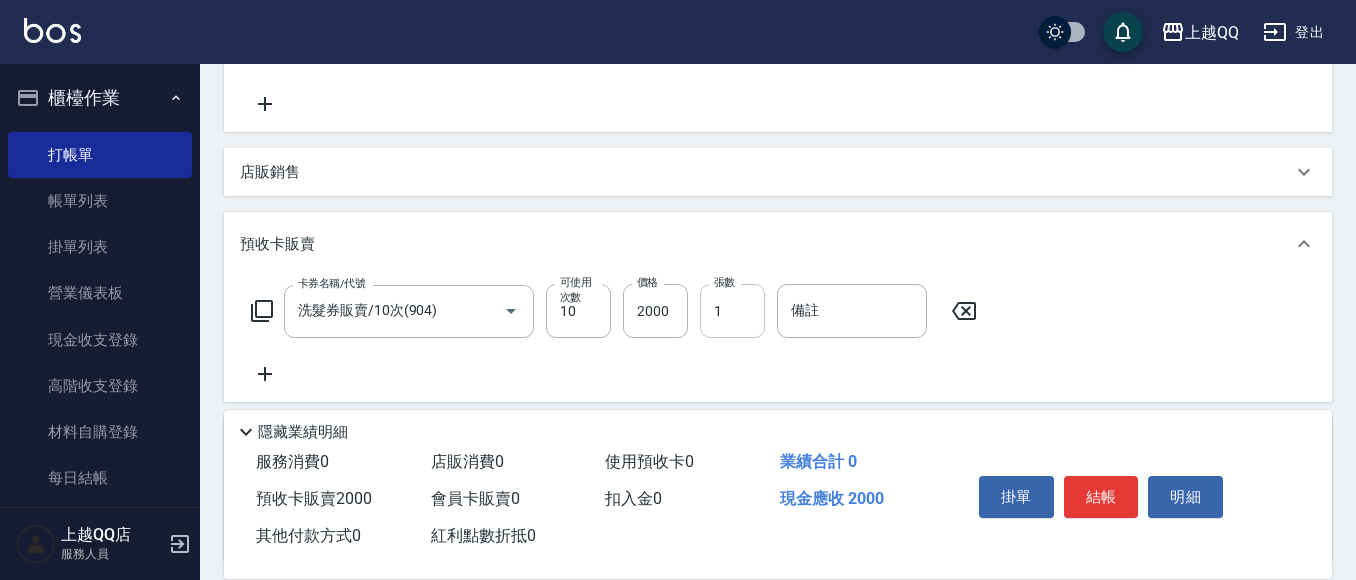 drag, startPoint x: 697, startPoint y: 315, endPoint x: 704, endPoint y: 323, distance: 10.630146 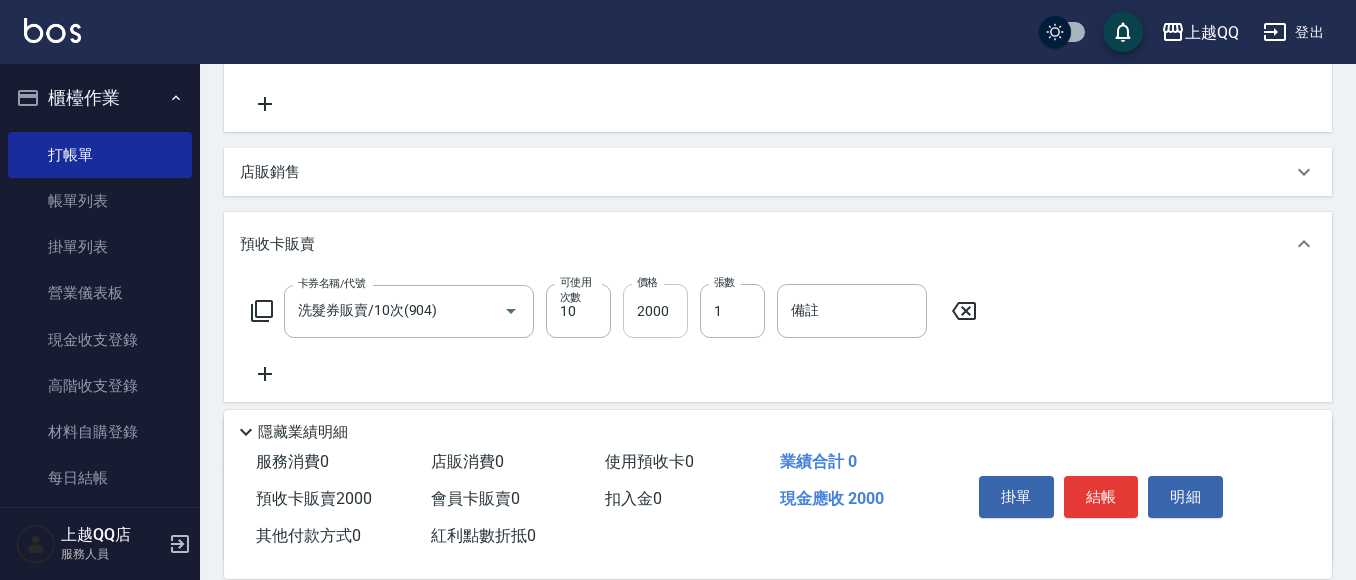 click on "2000" at bounding box center (655, 311) 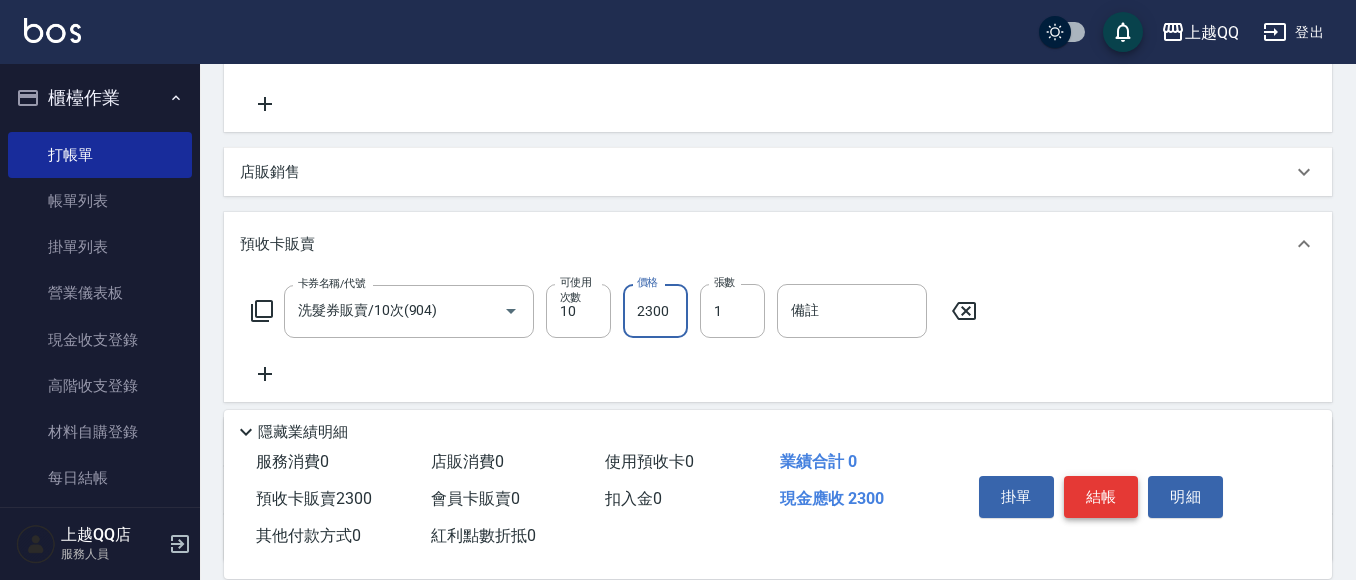 type on "2300" 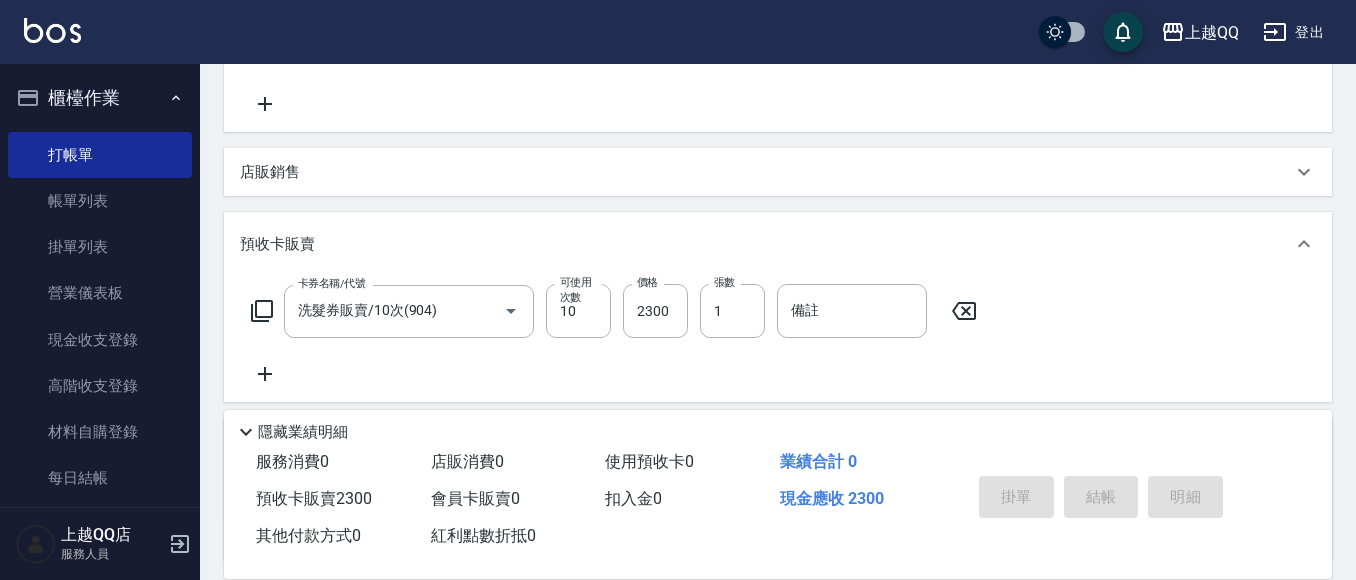 type 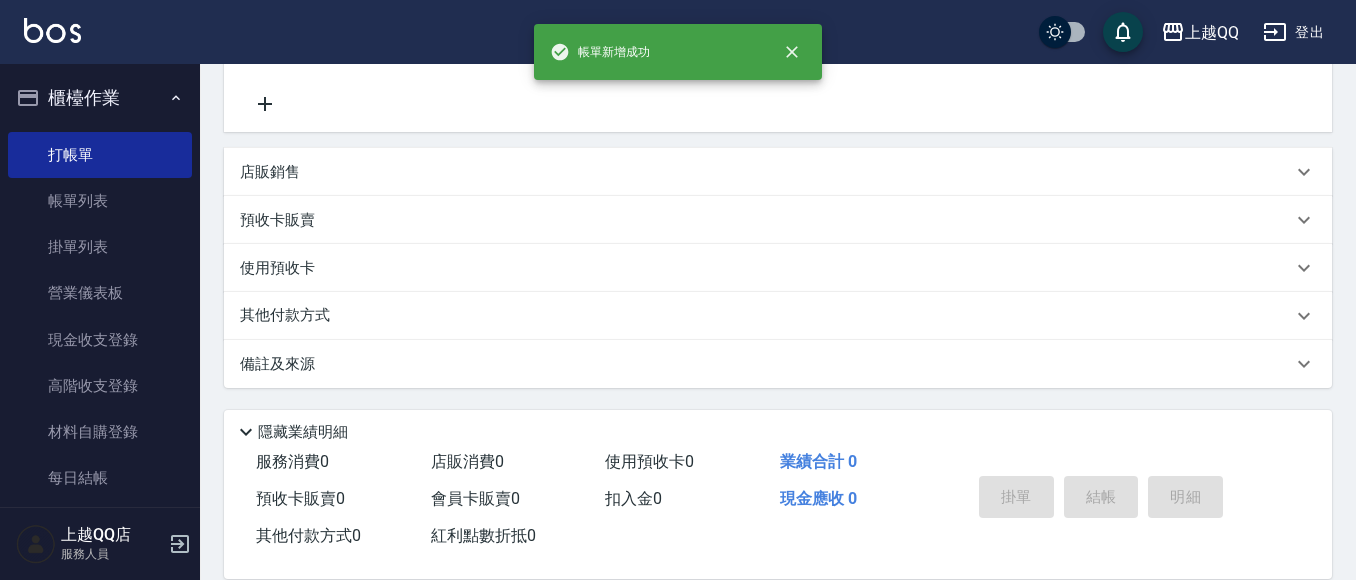 scroll, scrollTop: 0, scrollLeft: 0, axis: both 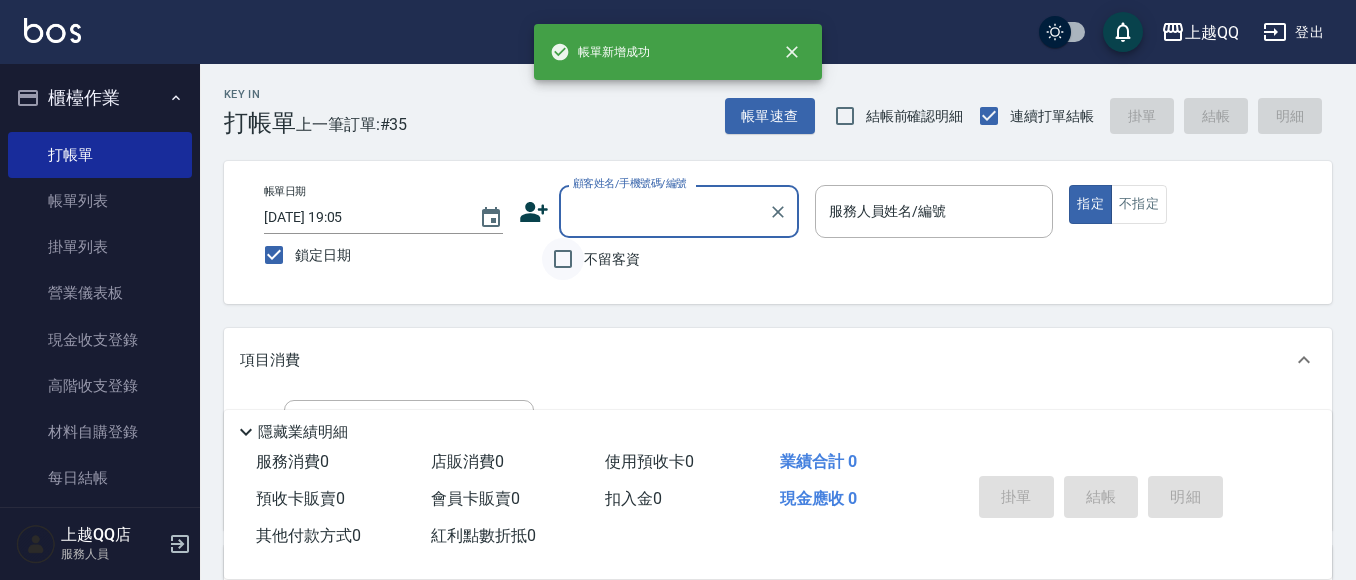 click on "不留客資" at bounding box center [563, 259] 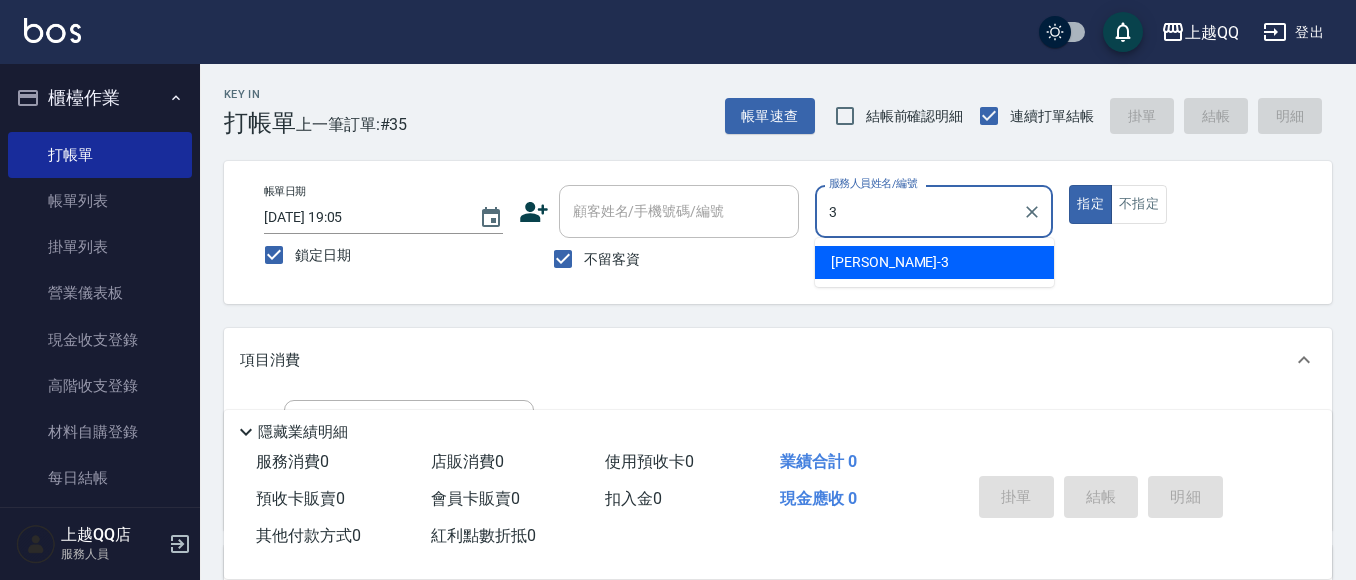 type on "佩怡-3" 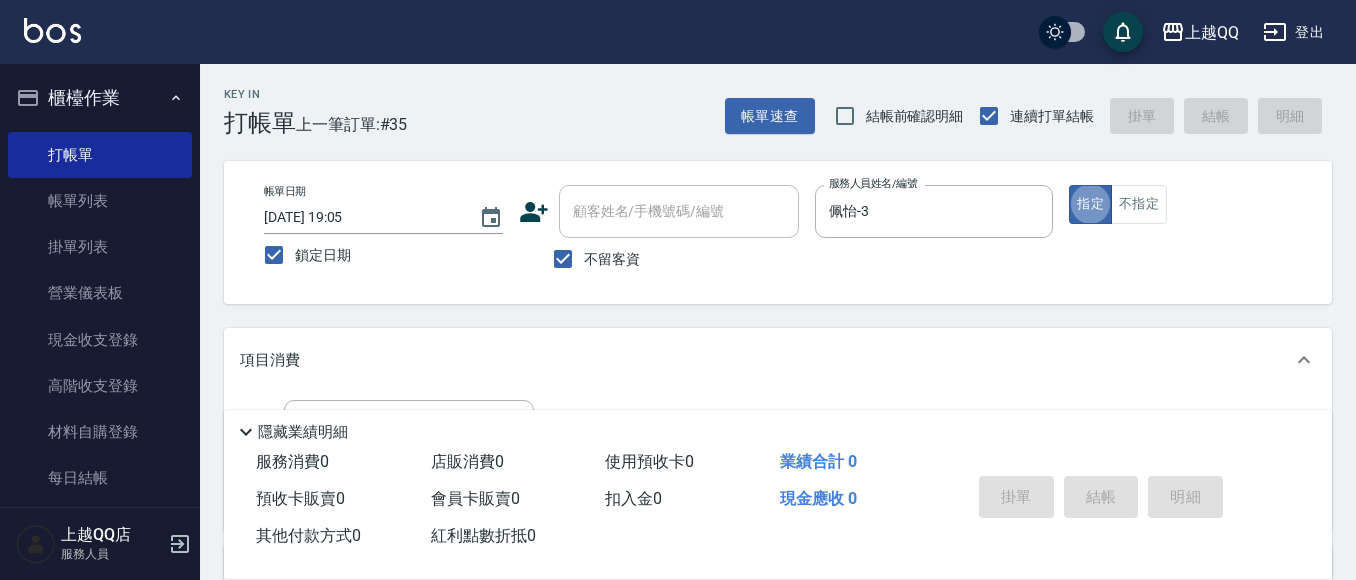 click on "不指定" at bounding box center (1139, 204) 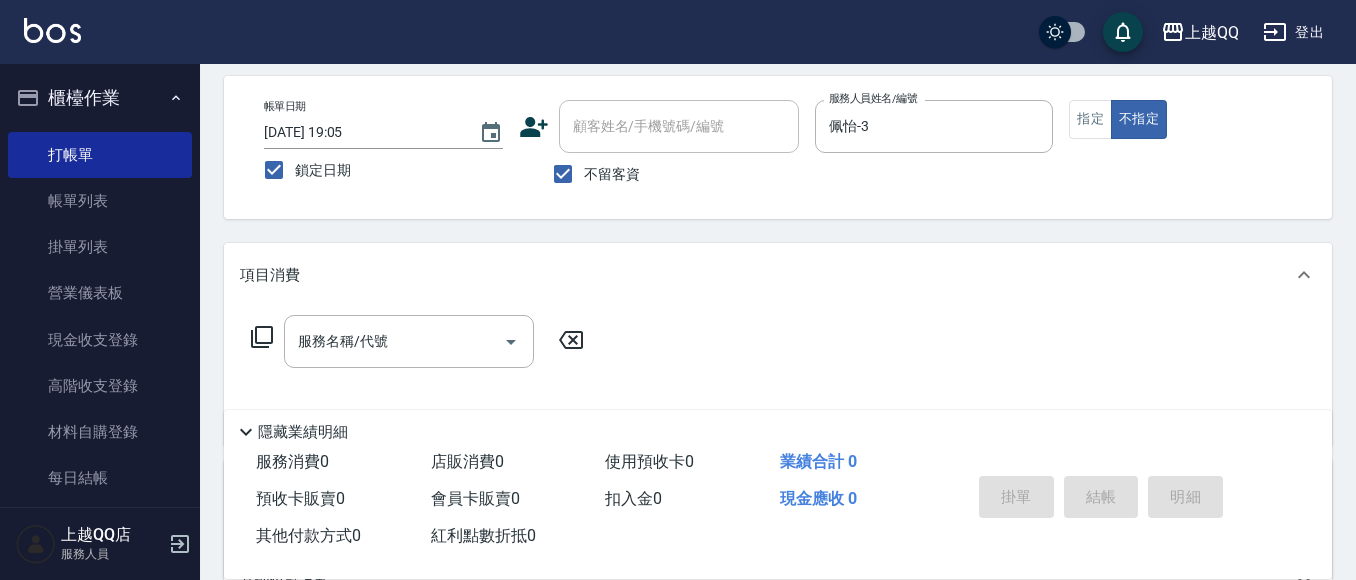 scroll, scrollTop: 106, scrollLeft: 0, axis: vertical 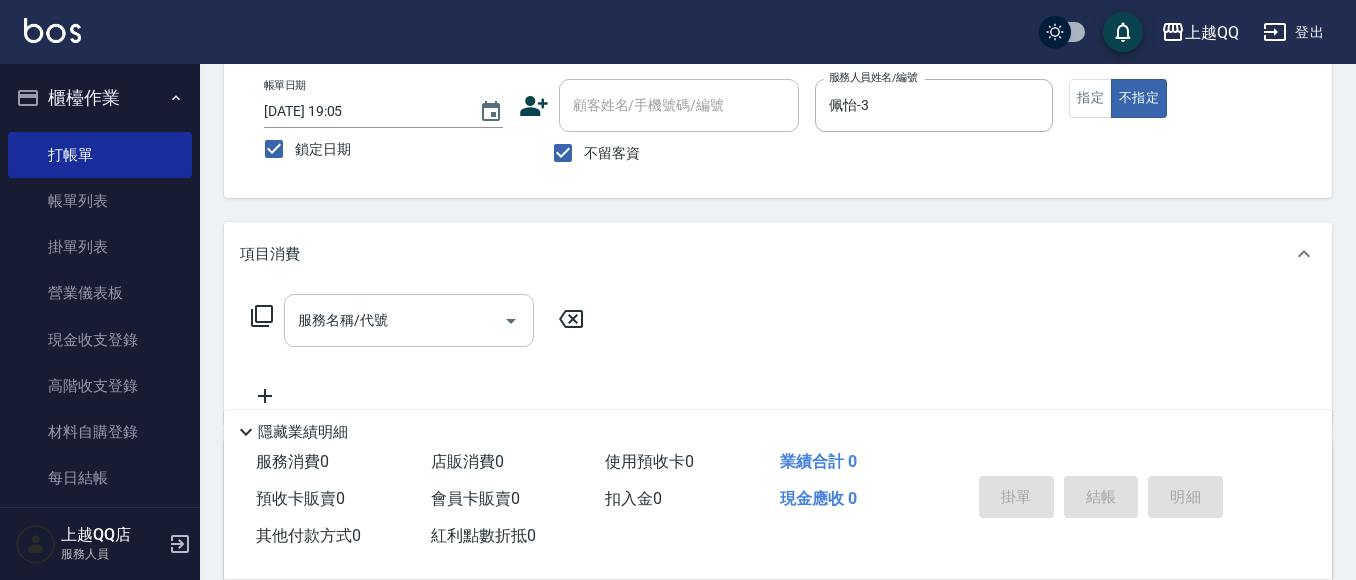 click on "服務名稱/代號" at bounding box center (394, 320) 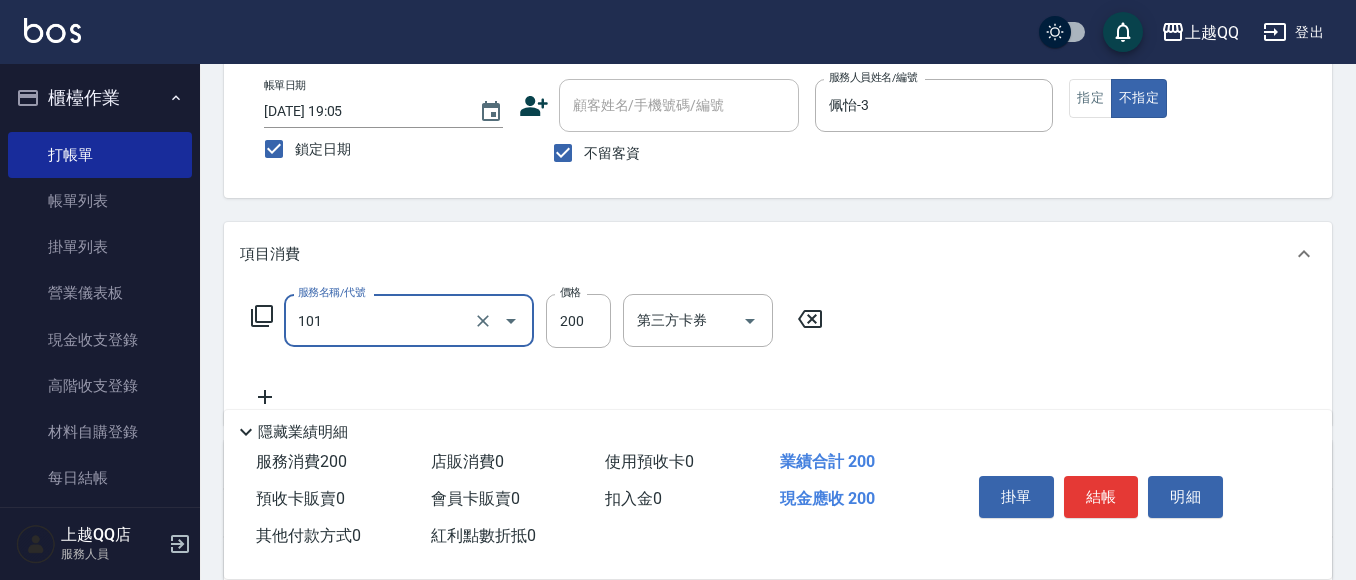type on "洗髮(101)" 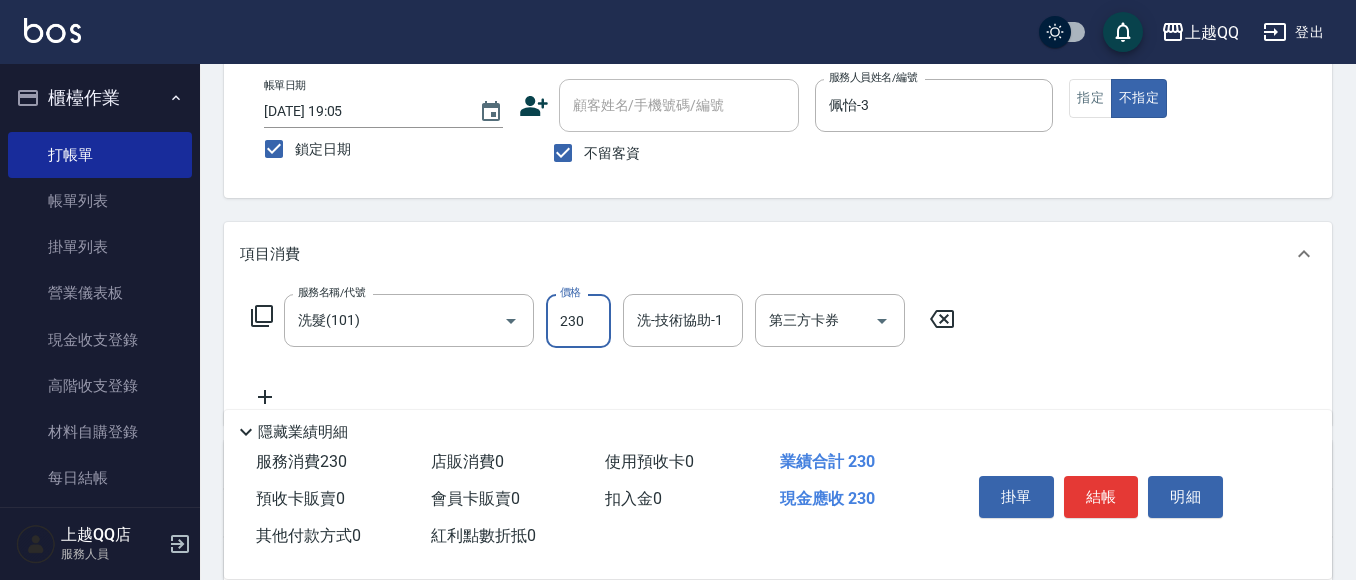 type on "230" 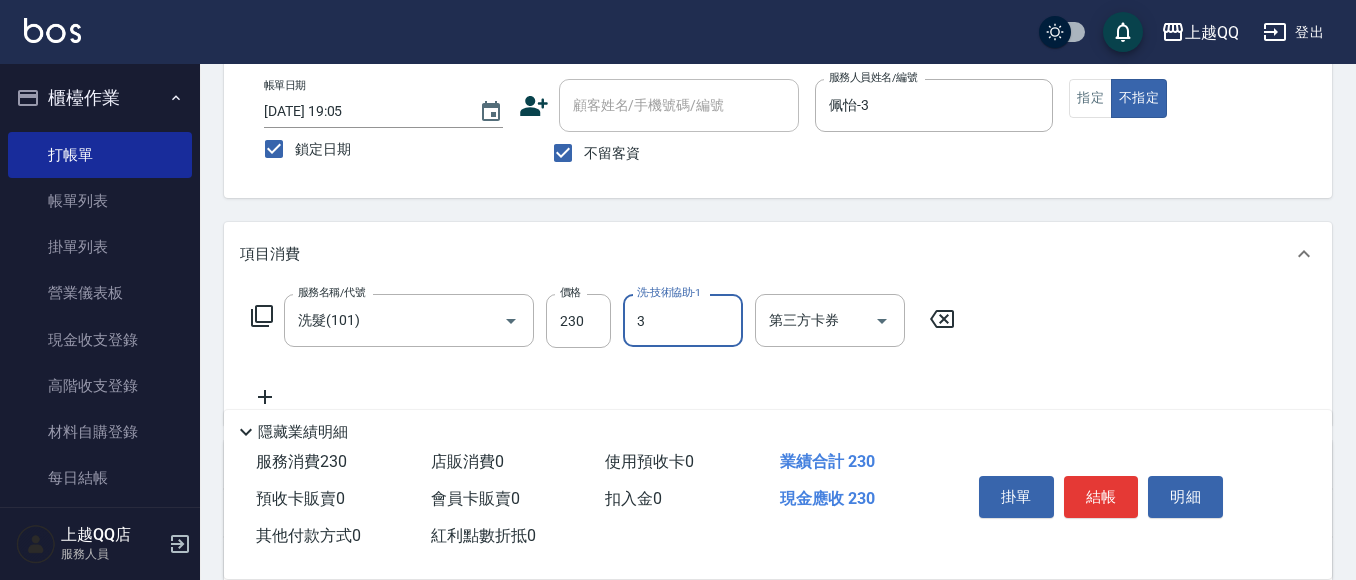 type on "佩怡-3" 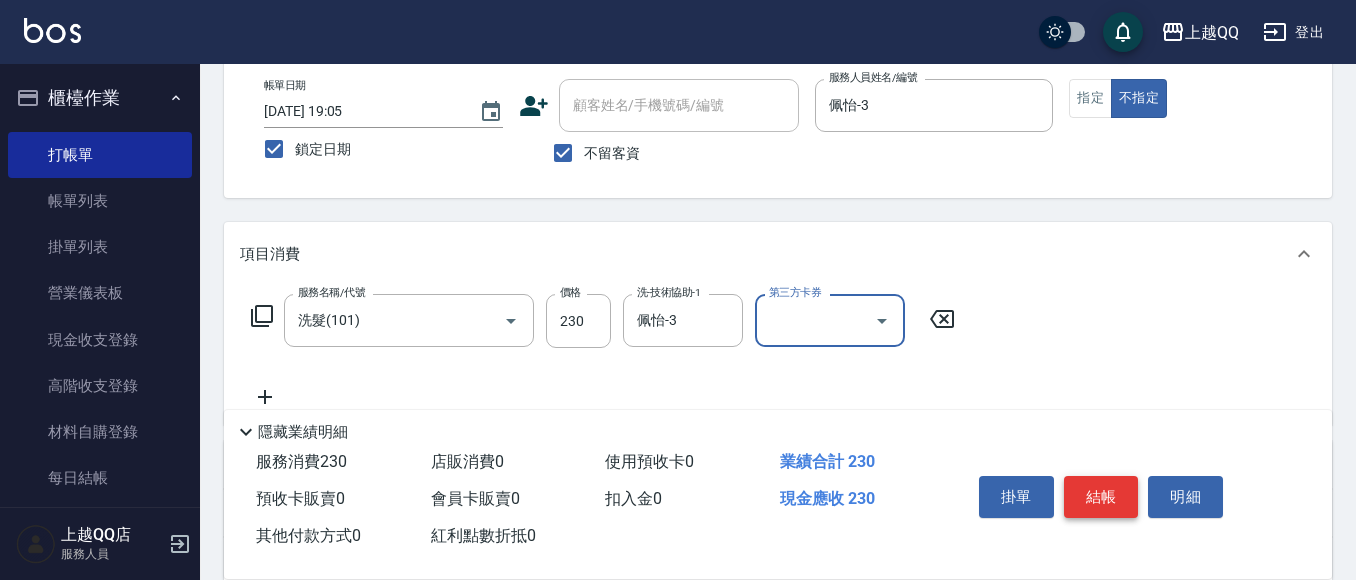 click on "結帳" at bounding box center (1101, 497) 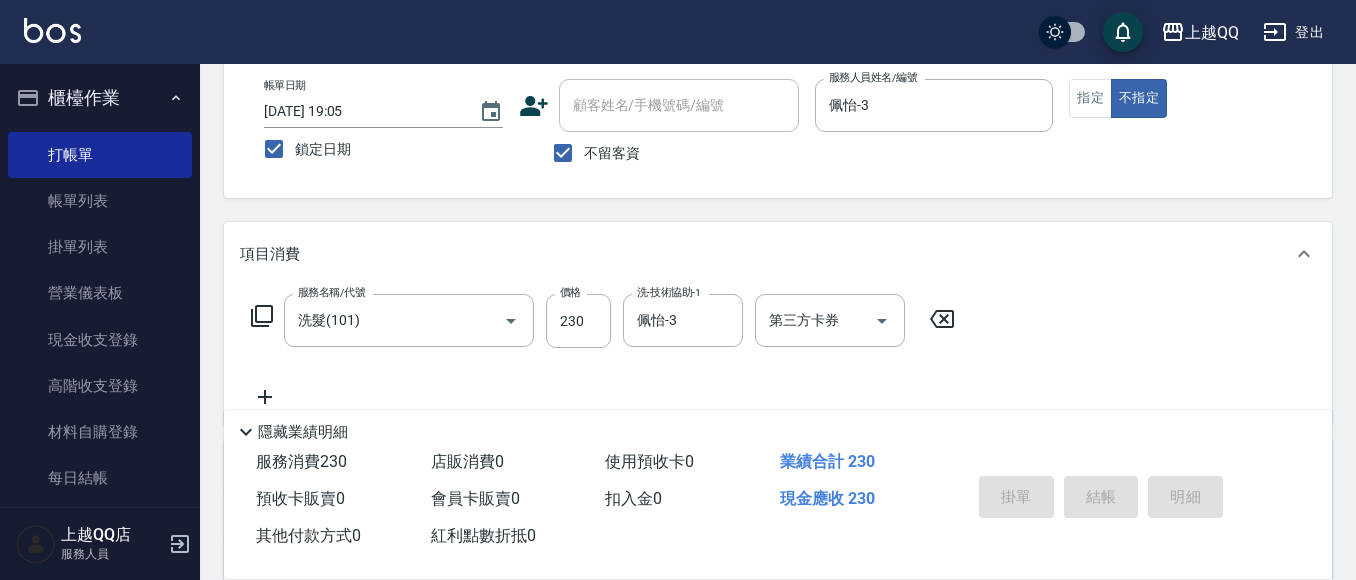 type 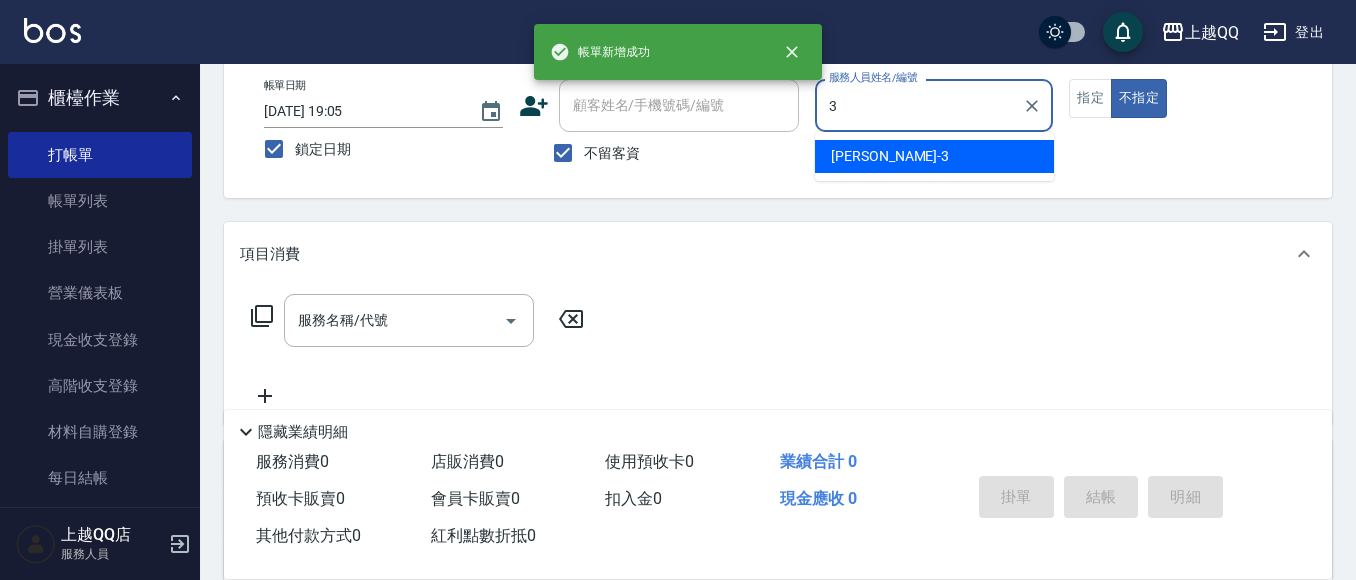 type on "佩怡-3" 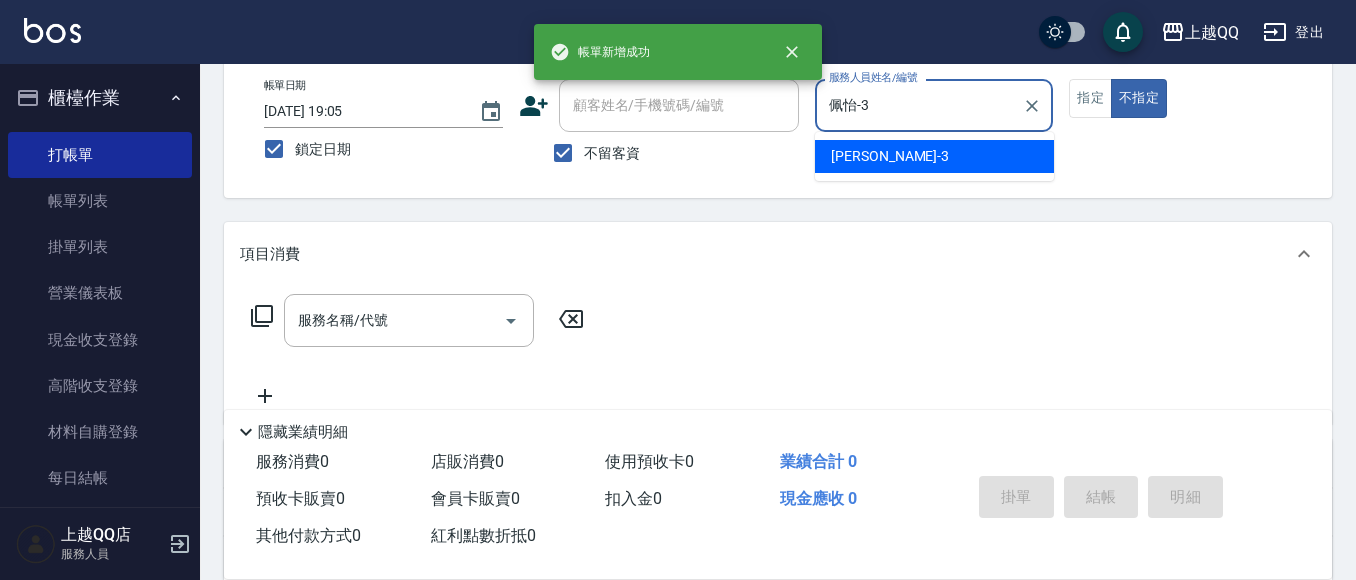 type on "false" 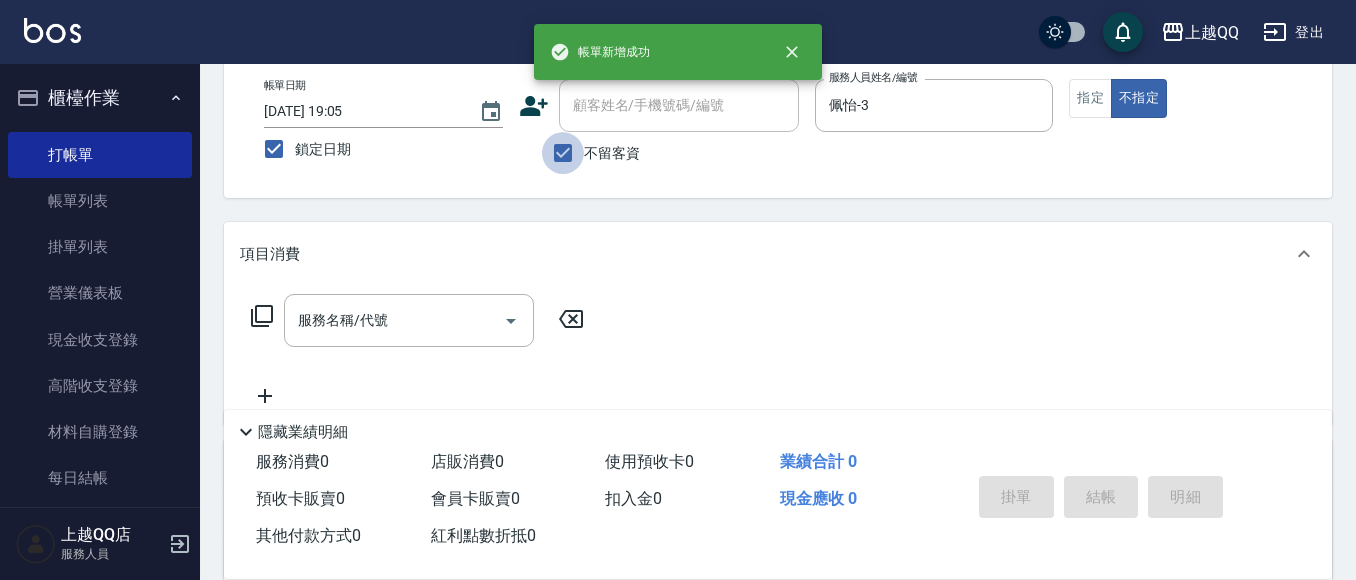 drag, startPoint x: 577, startPoint y: 149, endPoint x: 623, endPoint y: 119, distance: 54.91812 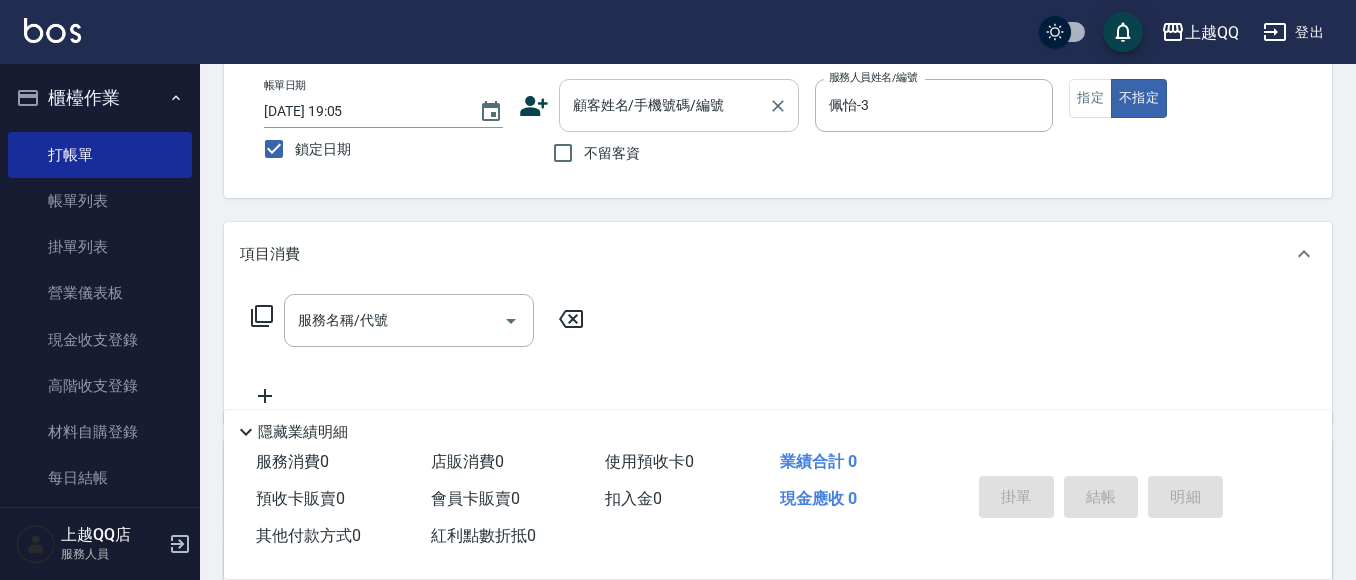 drag, startPoint x: 625, startPoint y: 115, endPoint x: 654, endPoint y: 117, distance: 29.068884 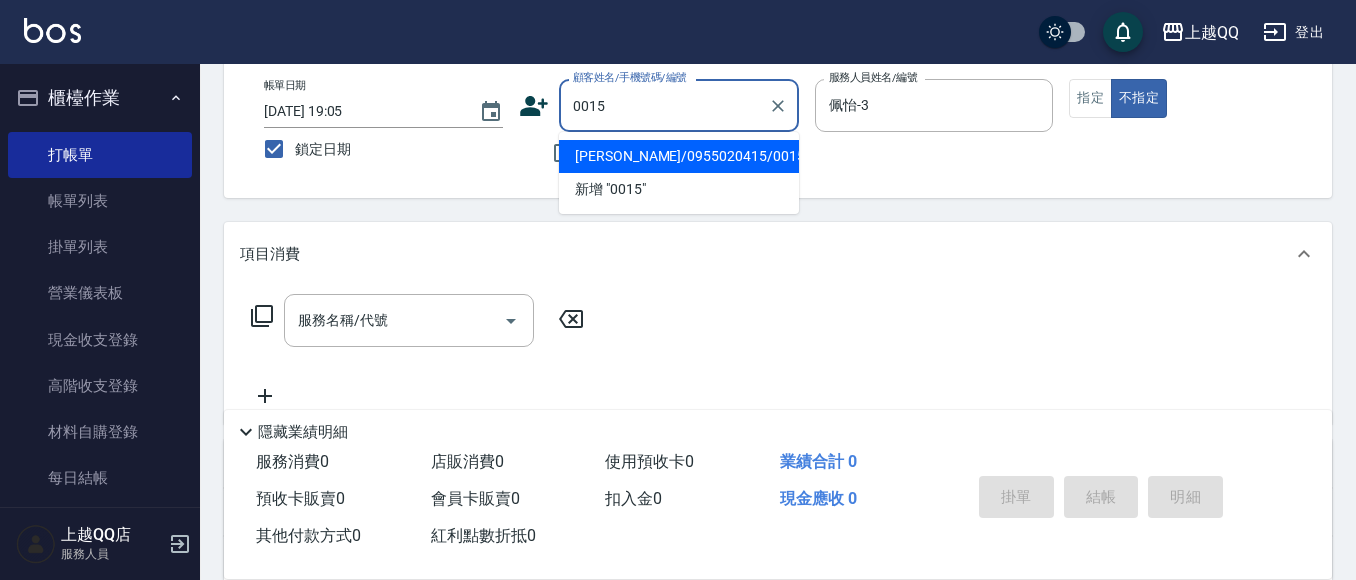 type on "[PERSON_NAME]/0955020415/0015" 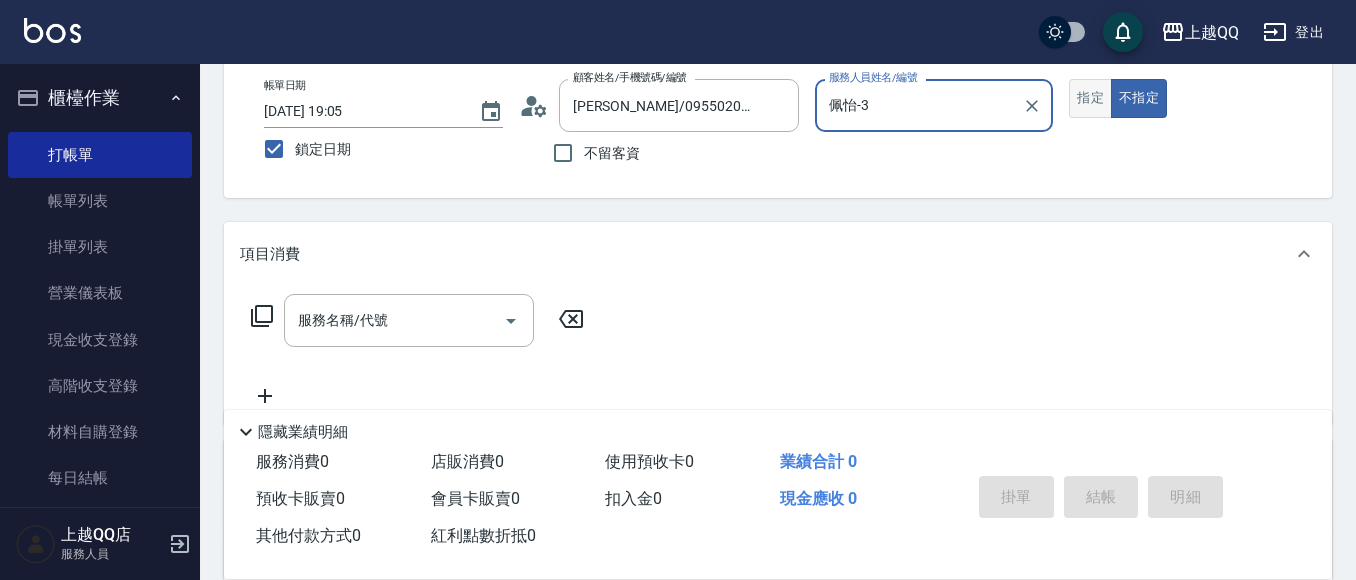 click on "指定" at bounding box center (1090, 98) 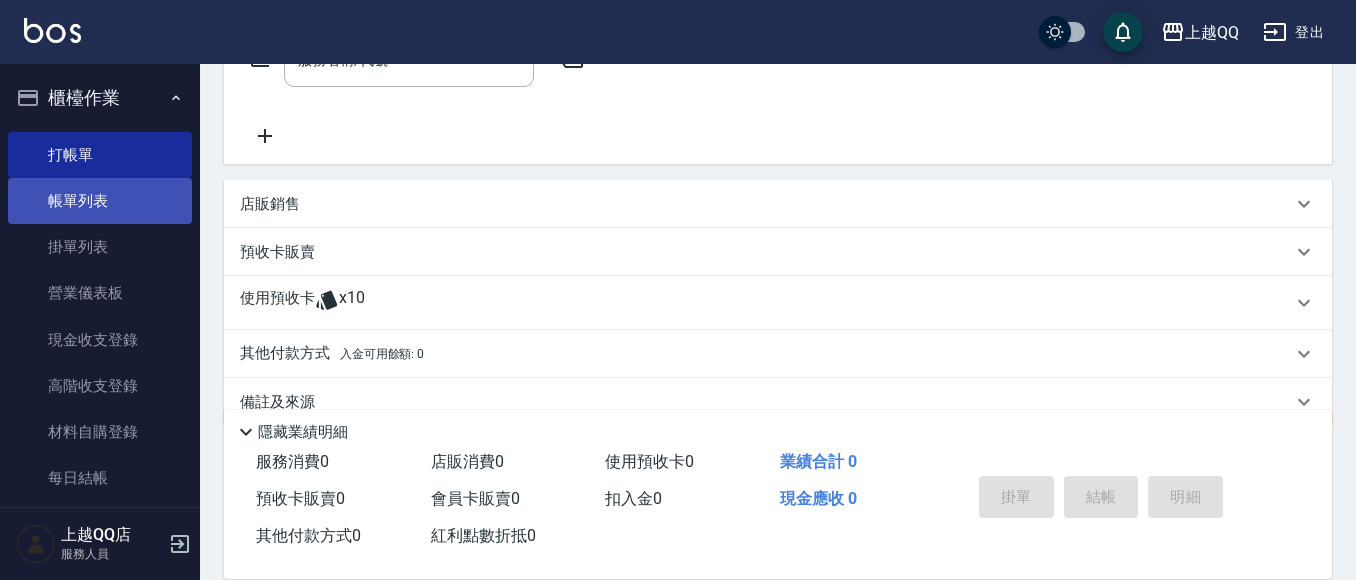 scroll, scrollTop: 404, scrollLeft: 0, axis: vertical 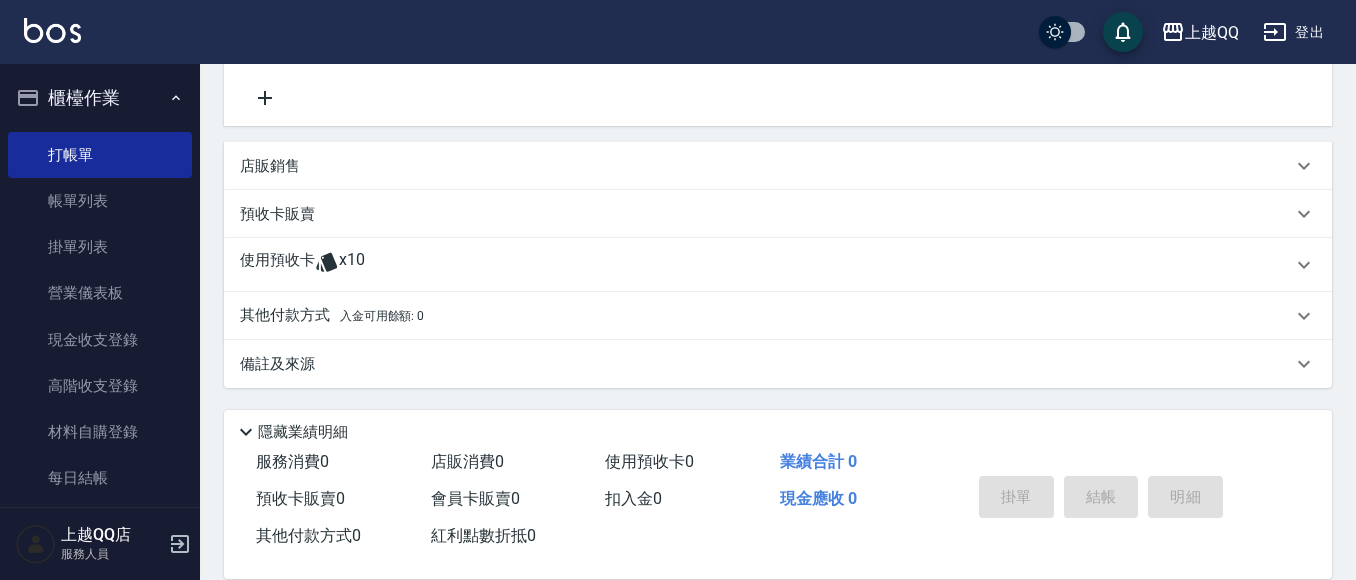 click 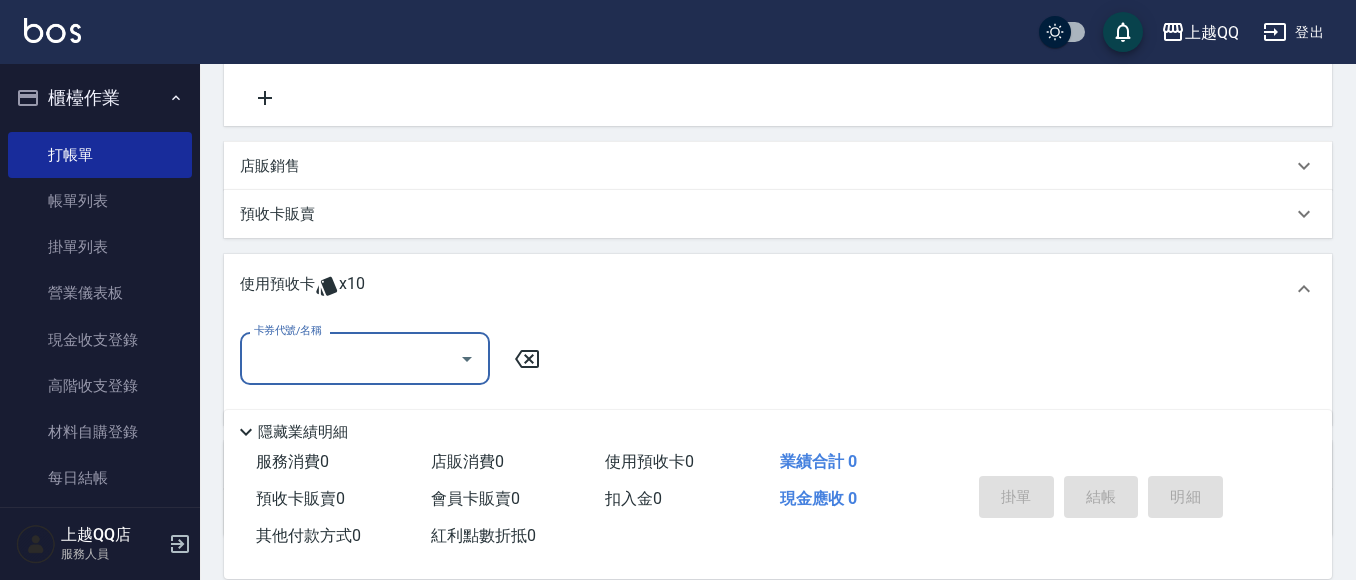 scroll, scrollTop: 0, scrollLeft: 0, axis: both 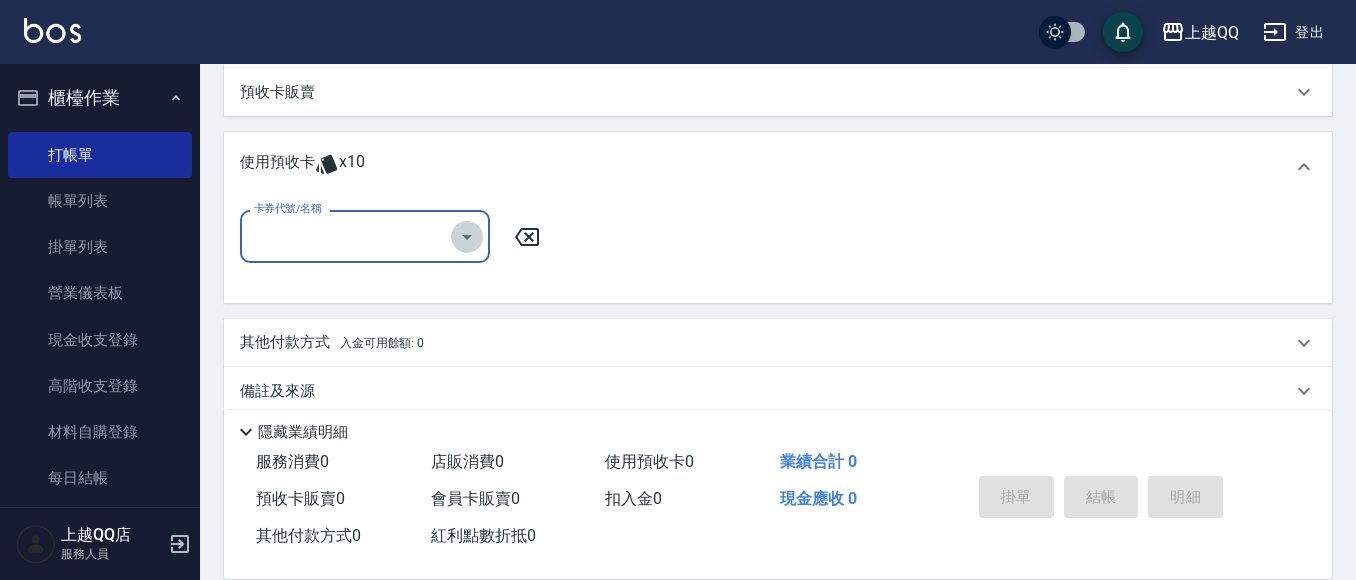click 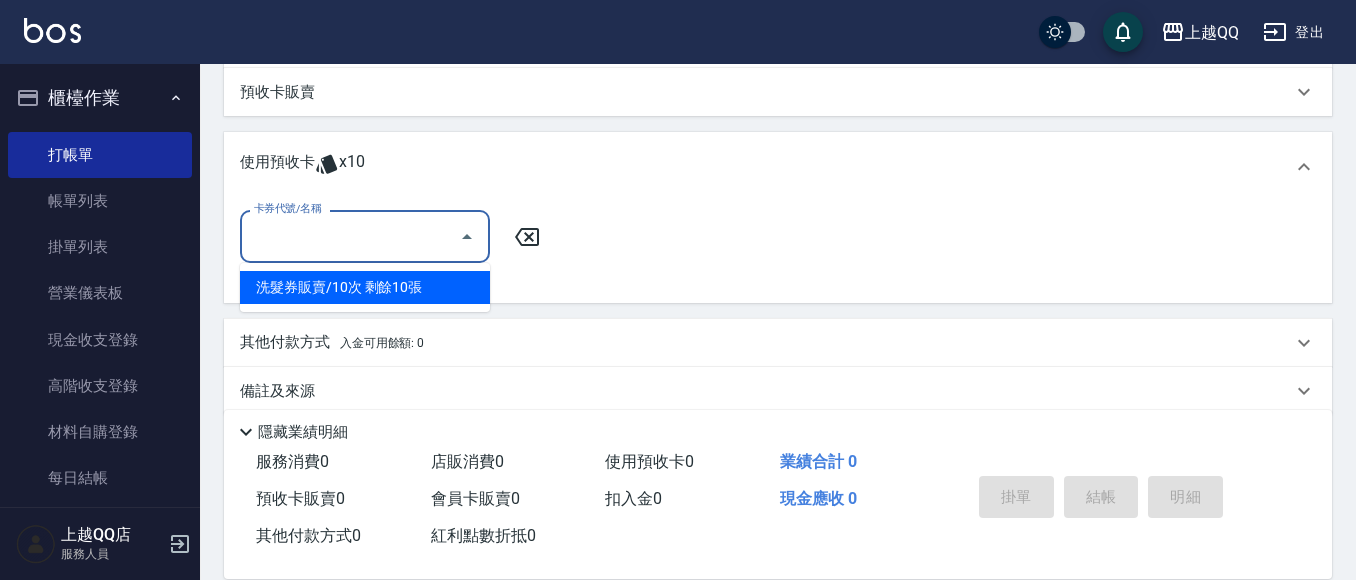 drag, startPoint x: 427, startPoint y: 286, endPoint x: 439, endPoint y: 288, distance: 12.165525 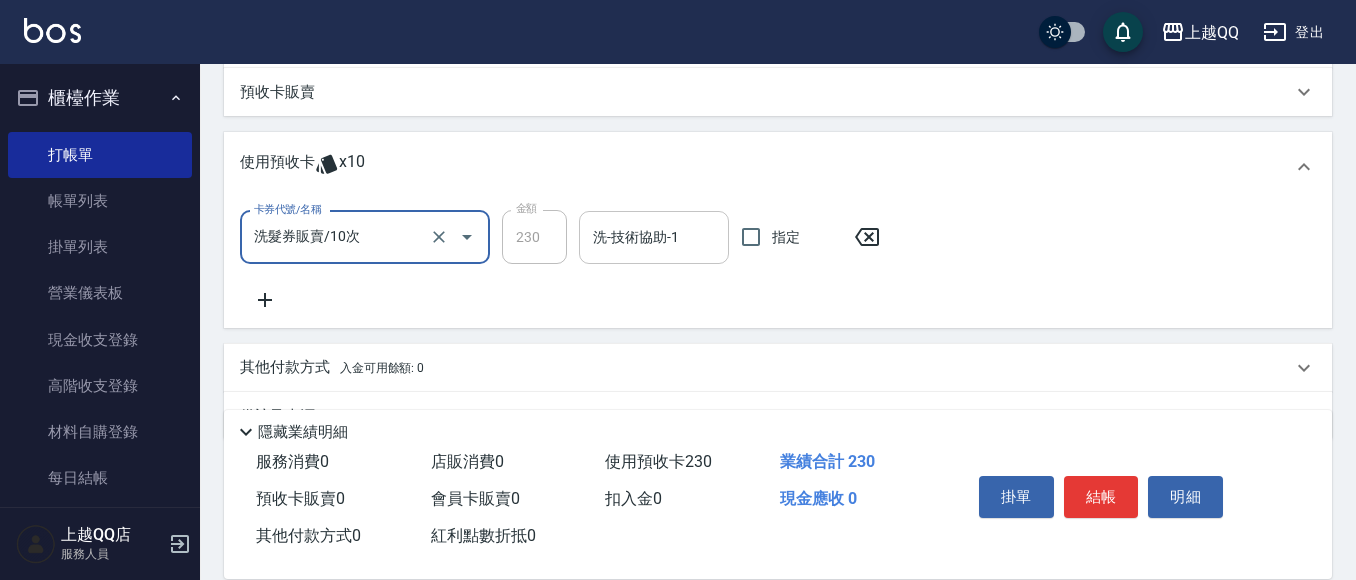 click on "洗-技術協助-1" at bounding box center (654, 237) 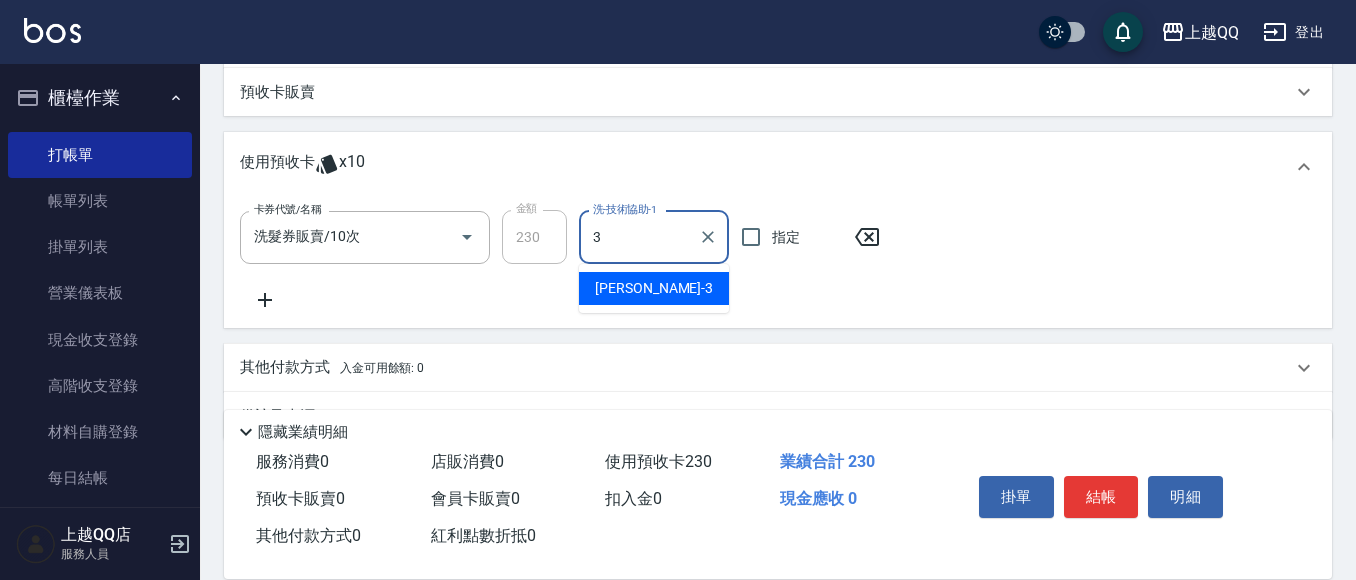 type on "佩怡-3" 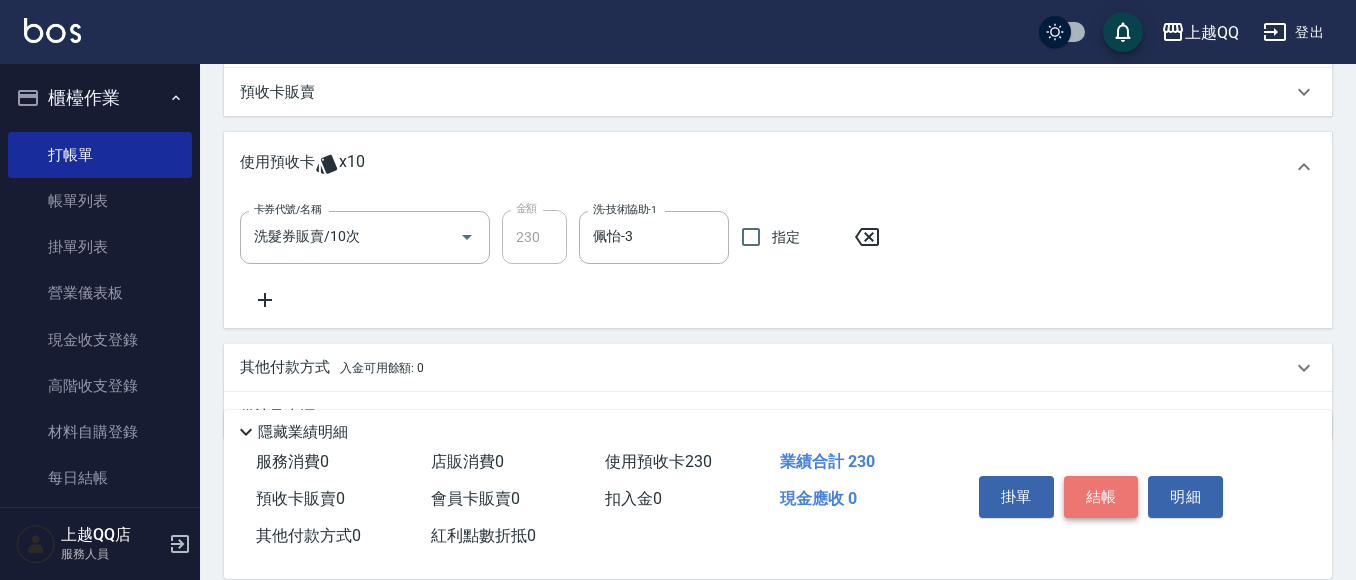 click on "結帳" at bounding box center (1101, 497) 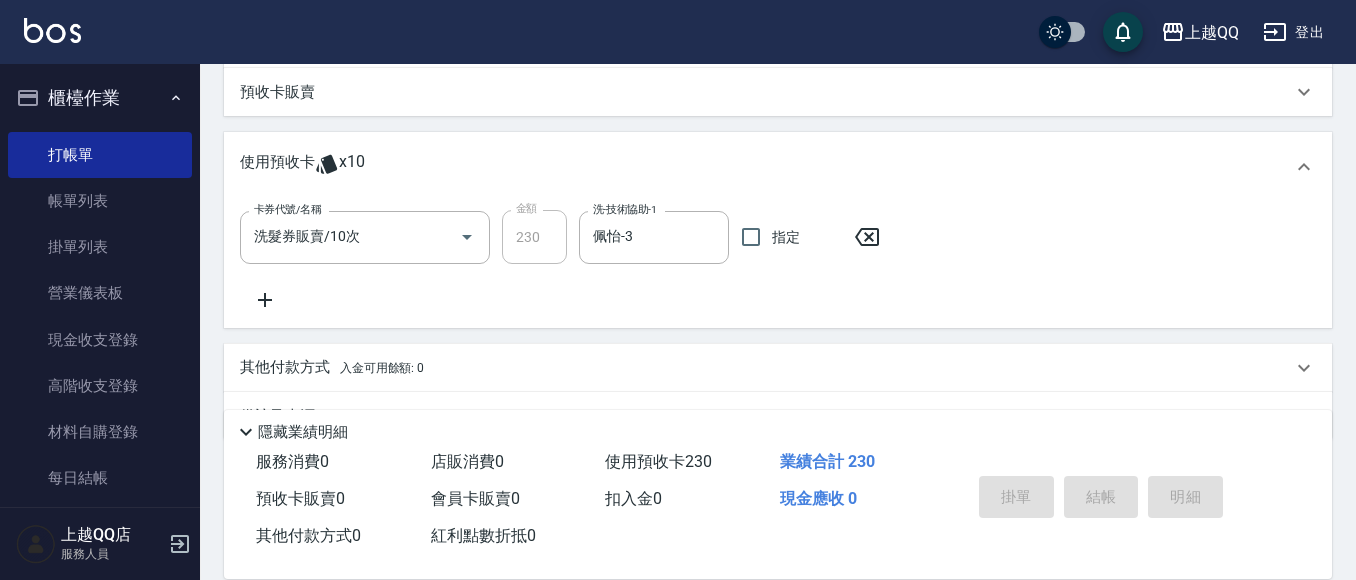 type 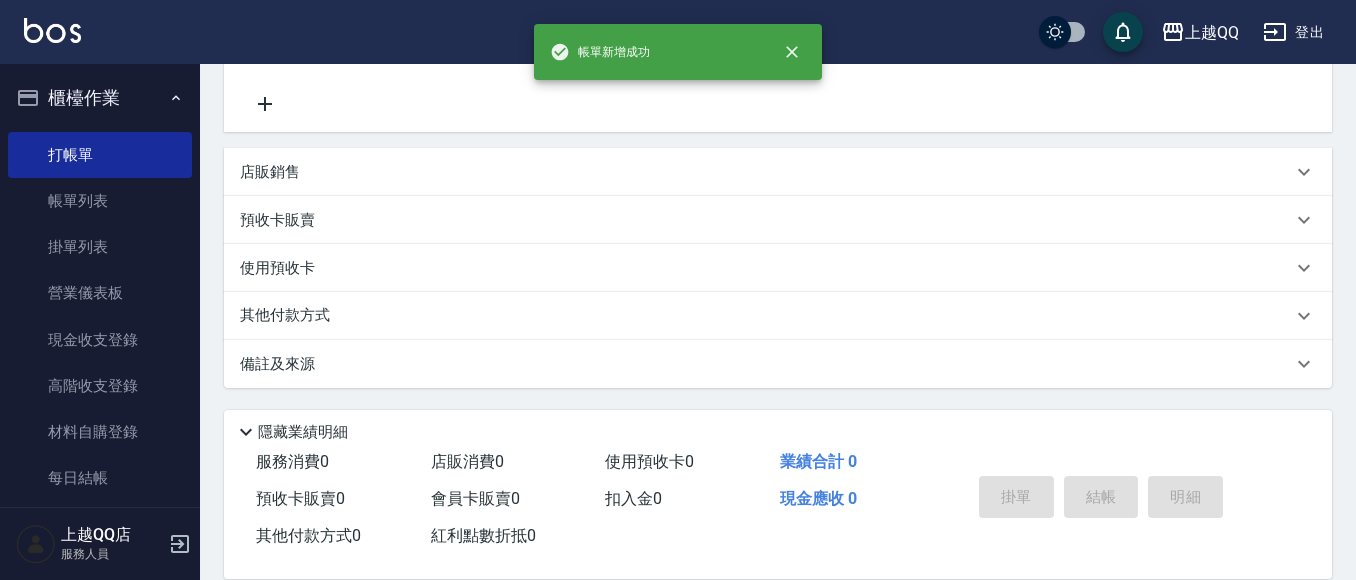 scroll, scrollTop: 0, scrollLeft: 0, axis: both 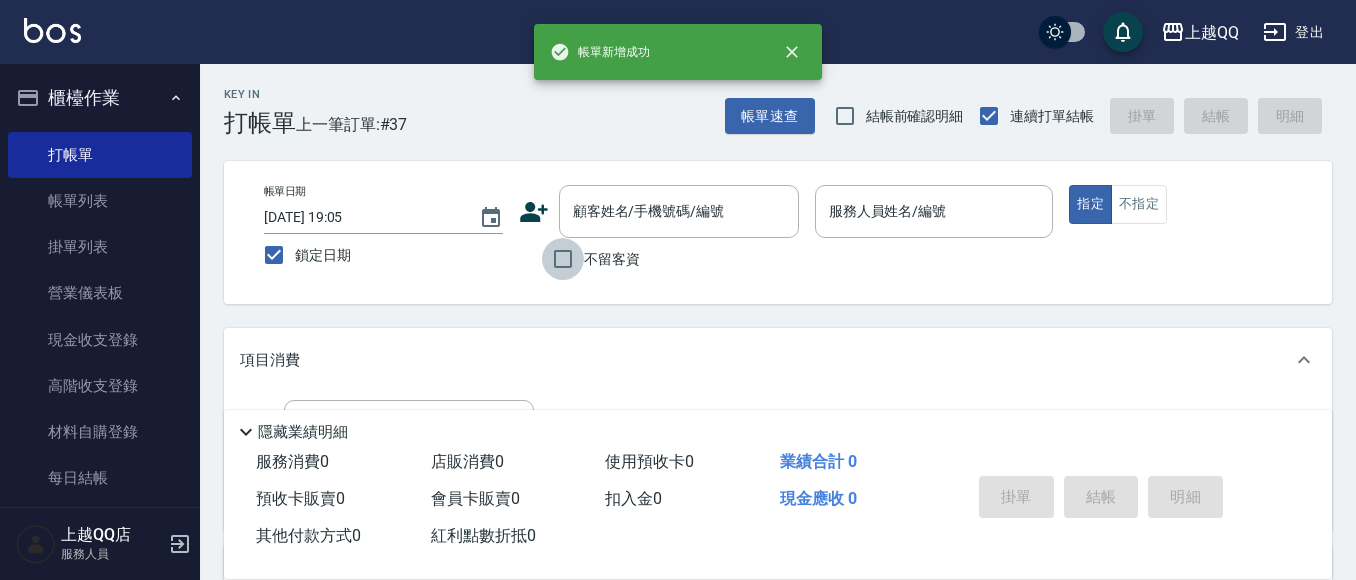 click on "不留客資" at bounding box center (563, 259) 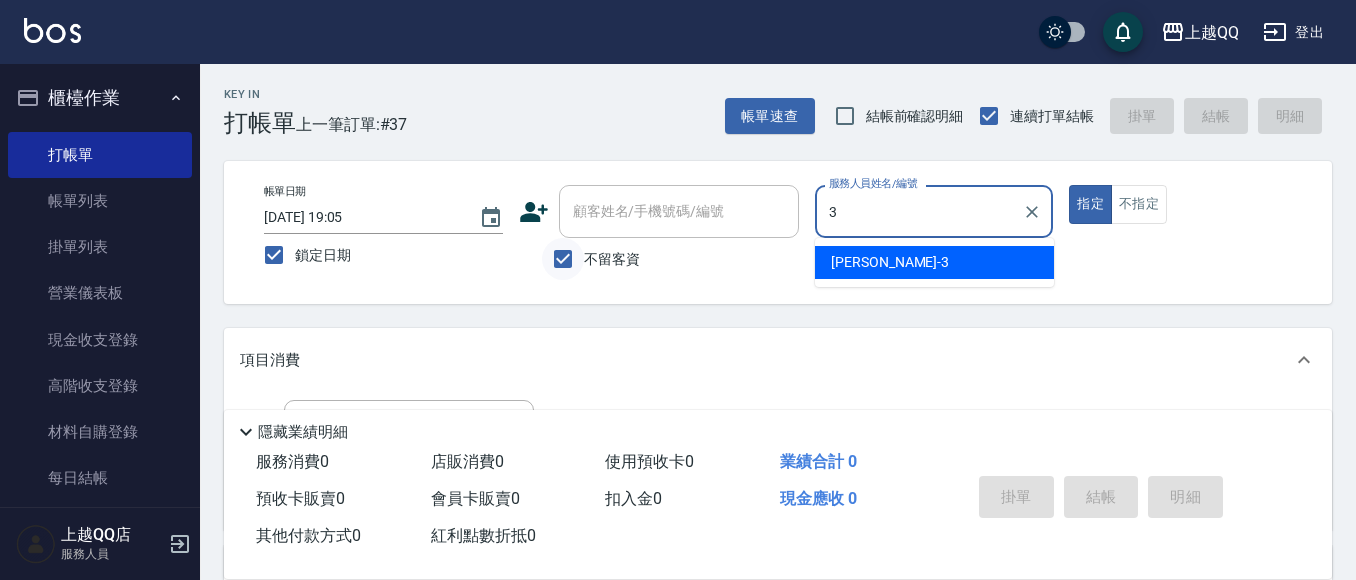 type on "佩怡-3" 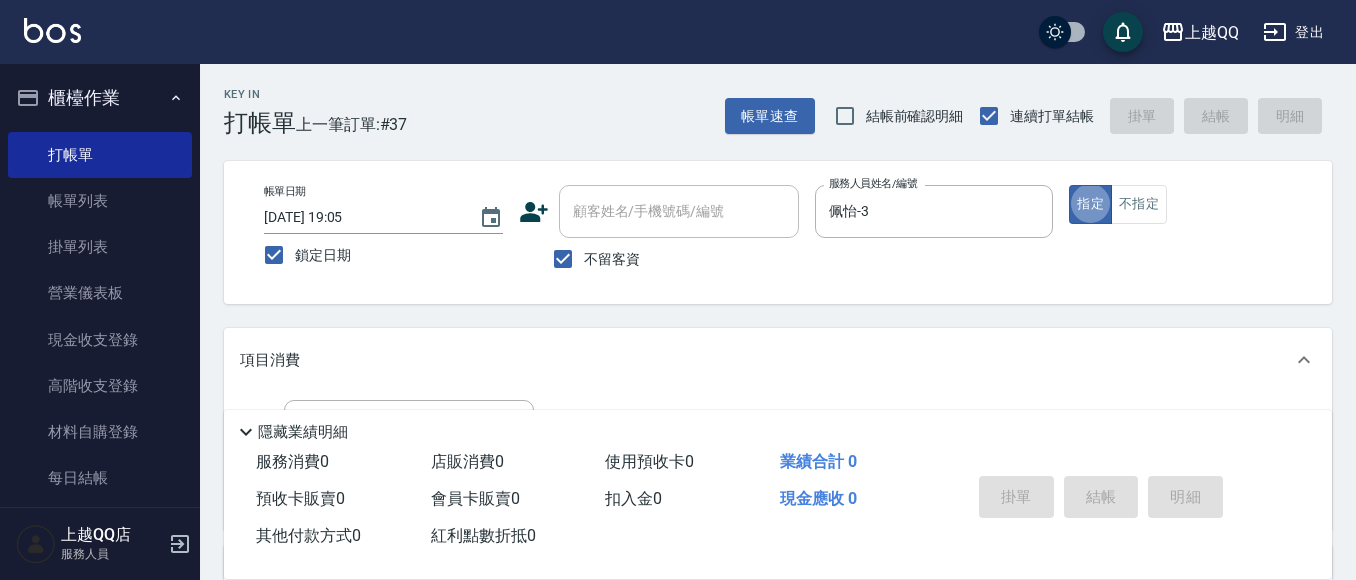 scroll, scrollTop: 140, scrollLeft: 0, axis: vertical 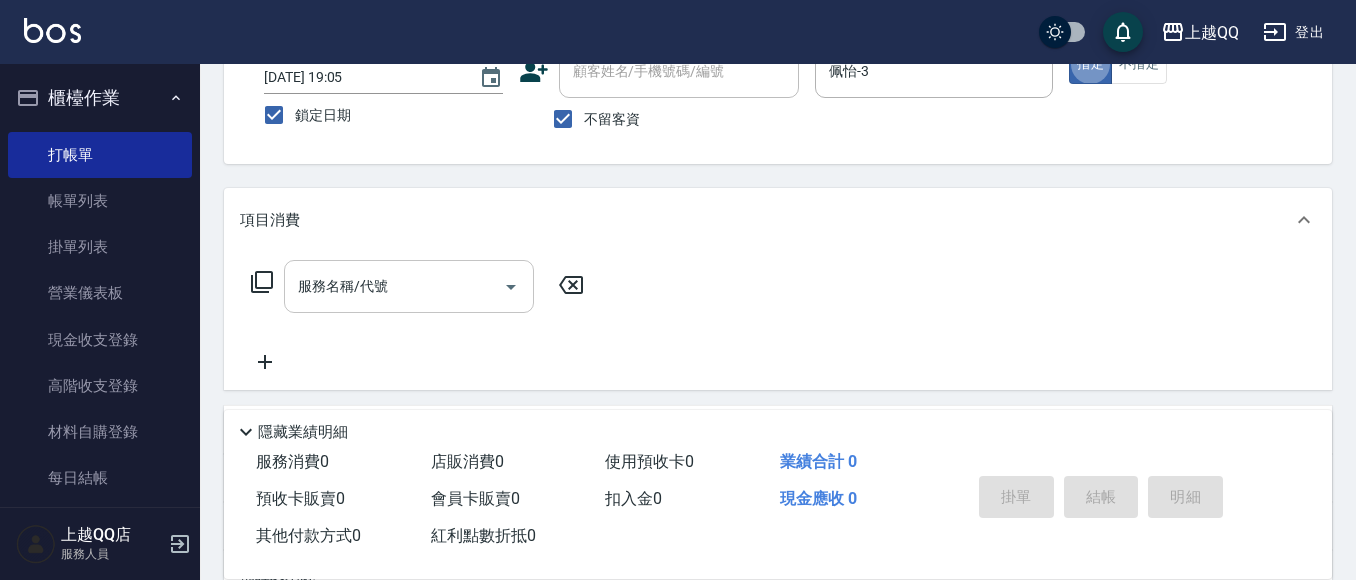 click on "服務名稱/代號 服務名稱/代號" at bounding box center [409, 286] 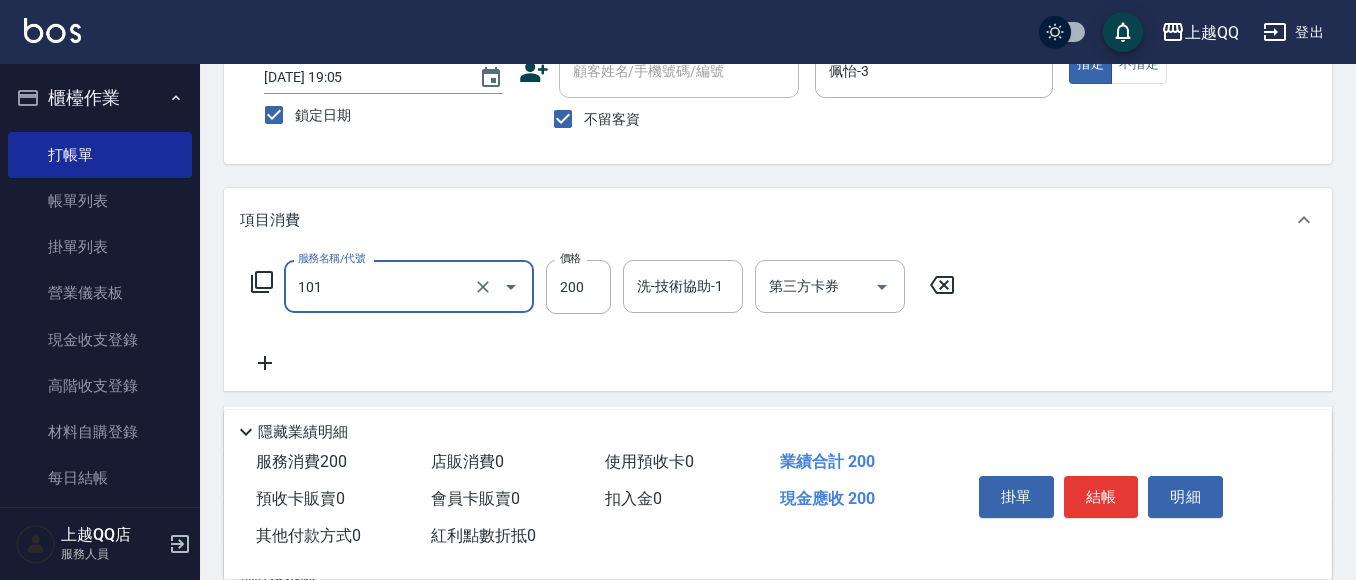 type on "洗髮(101)" 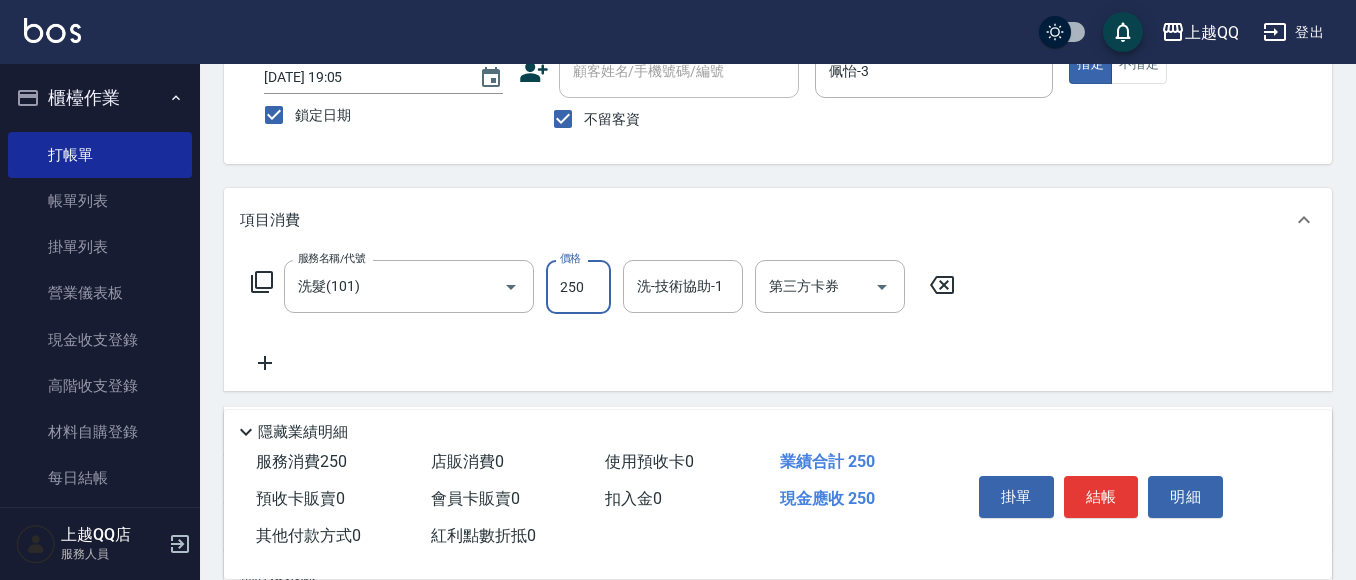 type on "250" 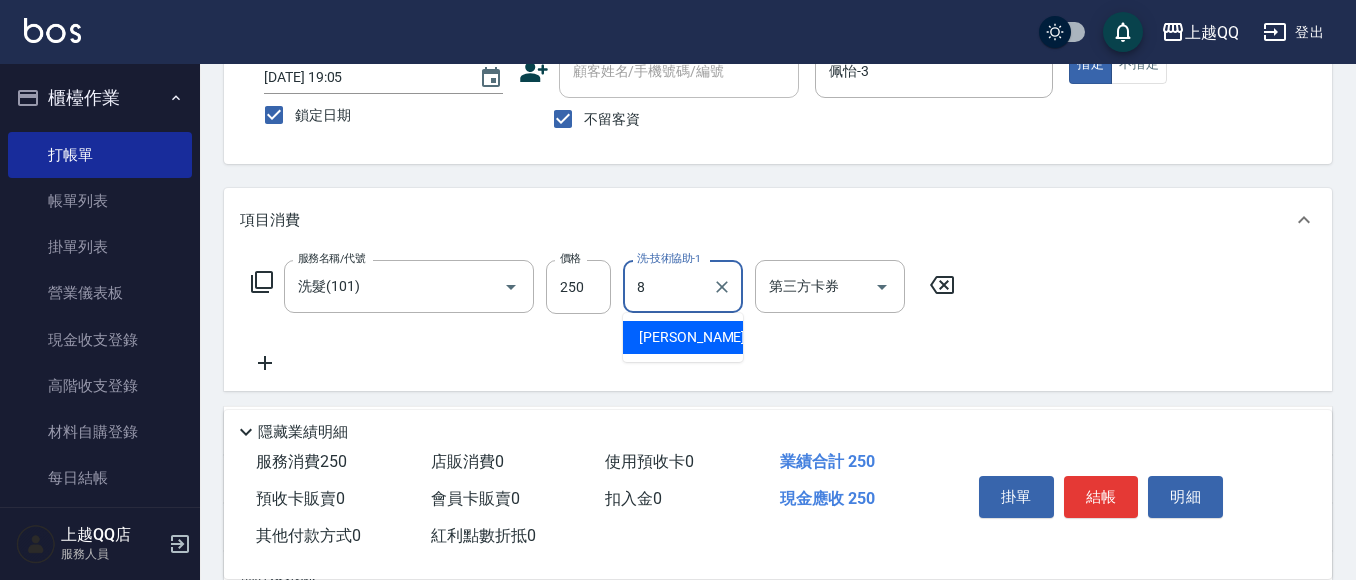type on "[PERSON_NAME]-8" 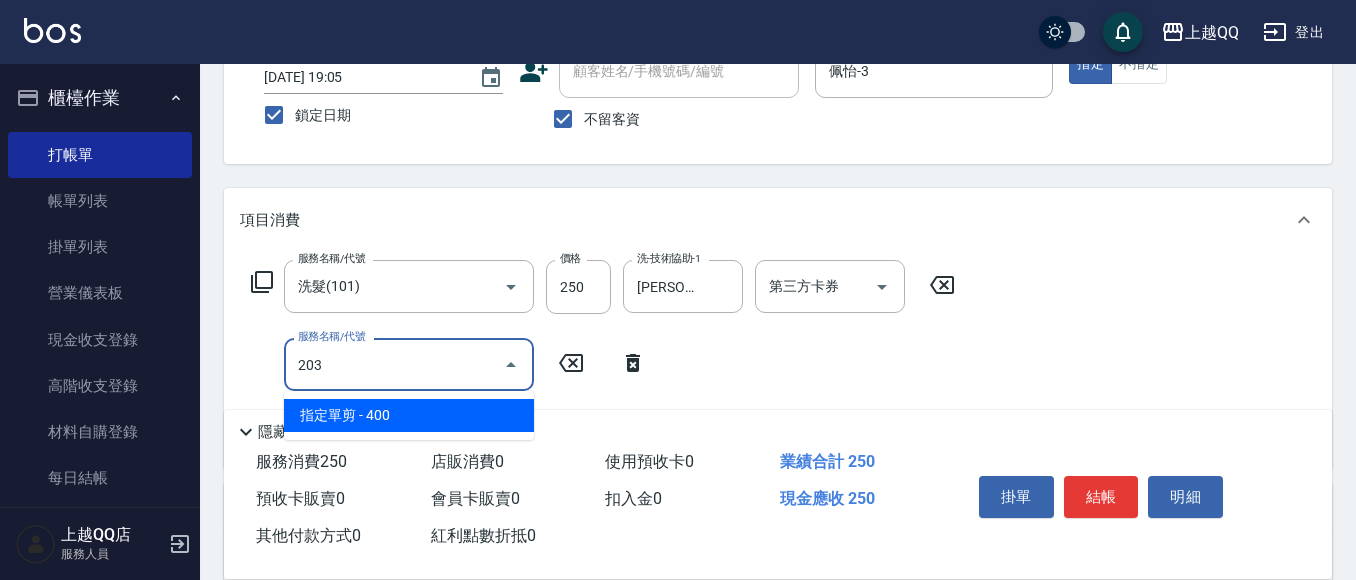 type on "指定單剪(203)" 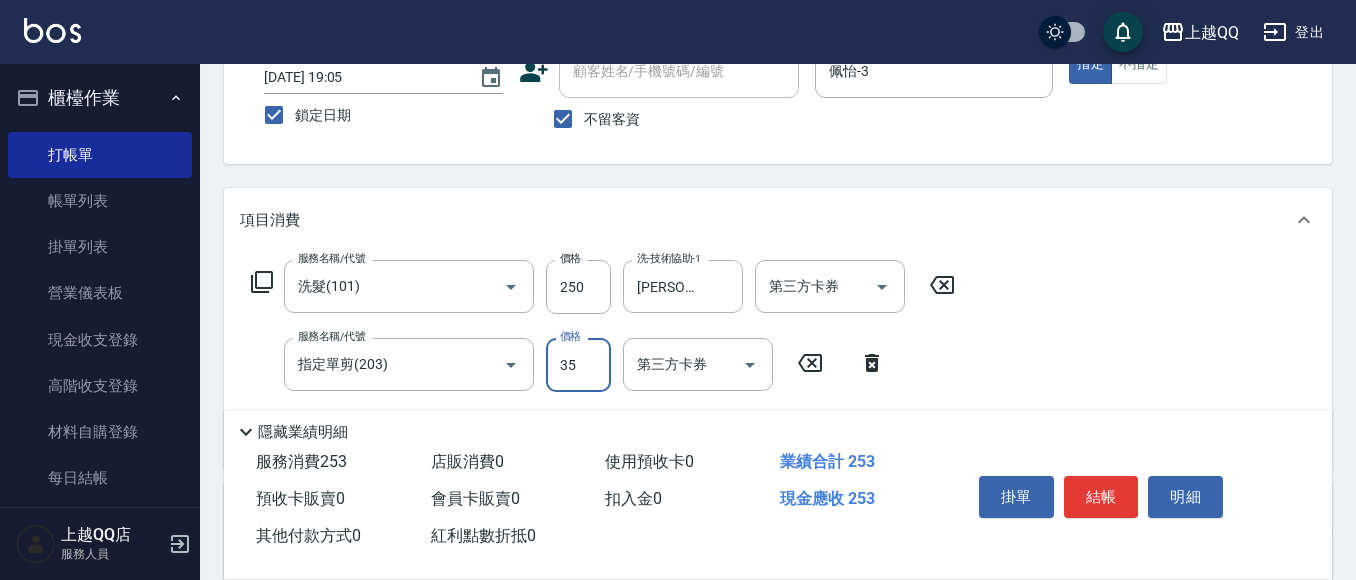 type on "350" 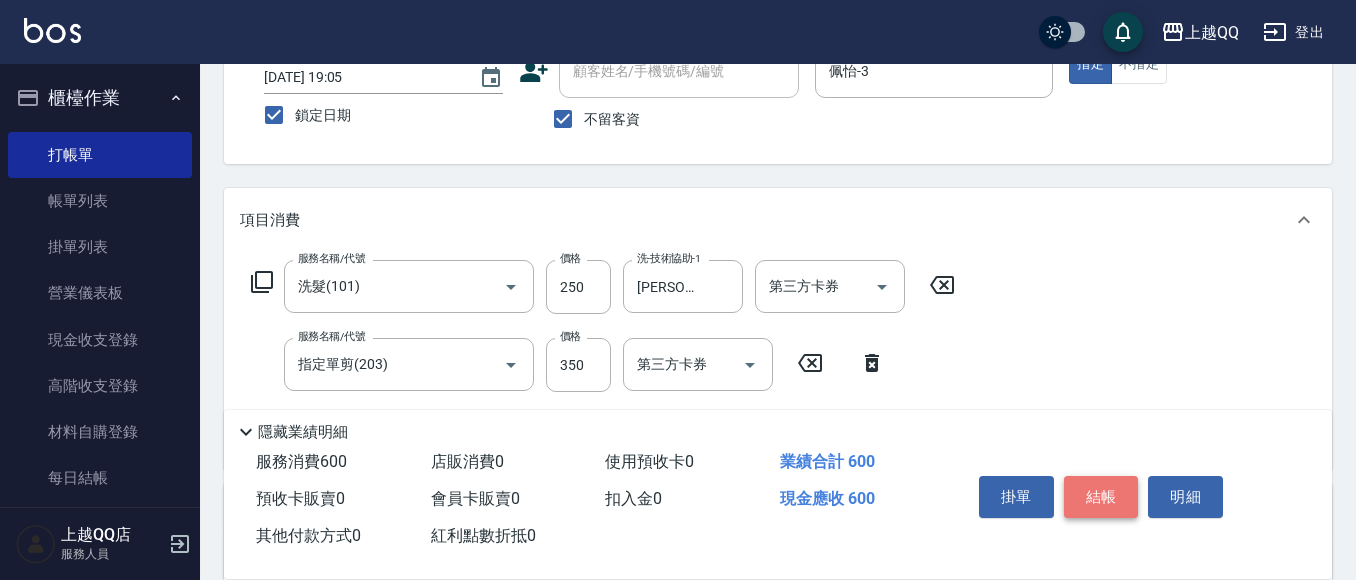 click on "結帳" at bounding box center [1101, 497] 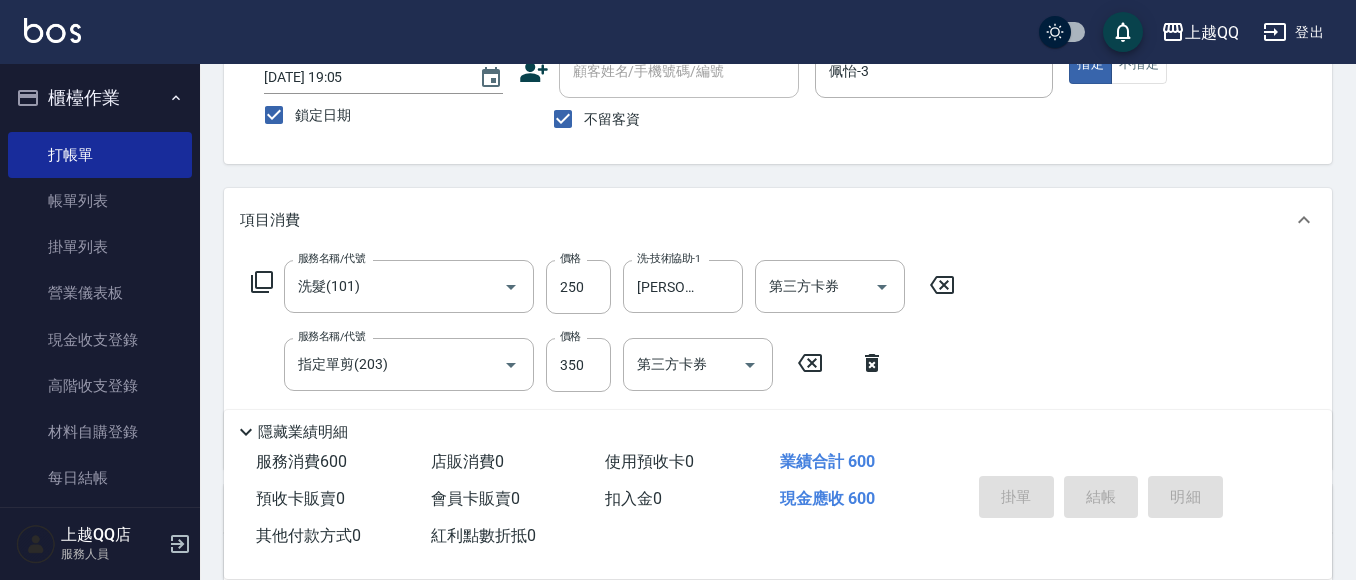 type 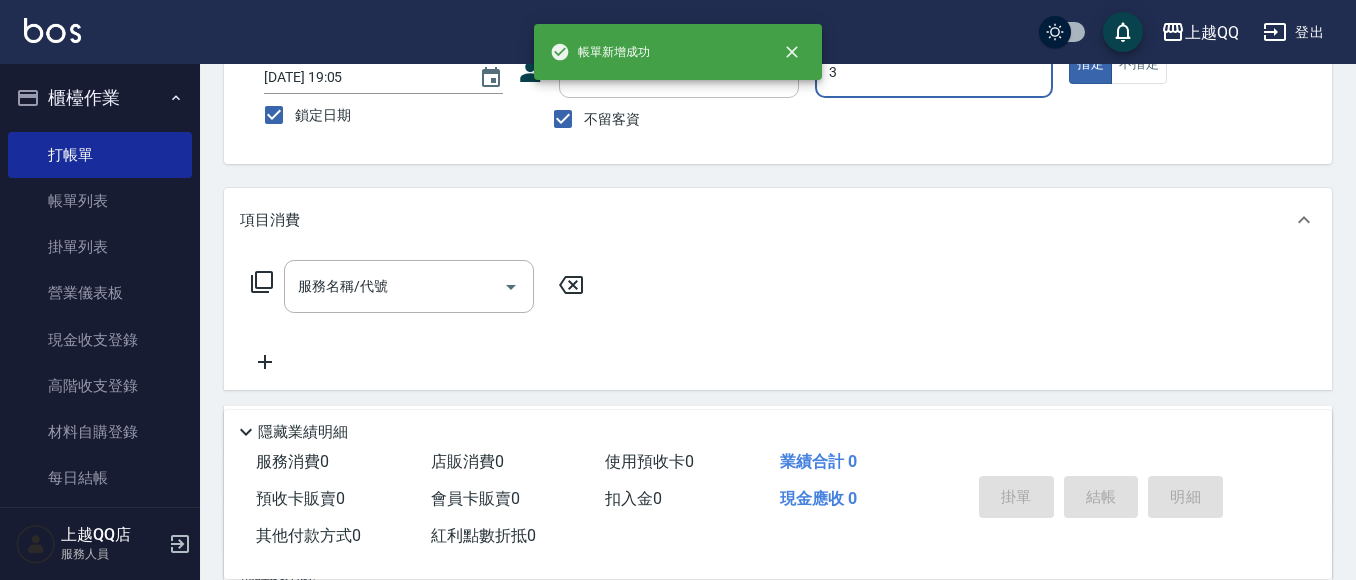 type on "佩怡-3" 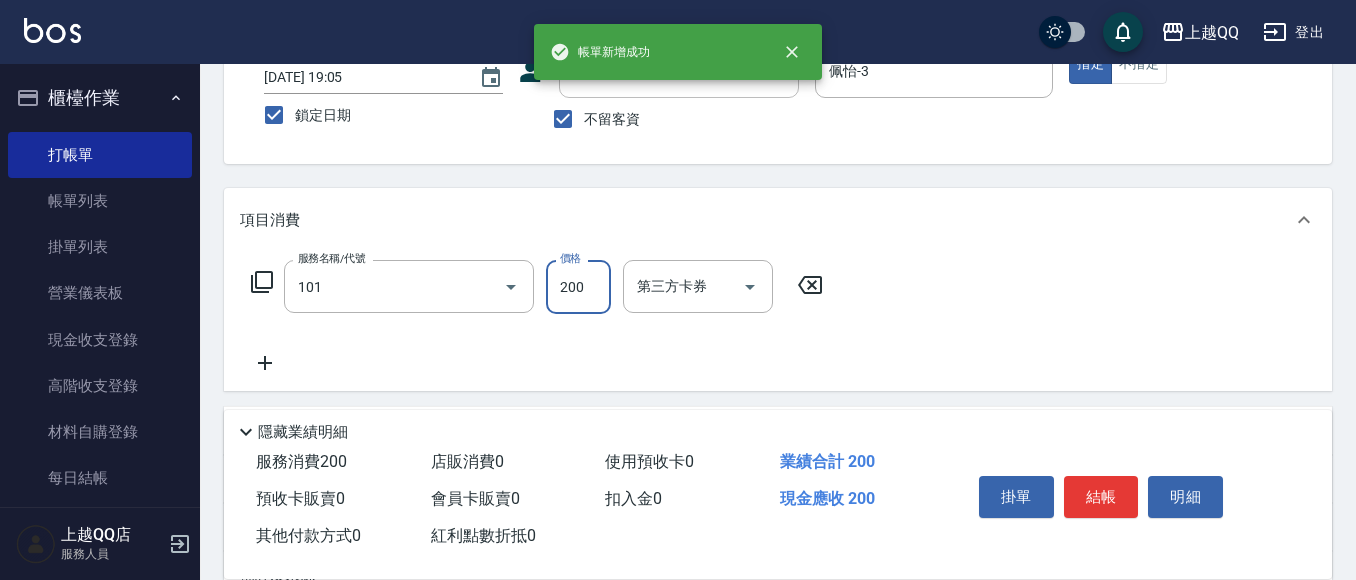 type on "洗髮(101)" 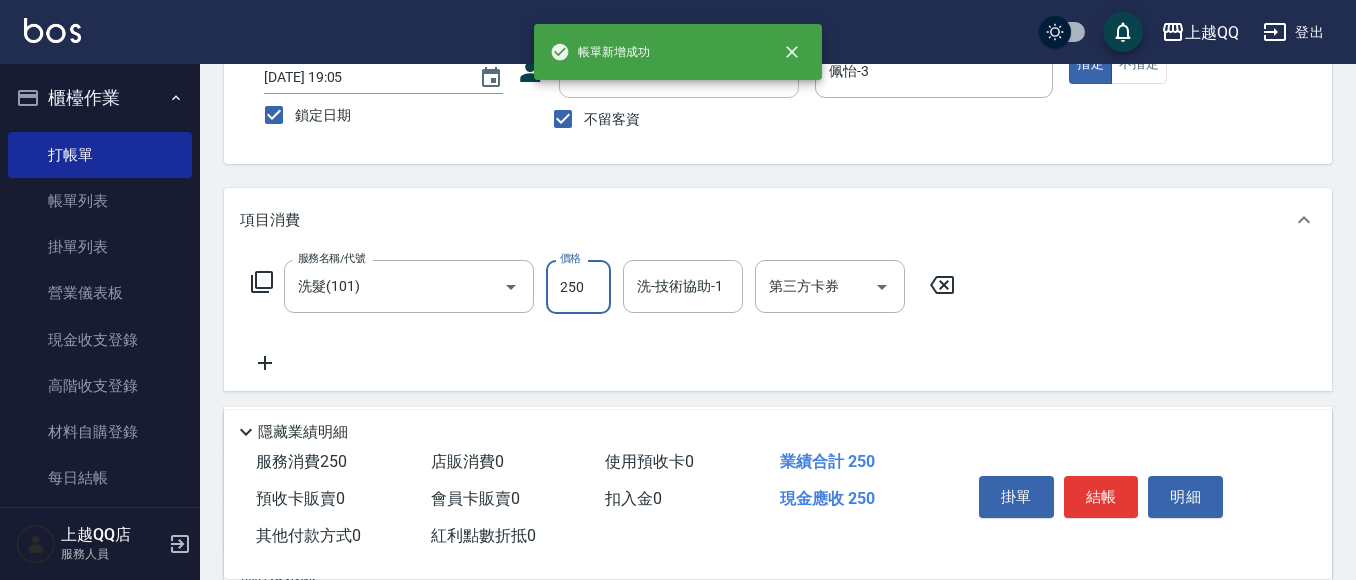 type on "250" 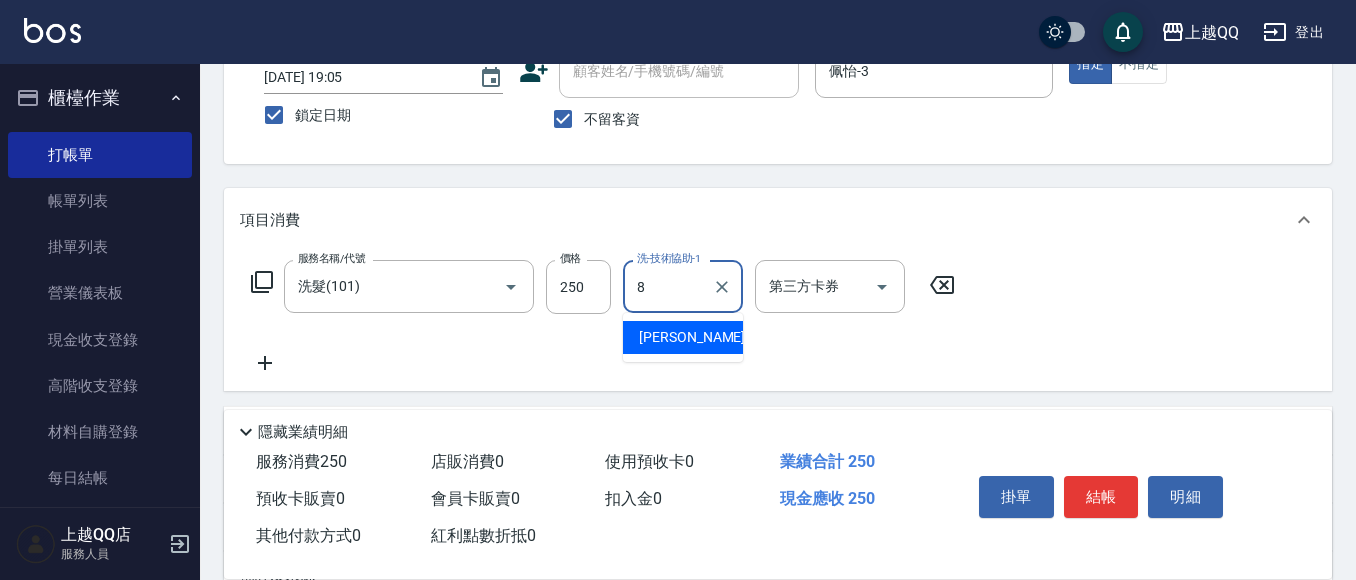 type on "[PERSON_NAME]-8" 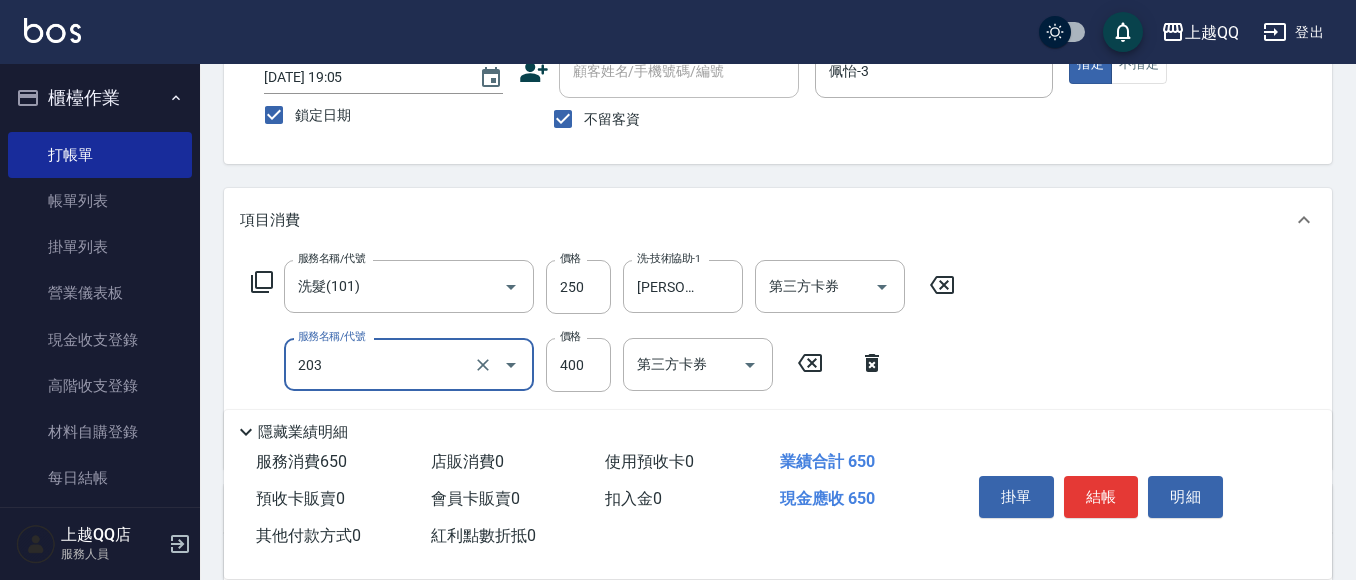 type on "指定單剪(203)" 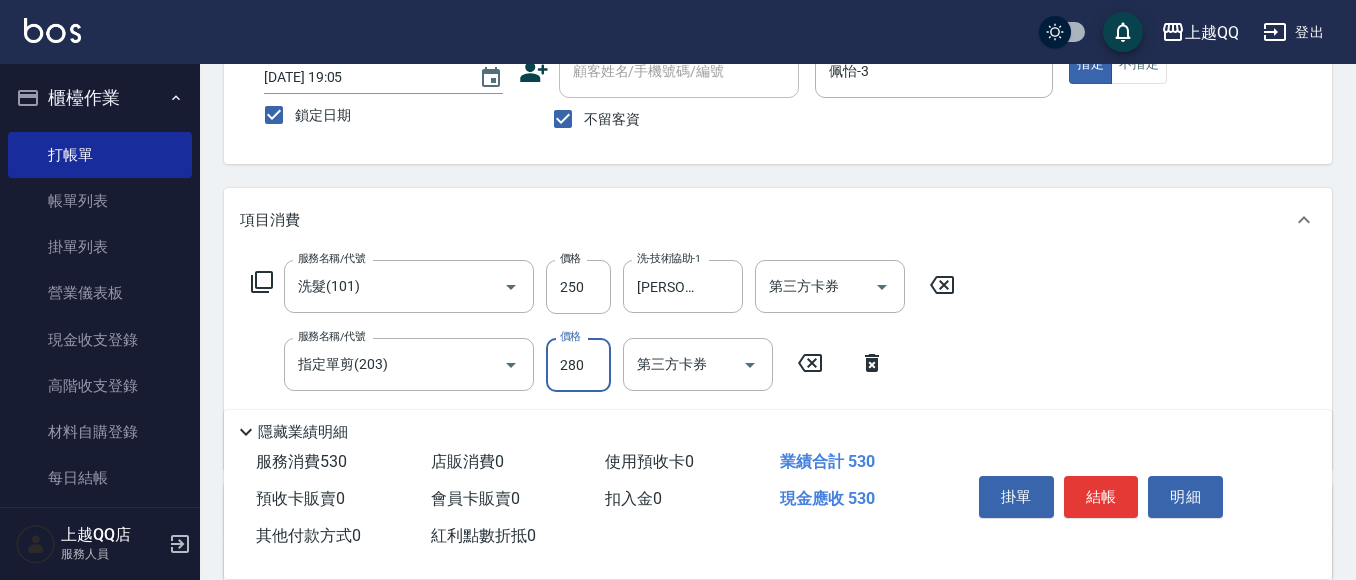 type on "280" 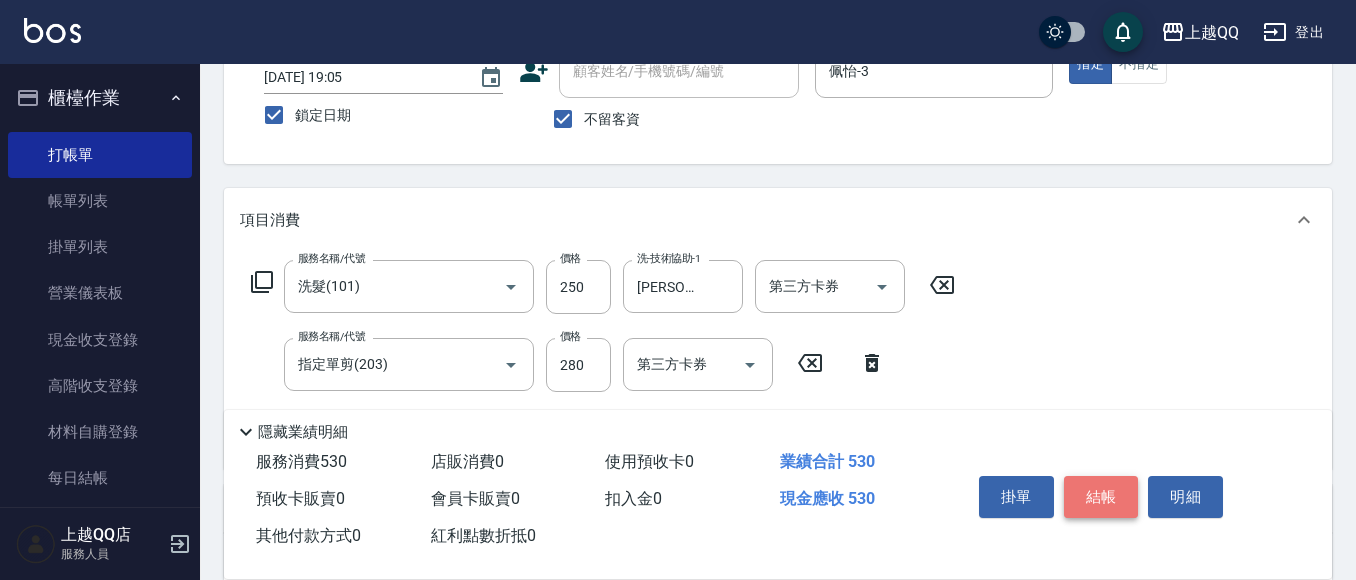 click on "結帳" at bounding box center [1101, 497] 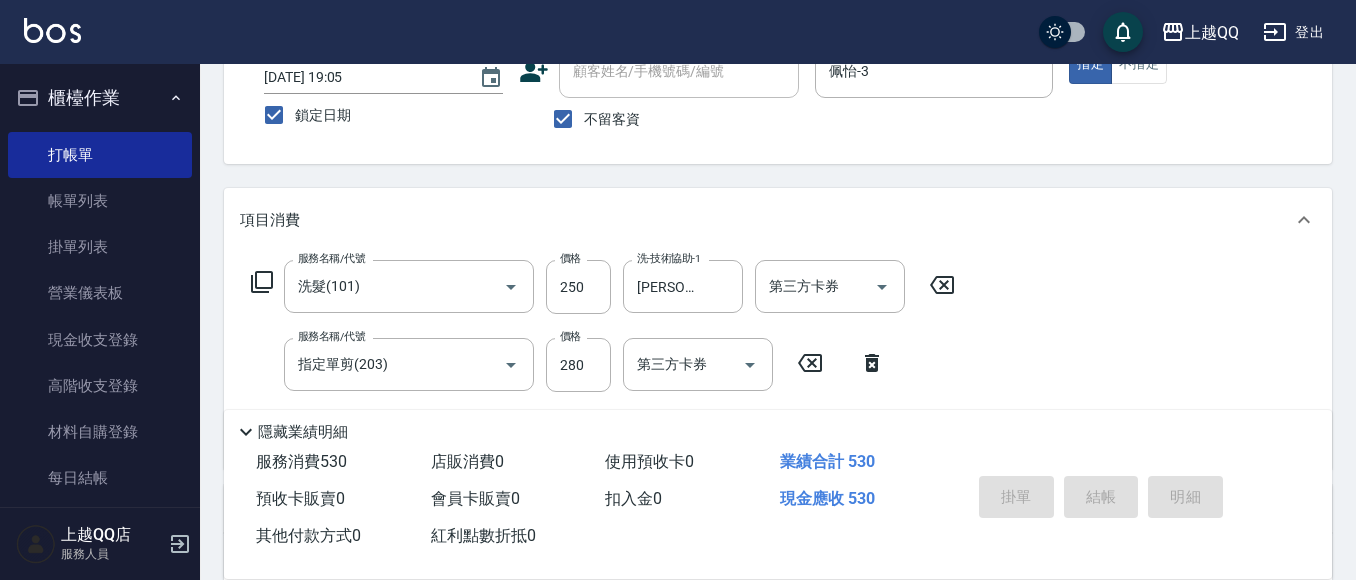 type 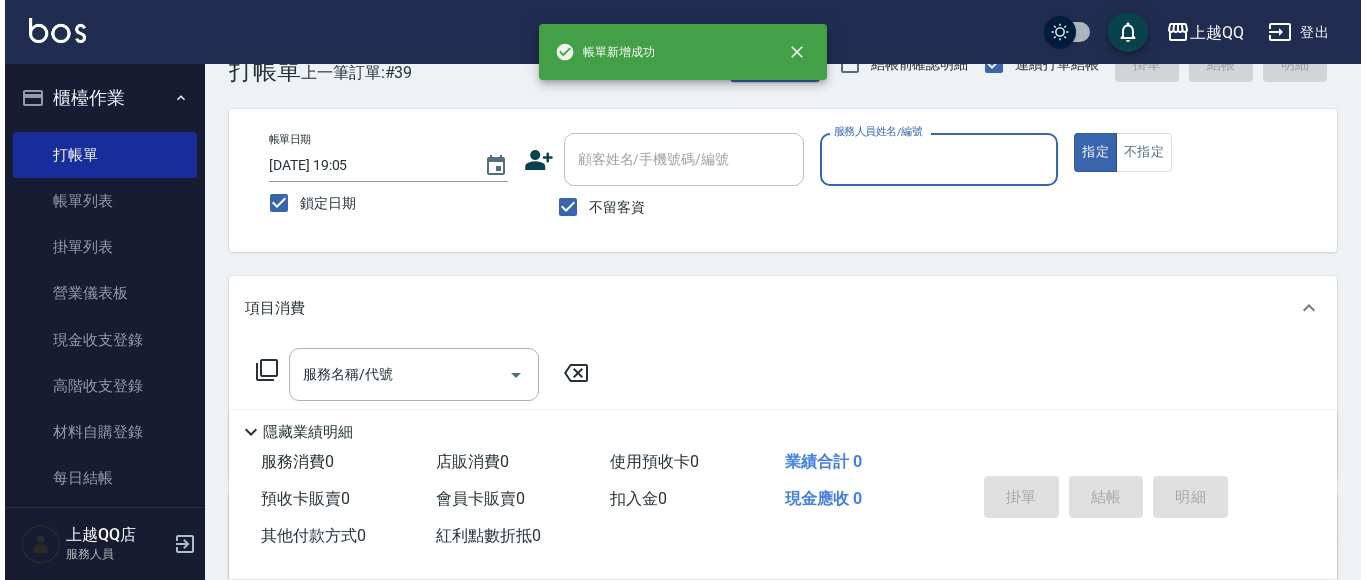 scroll, scrollTop: 0, scrollLeft: 0, axis: both 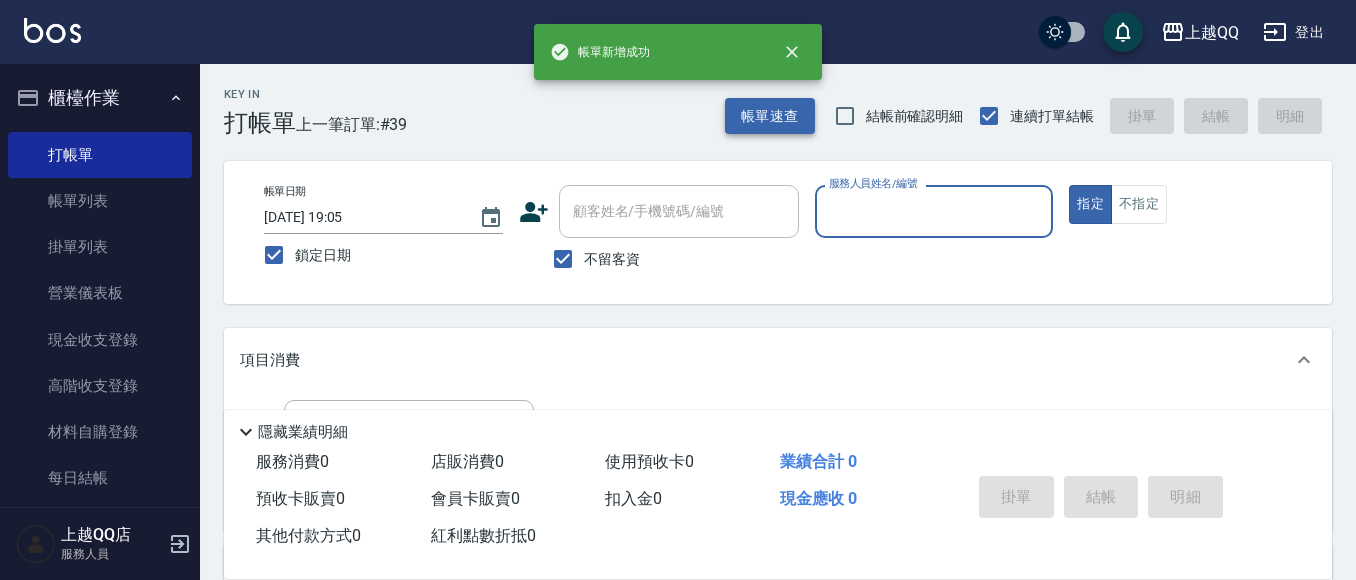 click on "帳單速查" at bounding box center [770, 116] 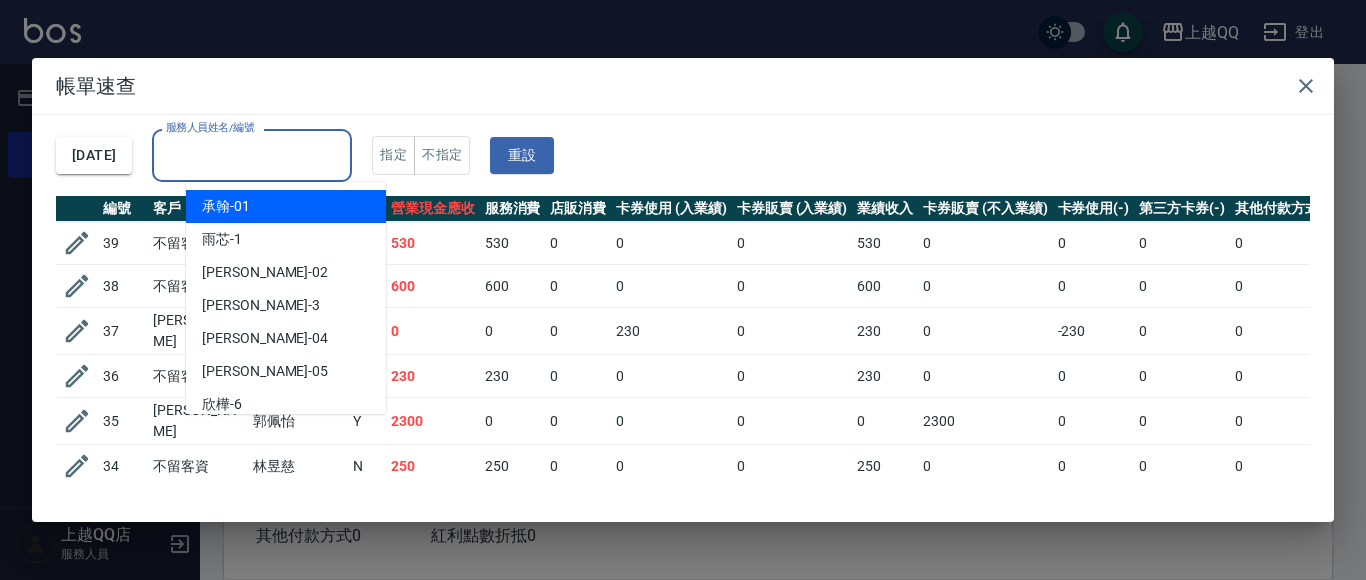 click on "服務人員姓名/編號" at bounding box center [252, 155] 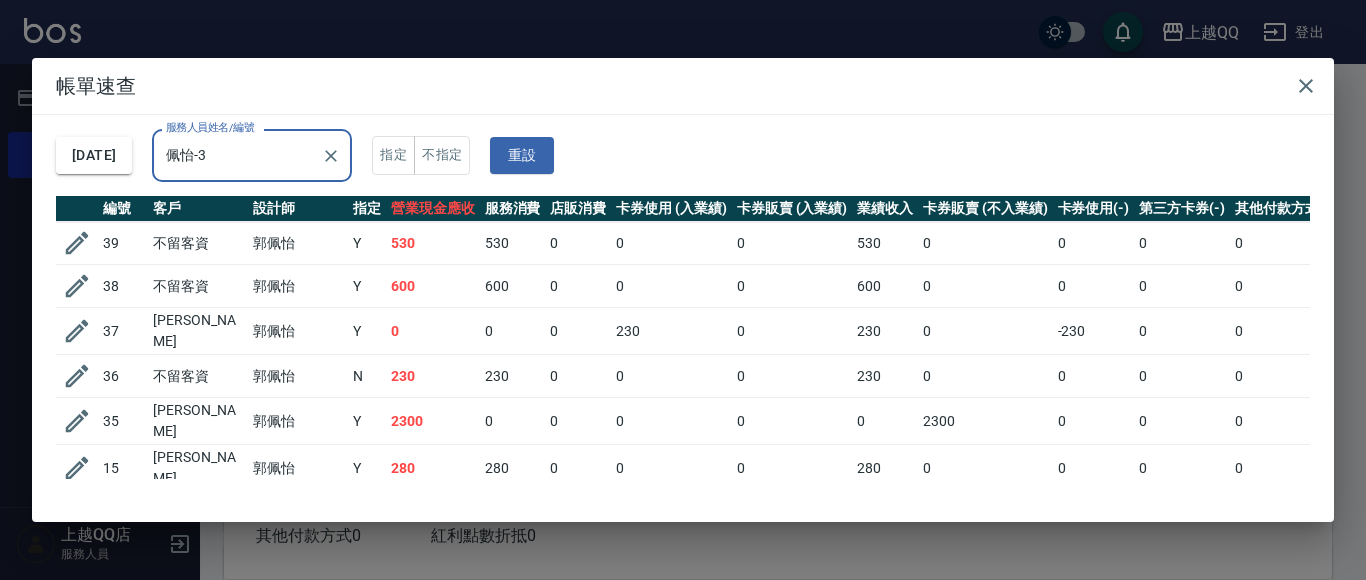 type on "佩怡-3" 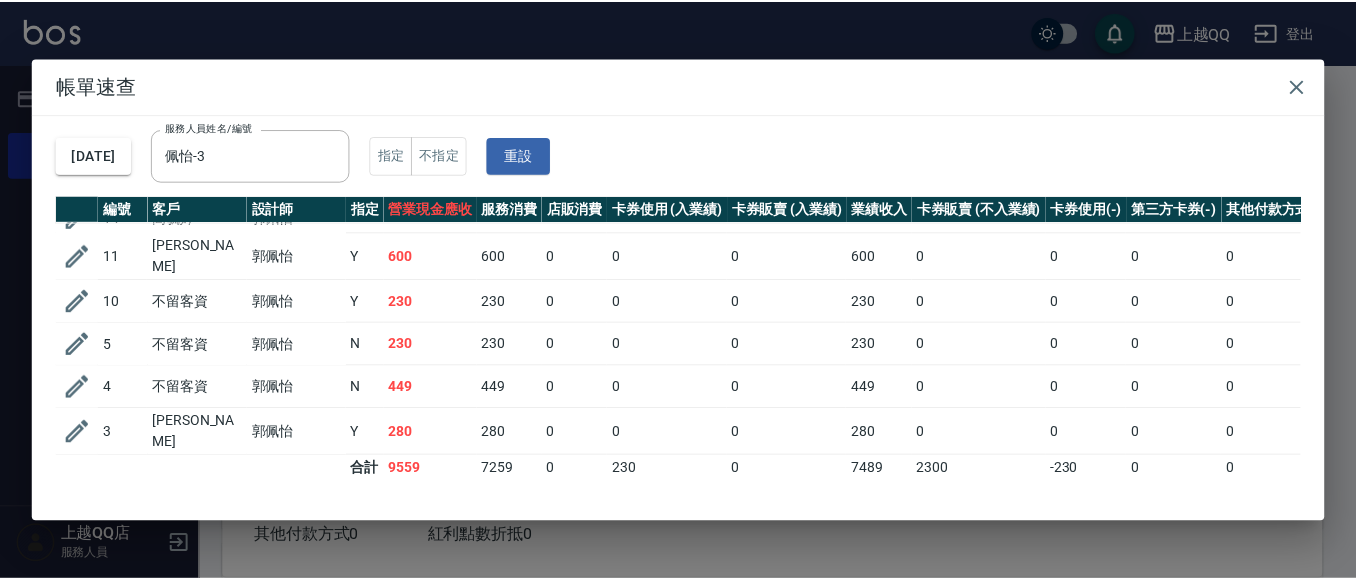 scroll, scrollTop: 0, scrollLeft: 0, axis: both 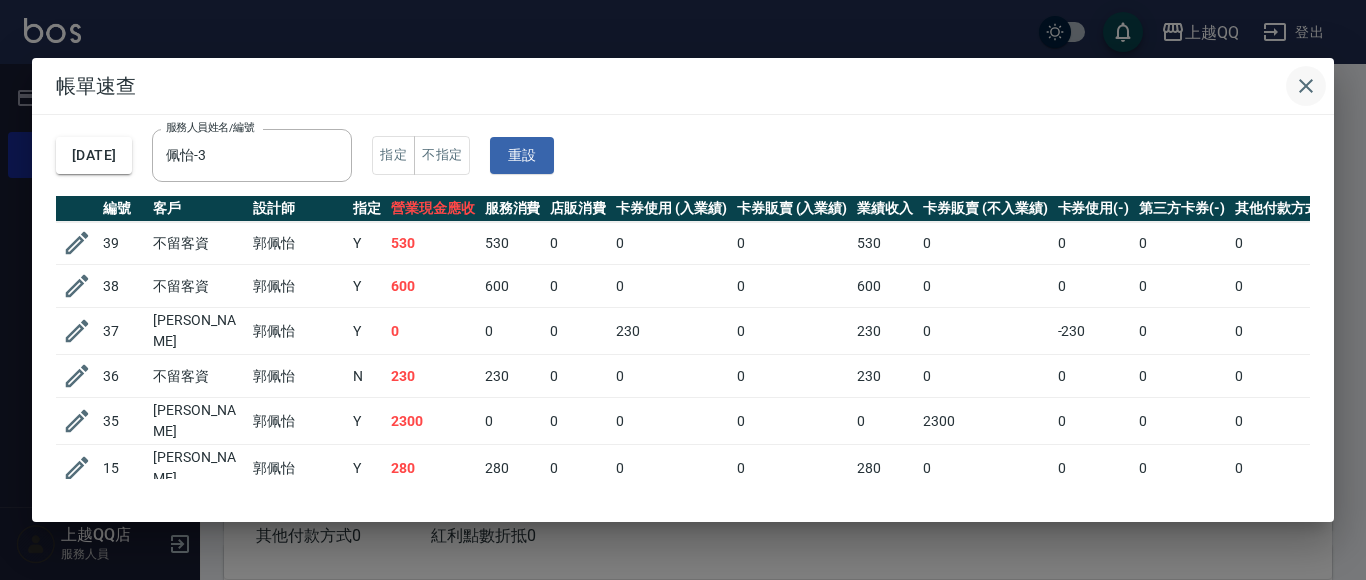 click 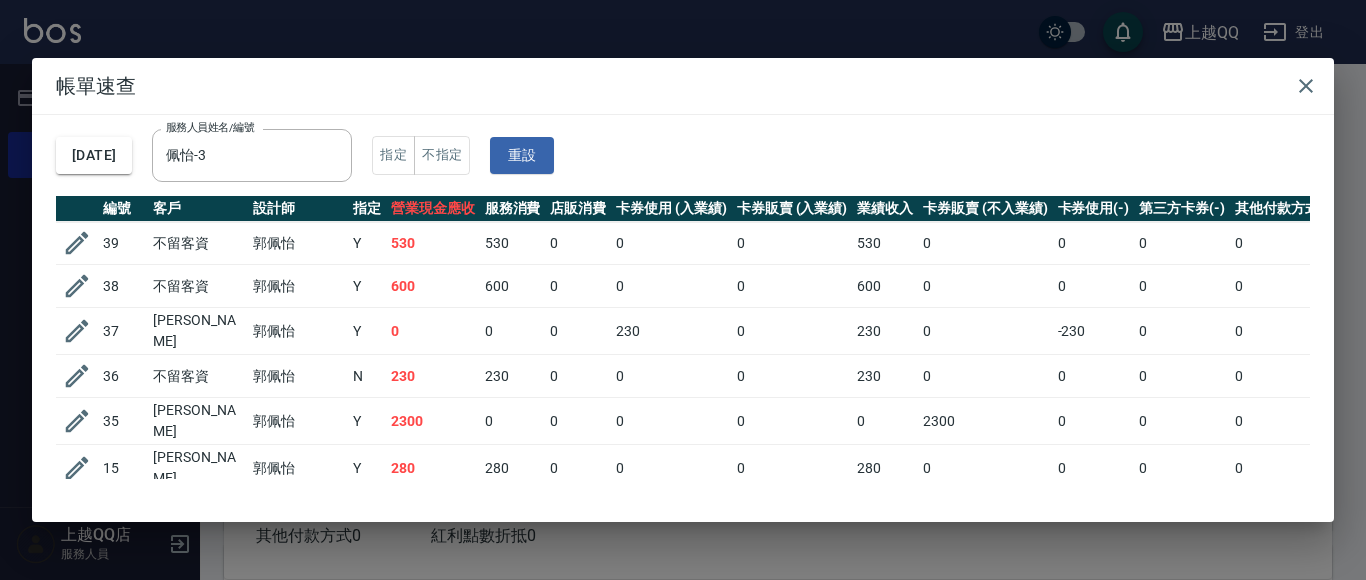 type 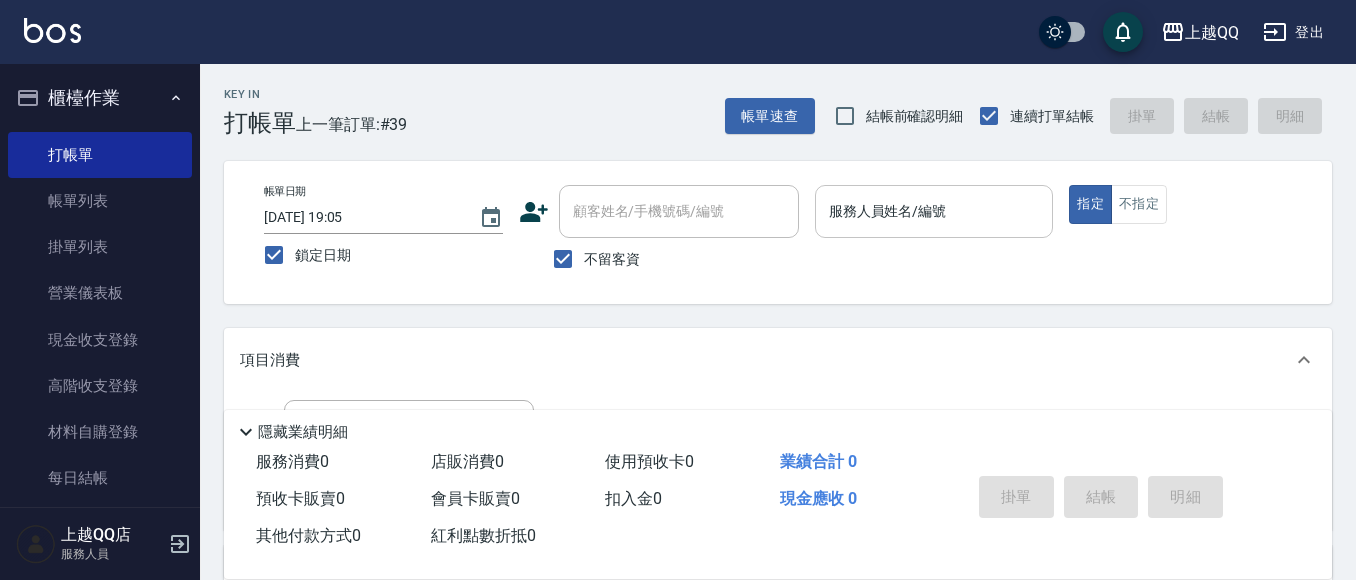 click on "服務人員姓名/編號" at bounding box center [934, 211] 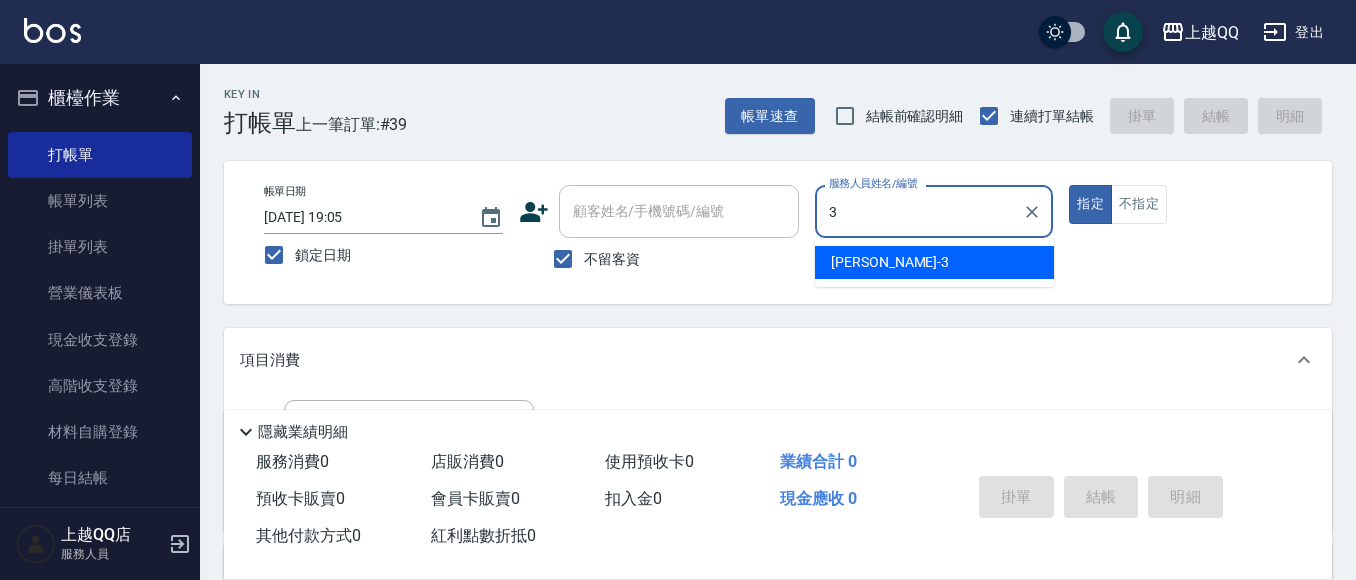 type on "佩怡-3" 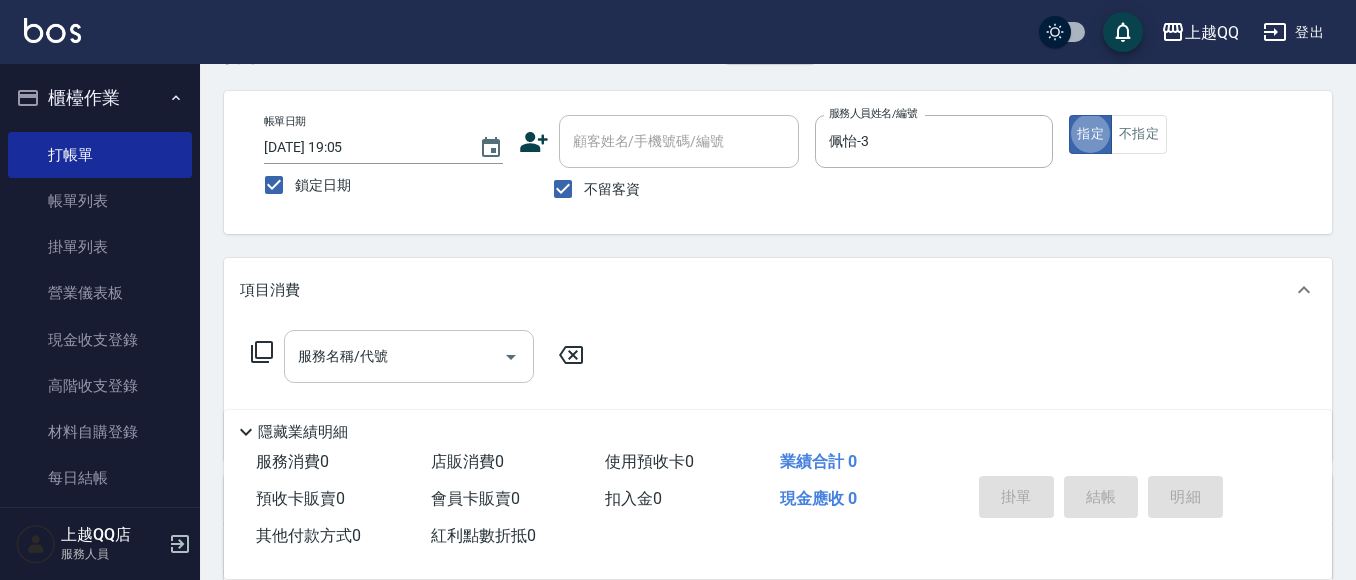 scroll, scrollTop: 159, scrollLeft: 0, axis: vertical 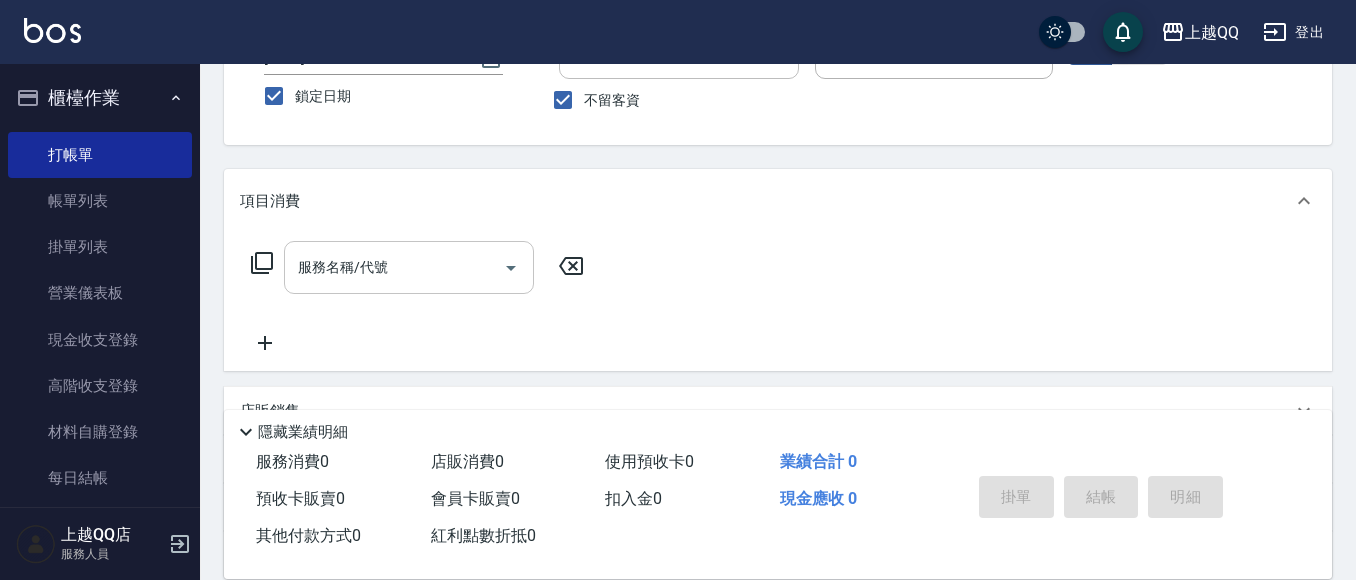 click on "服務名稱/代號" at bounding box center (409, 267) 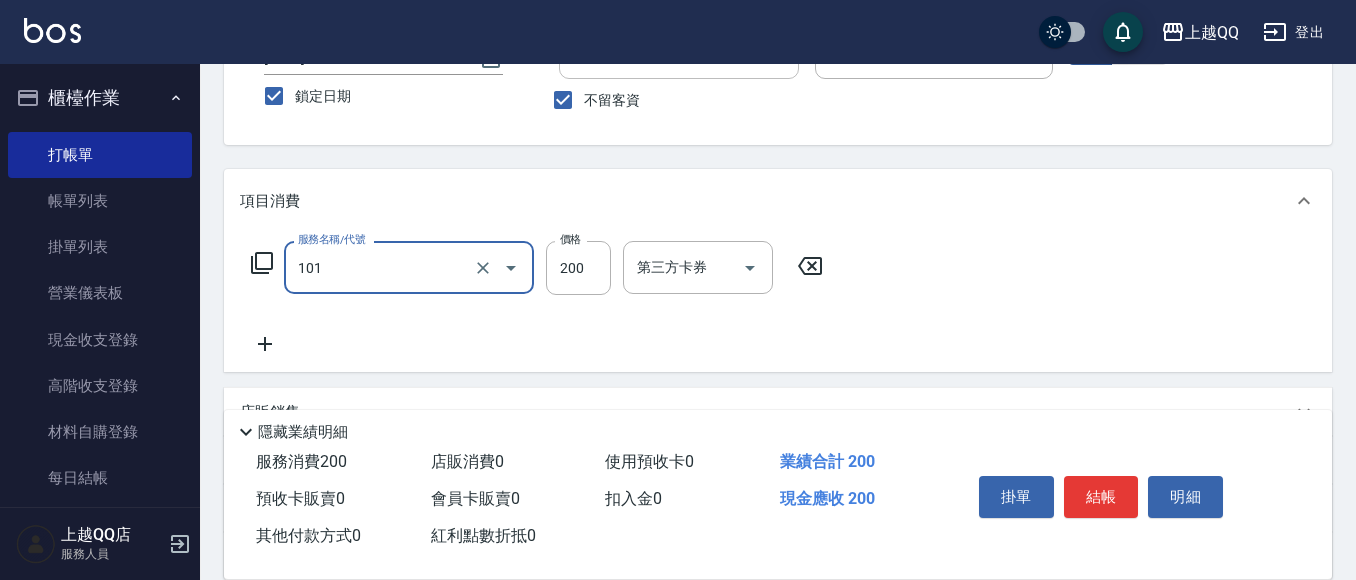 type on "洗髮(101)" 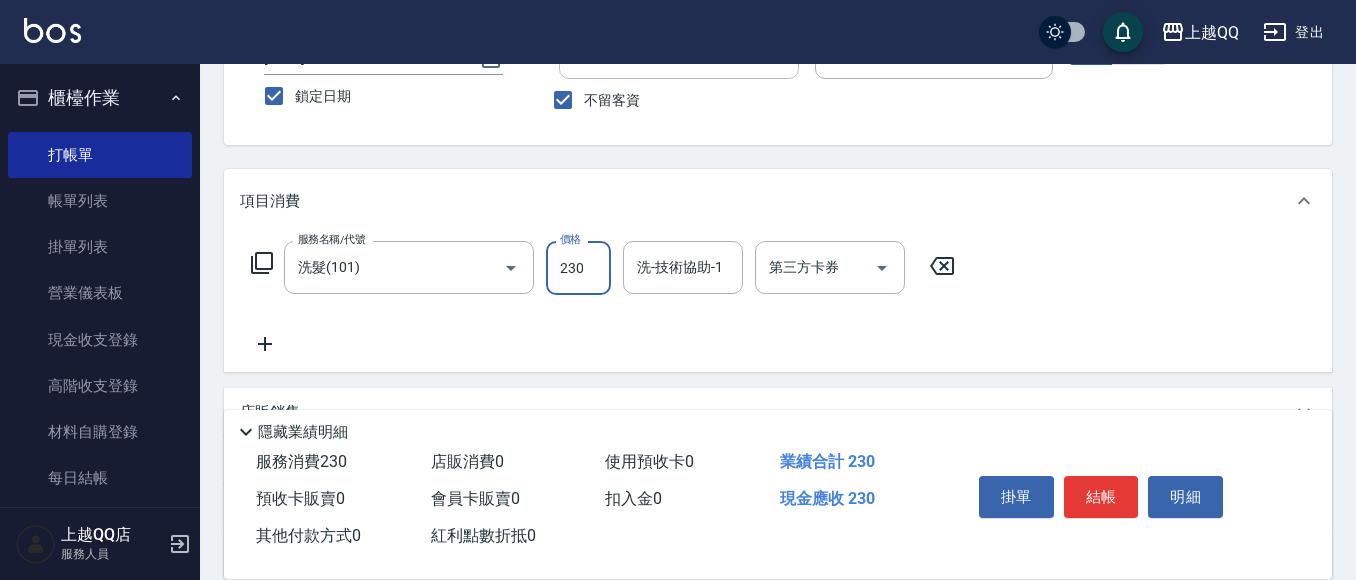 type on "230" 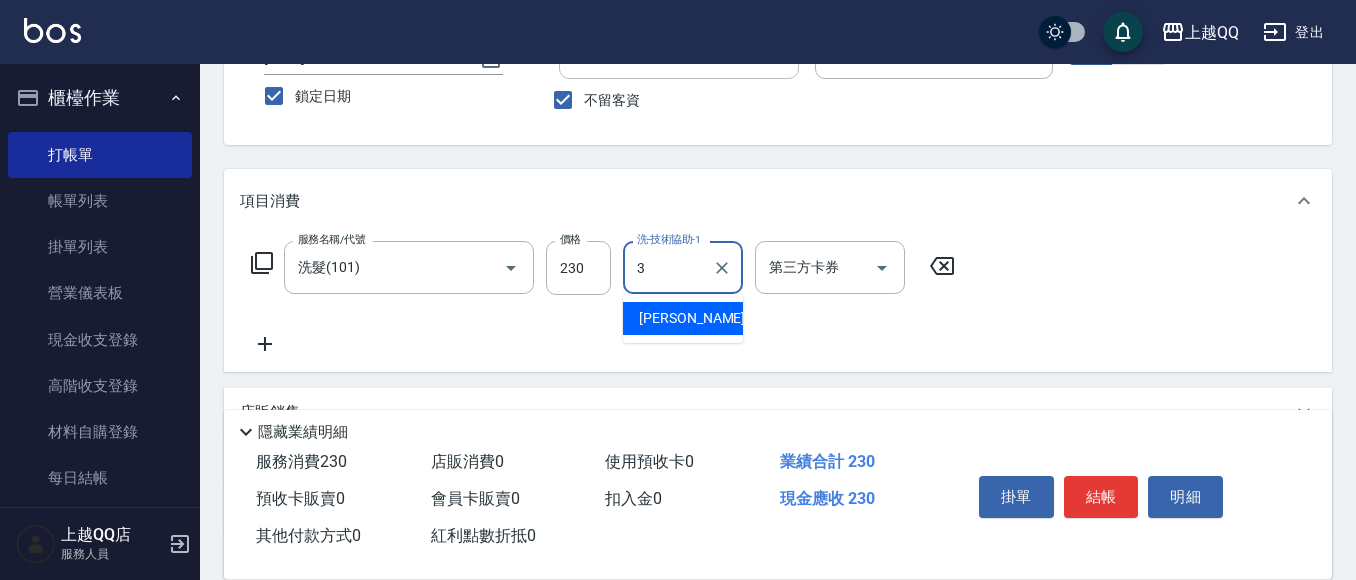 type on "佩怡-3" 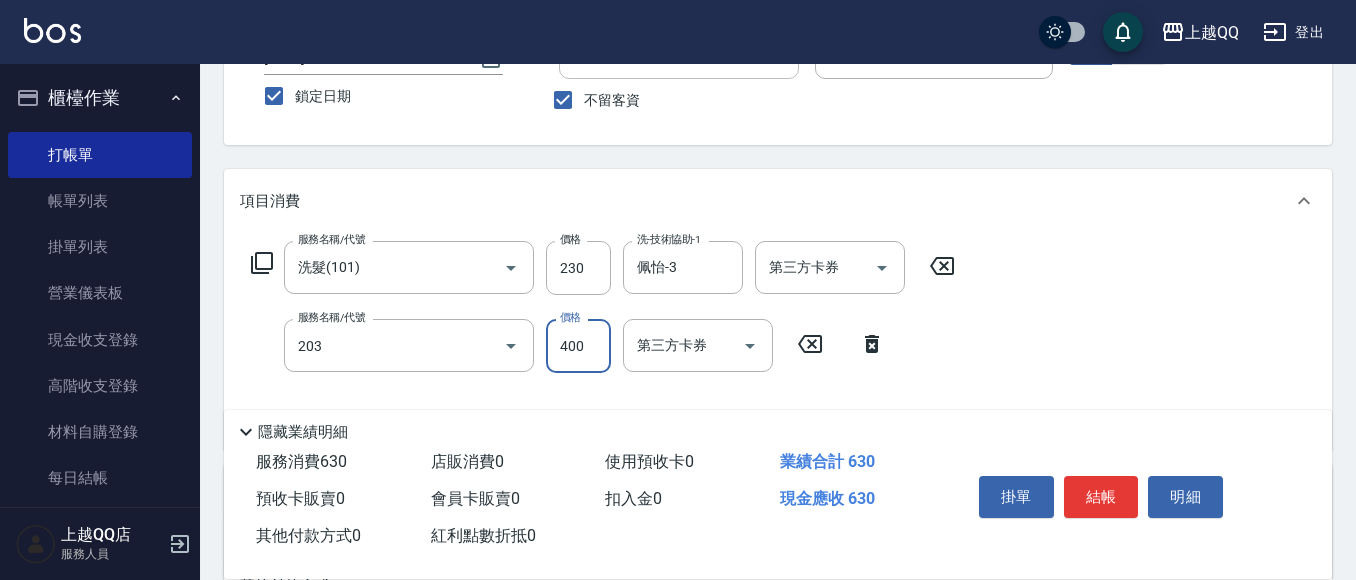 type on "指定單剪(203)" 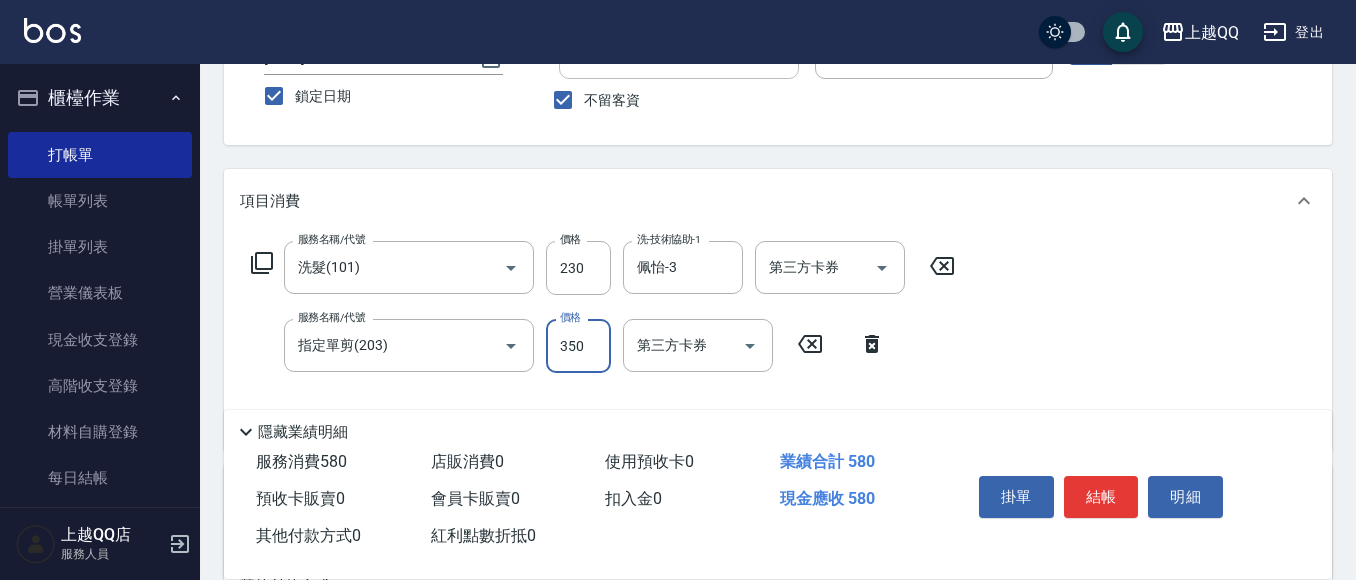 type on "350" 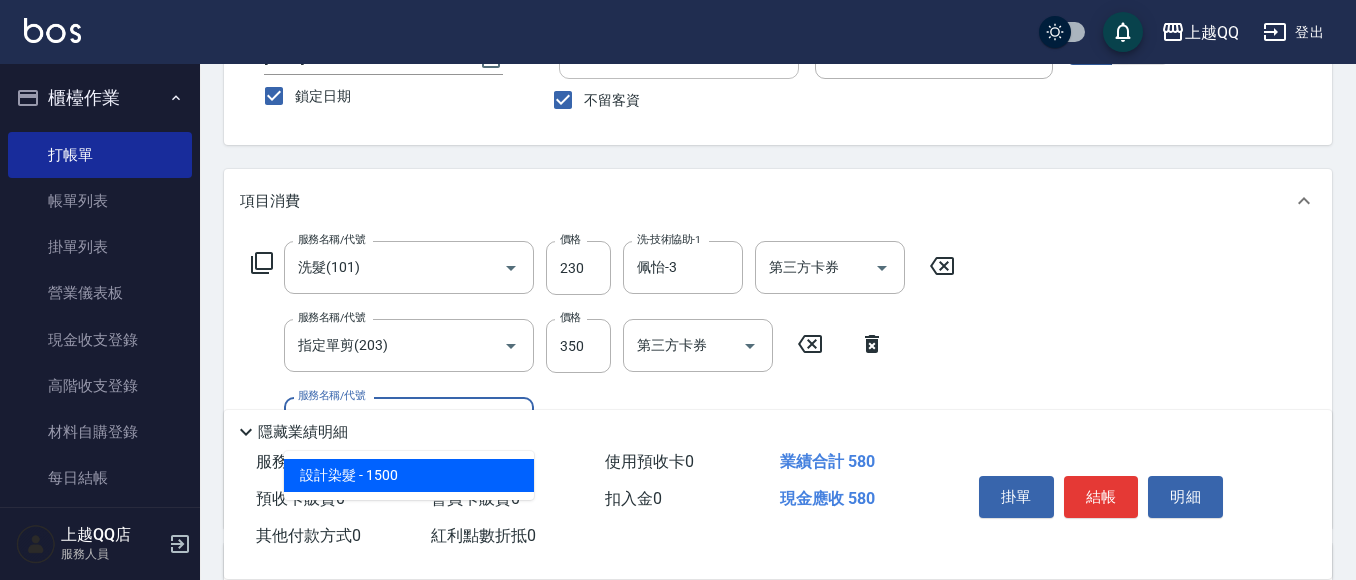 type on "設計染髮(404)" 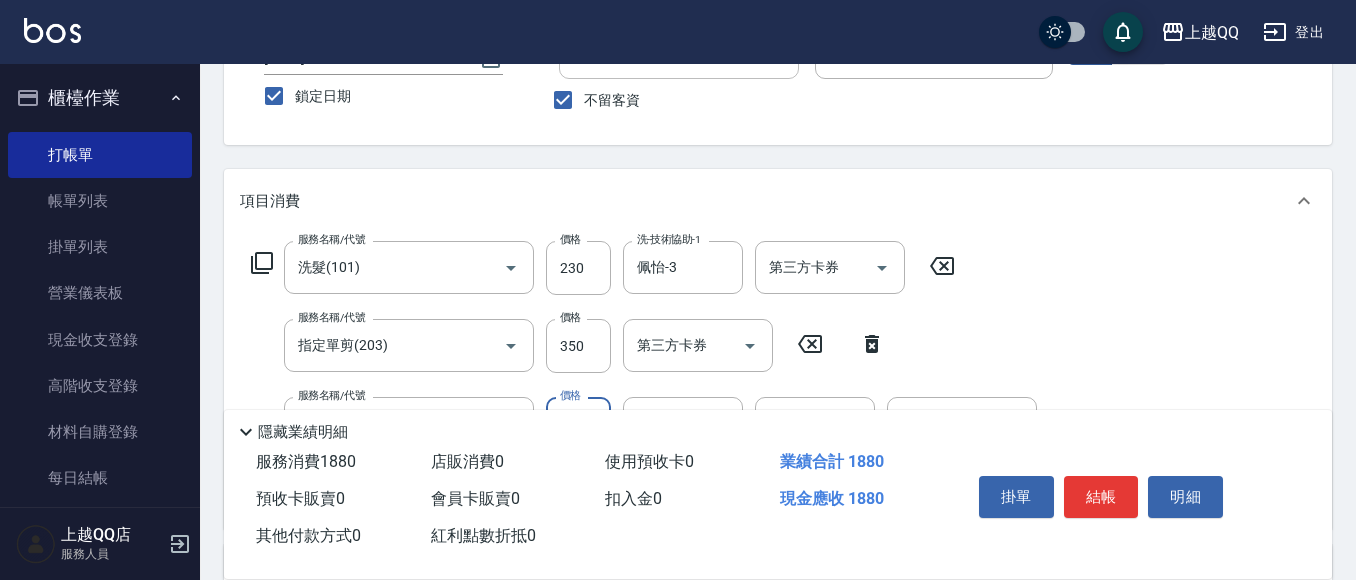 type on "1300" 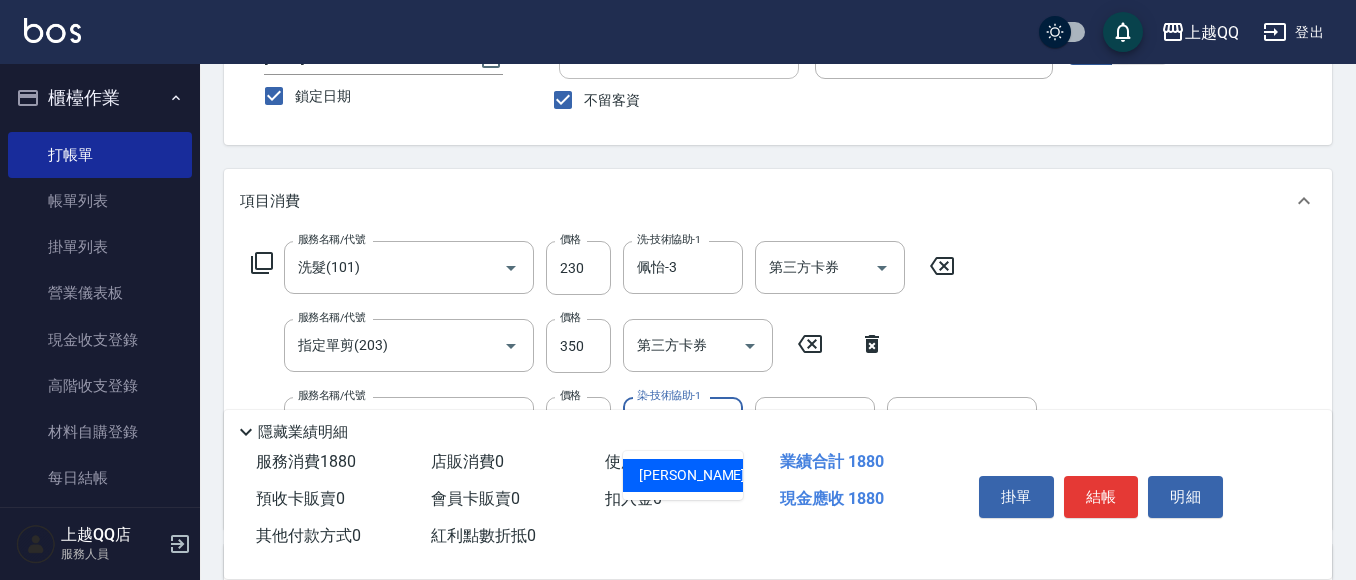 type on "佩怡-3" 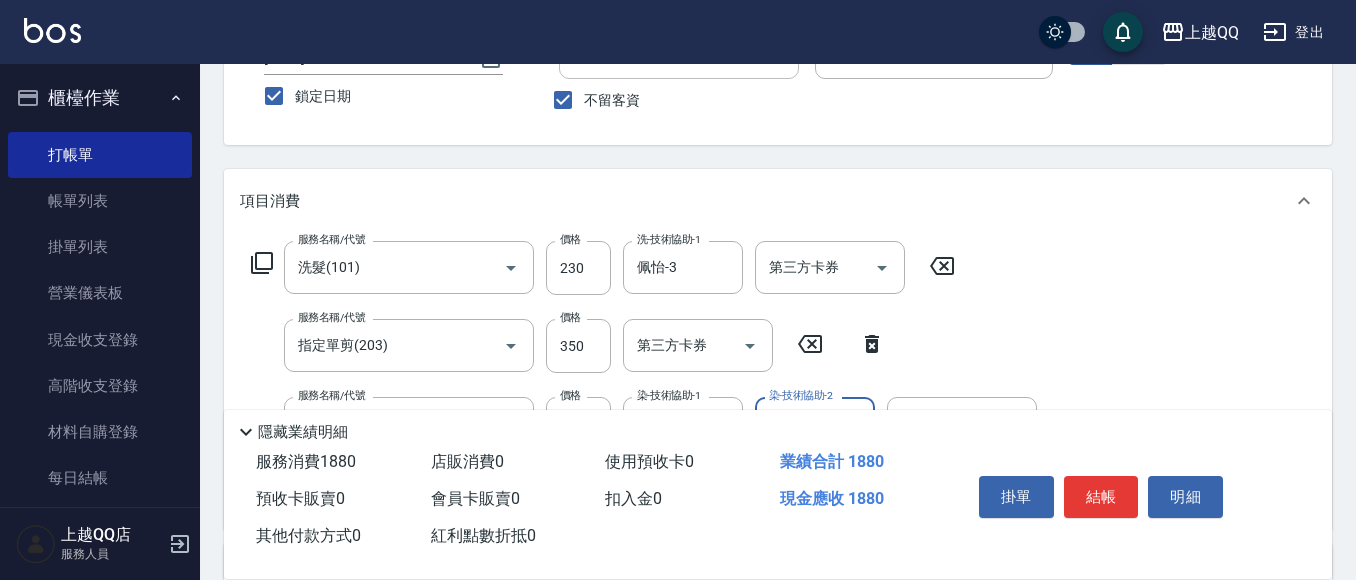drag, startPoint x: 1108, startPoint y: 482, endPoint x: 1088, endPoint y: 520, distance: 42.941822 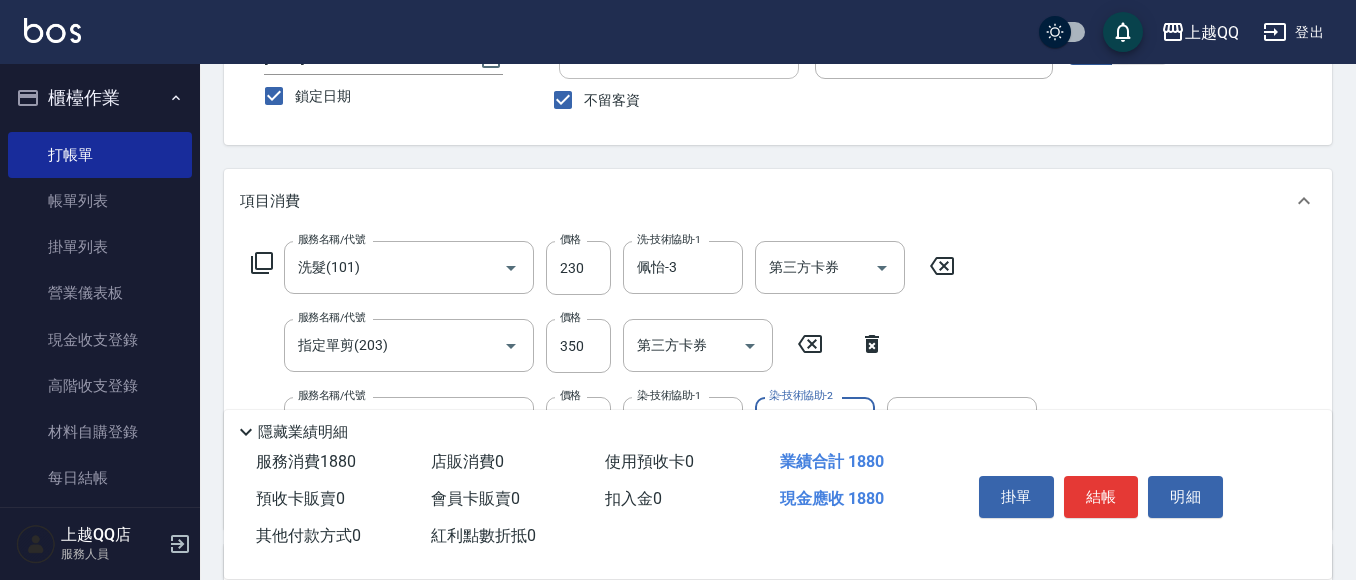 click on "結帳" at bounding box center (1101, 497) 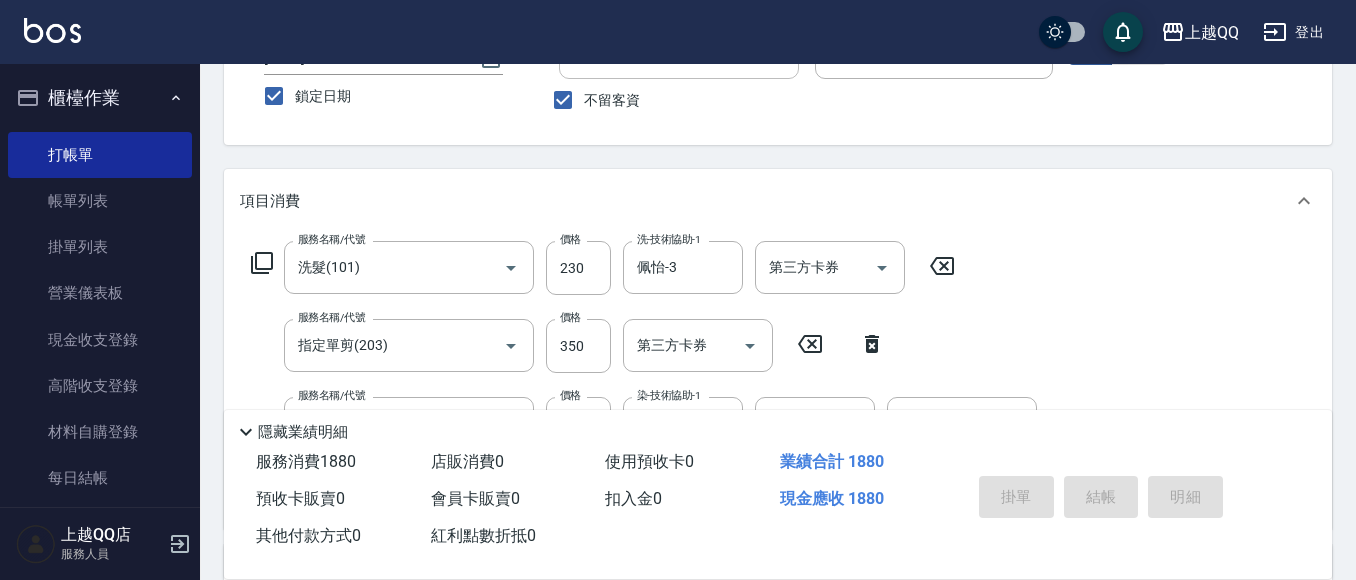 type 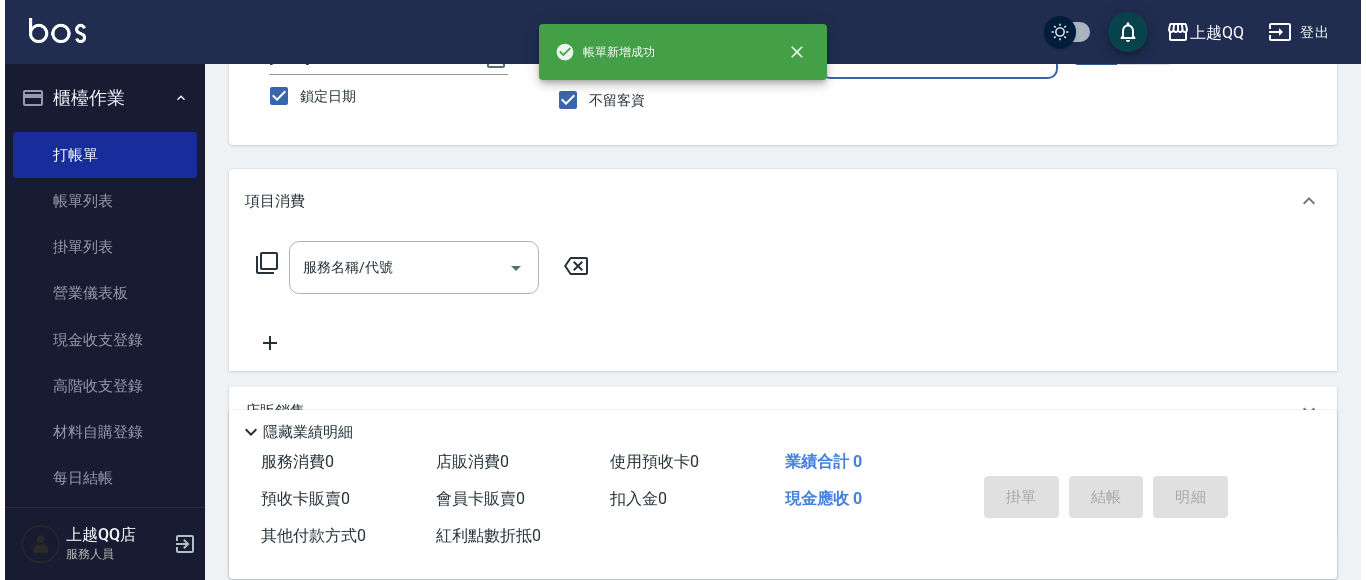 scroll, scrollTop: 6, scrollLeft: 0, axis: vertical 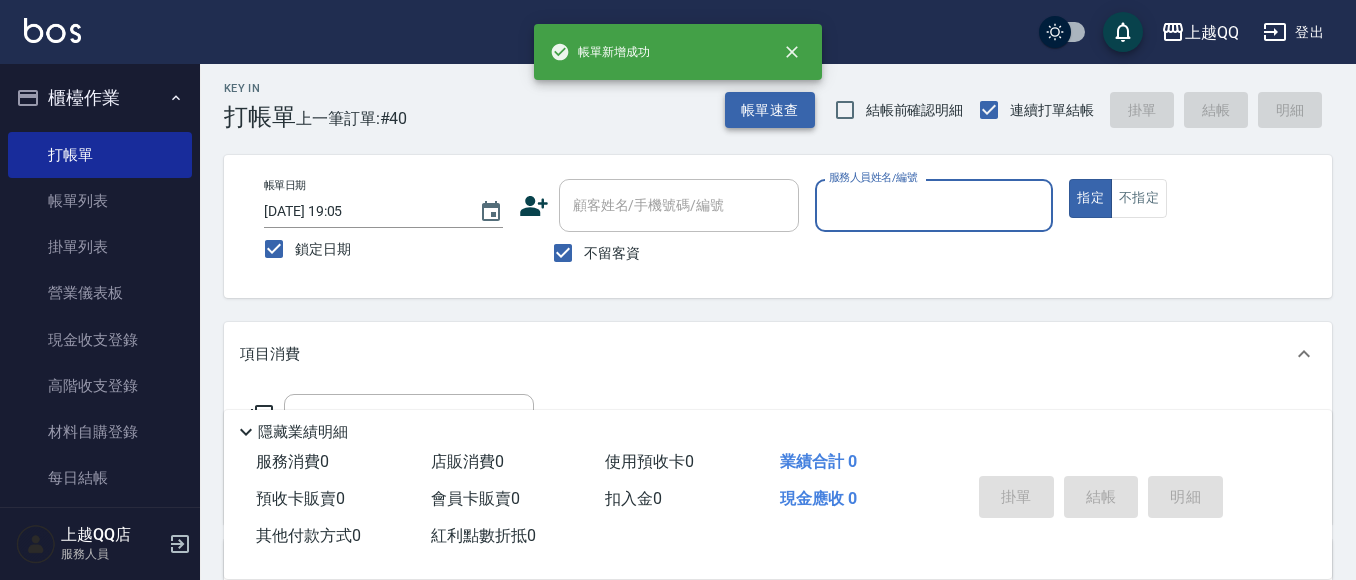 click on "帳單速查" at bounding box center [770, 110] 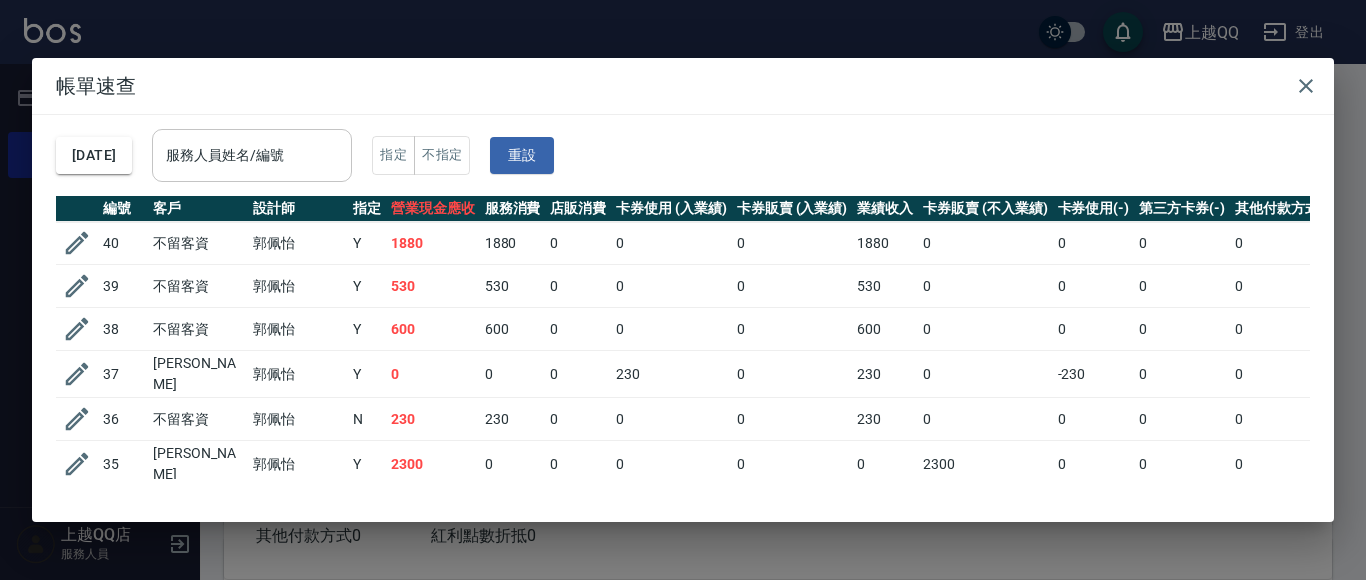 click on "服務人員姓名/編號" at bounding box center [252, 155] 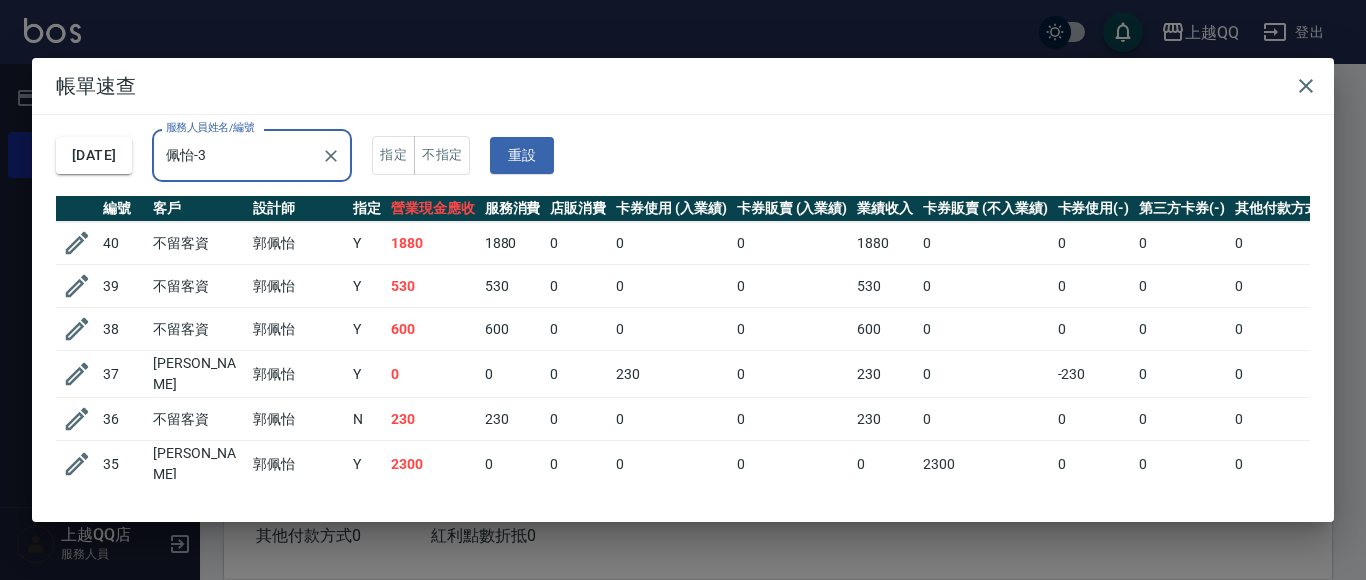 type on "佩怡-3" 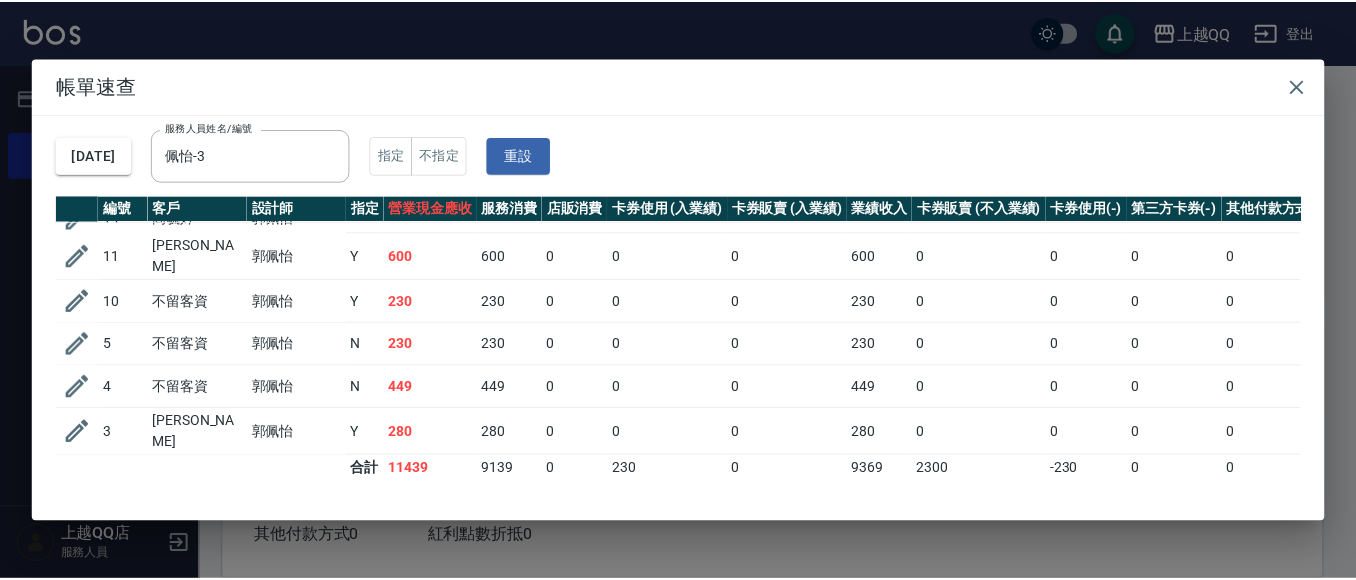 scroll, scrollTop: 4, scrollLeft: 0, axis: vertical 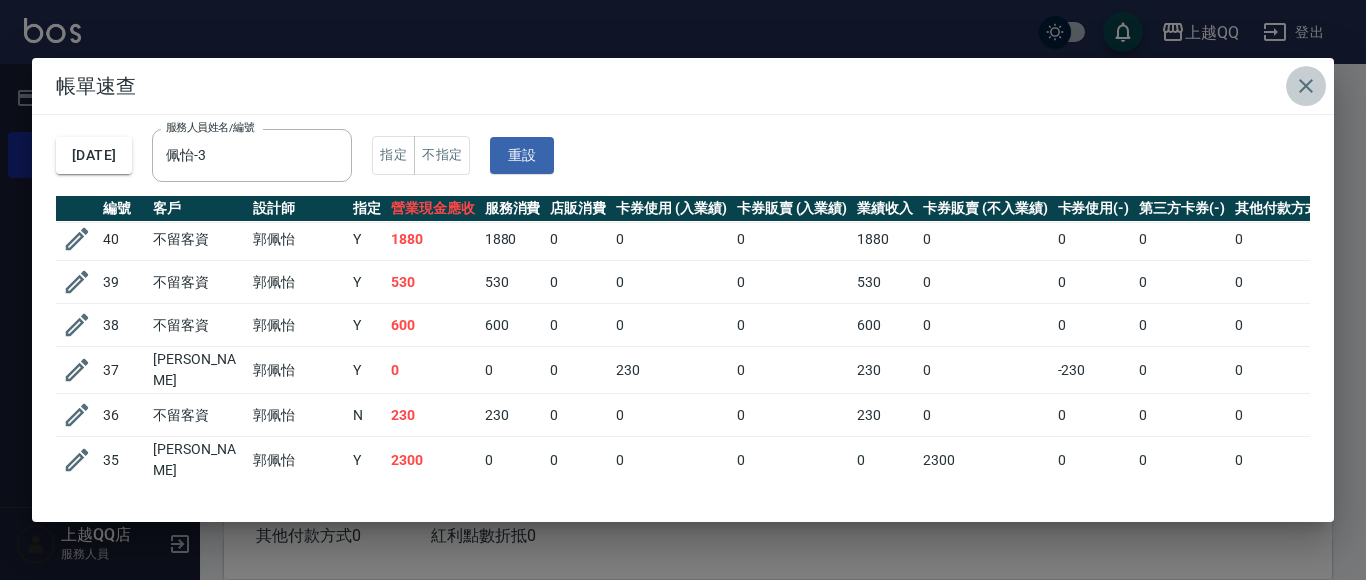 click 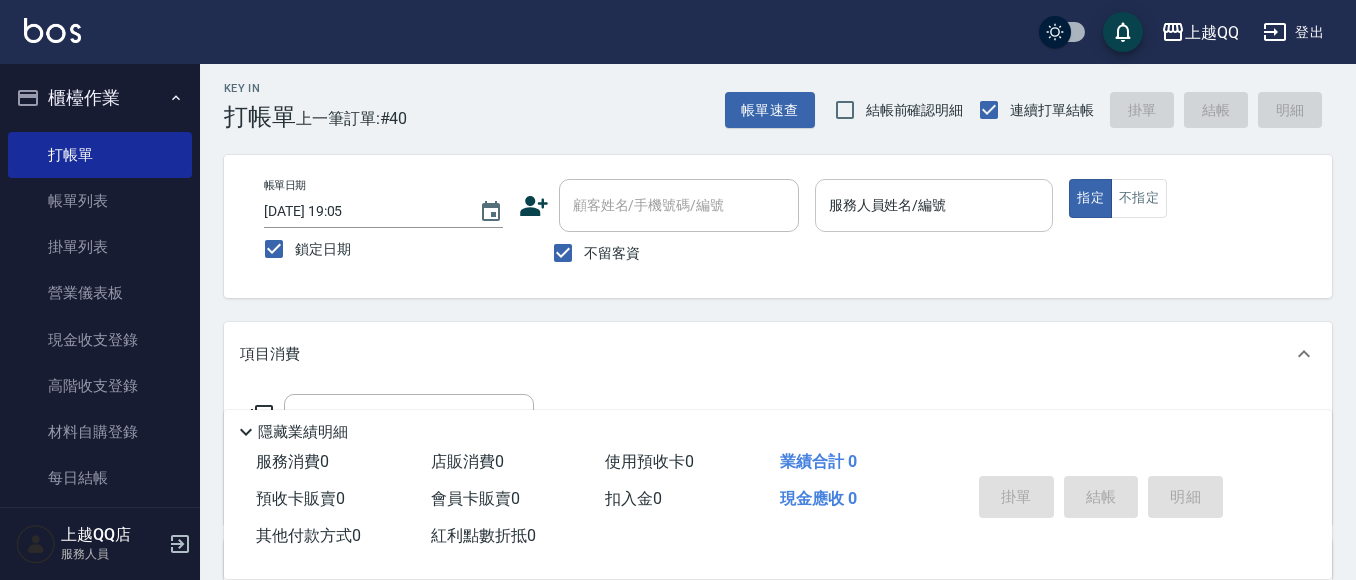 click on "服務人員姓名/編號" at bounding box center [934, 205] 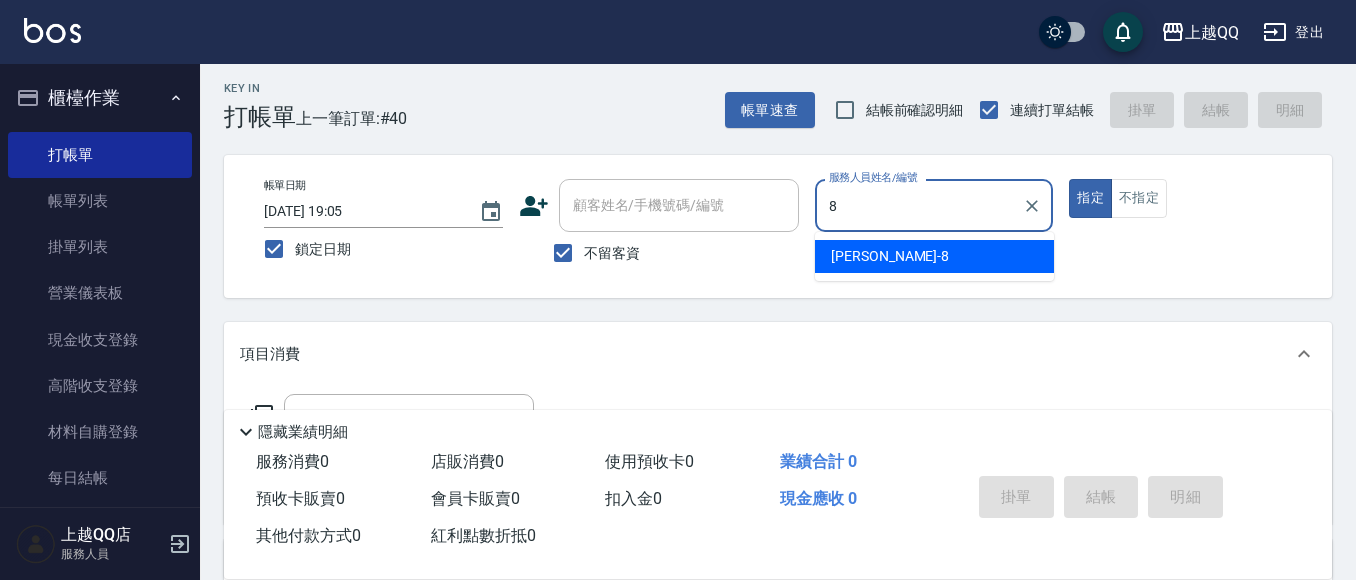type on "[PERSON_NAME]-8" 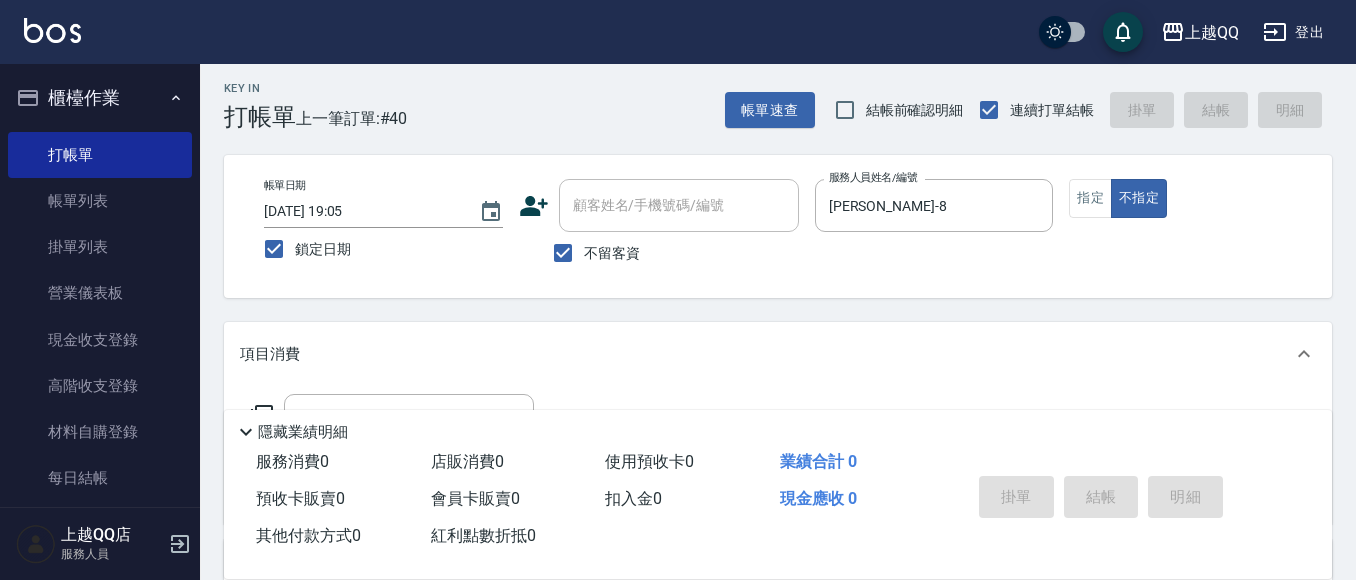 drag, startPoint x: 1351, startPoint y: 354, endPoint x: 1365, endPoint y: 376, distance: 26.076809 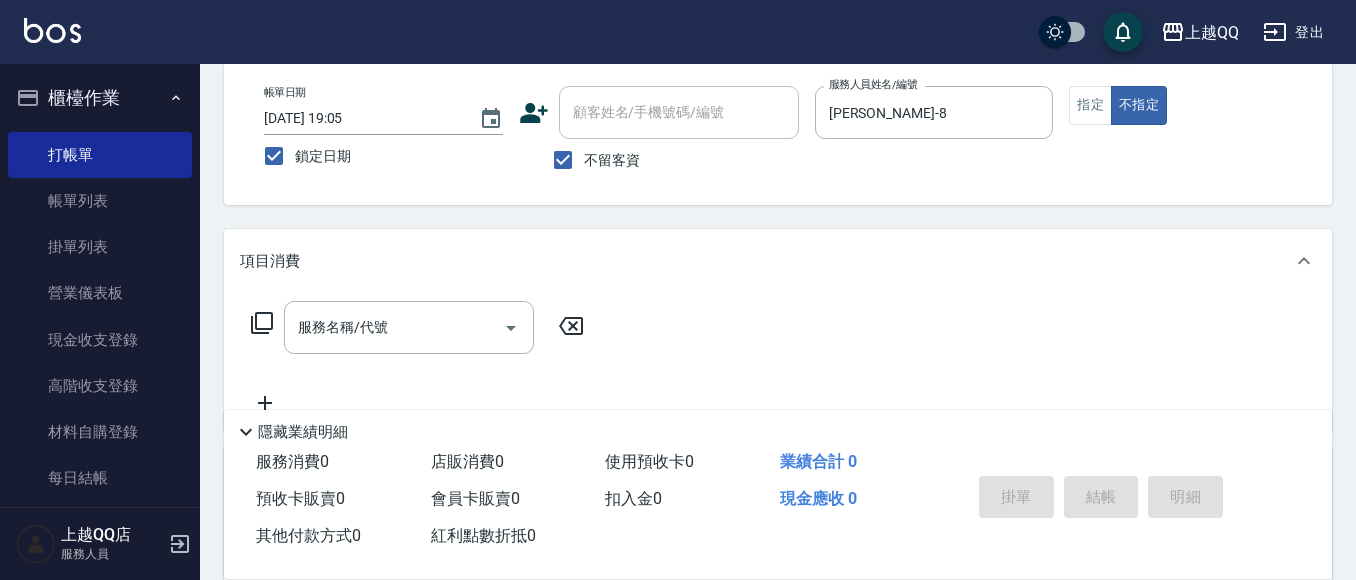 scroll, scrollTop: 101, scrollLeft: 0, axis: vertical 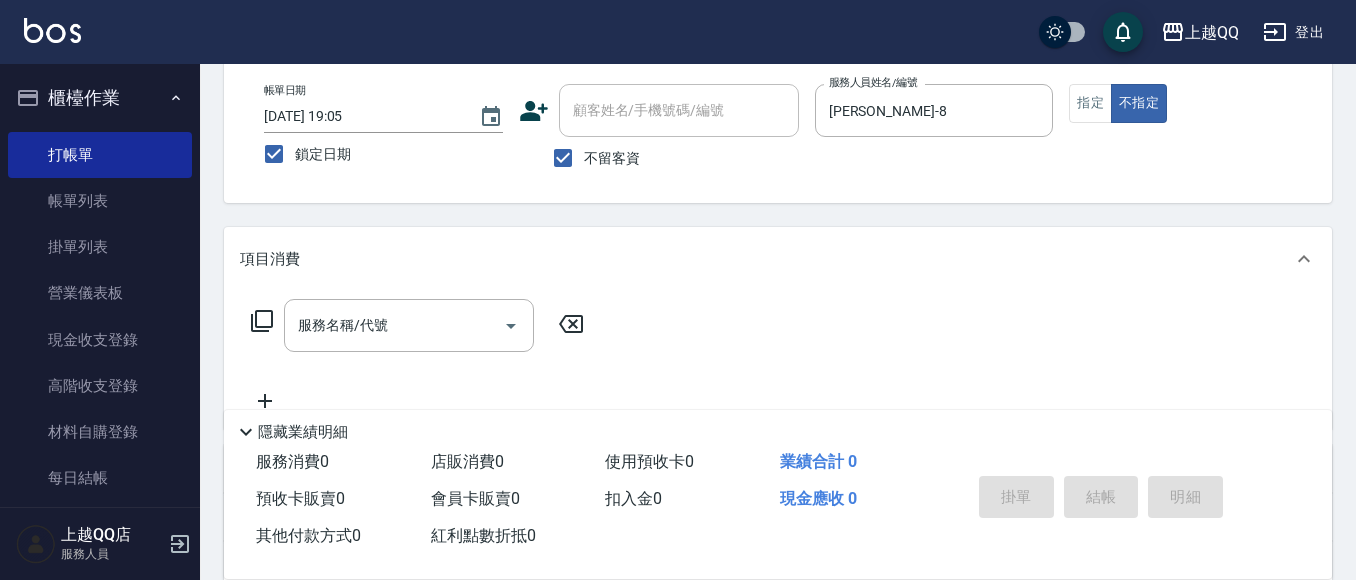click 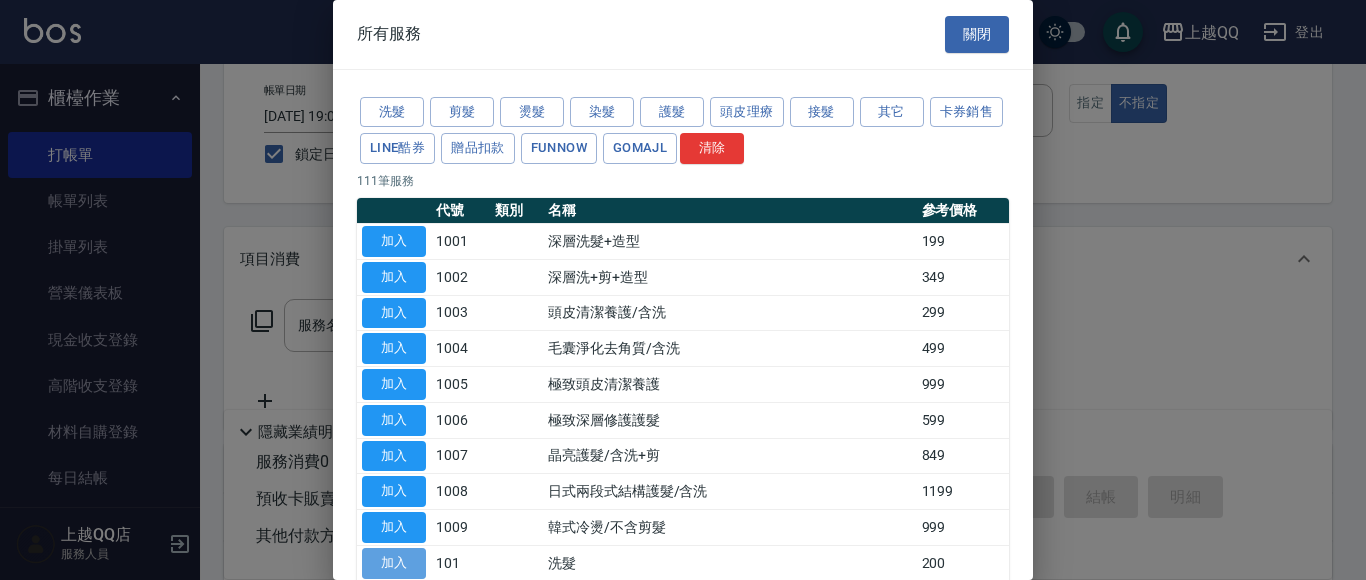 click on "加入" at bounding box center [394, 563] 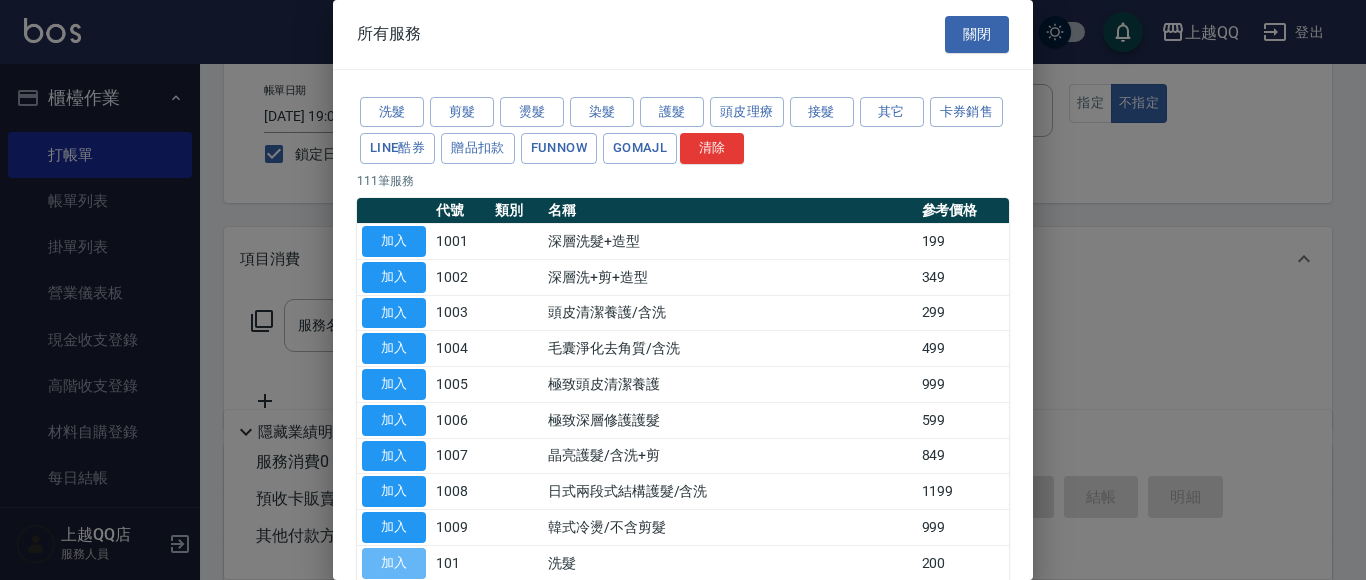 type on "洗髮(101)" 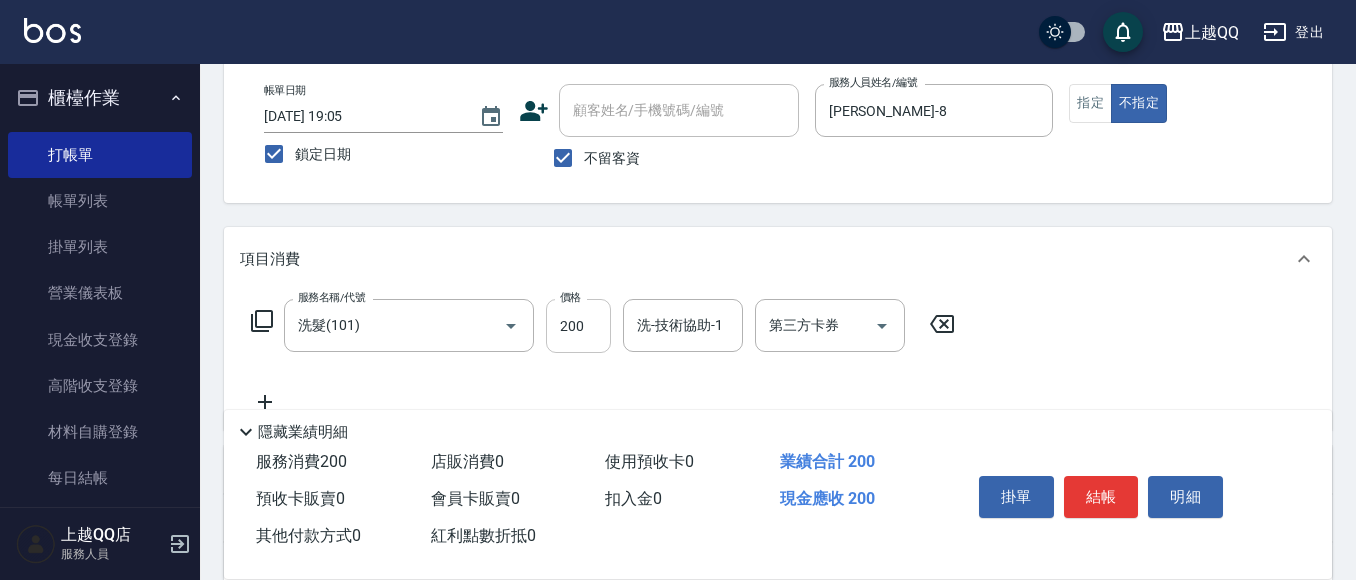 click on "200" at bounding box center (578, 326) 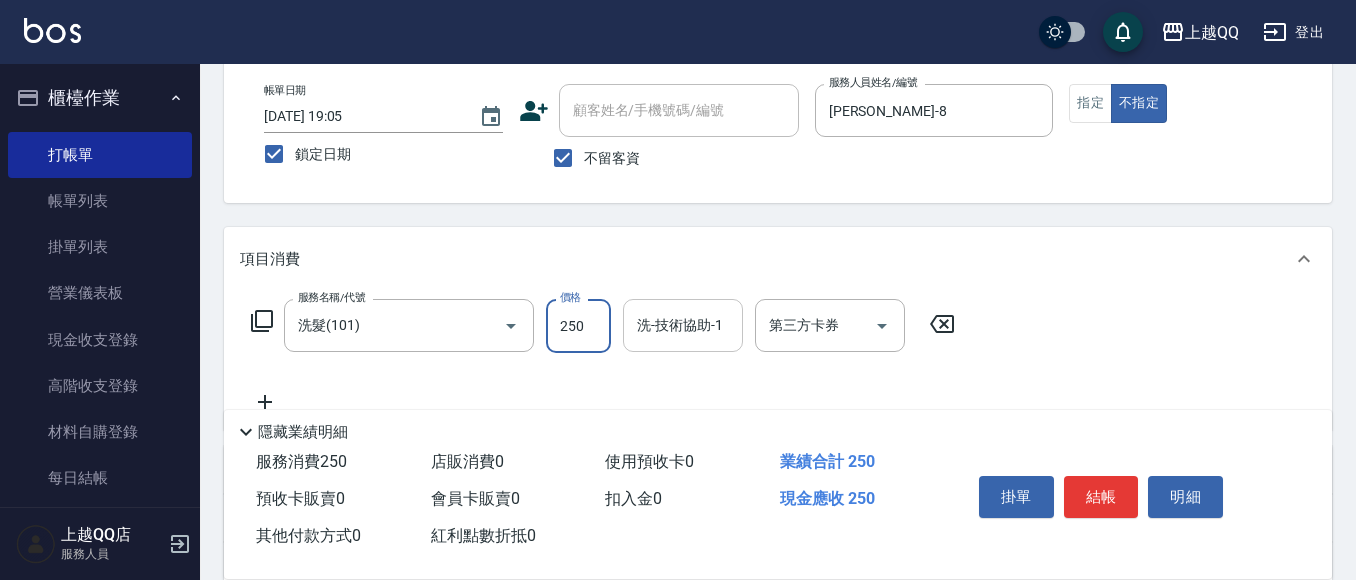 type on "250" 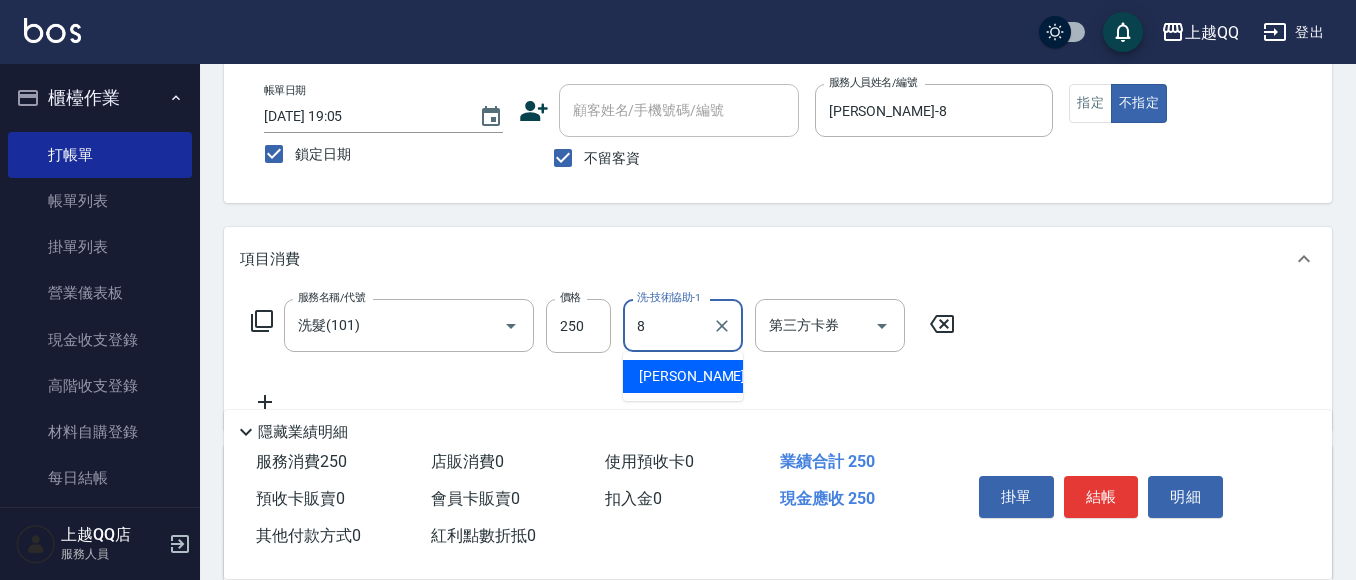 click on "[PERSON_NAME] -8" at bounding box center (683, 376) 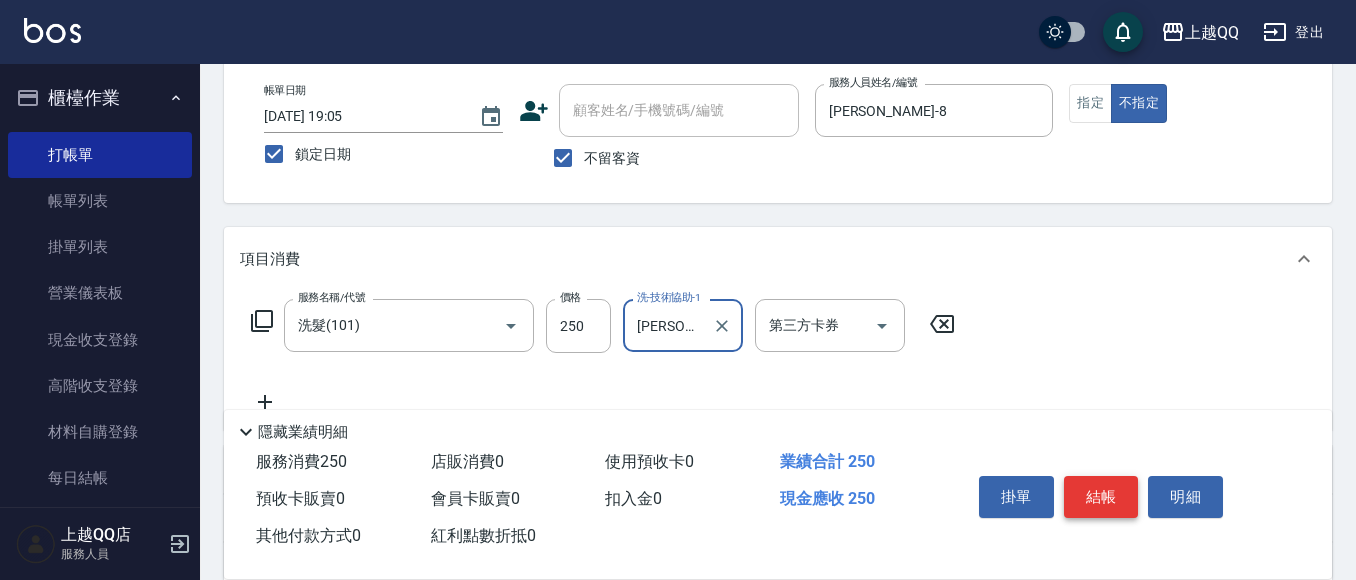 type on "[PERSON_NAME]-8" 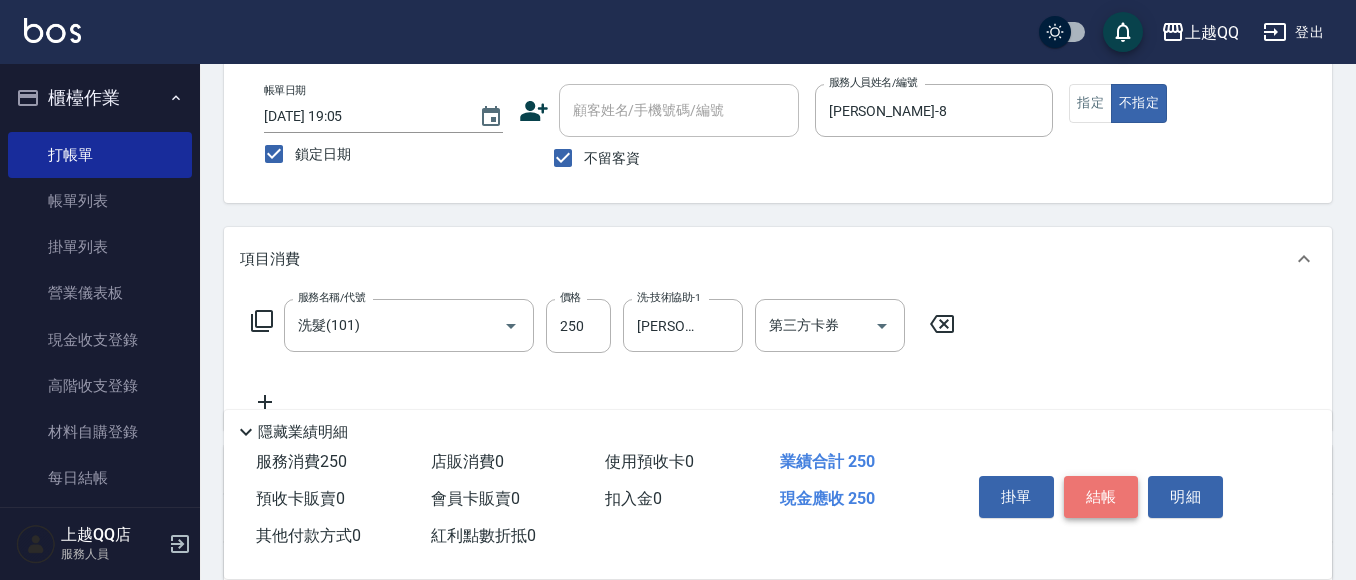 click on "結帳" at bounding box center (1101, 497) 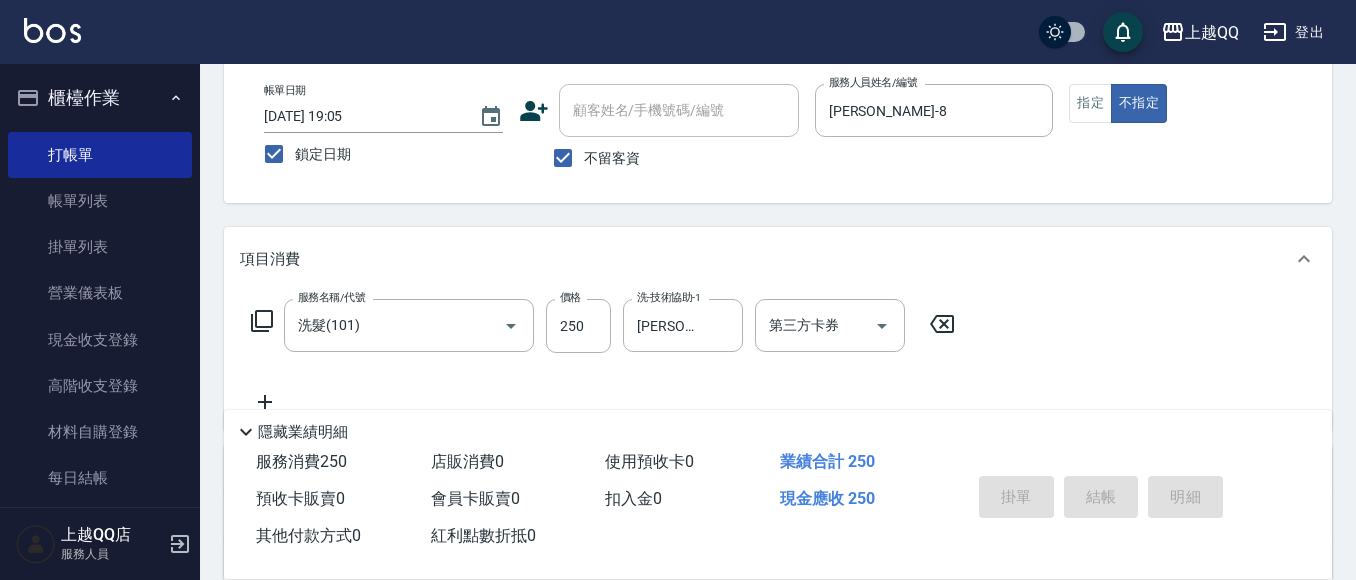 type 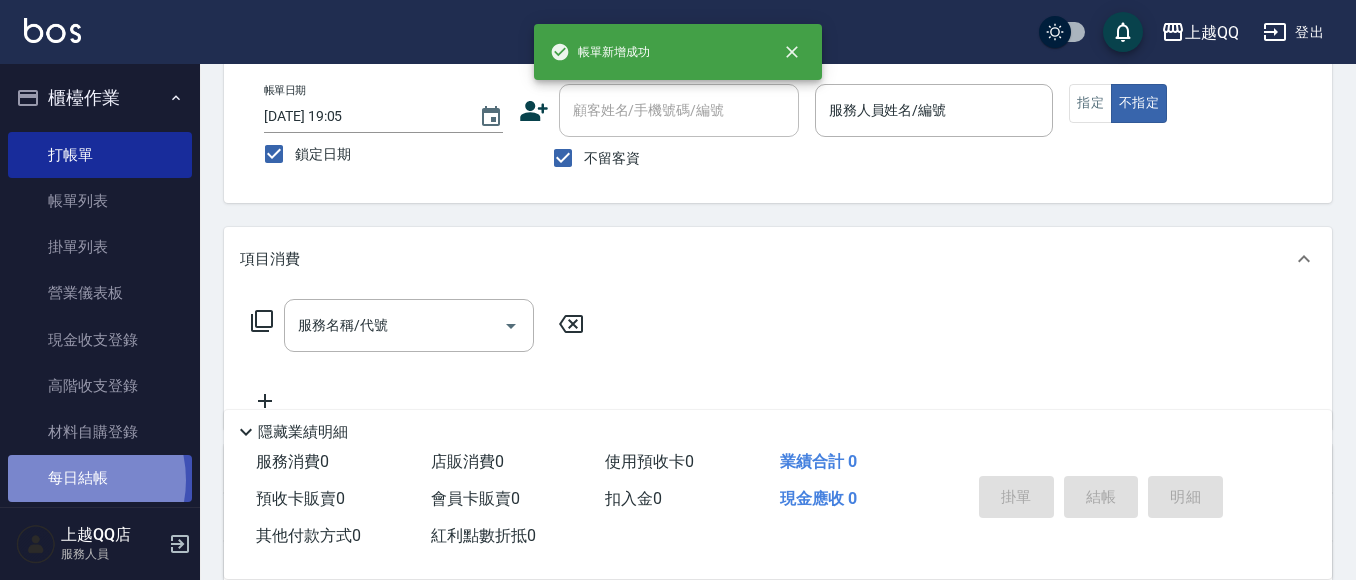 click on "每日結帳" at bounding box center [100, 478] 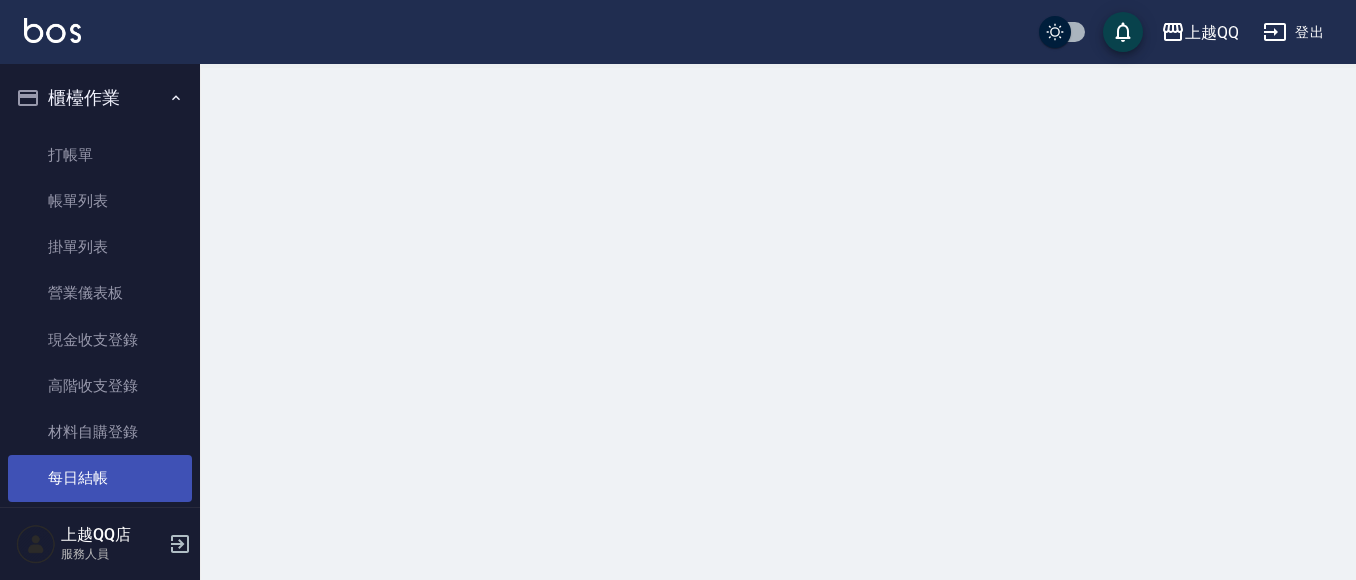 scroll, scrollTop: 0, scrollLeft: 0, axis: both 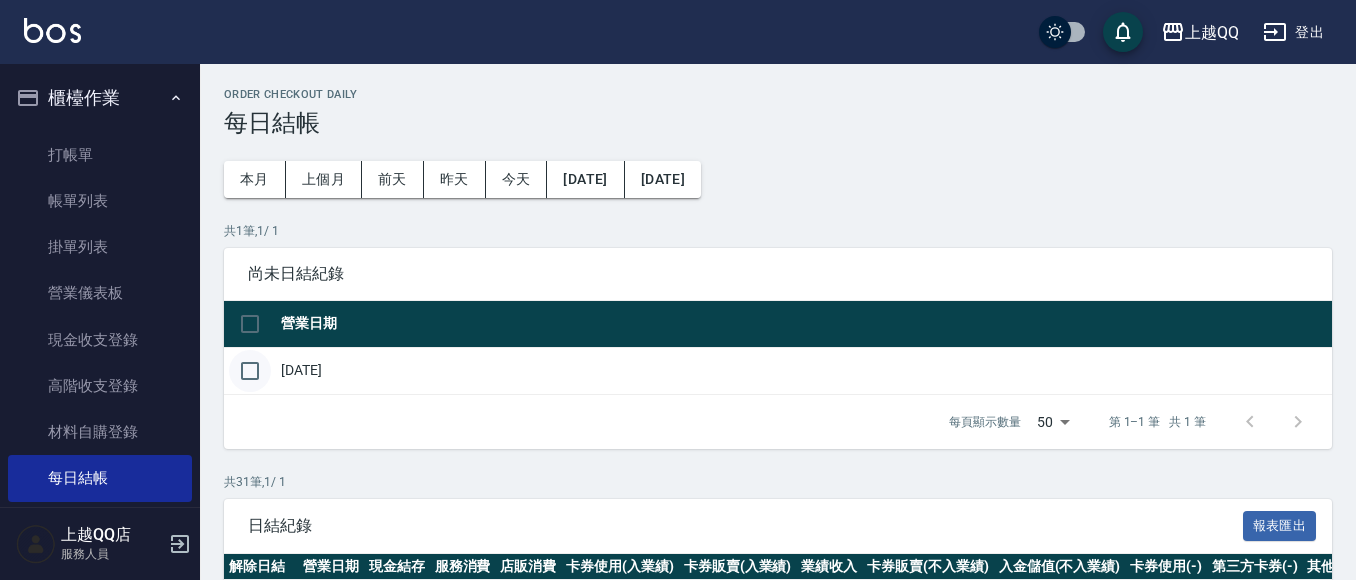 click at bounding box center [250, 371] 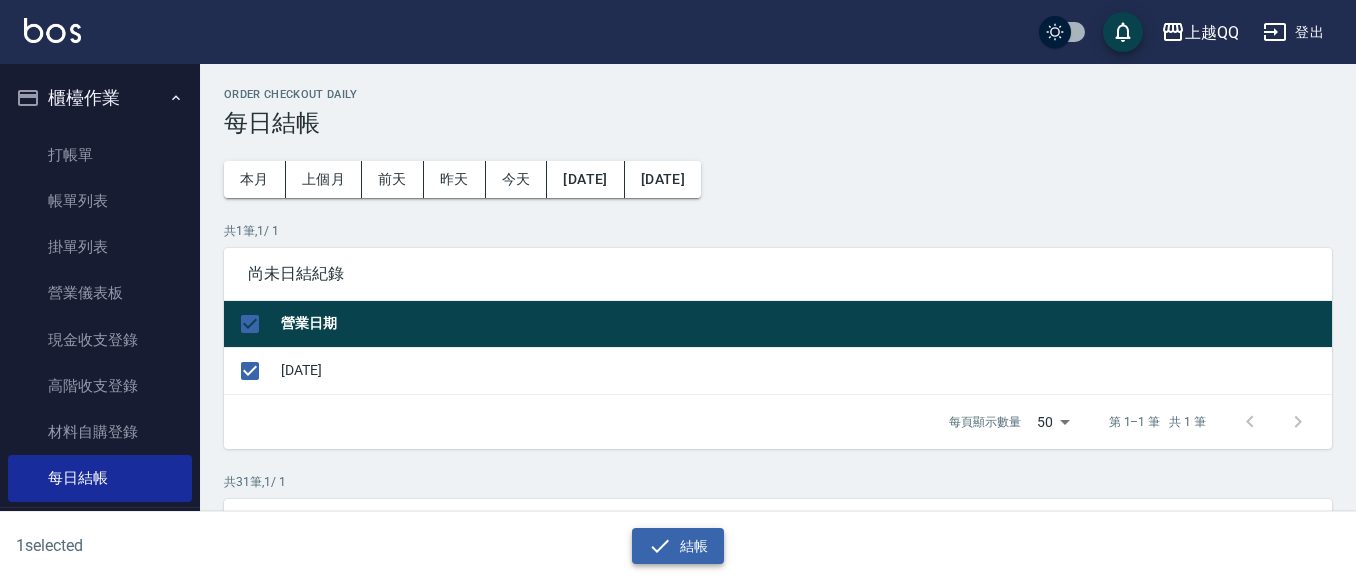 click on "結帳" at bounding box center (678, 546) 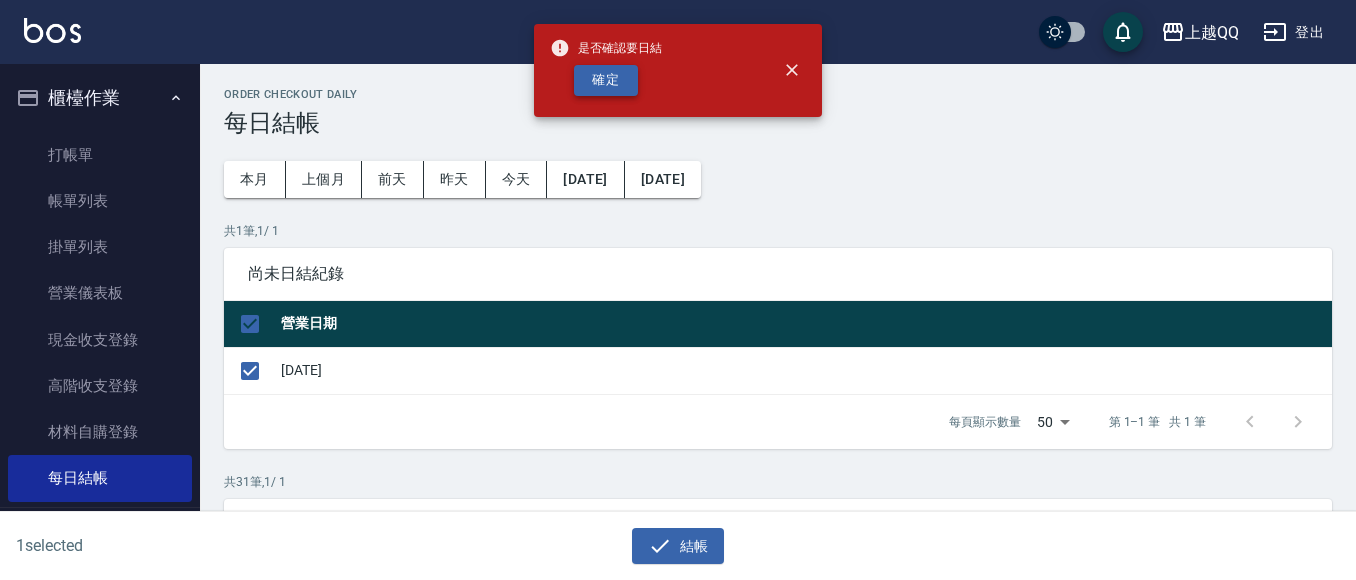 click on "確定" at bounding box center [606, 80] 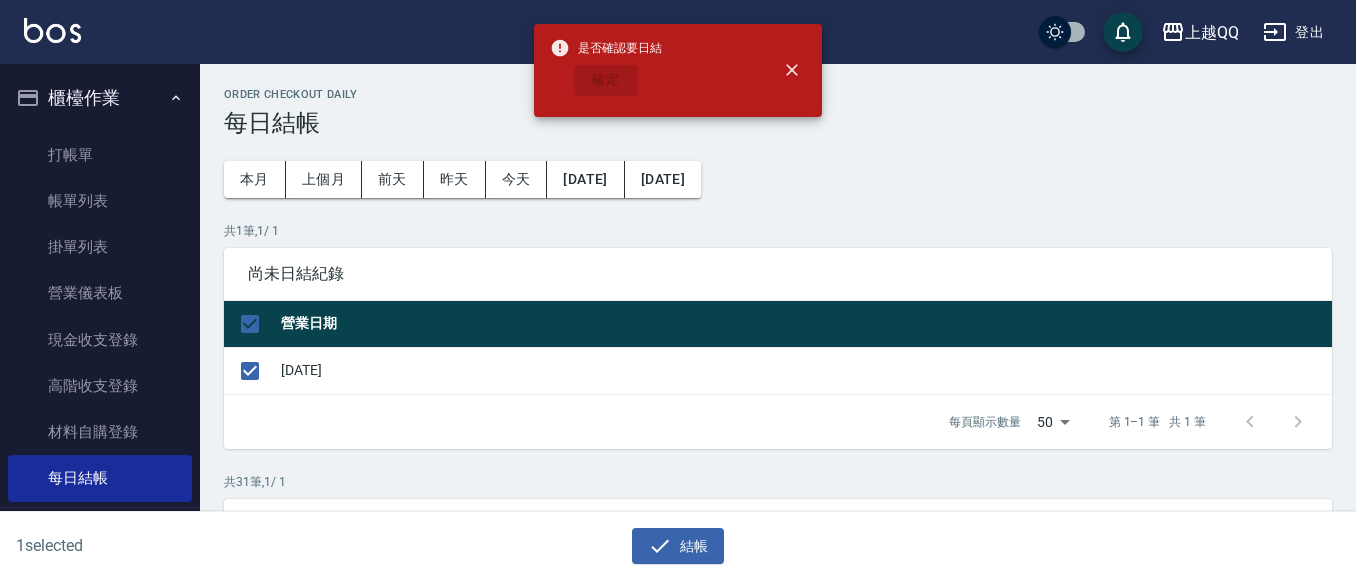 checkbox on "false" 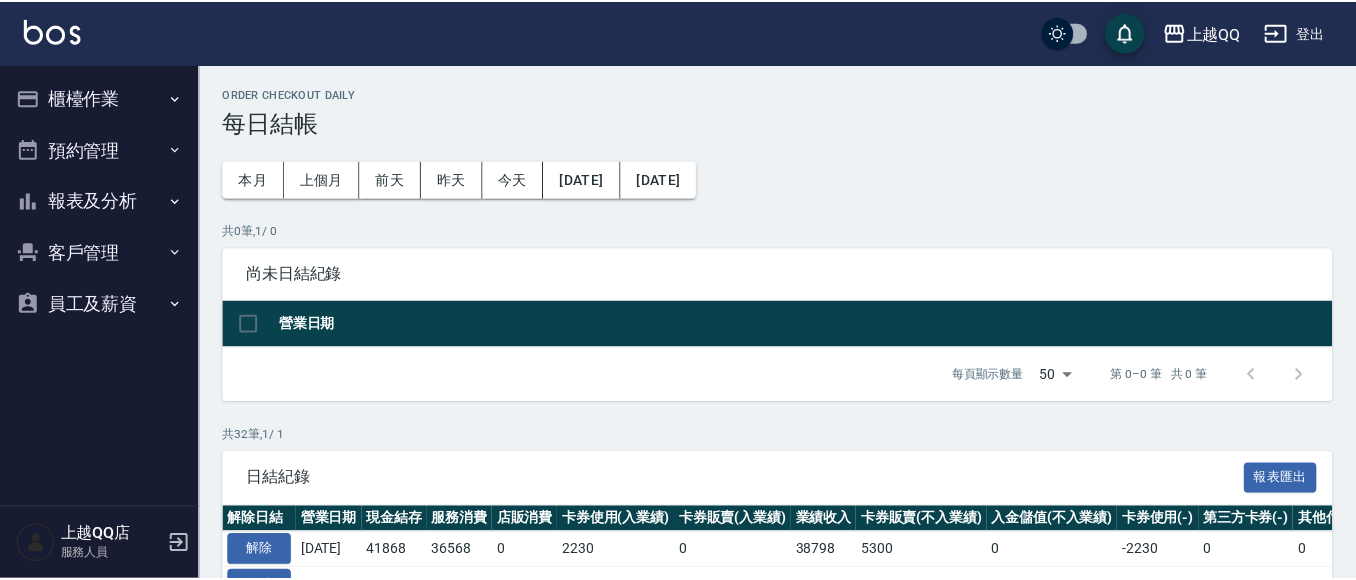scroll, scrollTop: 0, scrollLeft: 0, axis: both 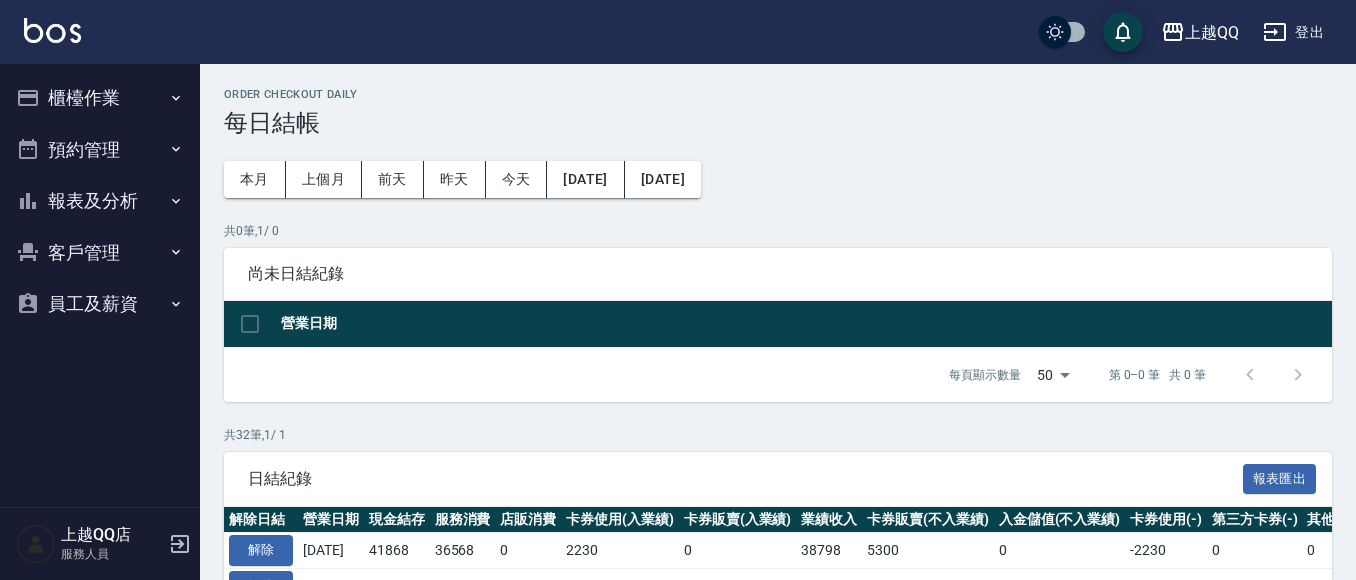 click on "報表及分析" at bounding box center (100, 201) 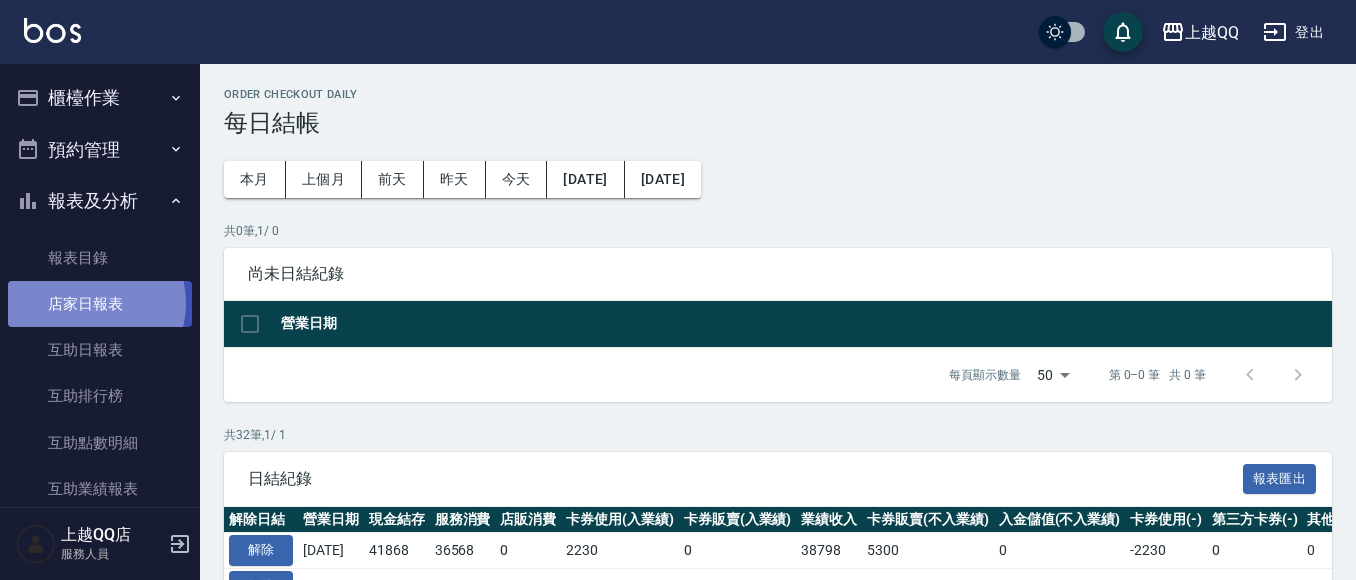 click on "店家日報表" at bounding box center (100, 304) 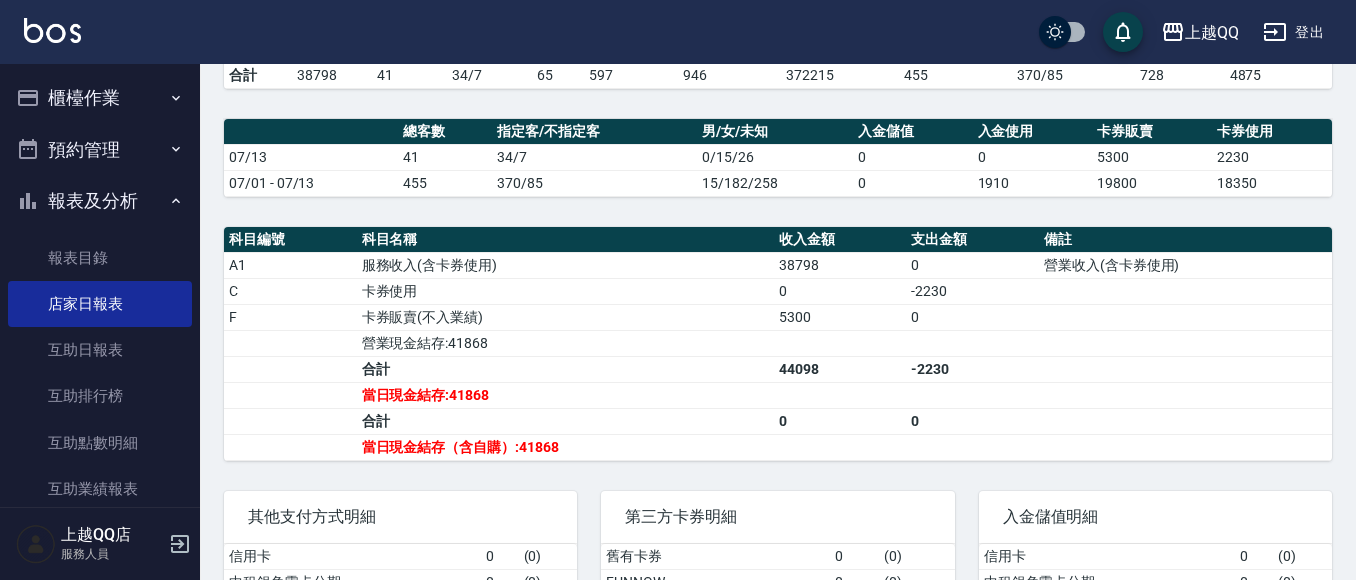 scroll, scrollTop: 681, scrollLeft: 0, axis: vertical 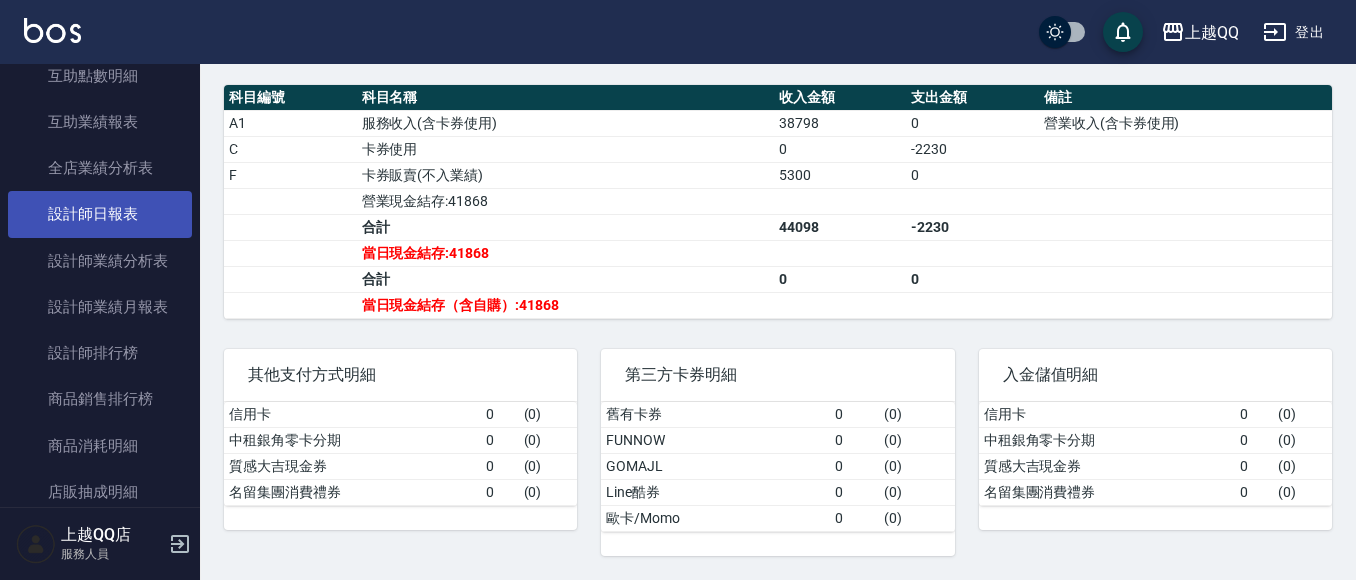 click on "設計師日報表" at bounding box center [100, 214] 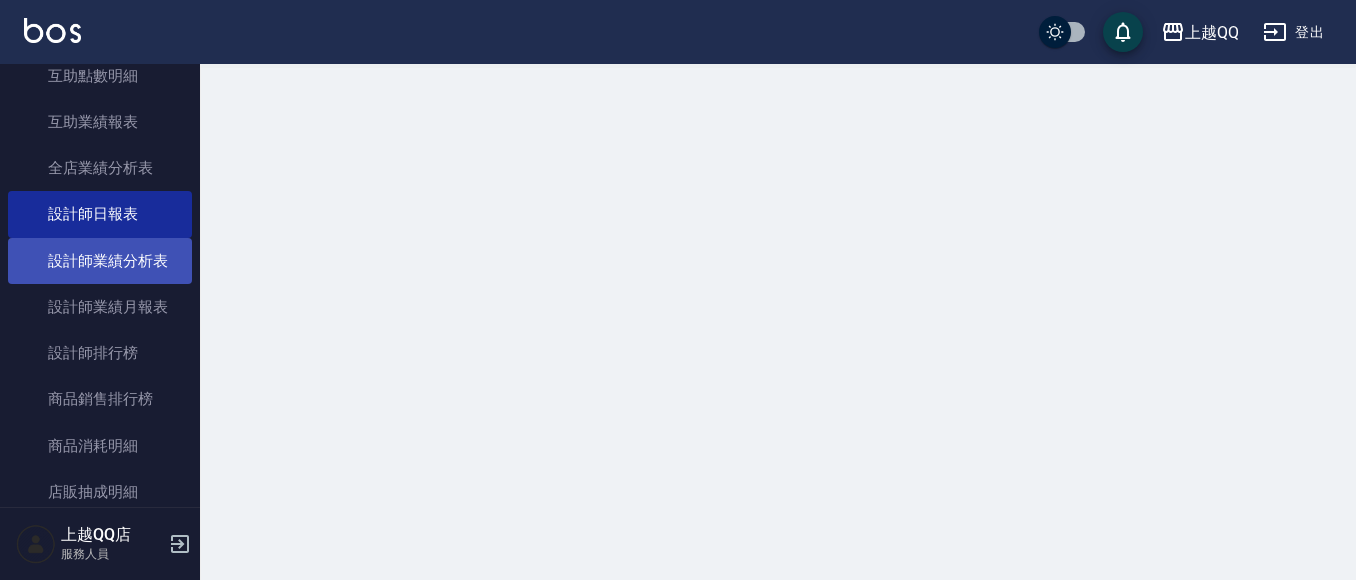 scroll, scrollTop: 0, scrollLeft: 0, axis: both 